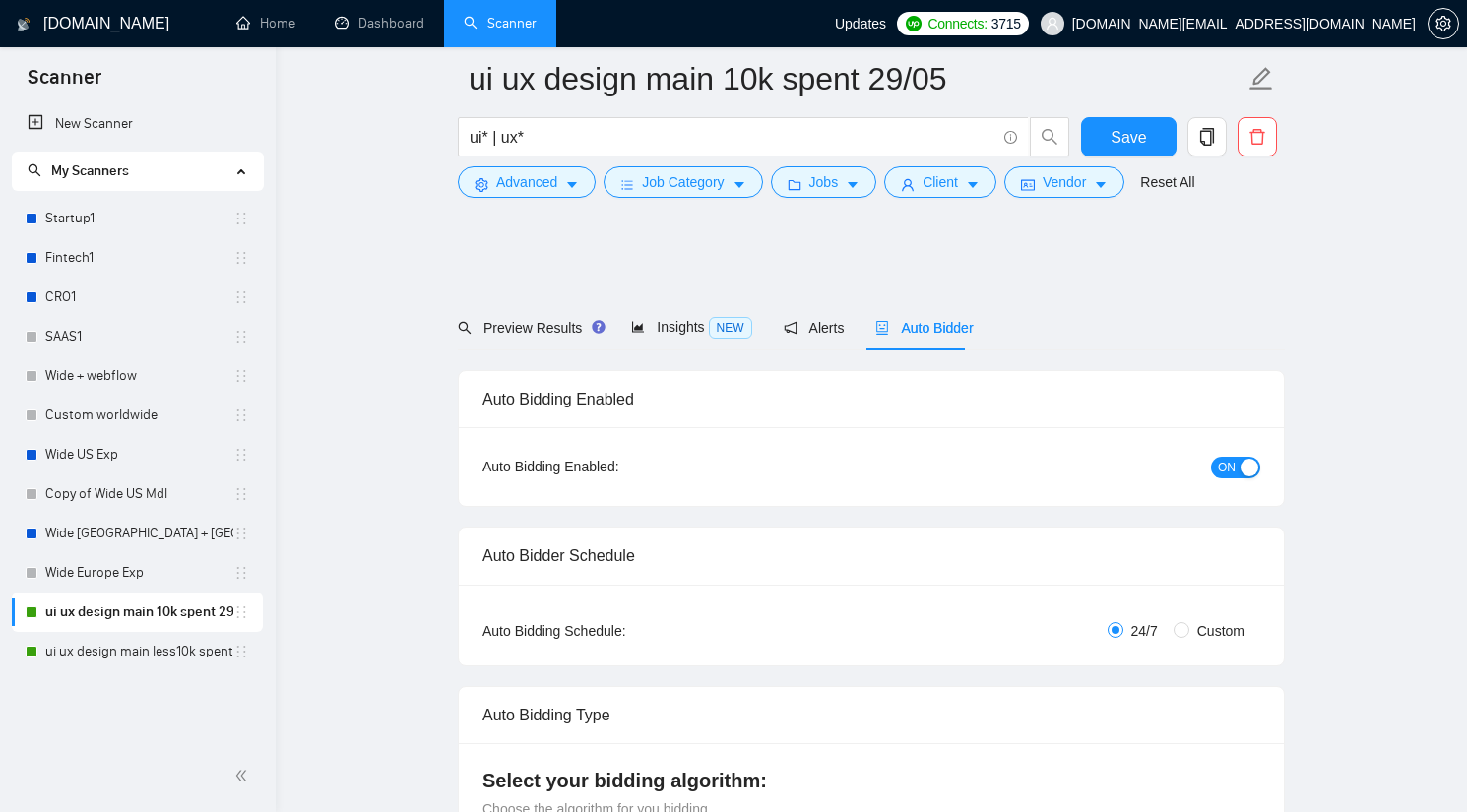 scroll, scrollTop: 1521, scrollLeft: 0, axis: vertical 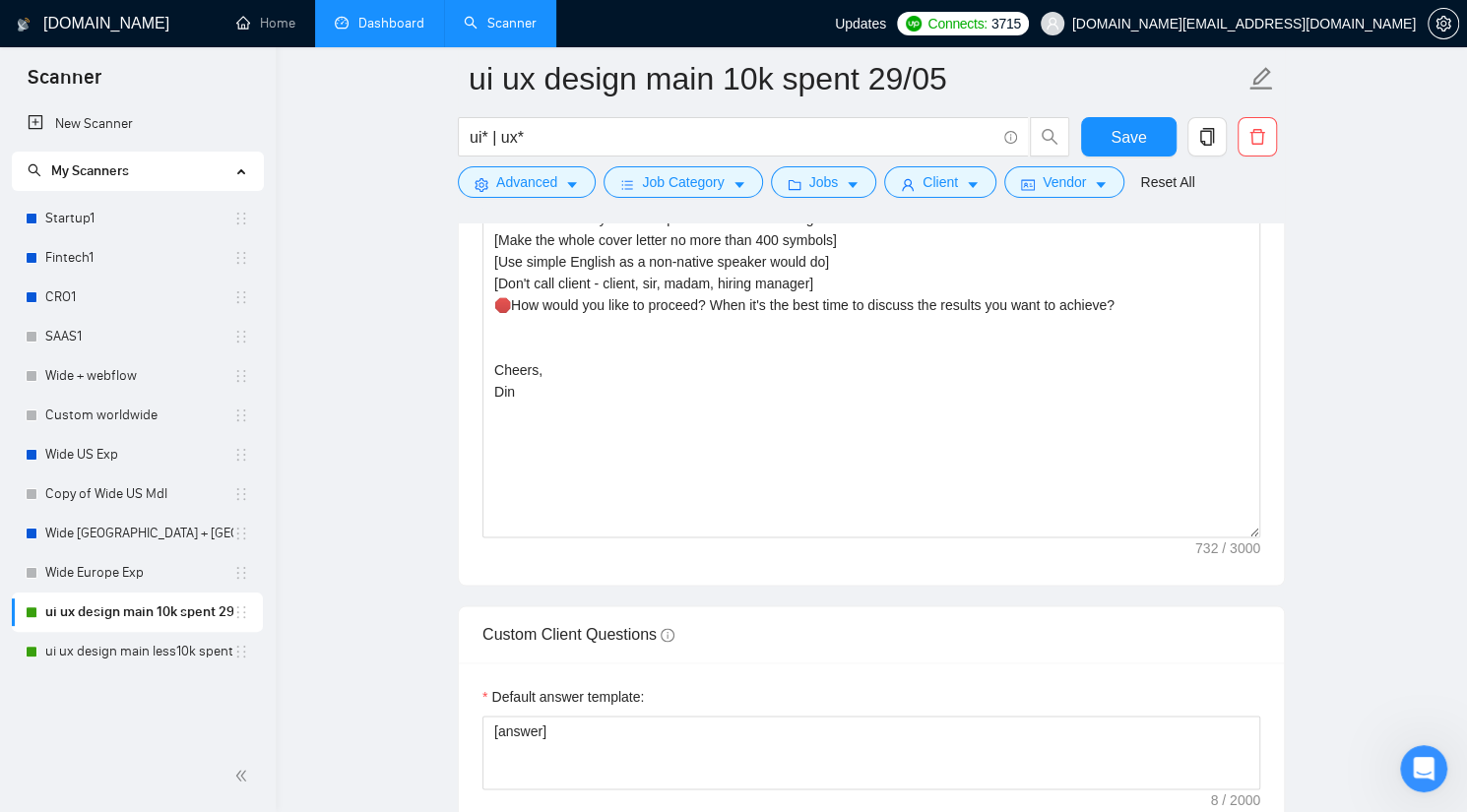 click on "Dashboard" at bounding box center [379, 23] 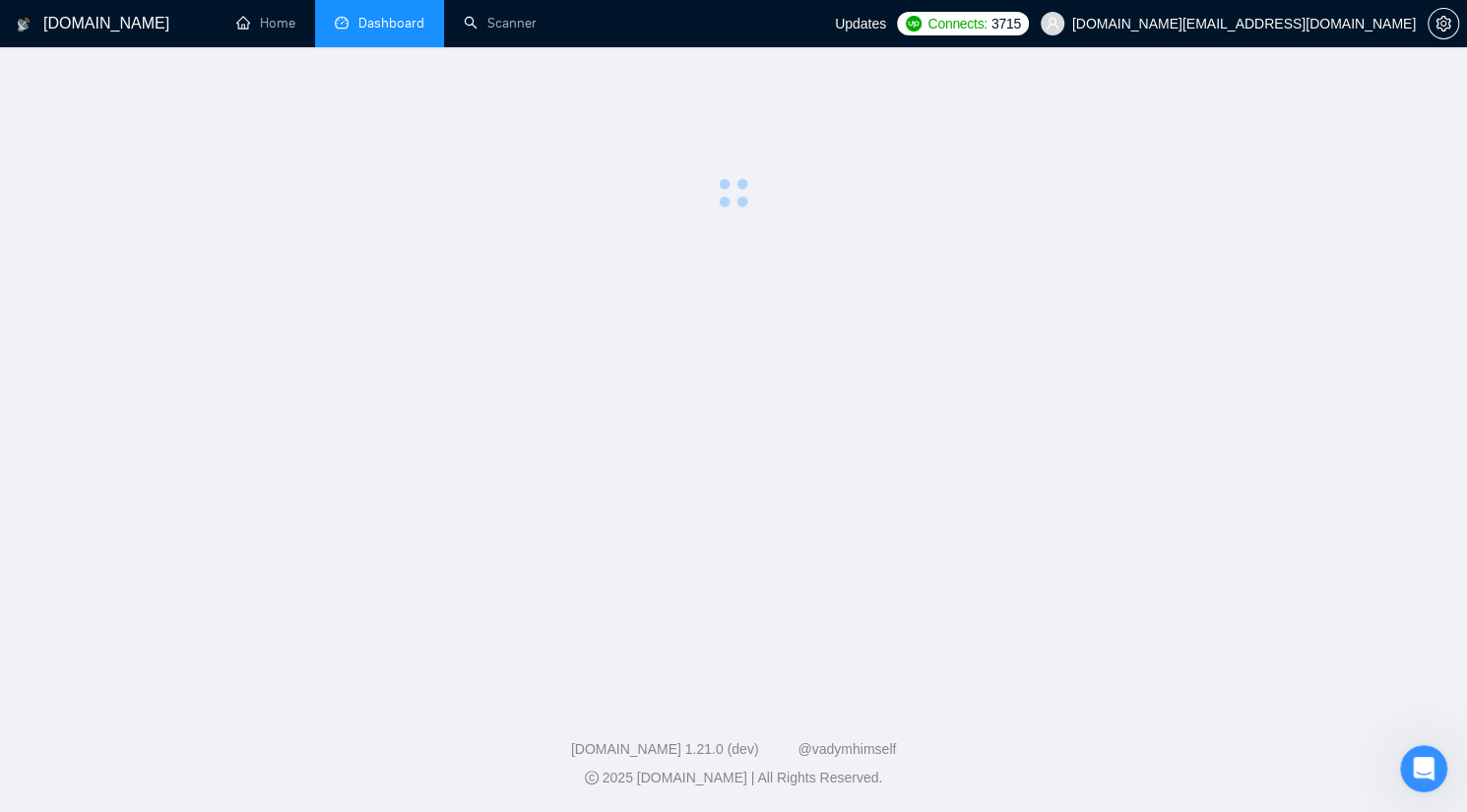 scroll, scrollTop: 0, scrollLeft: 0, axis: both 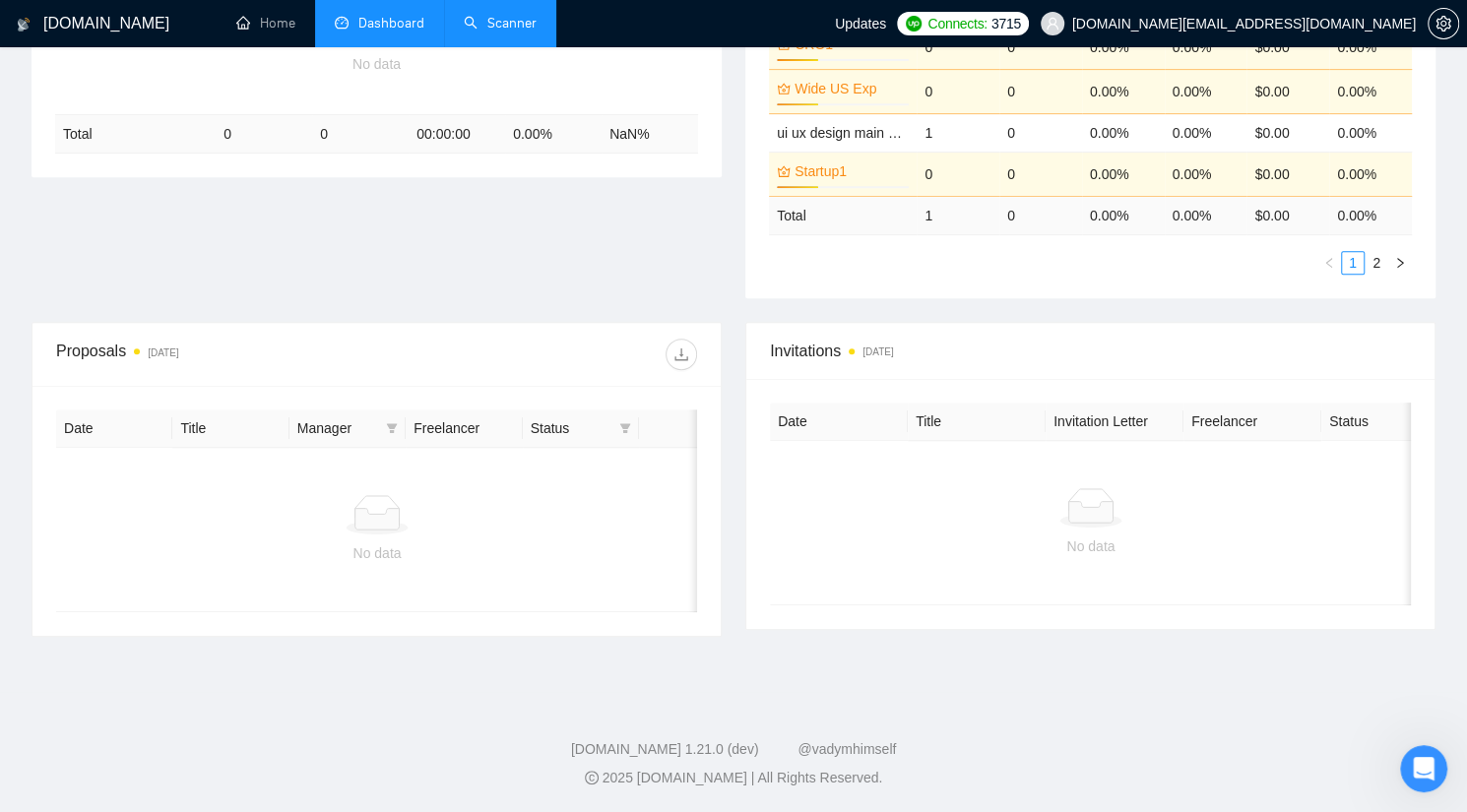 click on "Scanner" at bounding box center [500, 23] 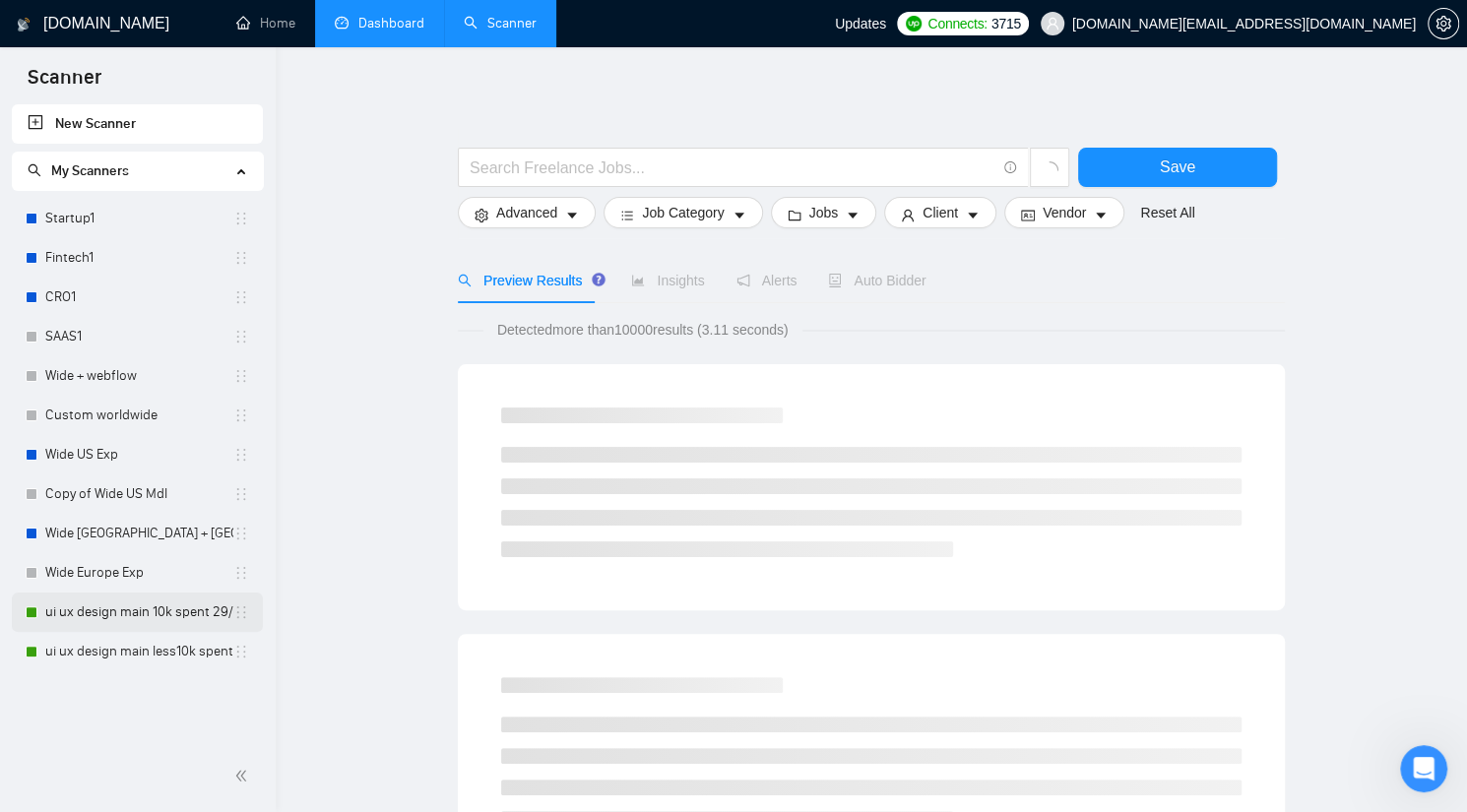 click on "ui ux design main 10k spent 29/05" at bounding box center (139, 612) 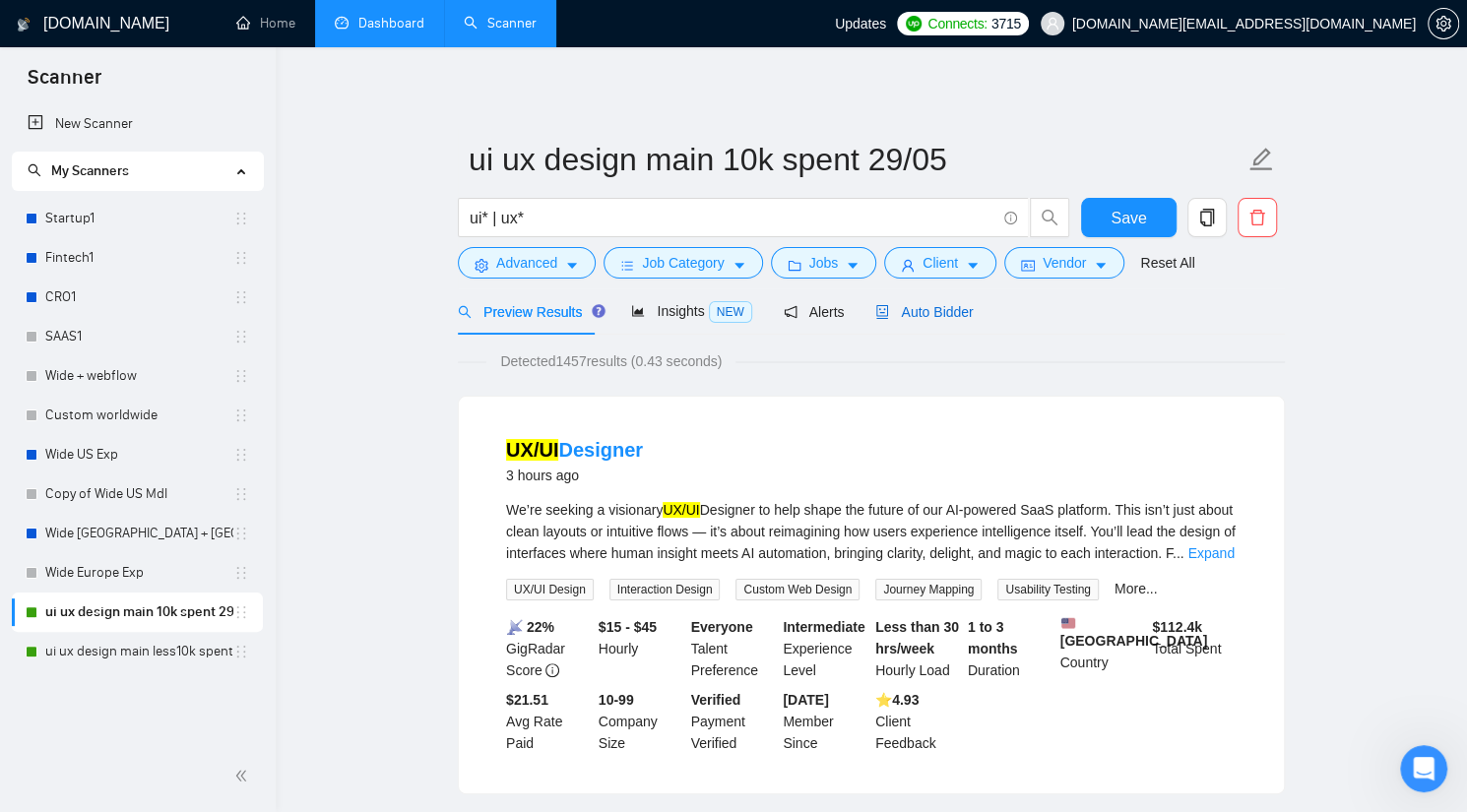 click on "Auto Bidder" at bounding box center (924, 312) 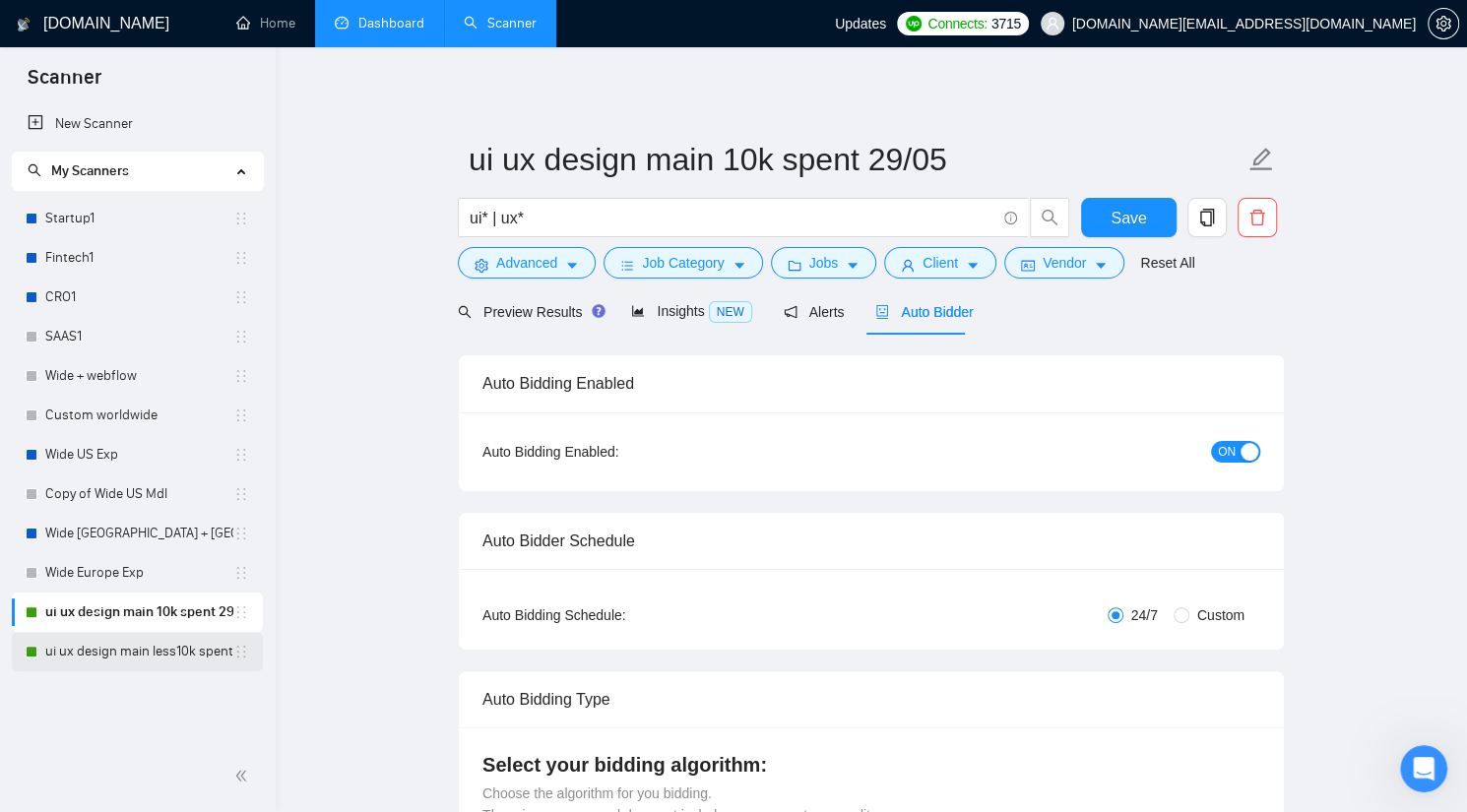 click on "ui ux design main  less10k spent" at bounding box center [139, 652] 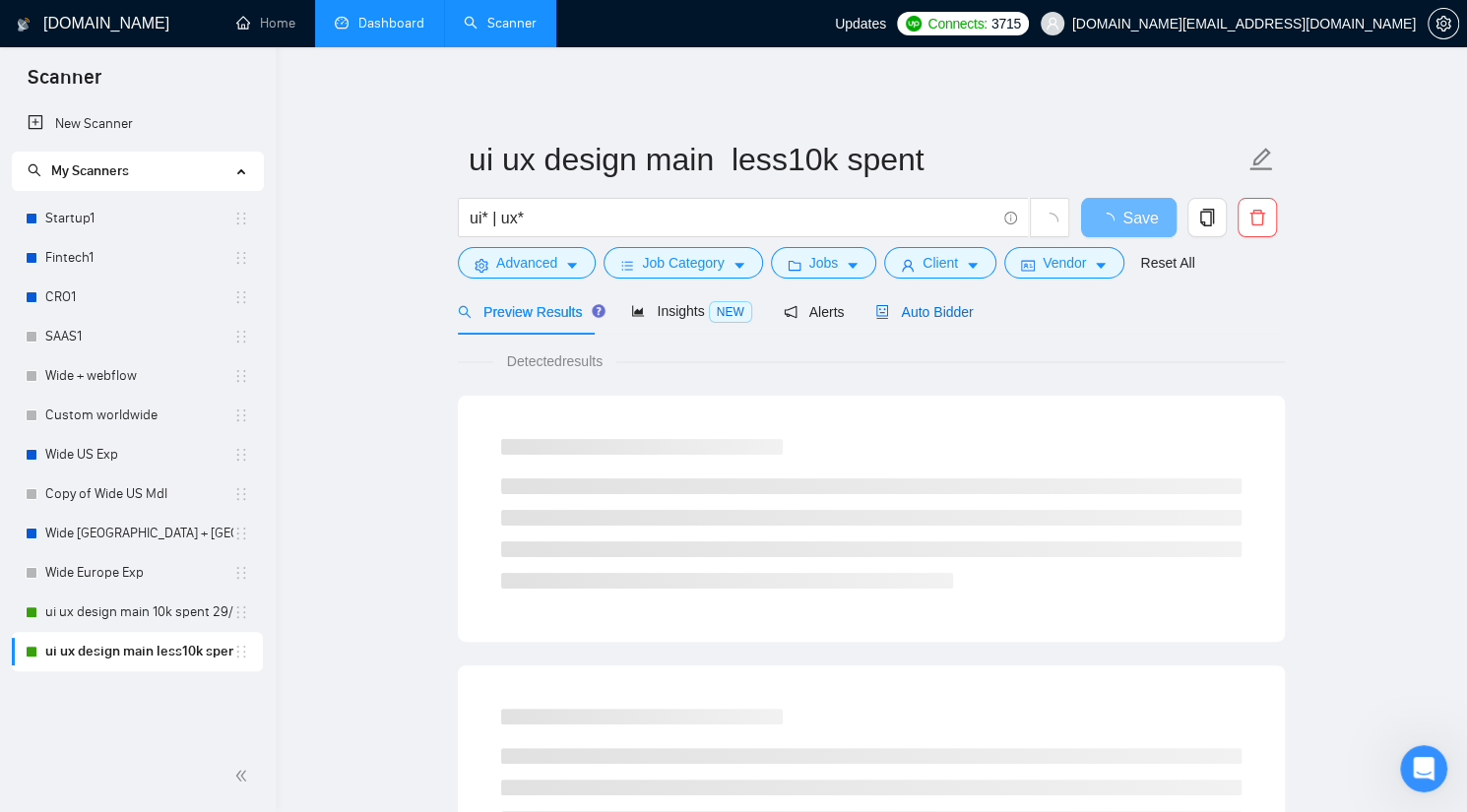 click on "Auto Bidder" at bounding box center (924, 312) 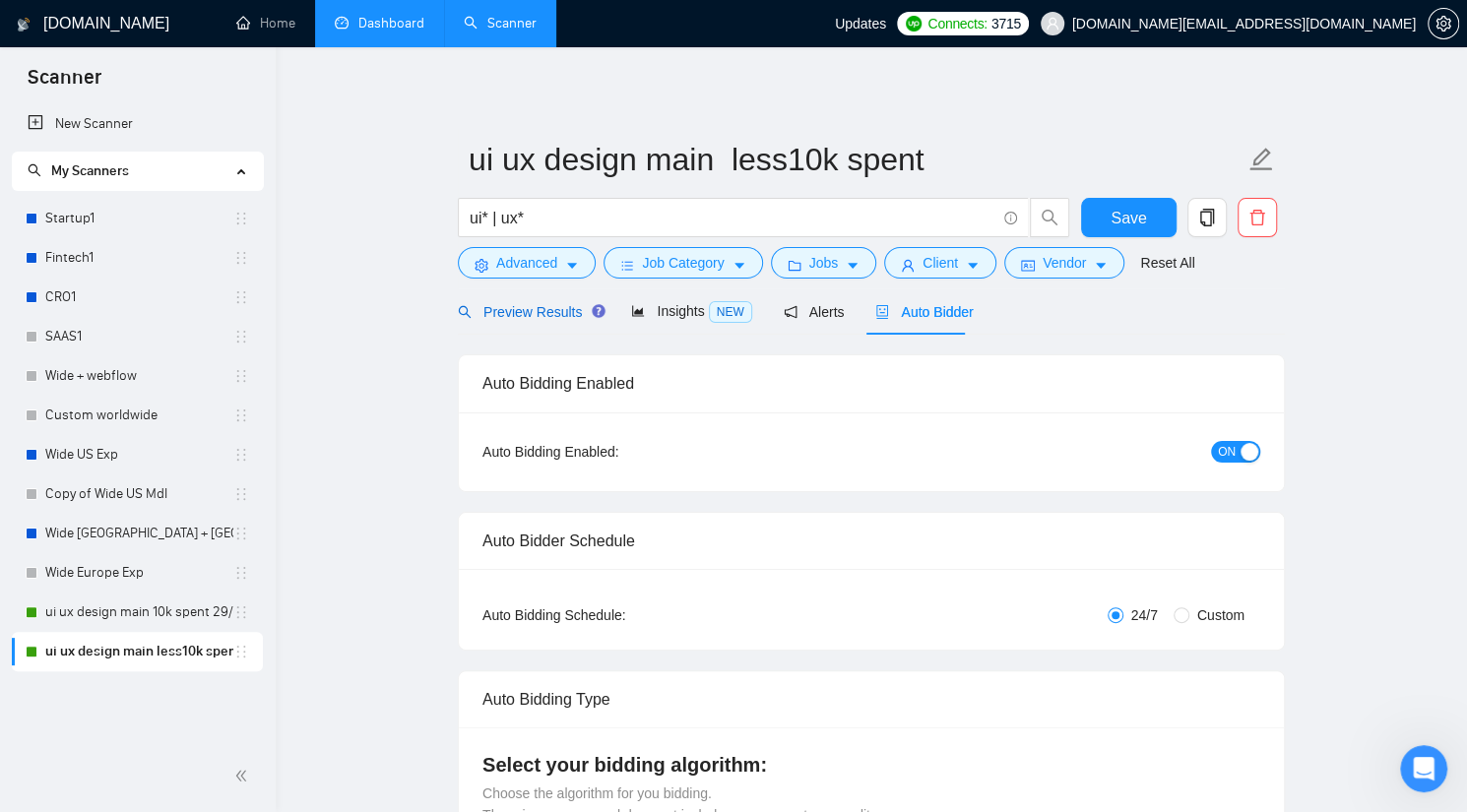 click on "Preview Results" at bounding box center [529, 312] 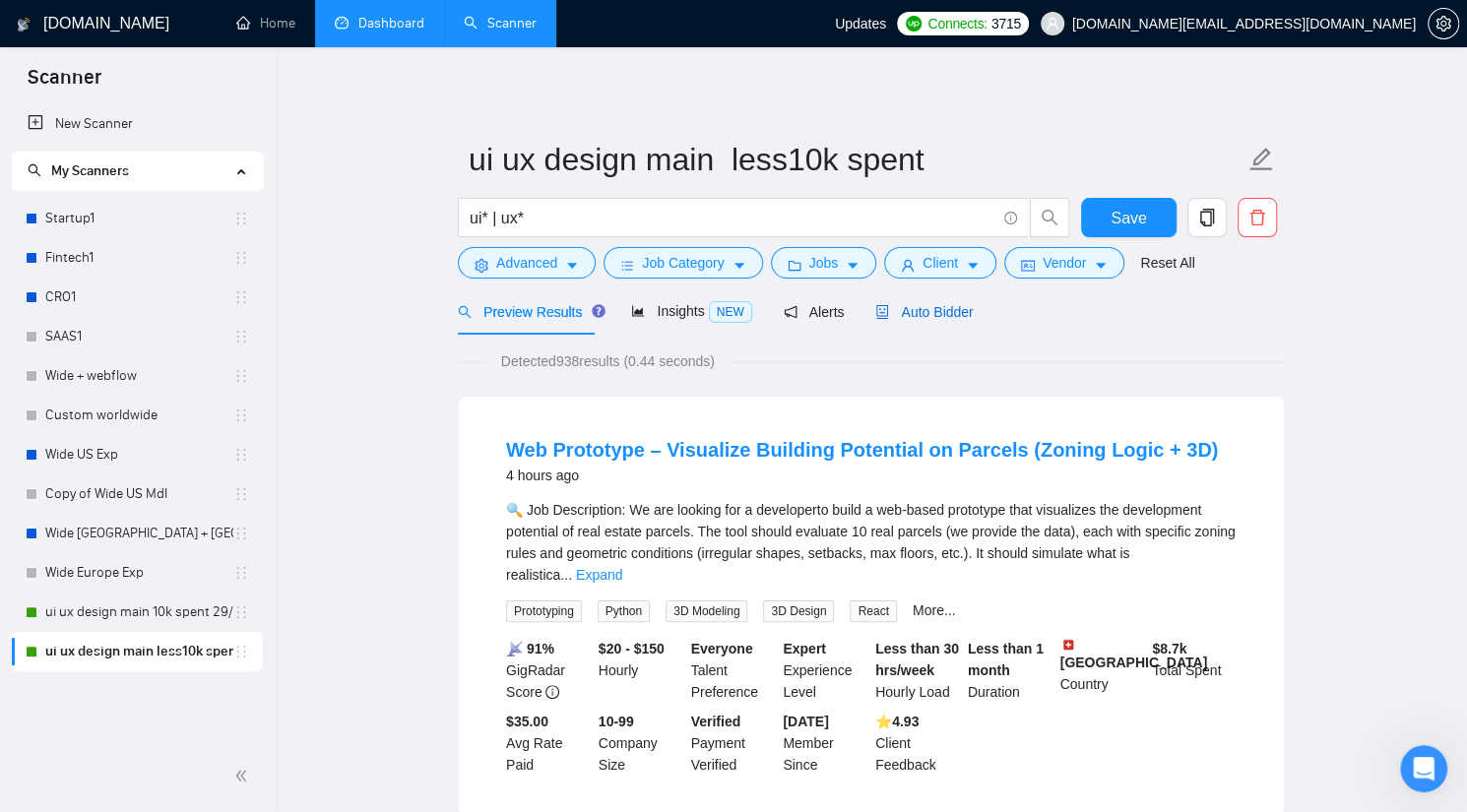 click on "Auto Bidder" at bounding box center (924, 312) 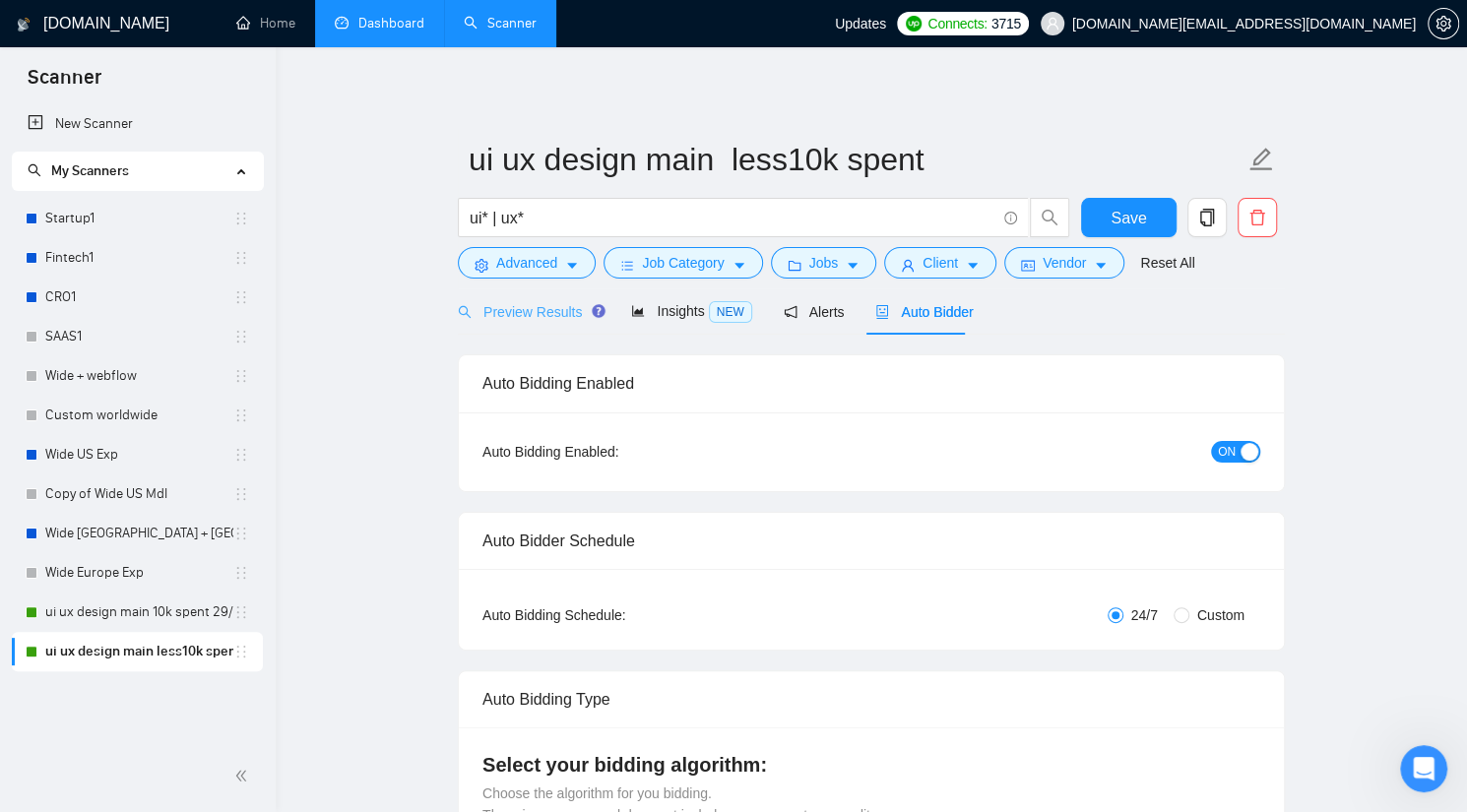 type 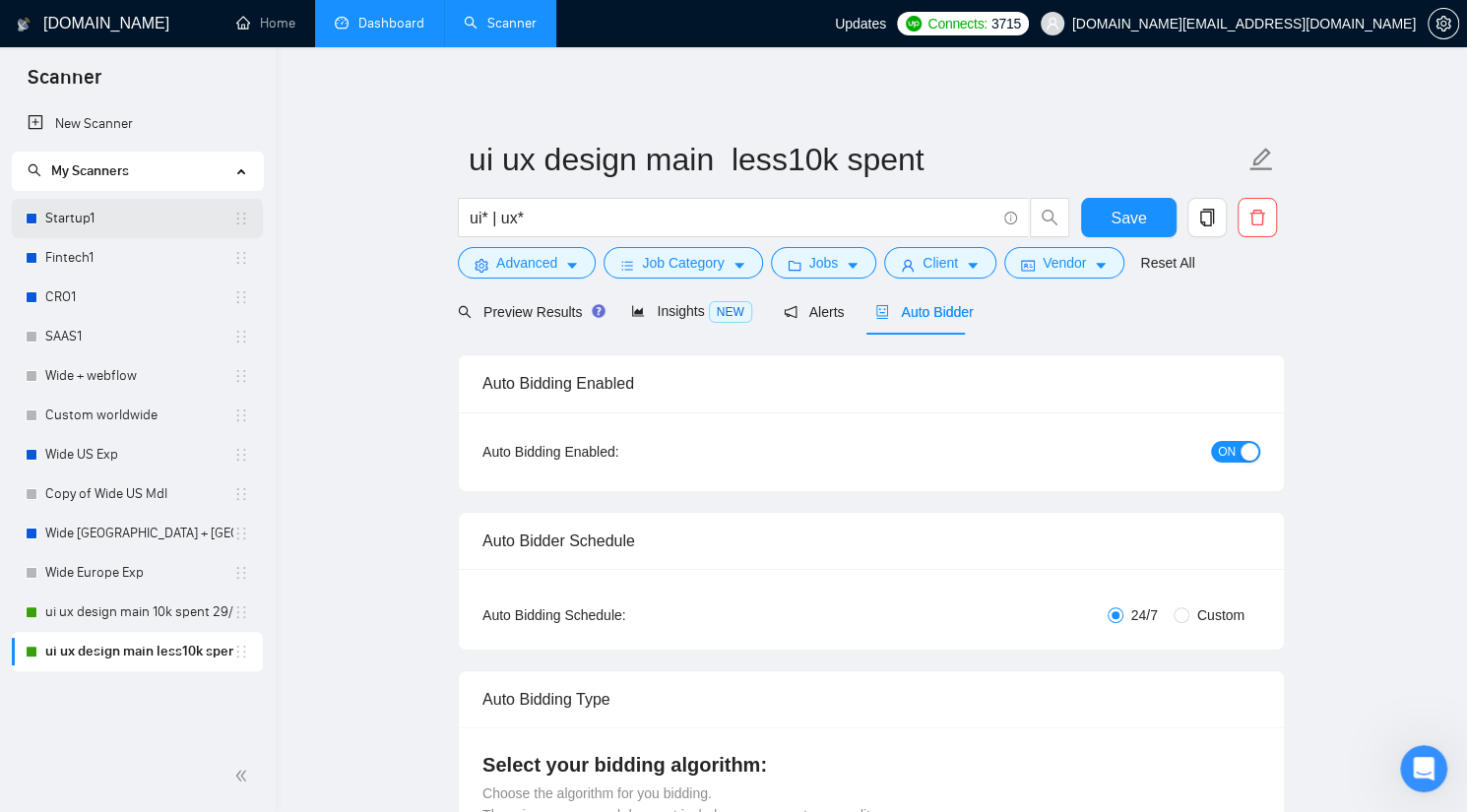 click on "Startup1" at bounding box center (139, 219) 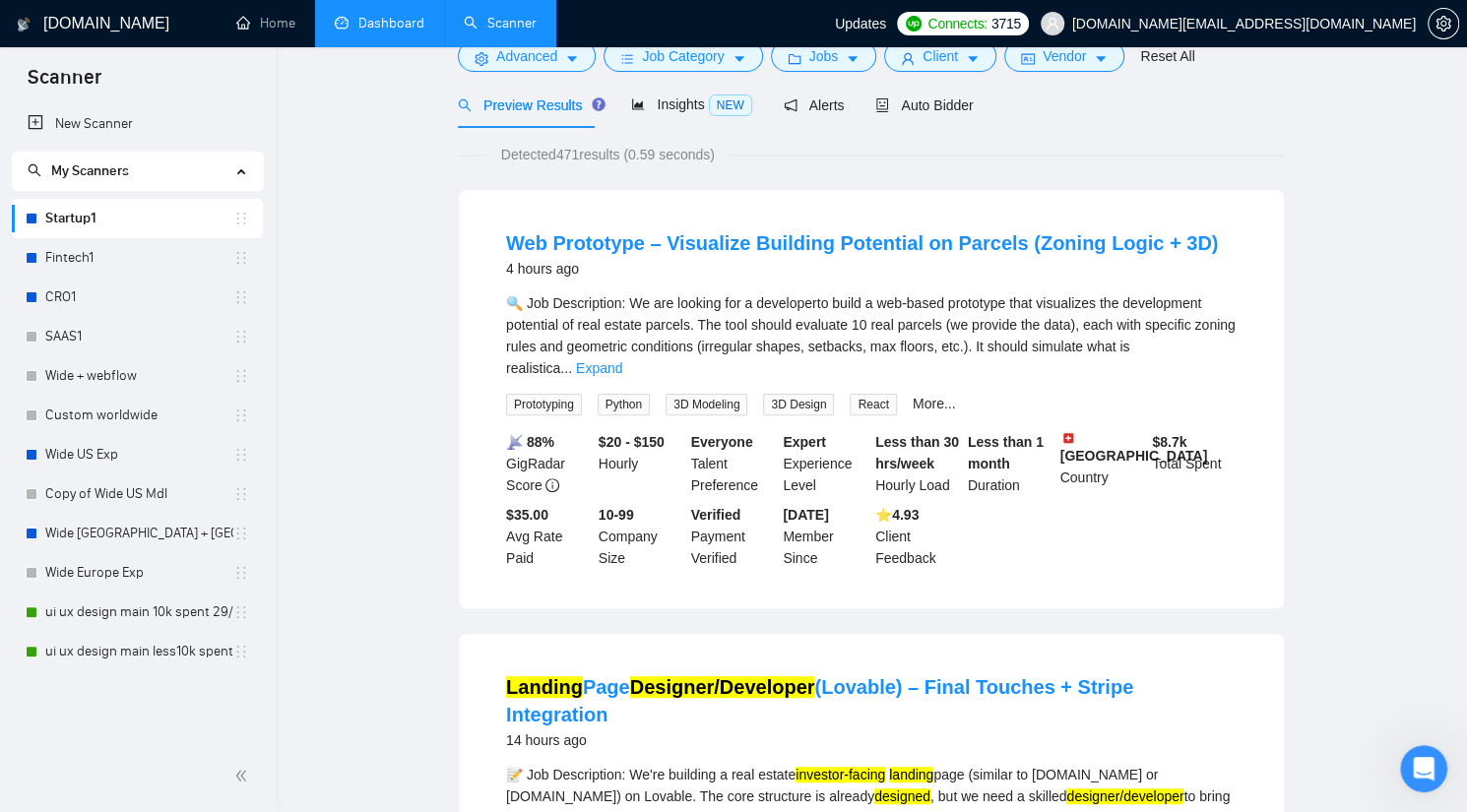scroll, scrollTop: 0, scrollLeft: 0, axis: both 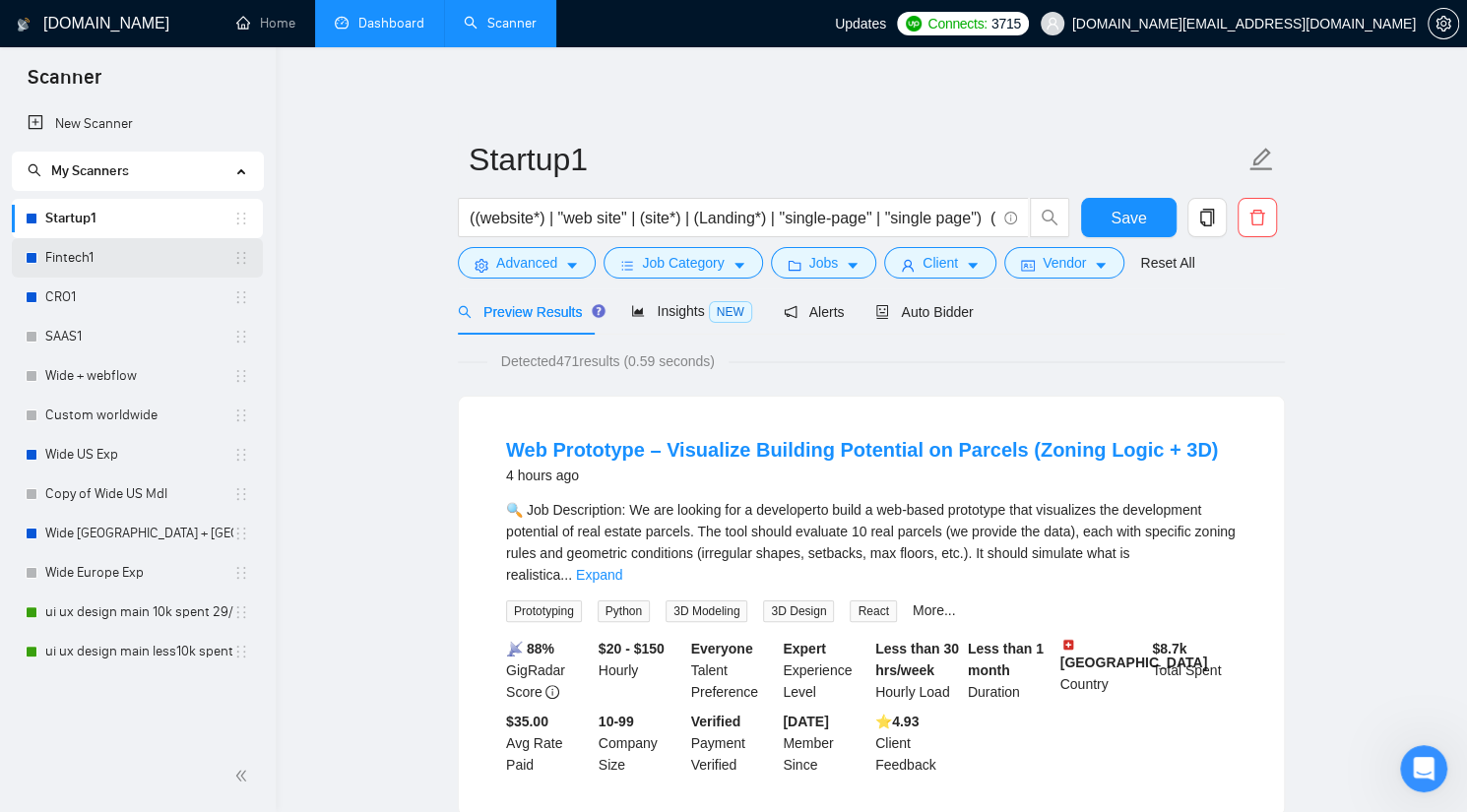 click on "Fintech1" at bounding box center (139, 258) 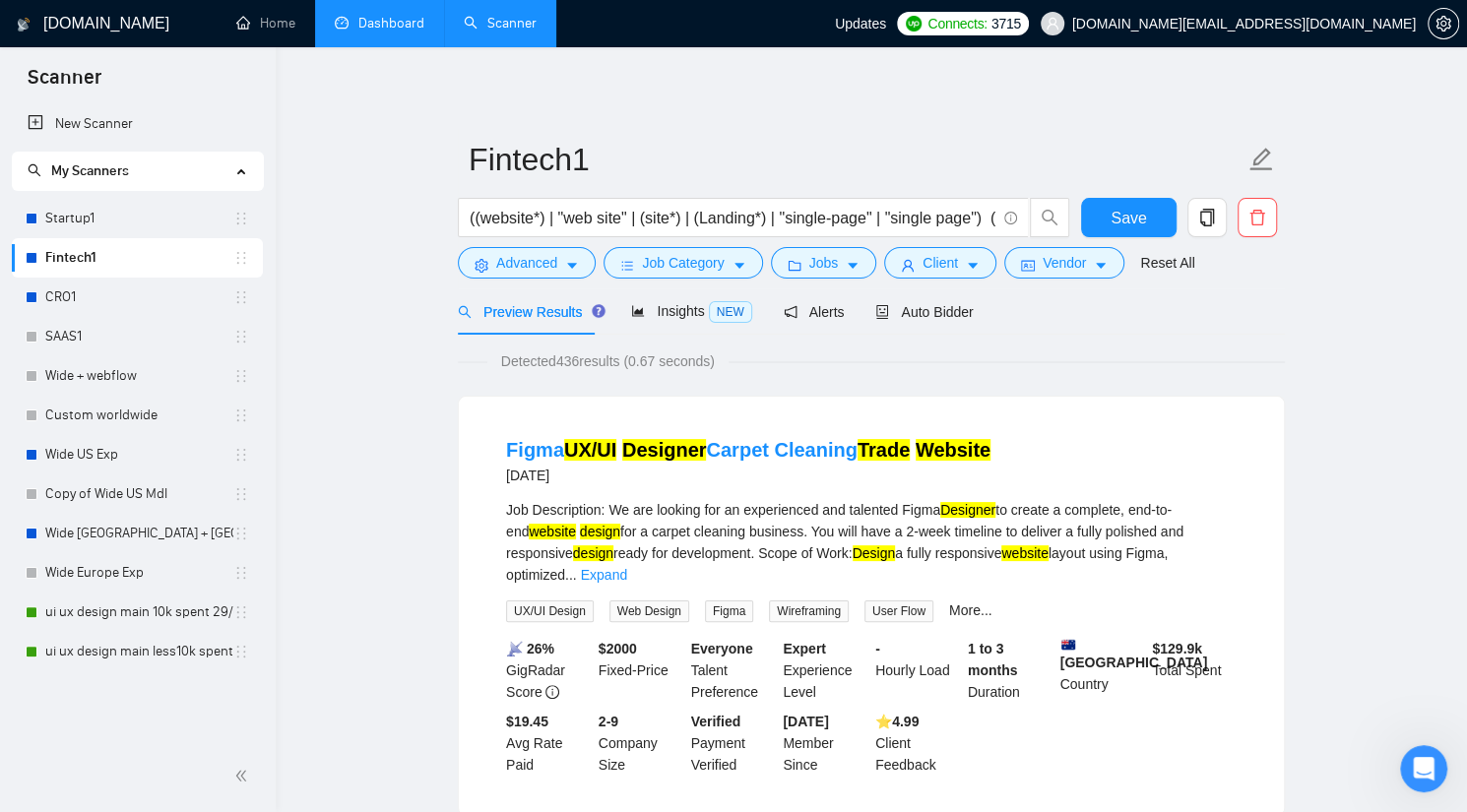 click on "Fintech1" at bounding box center [139, 258] 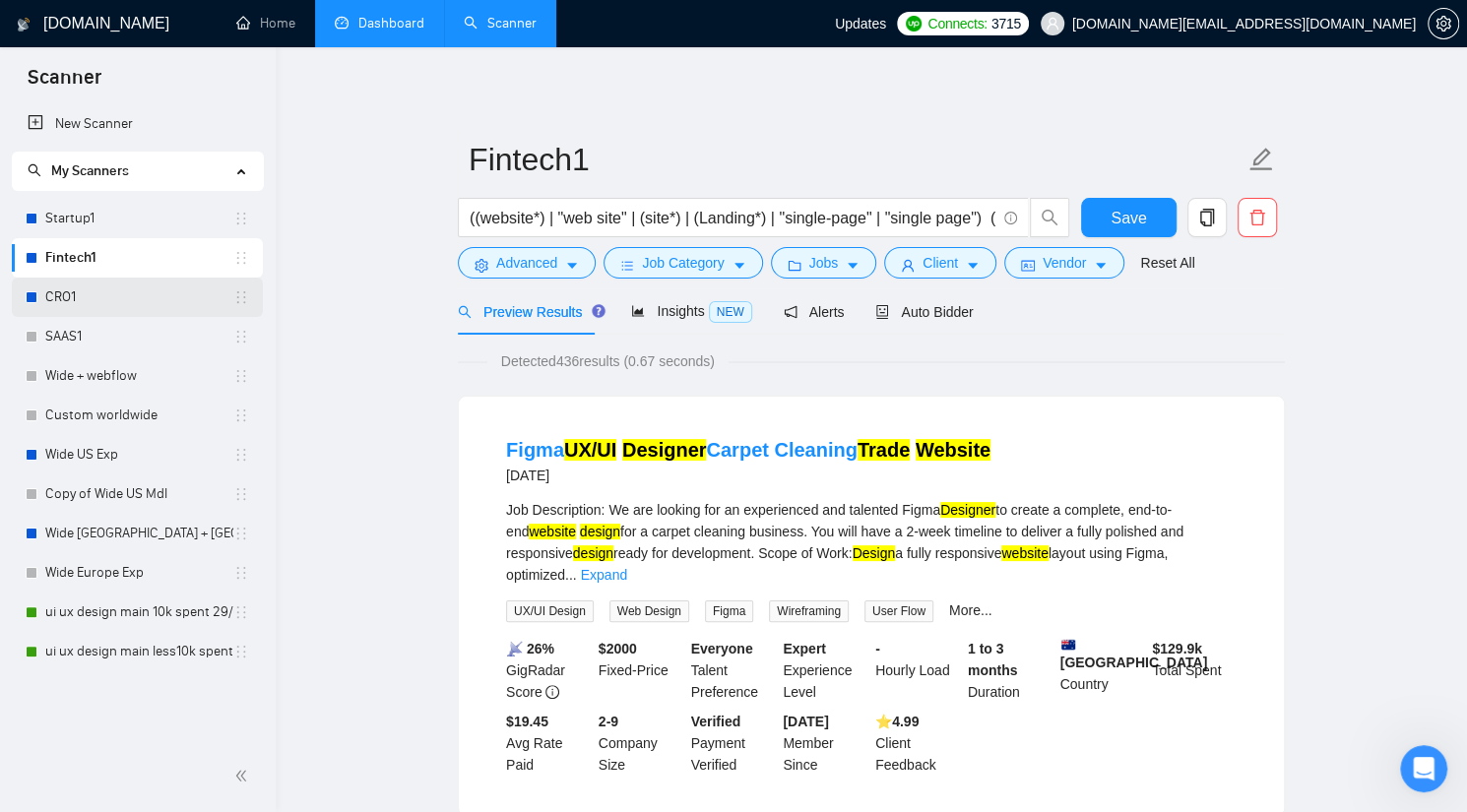 click on "CRO1" at bounding box center (139, 297) 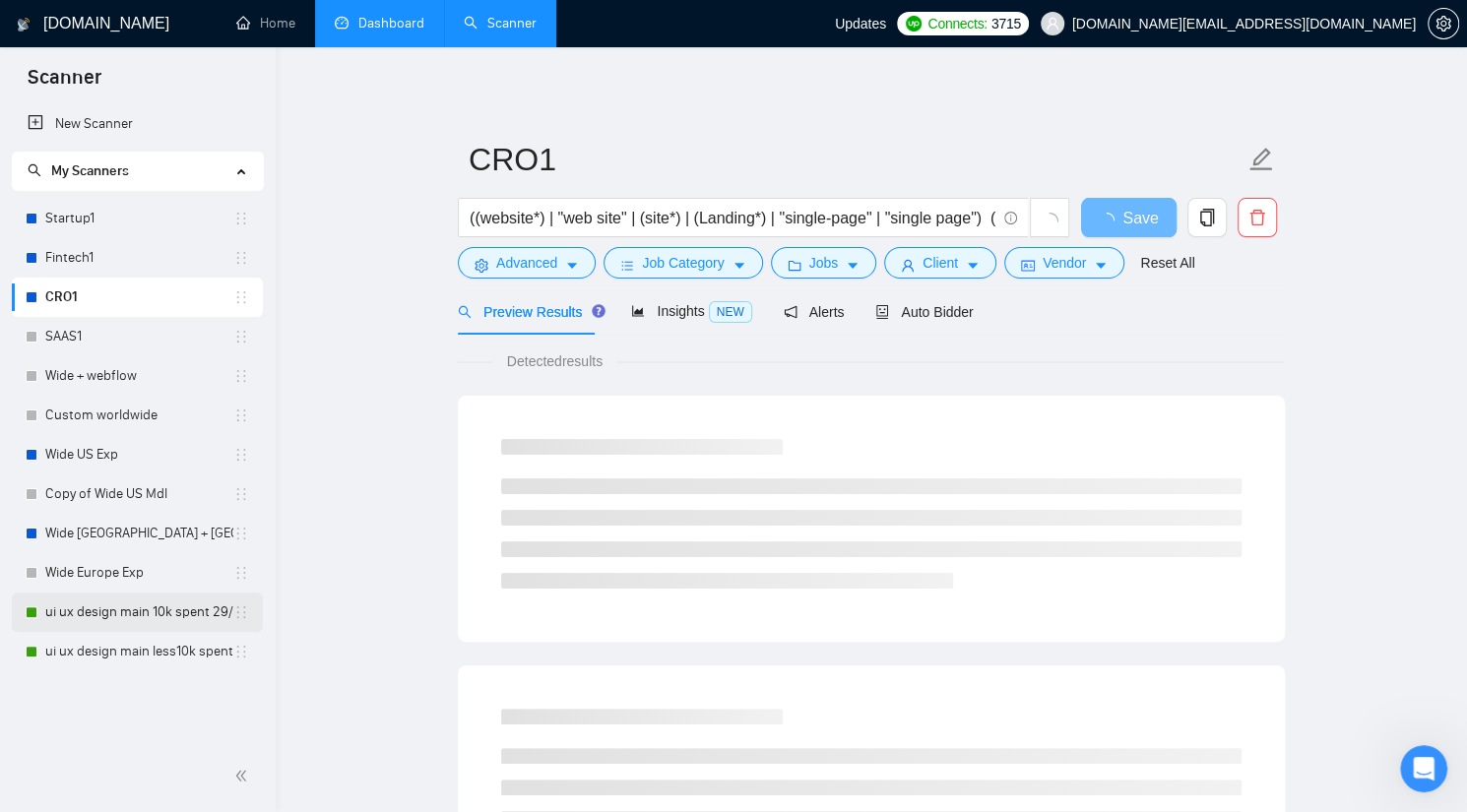 click on "ui ux design main 10k spent 29/05" at bounding box center [139, 612] 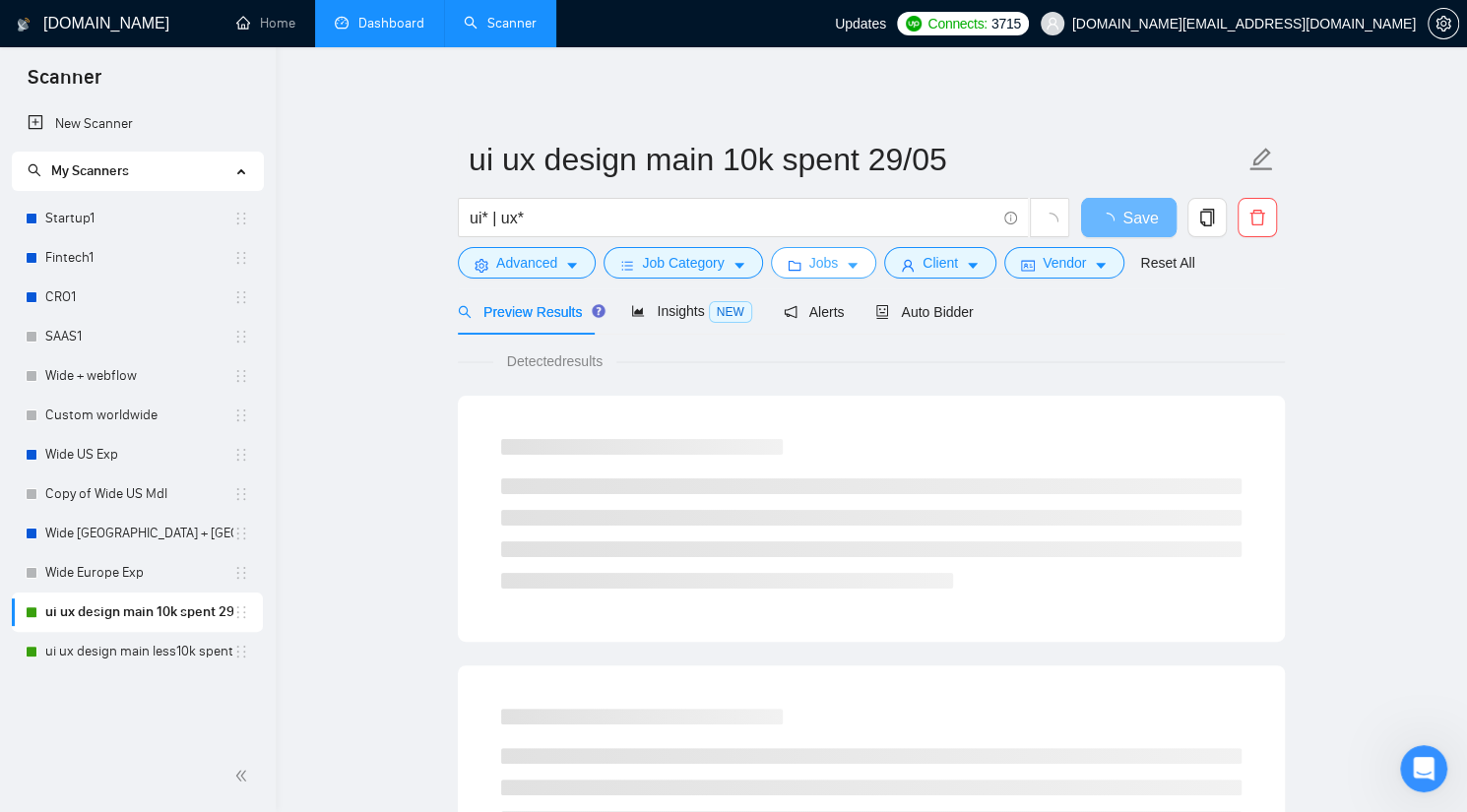 click on "Jobs" at bounding box center (824, 263) 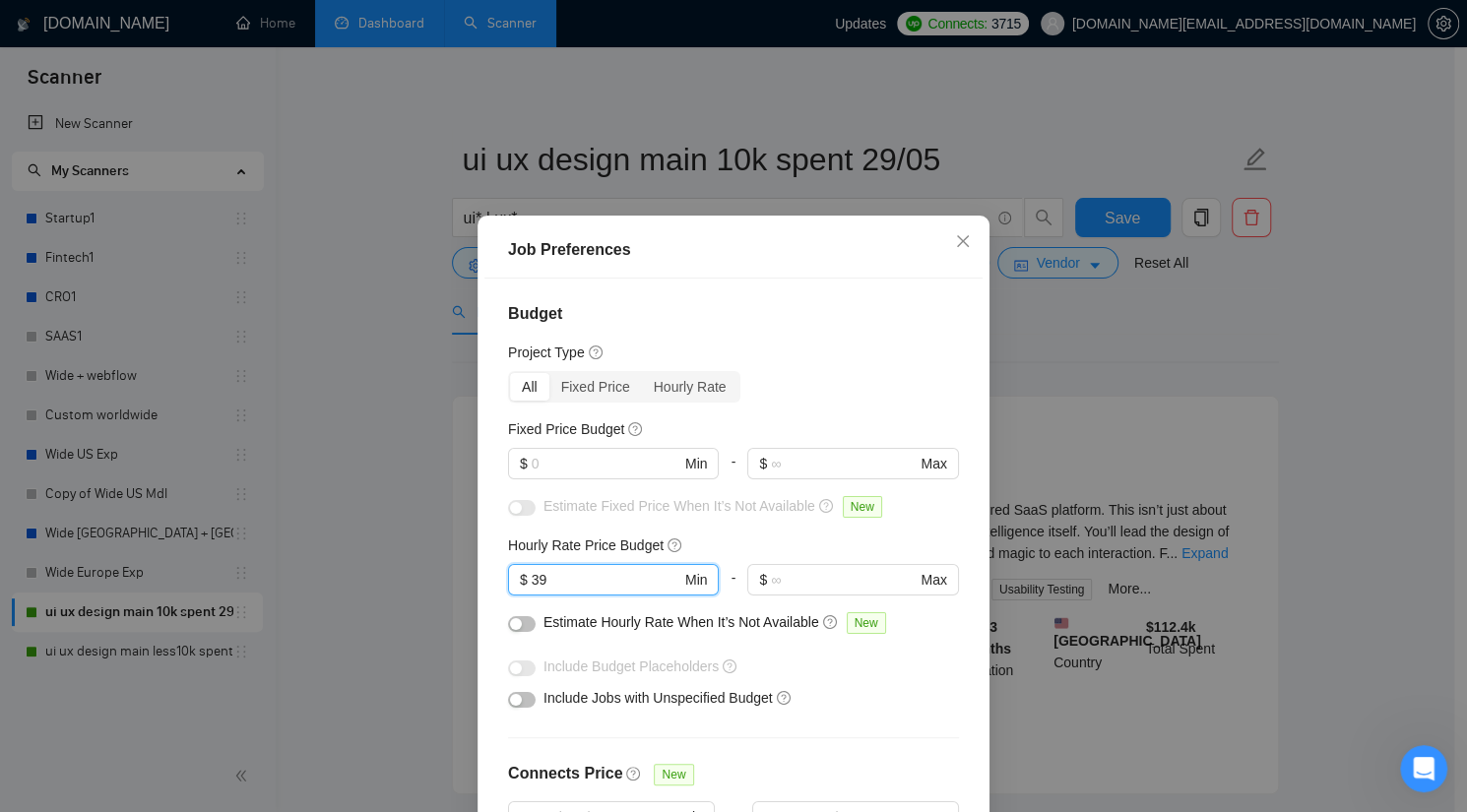 drag, startPoint x: 611, startPoint y: 580, endPoint x: 467, endPoint y: 553, distance: 146.50939 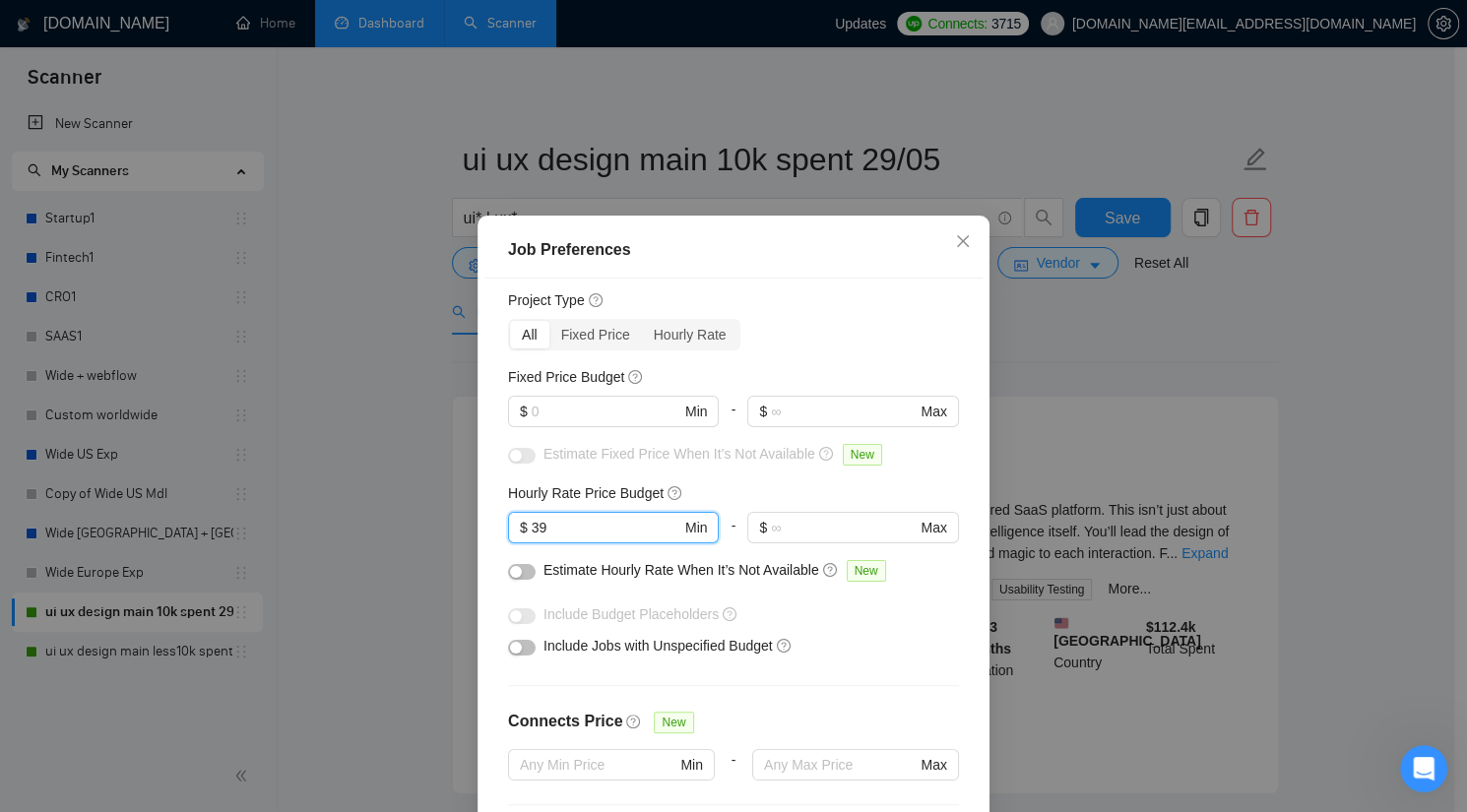 scroll, scrollTop: 49, scrollLeft: 0, axis: vertical 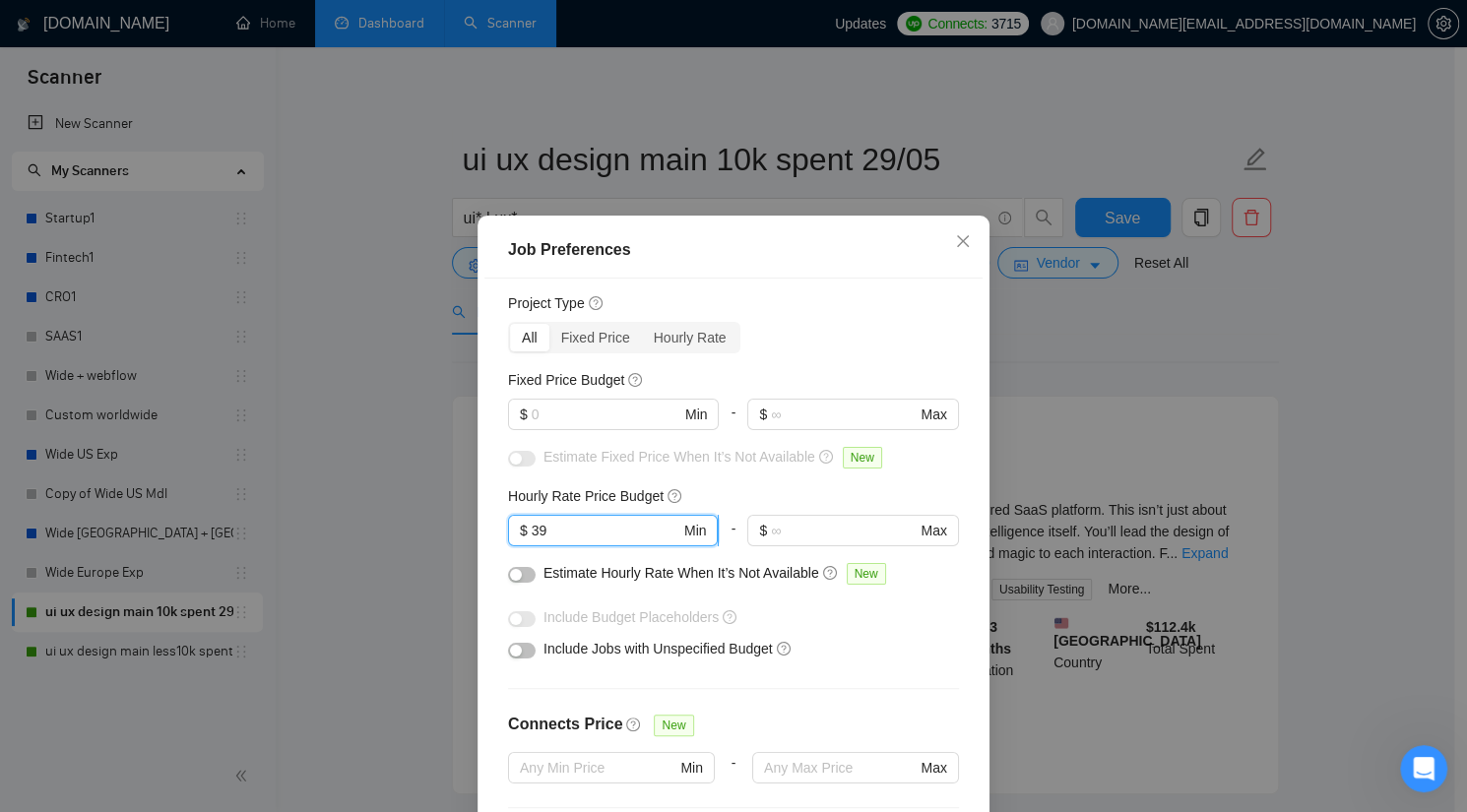 click on "39" at bounding box center [606, 531] 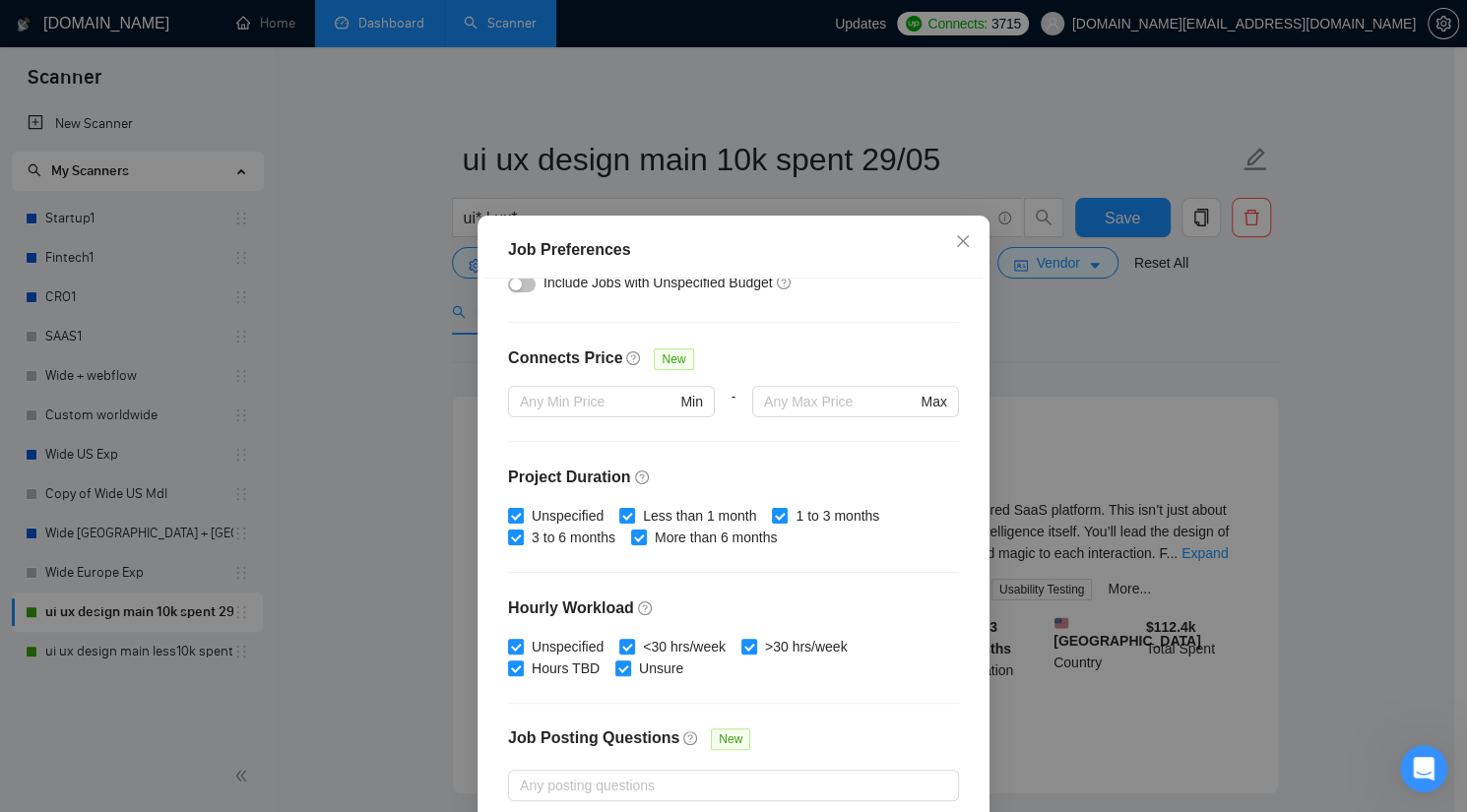 scroll, scrollTop: 538, scrollLeft: 0, axis: vertical 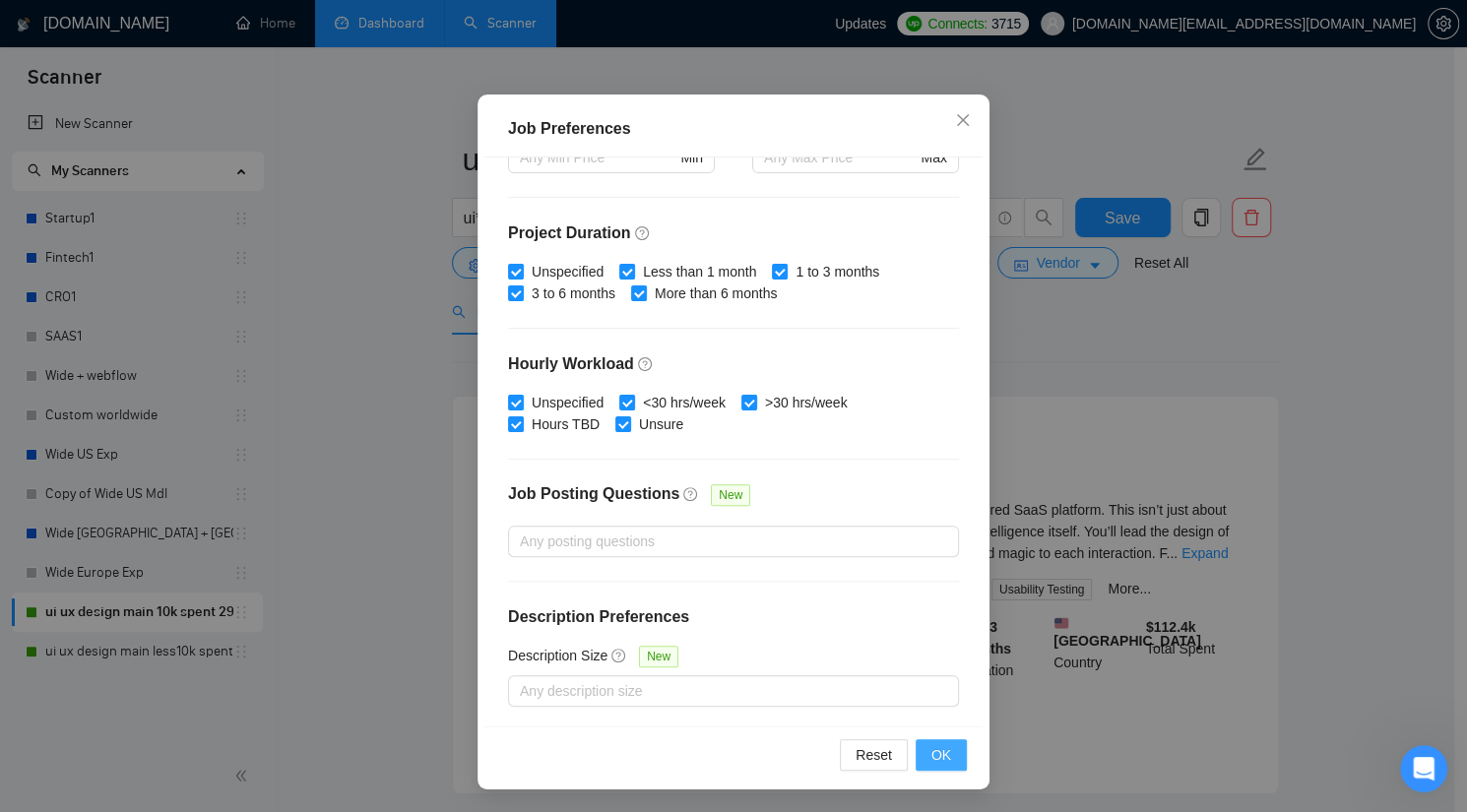 type on "35" 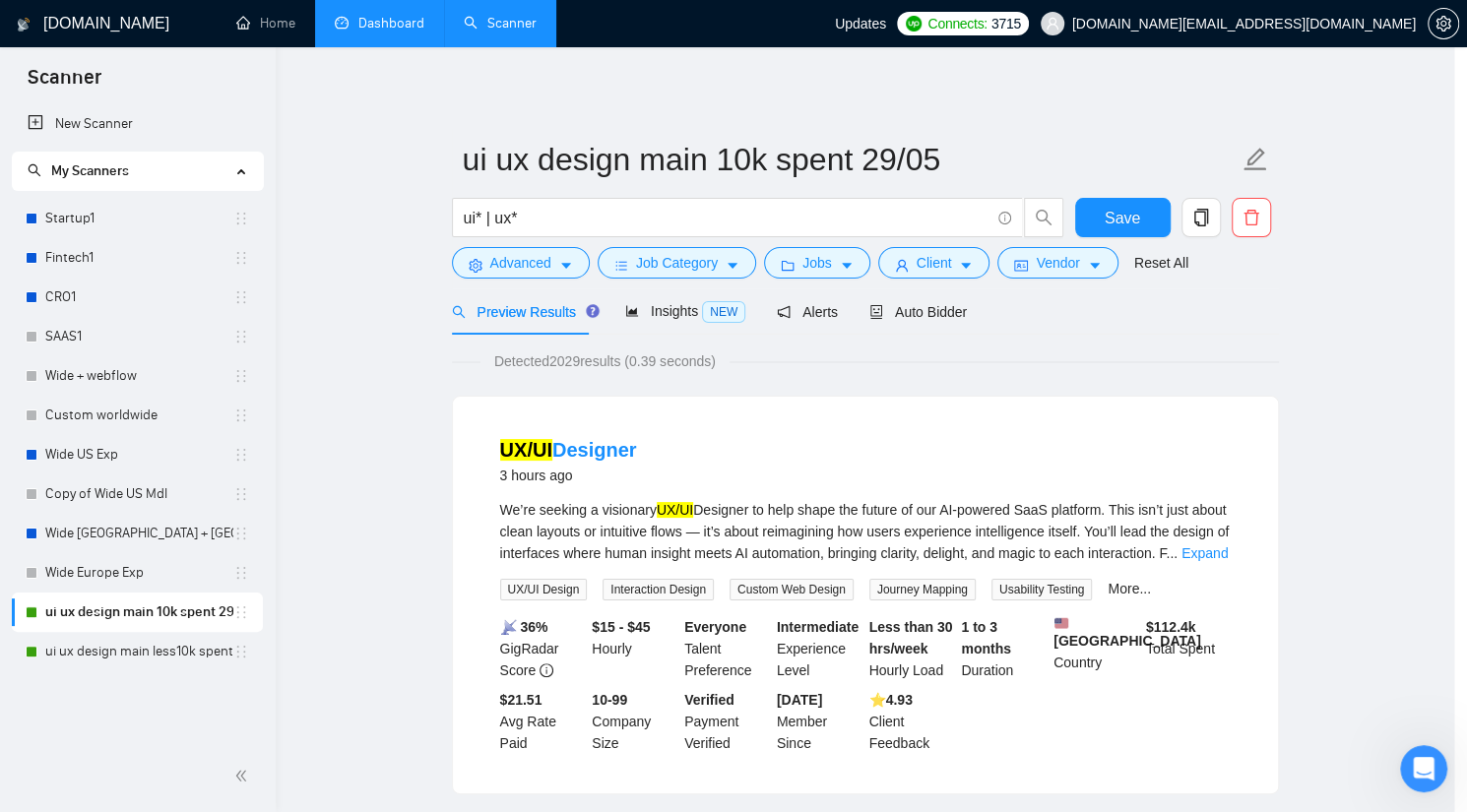 scroll, scrollTop: 23, scrollLeft: 0, axis: vertical 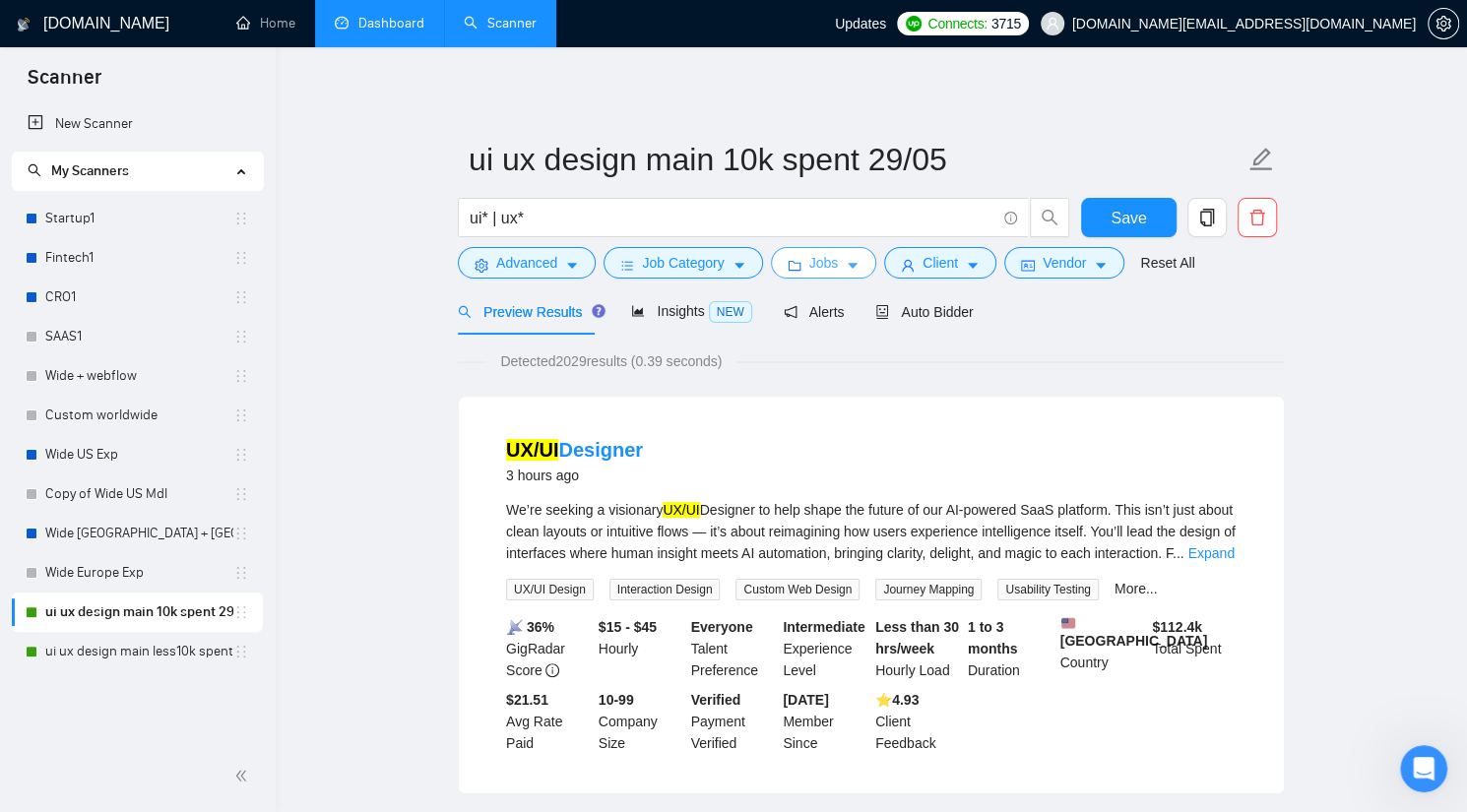 click on "Jobs" at bounding box center (824, 263) 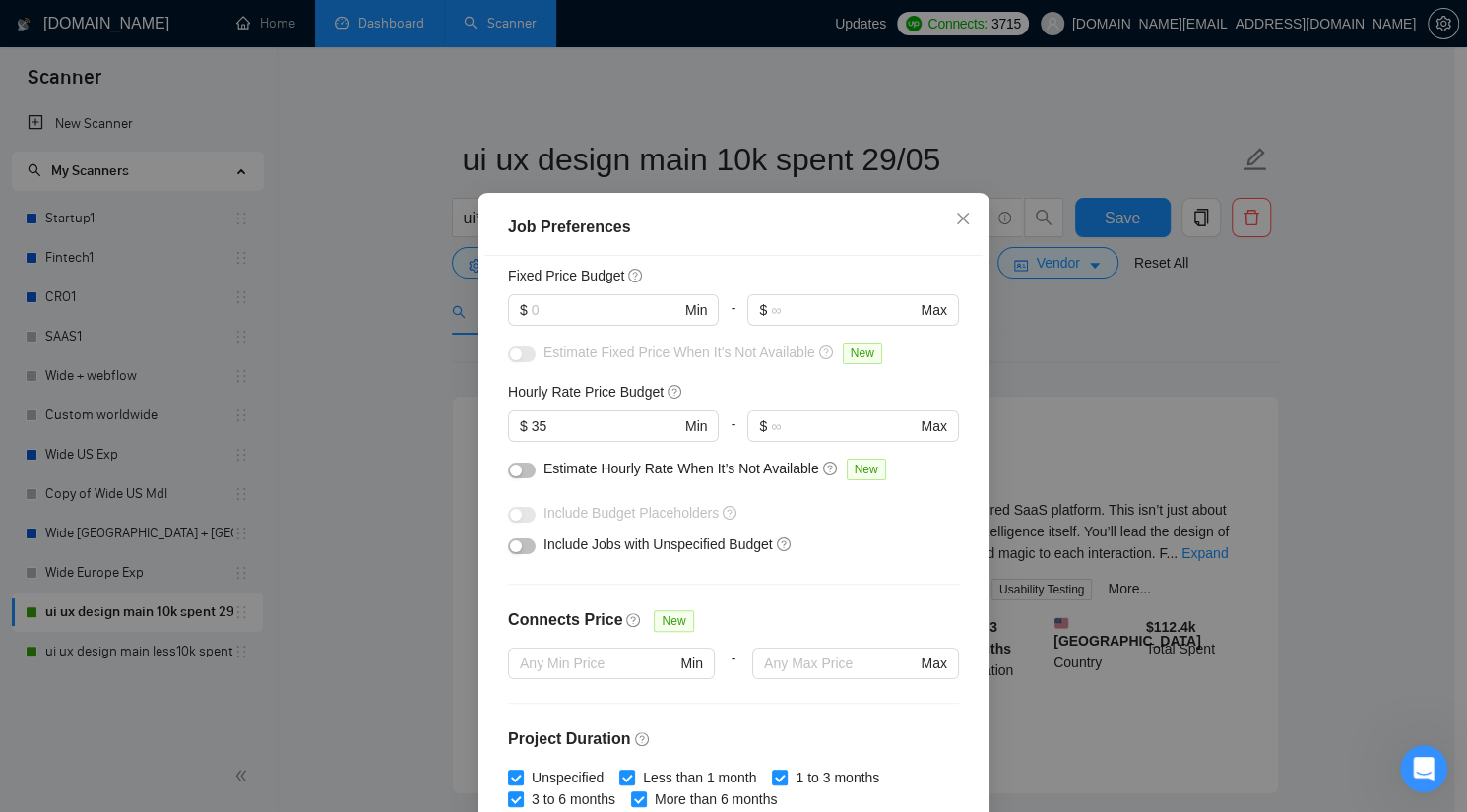 scroll, scrollTop: 538, scrollLeft: 0, axis: vertical 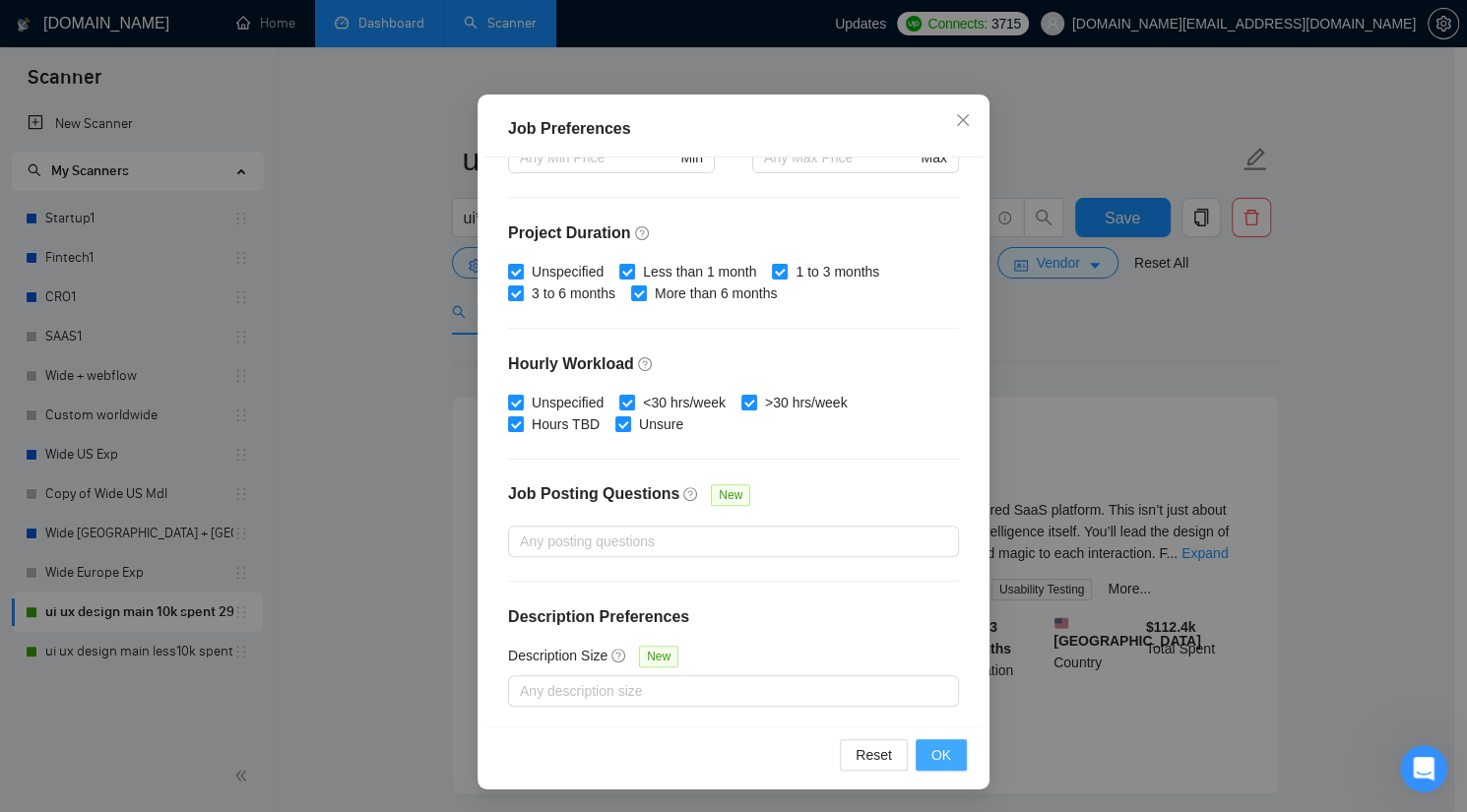 click on "OK" at bounding box center [941, 755] 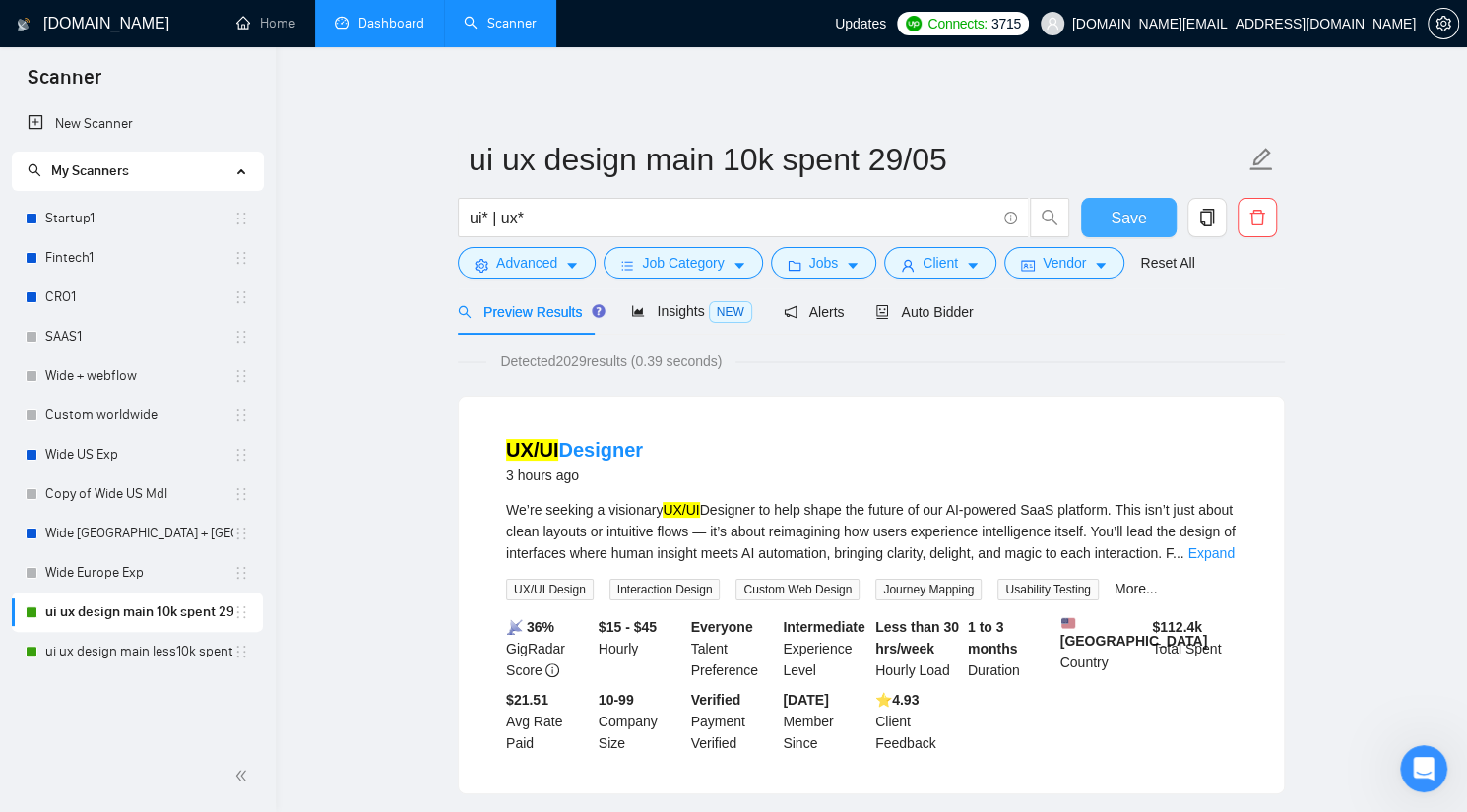 click on "Save" at bounding box center [1128, 218] 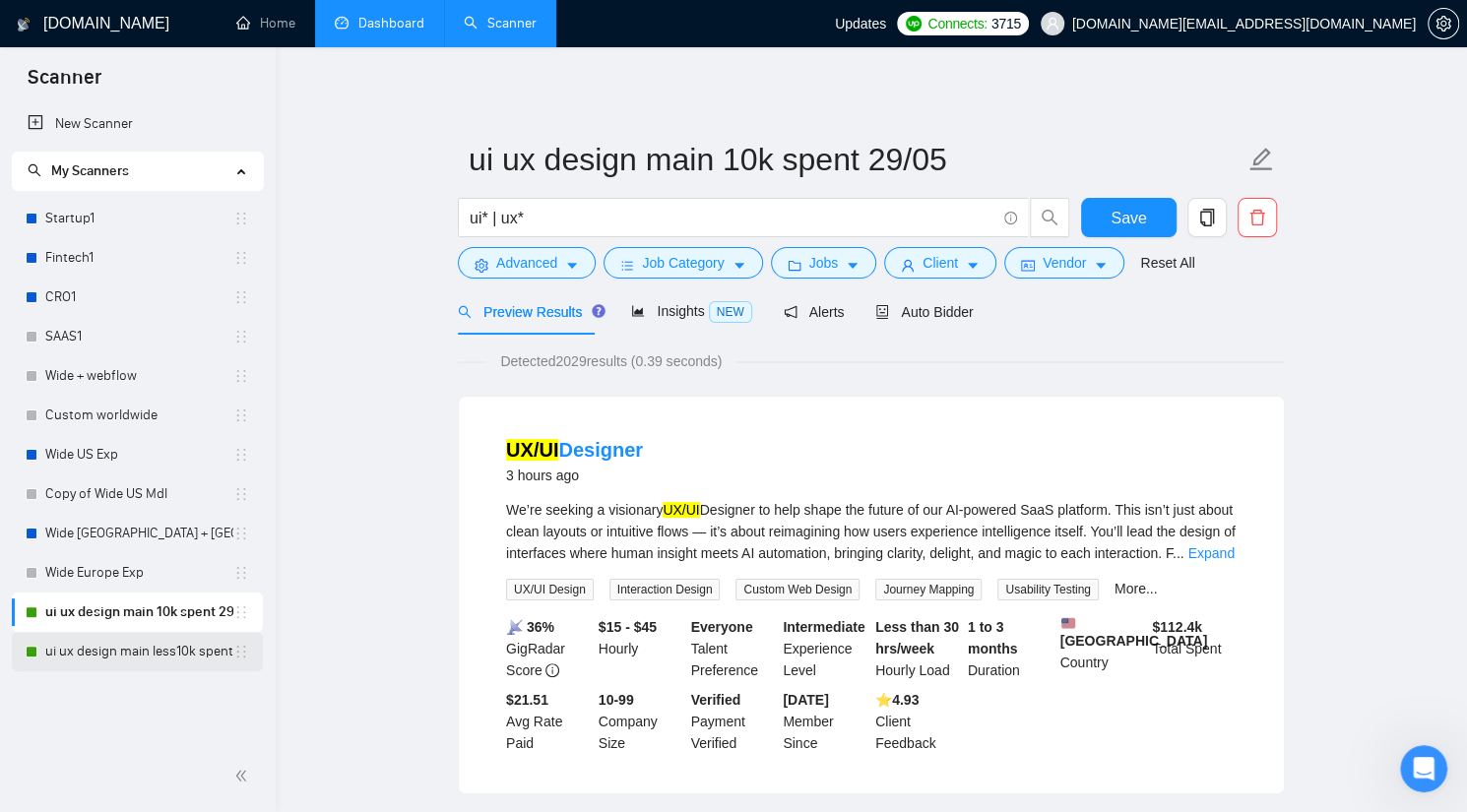 click on "ui ux design main  less10k spent" at bounding box center [139, 652] 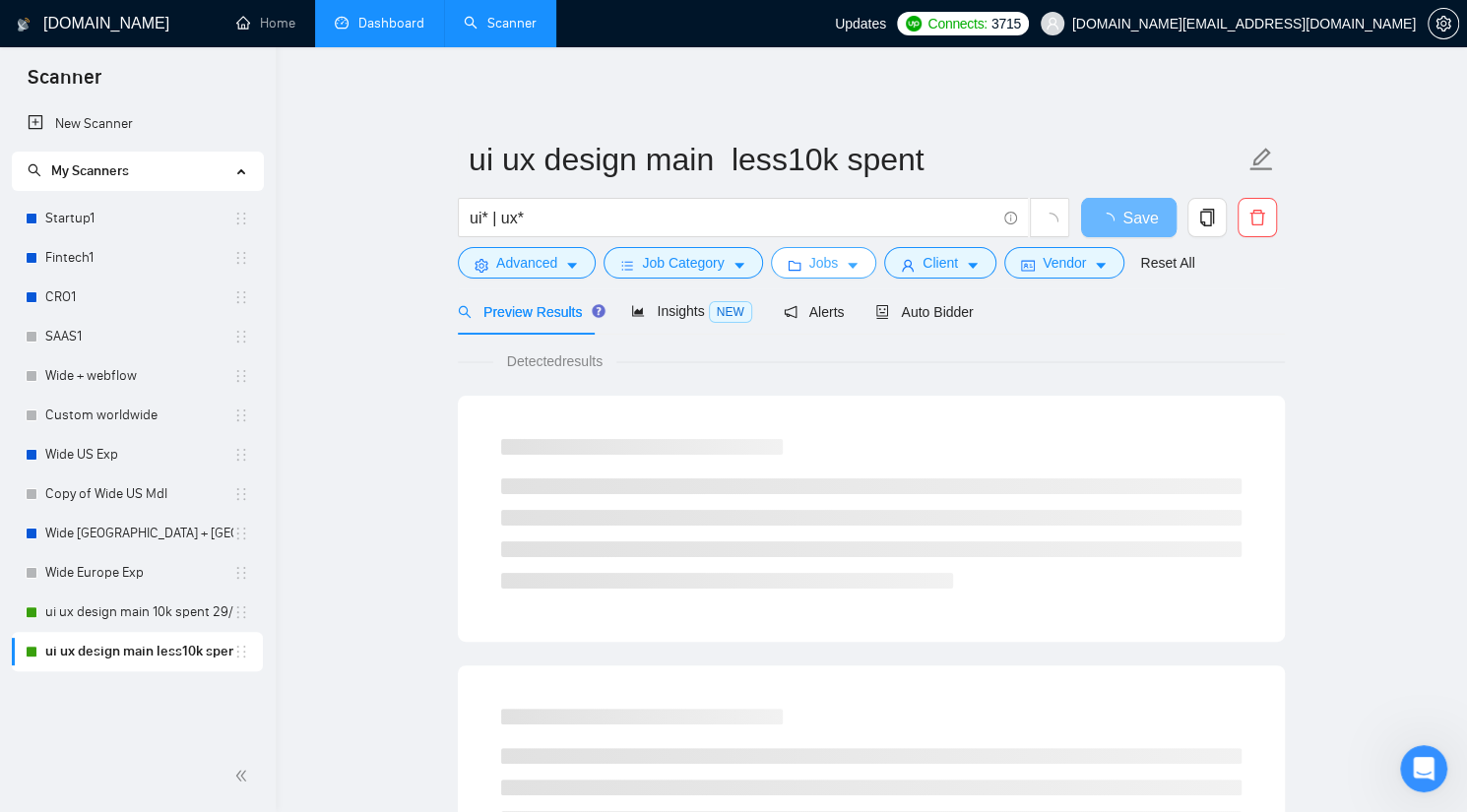 click on "Jobs" at bounding box center (824, 263) 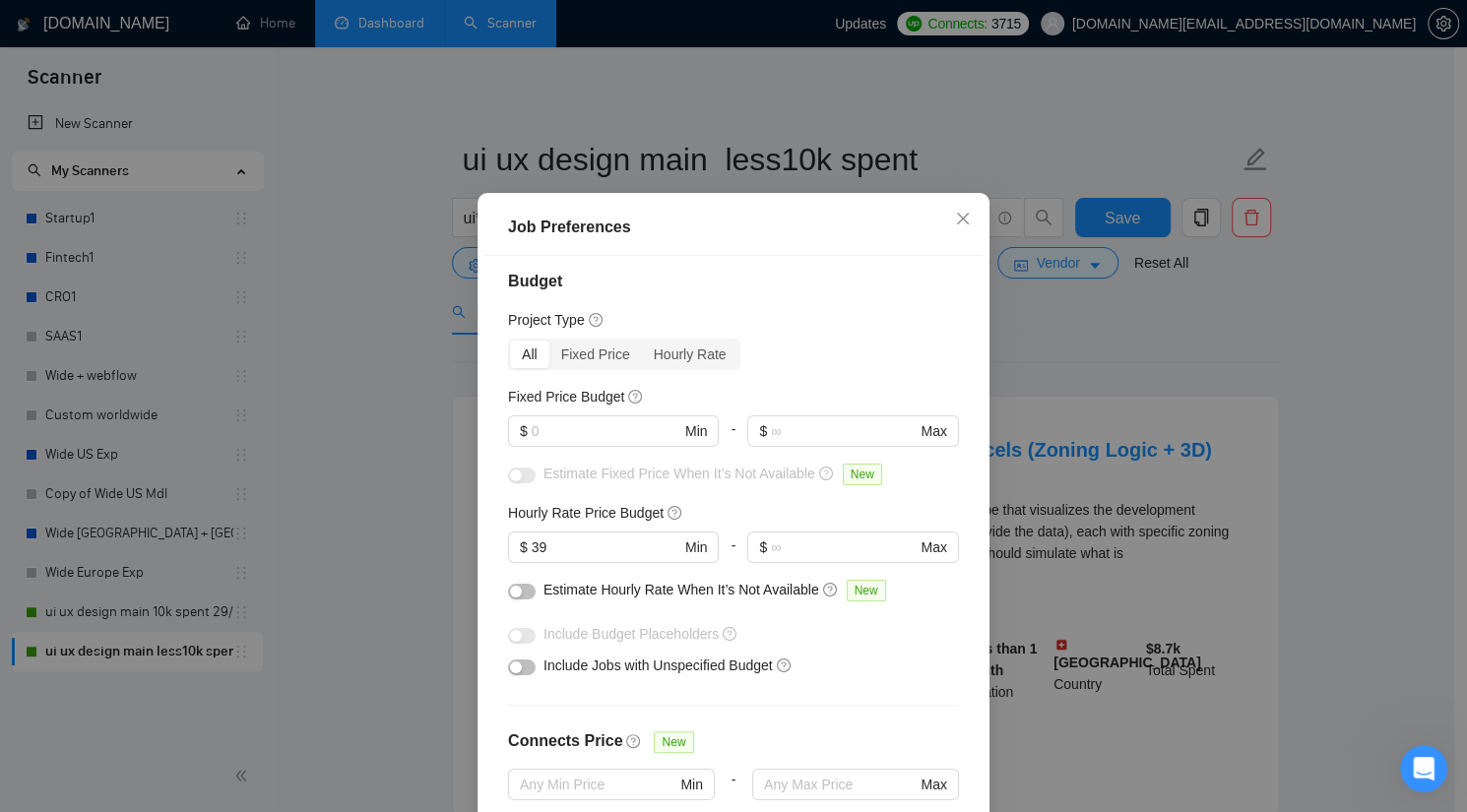 scroll, scrollTop: 2, scrollLeft: 0, axis: vertical 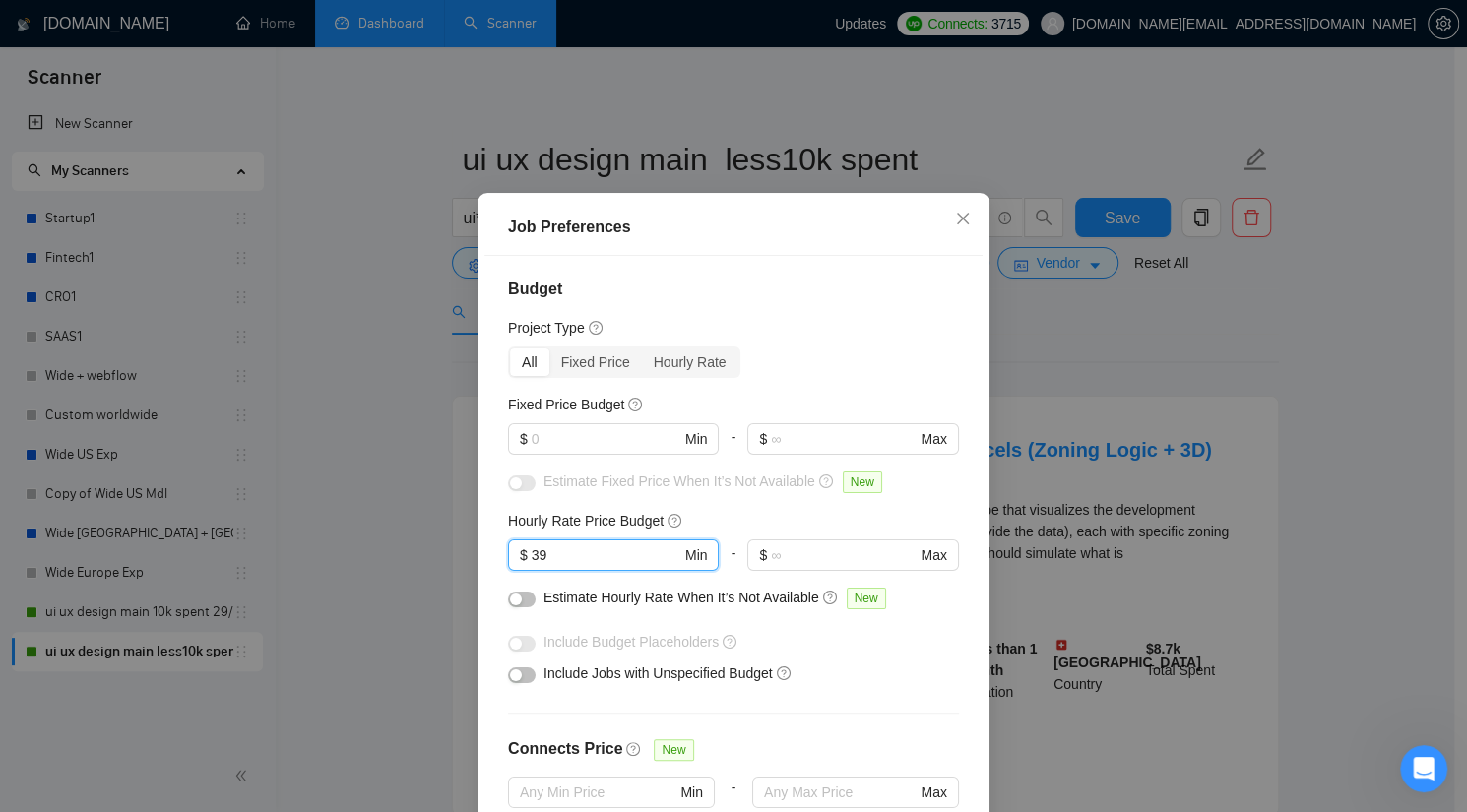 drag, startPoint x: 597, startPoint y: 574, endPoint x: 348, endPoint y: 545, distance: 250.68307 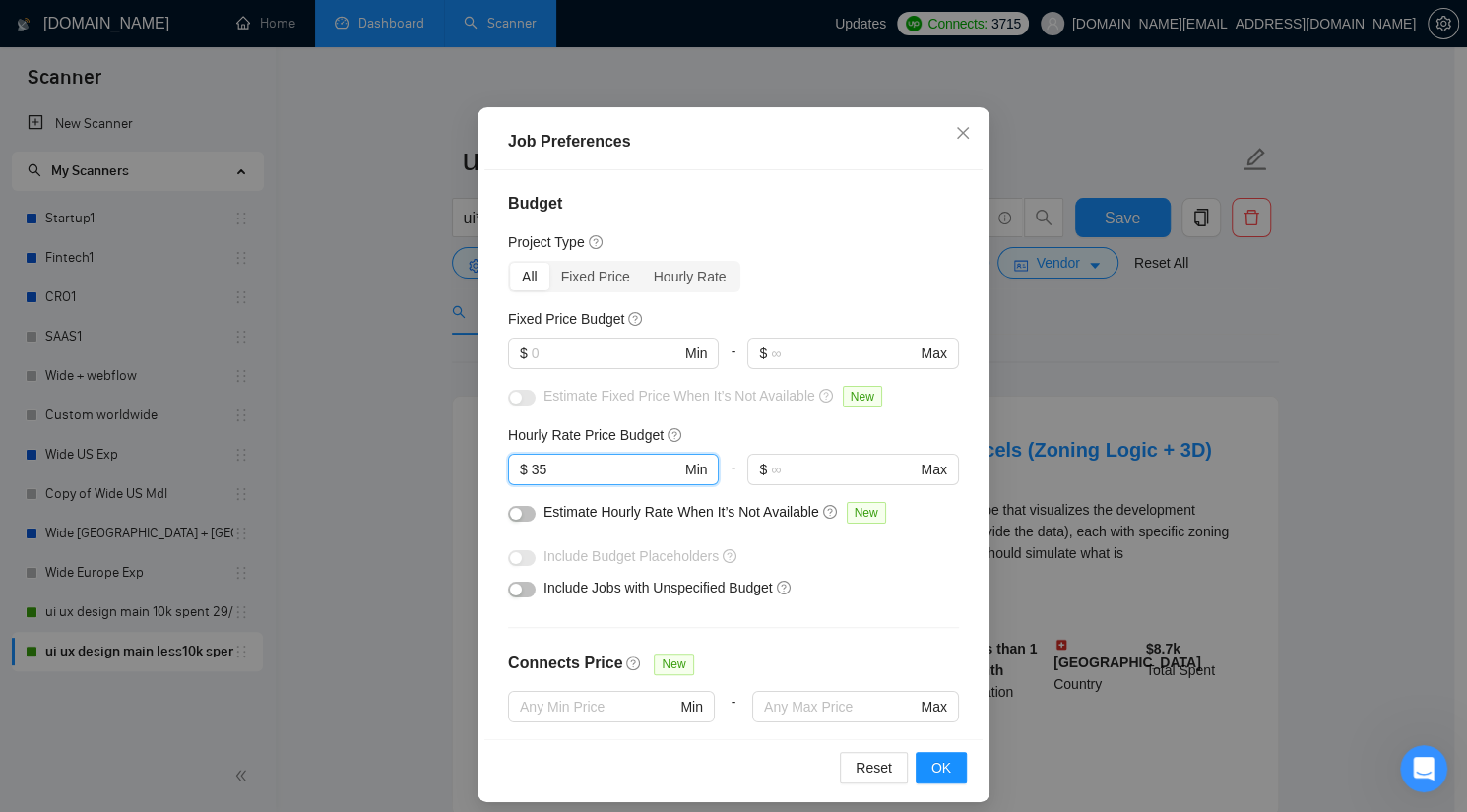 scroll, scrollTop: 121, scrollLeft: 0, axis: vertical 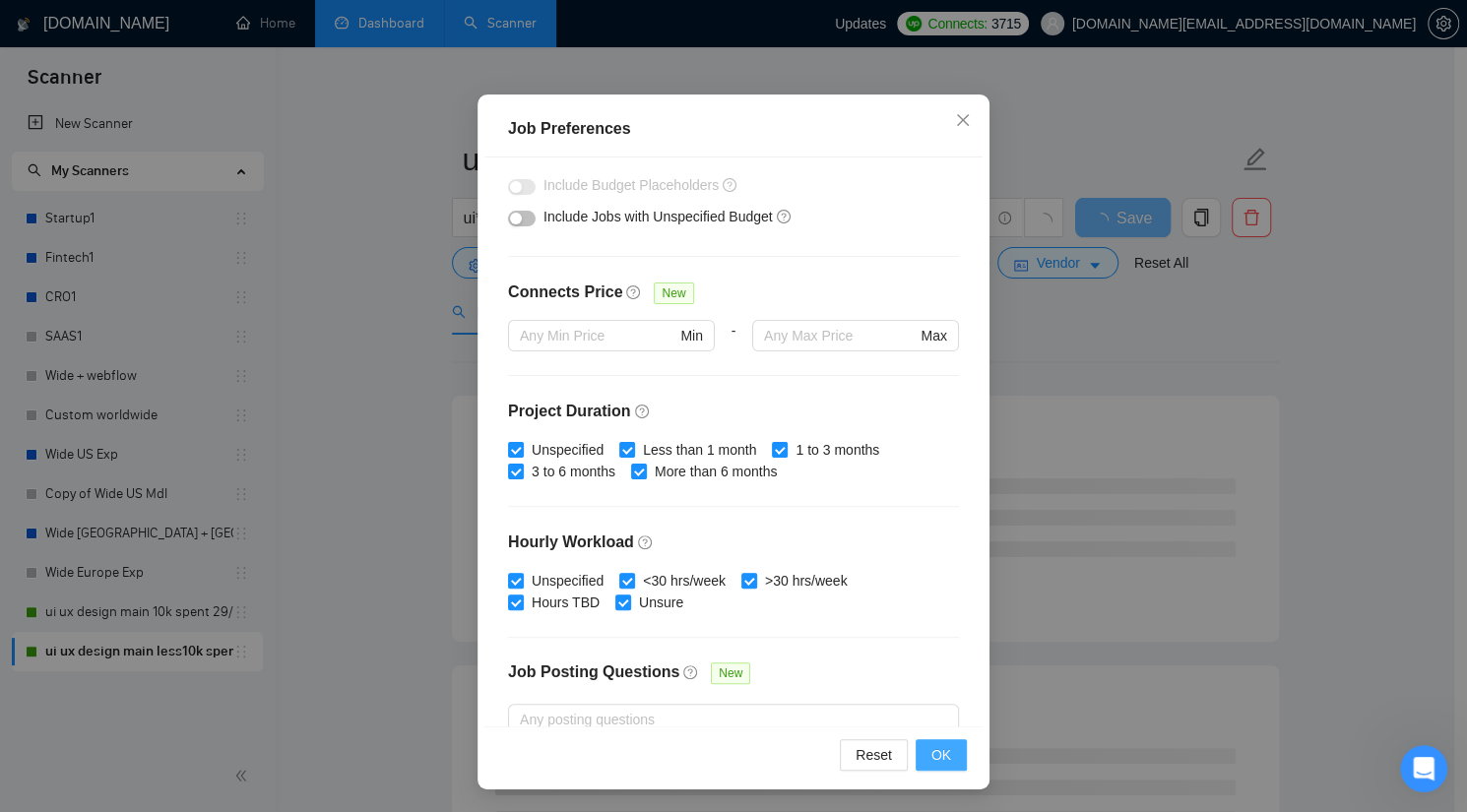 type on "35" 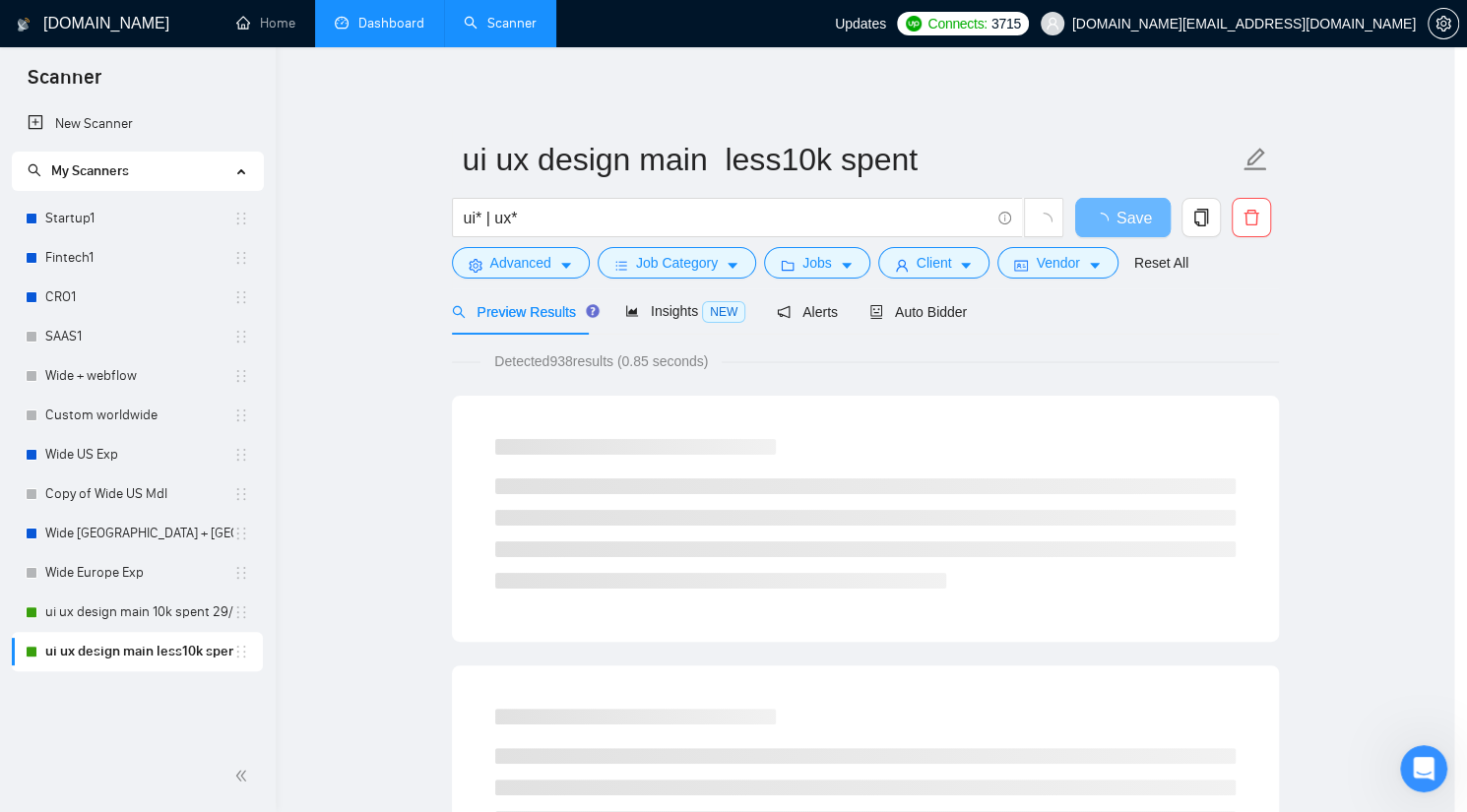 scroll, scrollTop: 23, scrollLeft: 0, axis: vertical 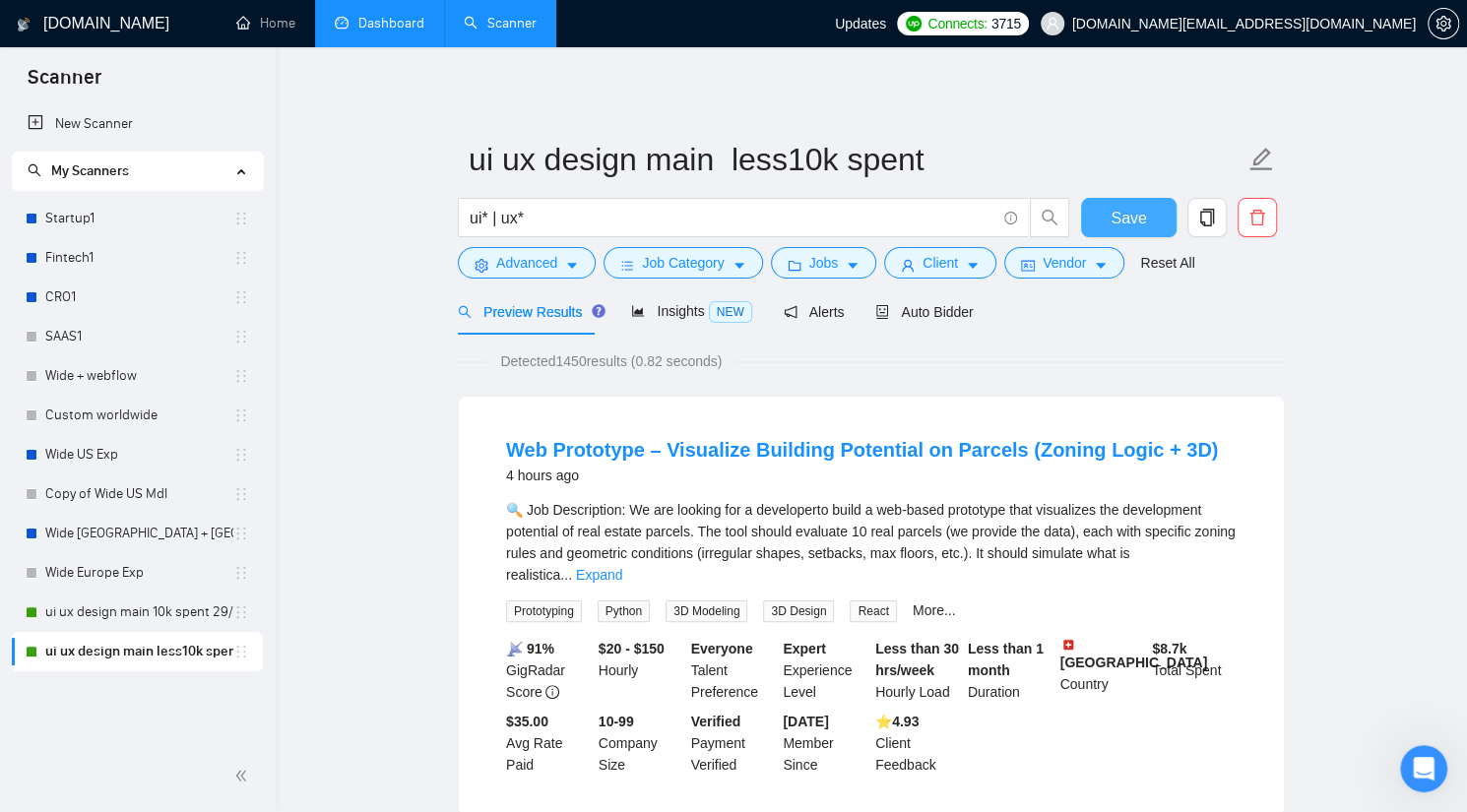 click on "Save" at bounding box center (1128, 218) 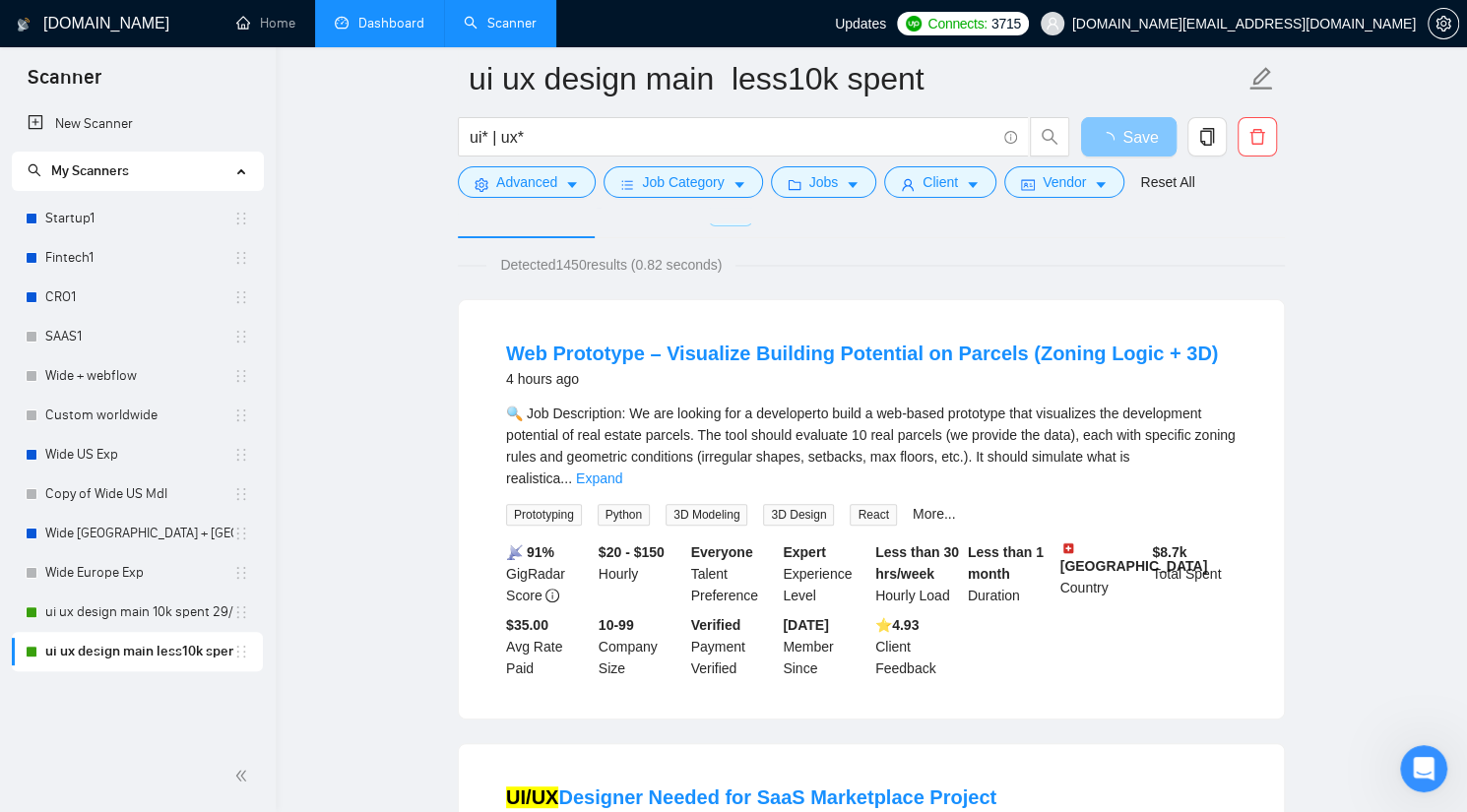 scroll, scrollTop: 0, scrollLeft: 0, axis: both 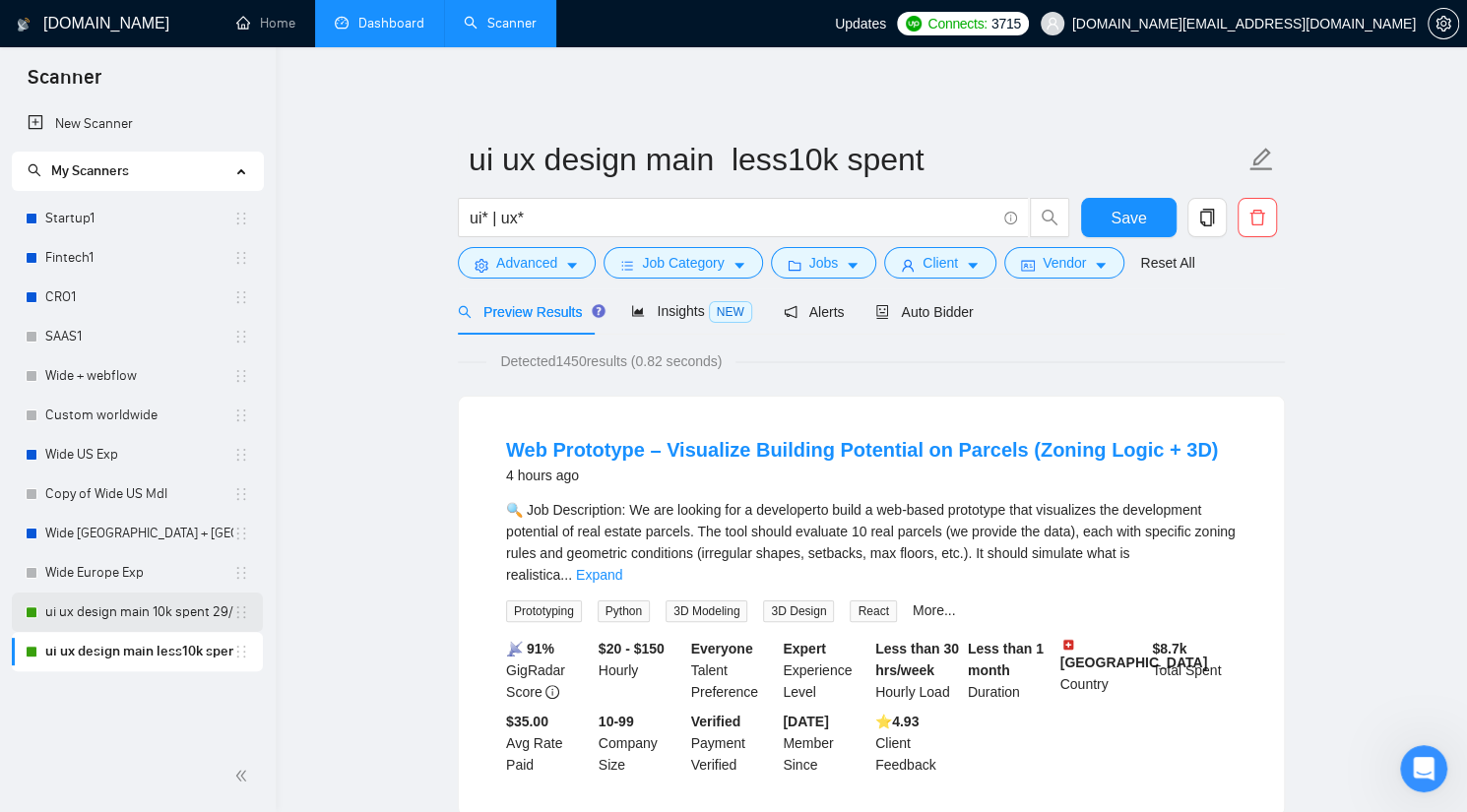 click on "ui ux design main 10k spent 29/05" at bounding box center (139, 612) 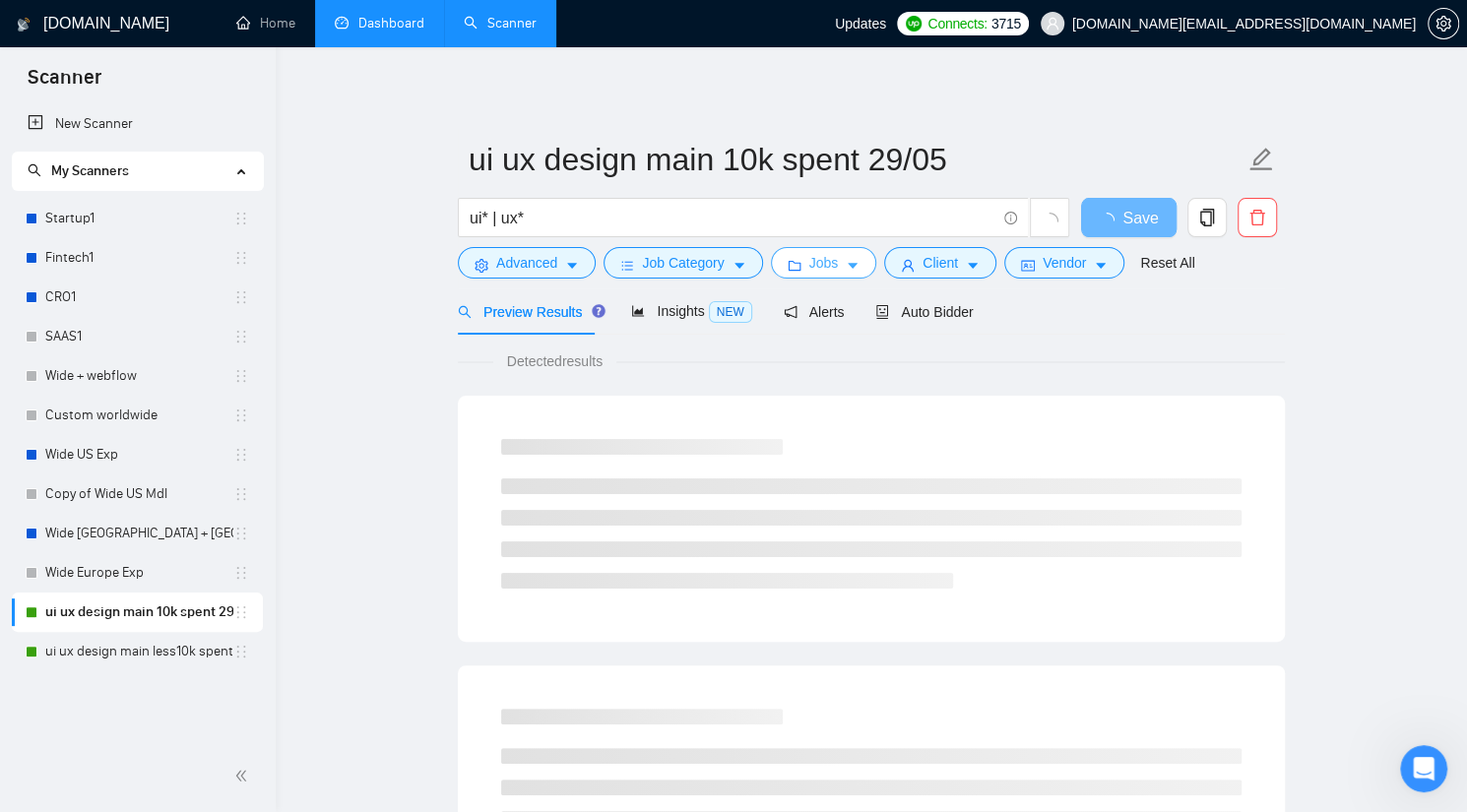 click on "Jobs" at bounding box center [824, 263] 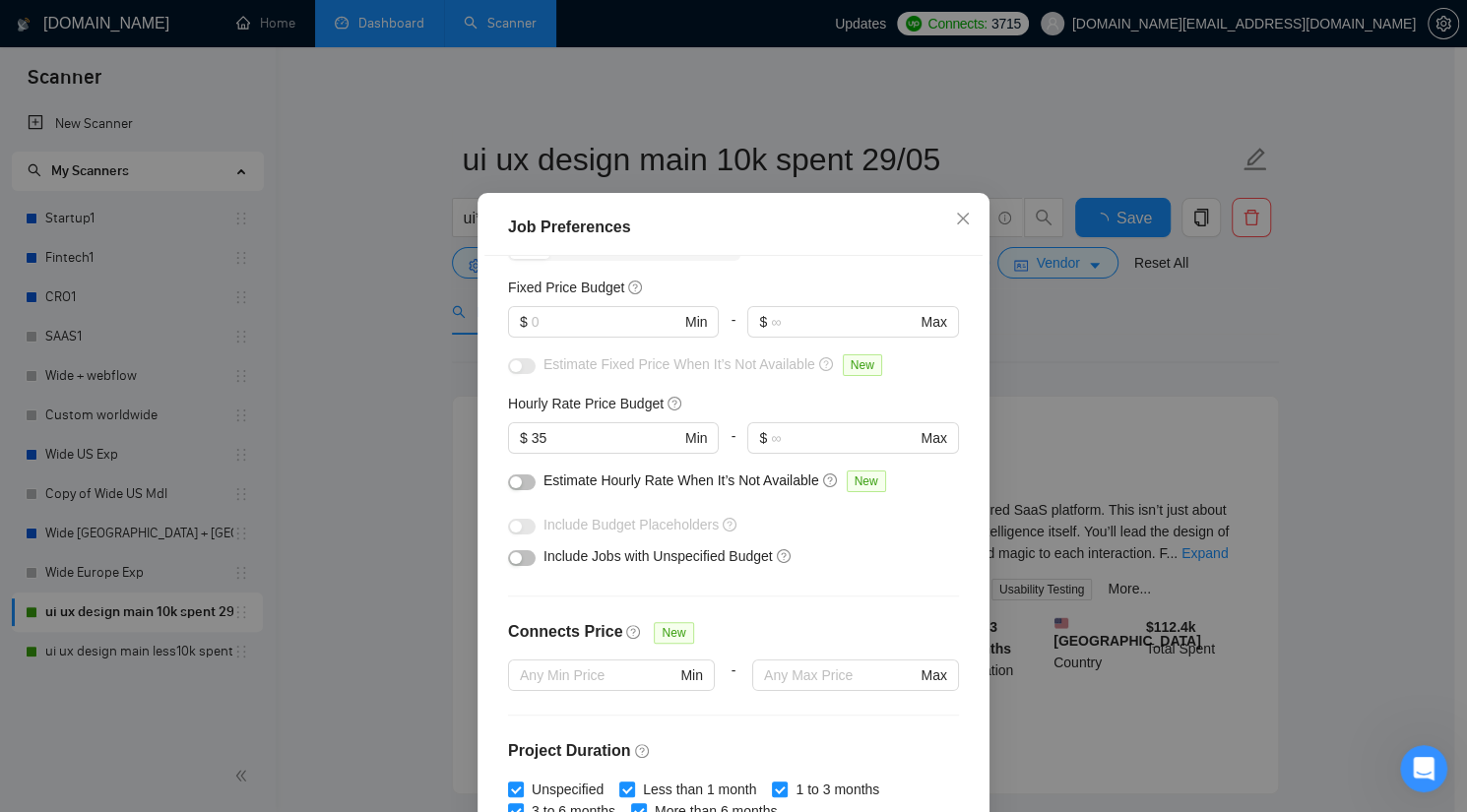 scroll, scrollTop: 92, scrollLeft: 0, axis: vertical 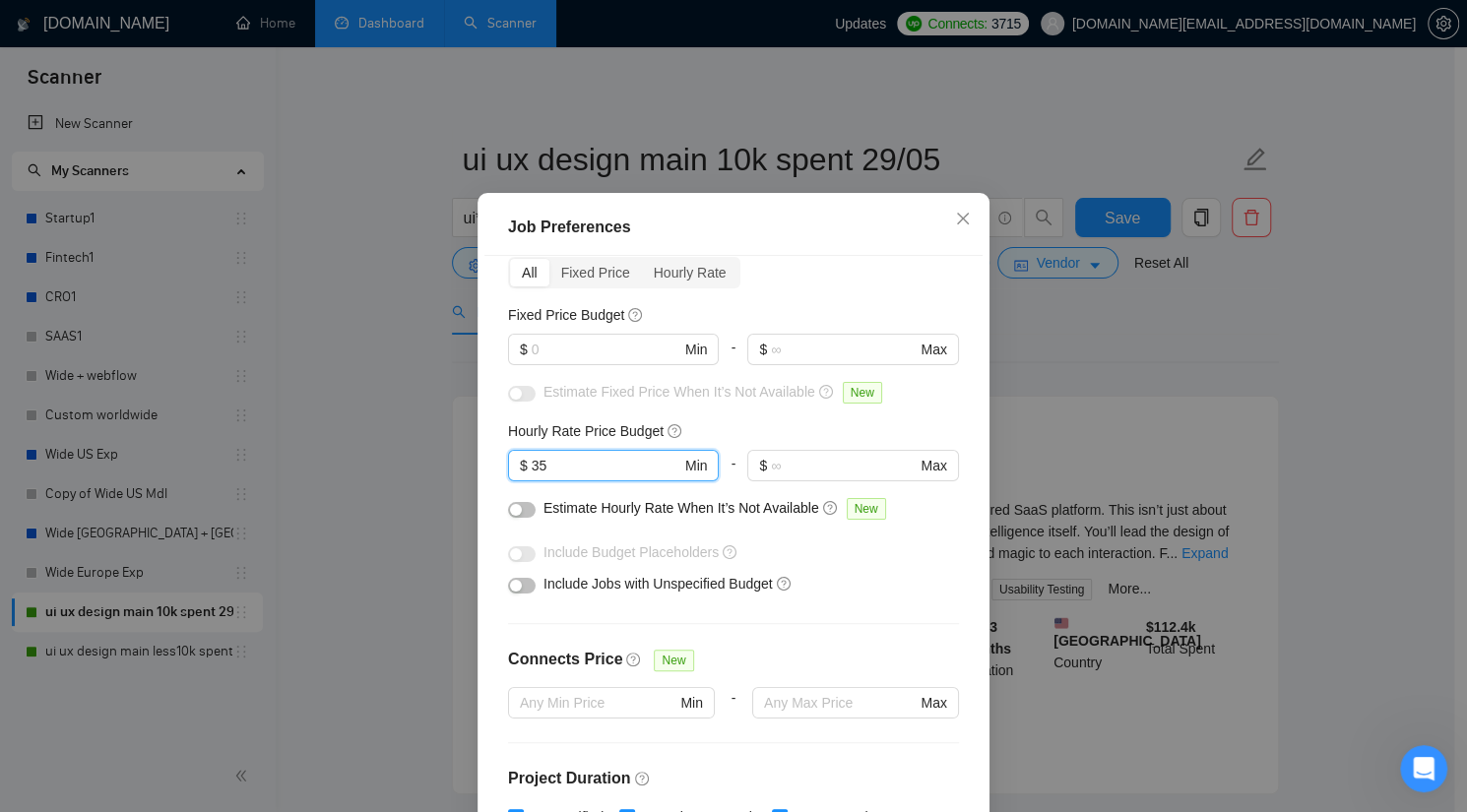 drag, startPoint x: 562, startPoint y: 485, endPoint x: 460, endPoint y: 477, distance: 102.313244 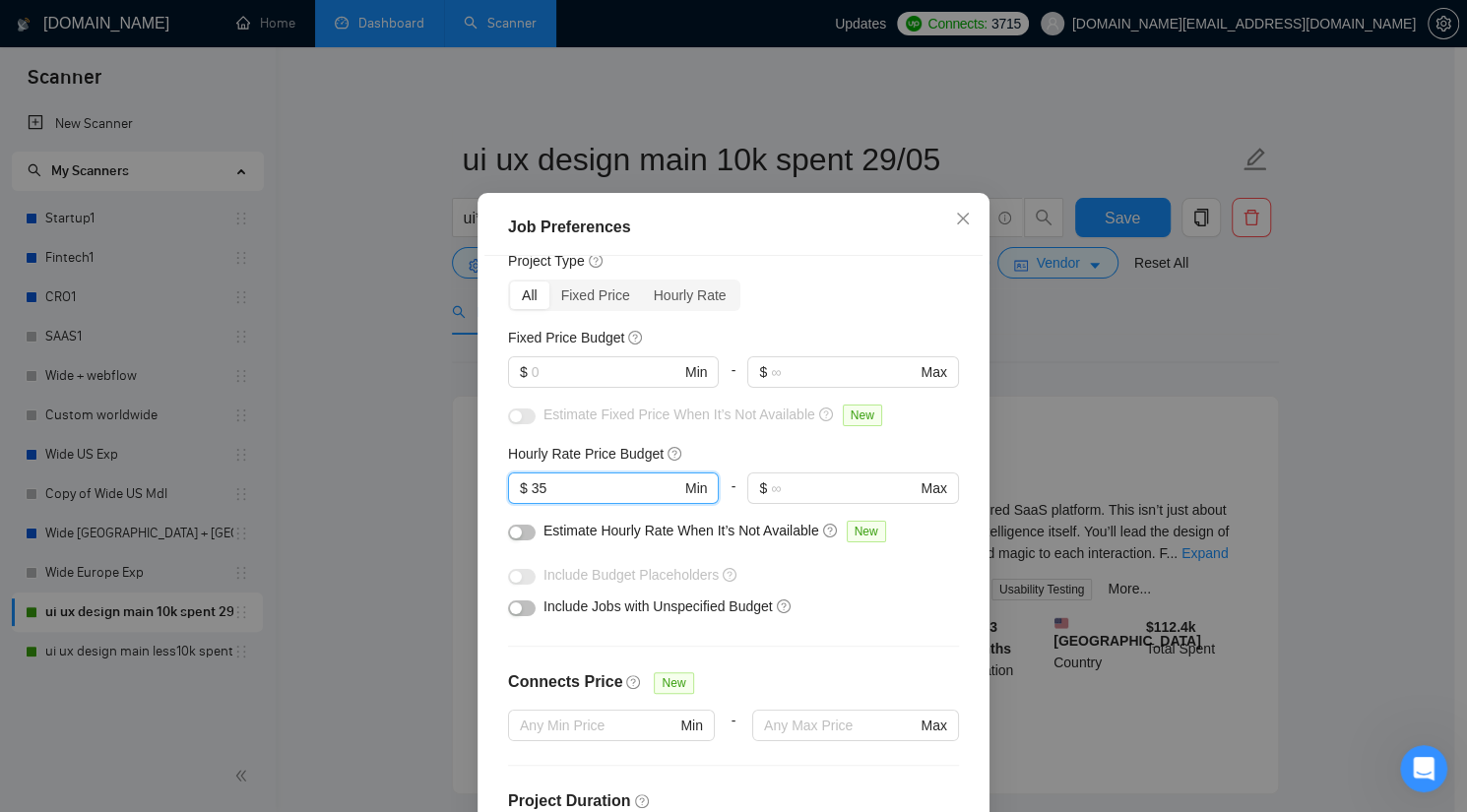 scroll, scrollTop: 0, scrollLeft: 0, axis: both 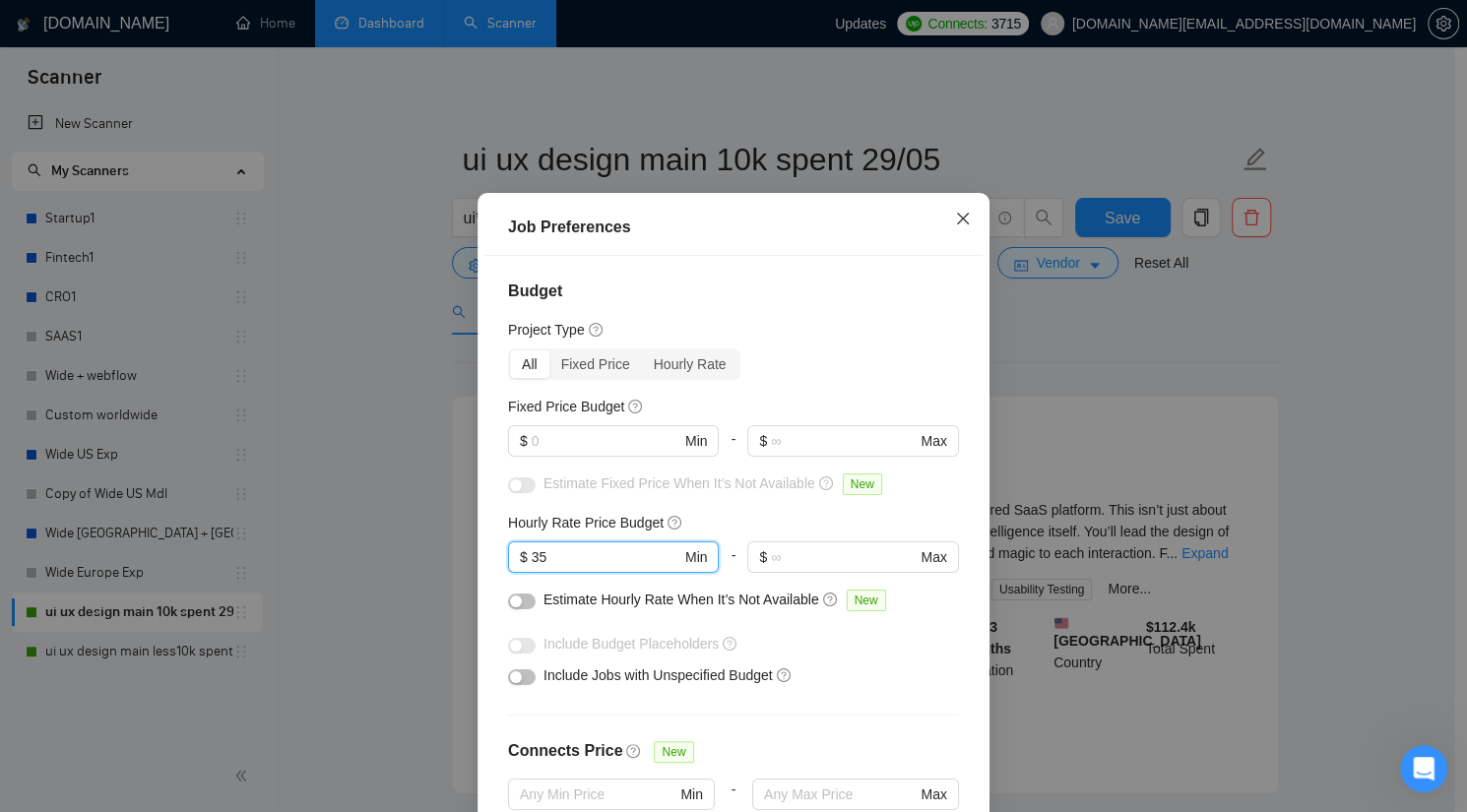 click at bounding box center [963, 219] 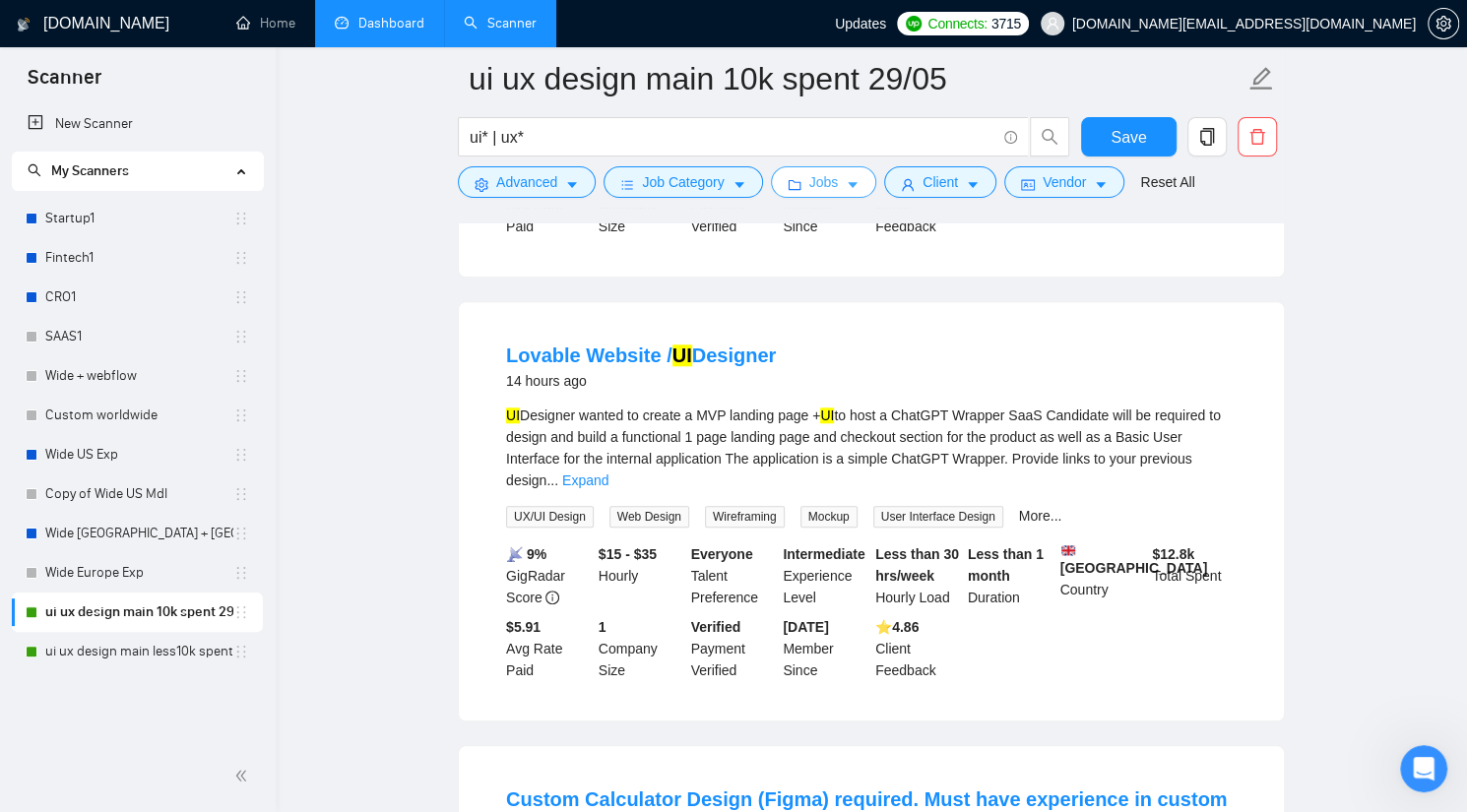 scroll, scrollTop: 983, scrollLeft: 0, axis: vertical 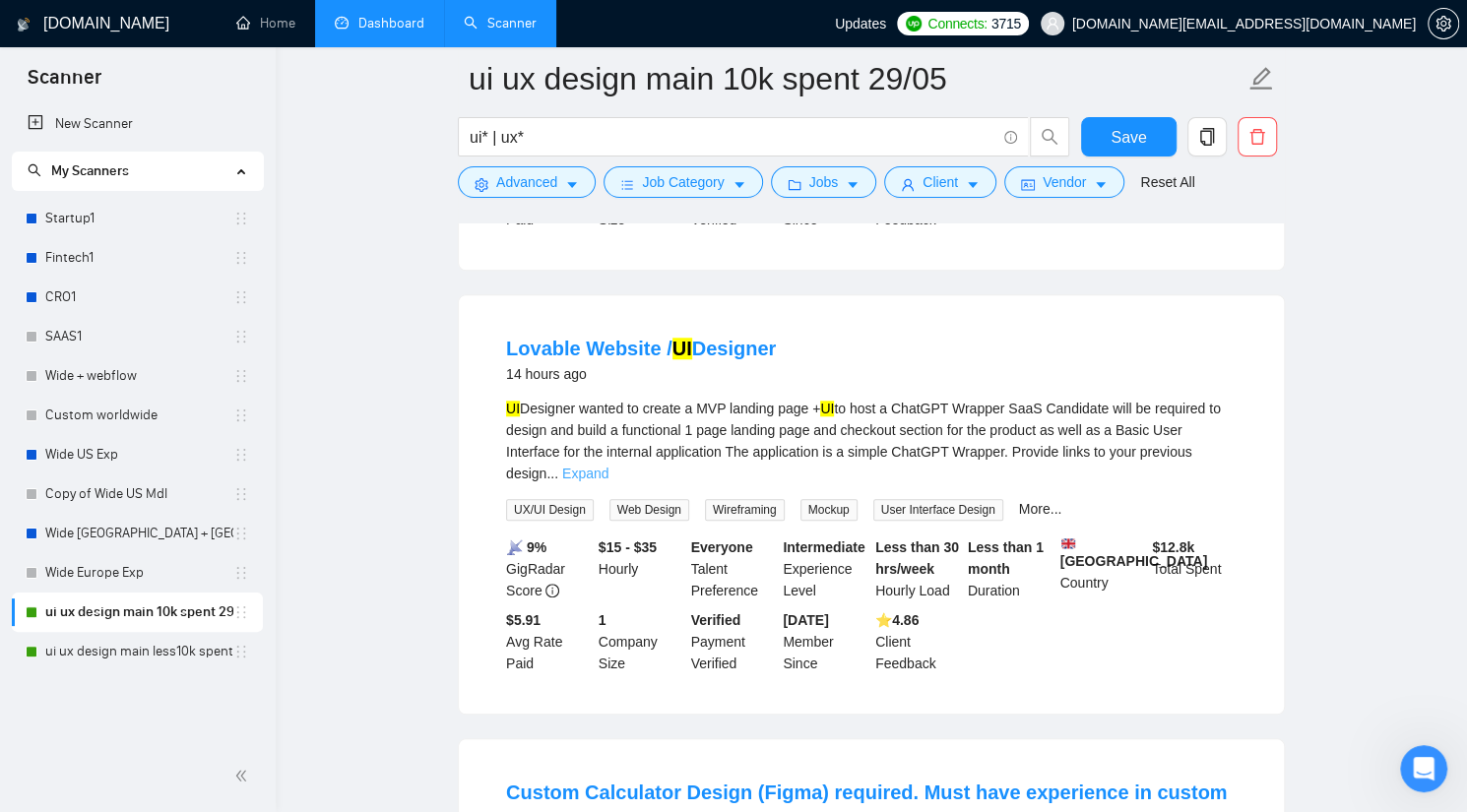 click on "Expand" at bounding box center (585, 473) 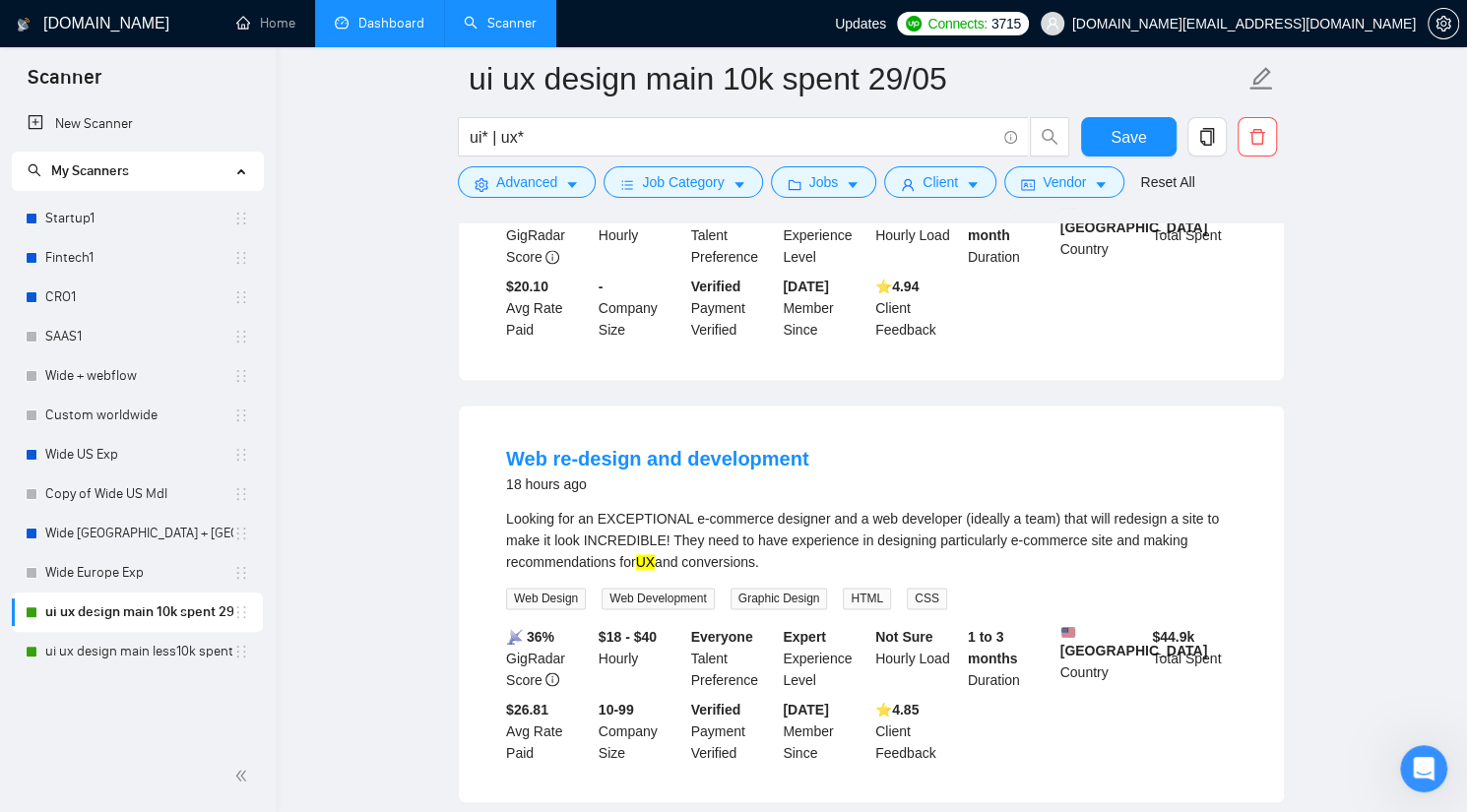 scroll, scrollTop: 1789, scrollLeft: 0, axis: vertical 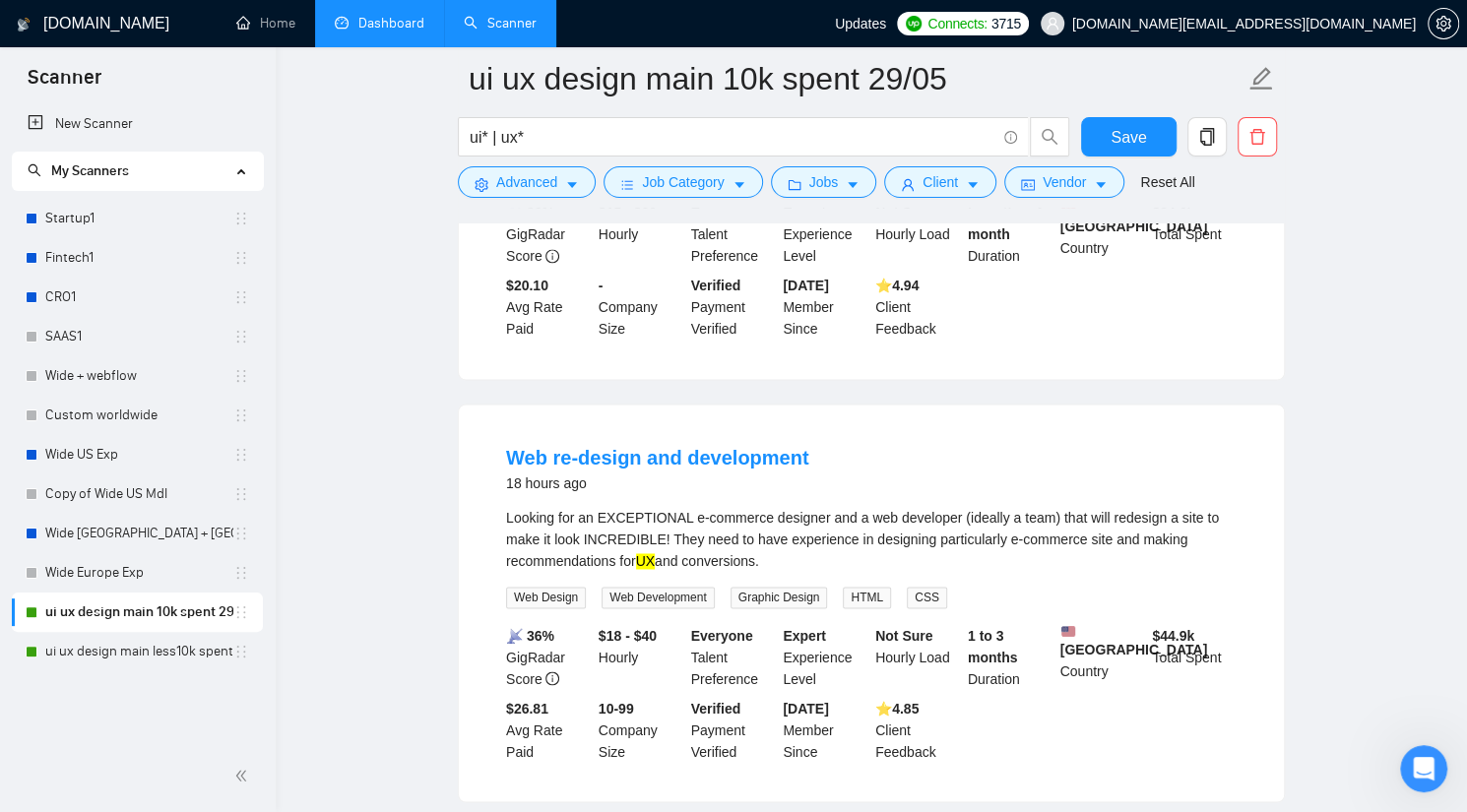 click on "Web re-design and development" at bounding box center (657, 458) 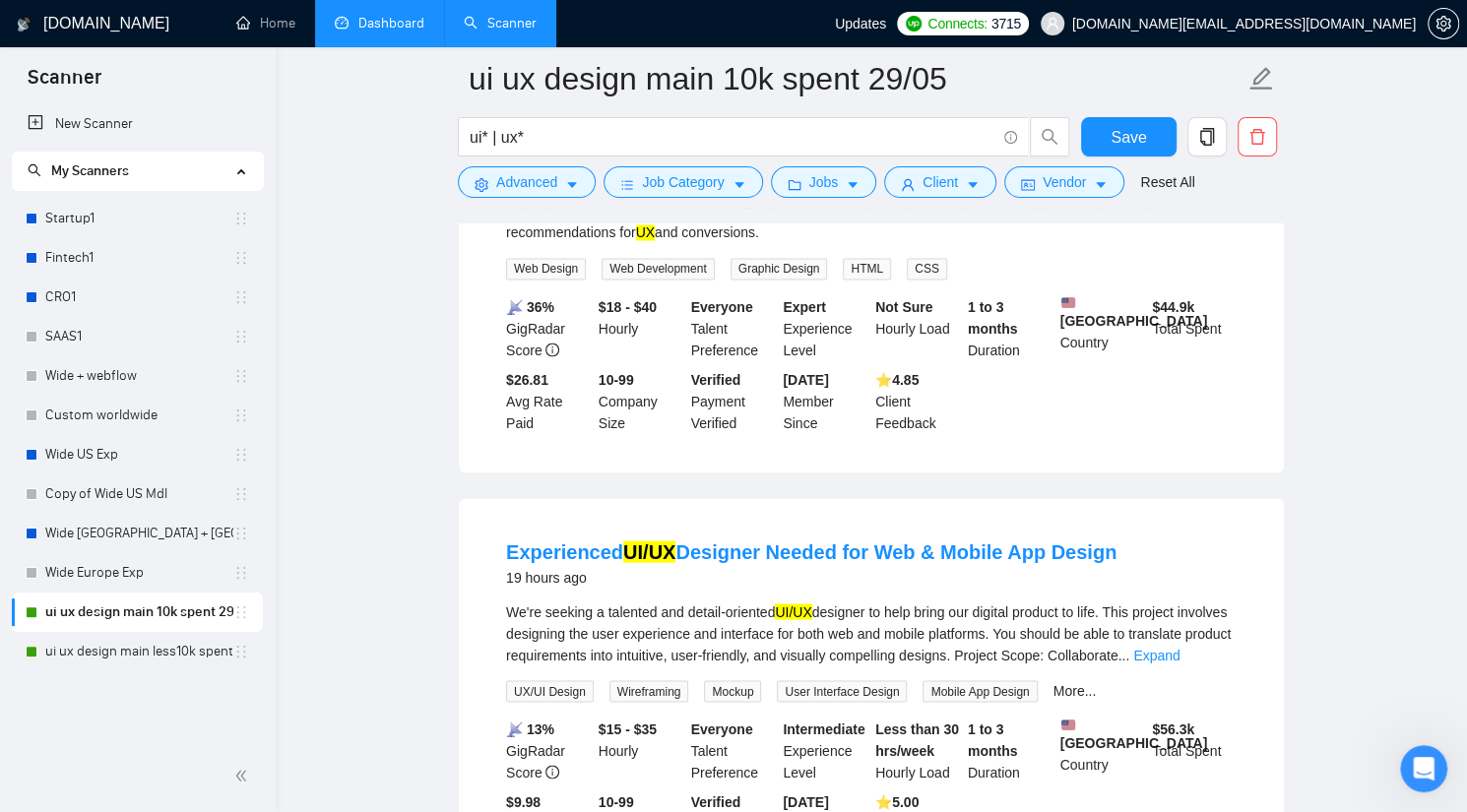 scroll, scrollTop: 2326, scrollLeft: 0, axis: vertical 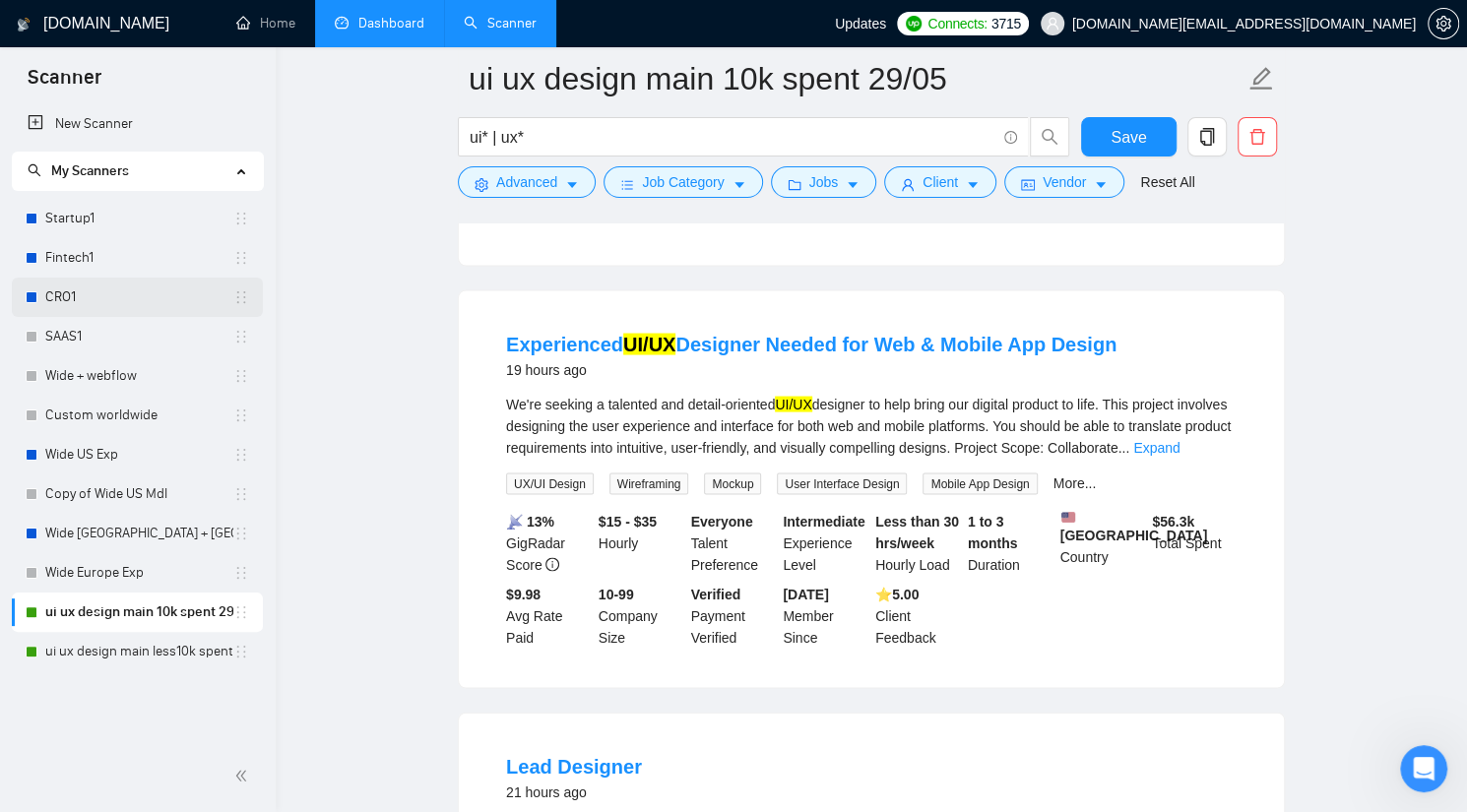 click on "CRO1" at bounding box center (139, 297) 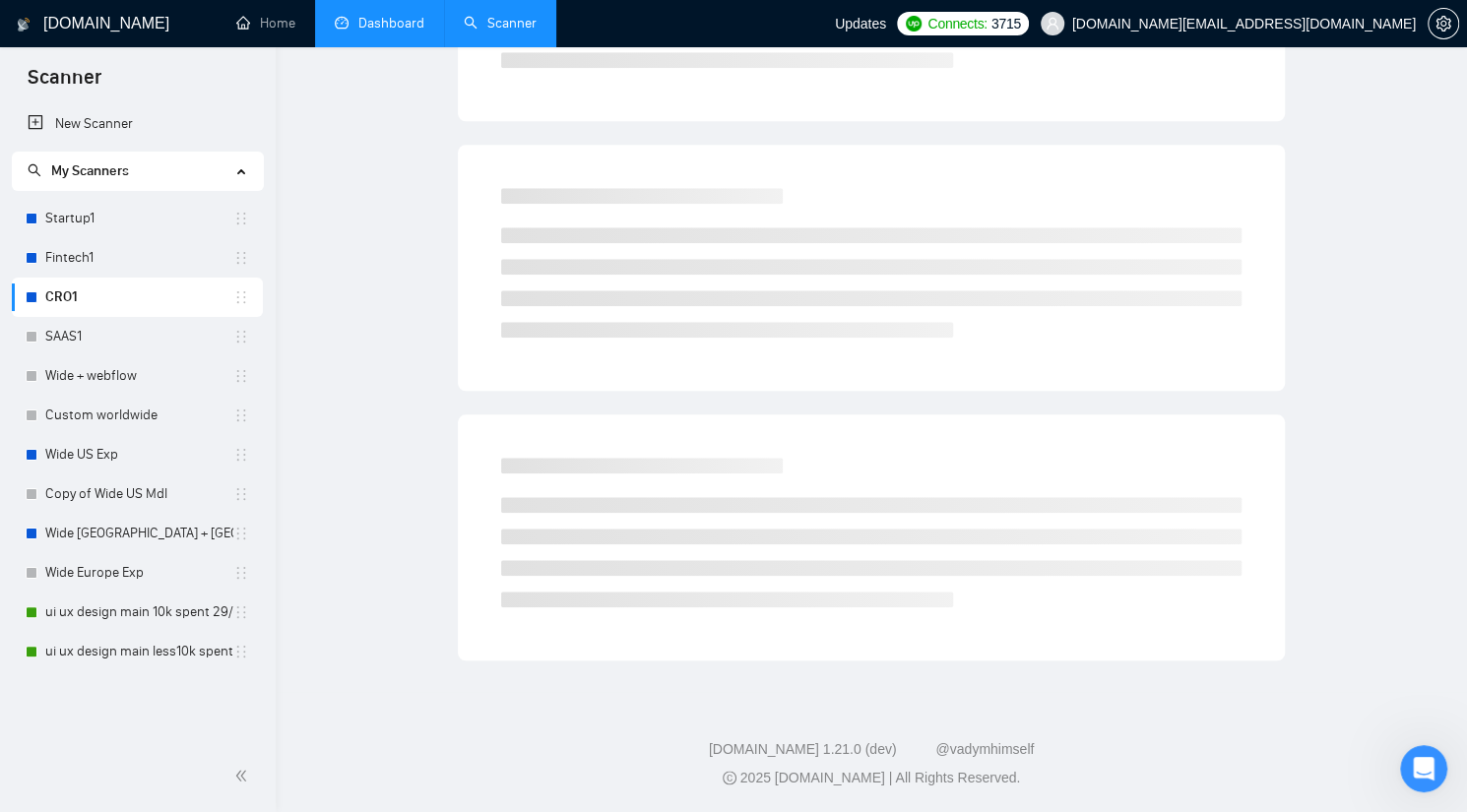 scroll, scrollTop: 0, scrollLeft: 0, axis: both 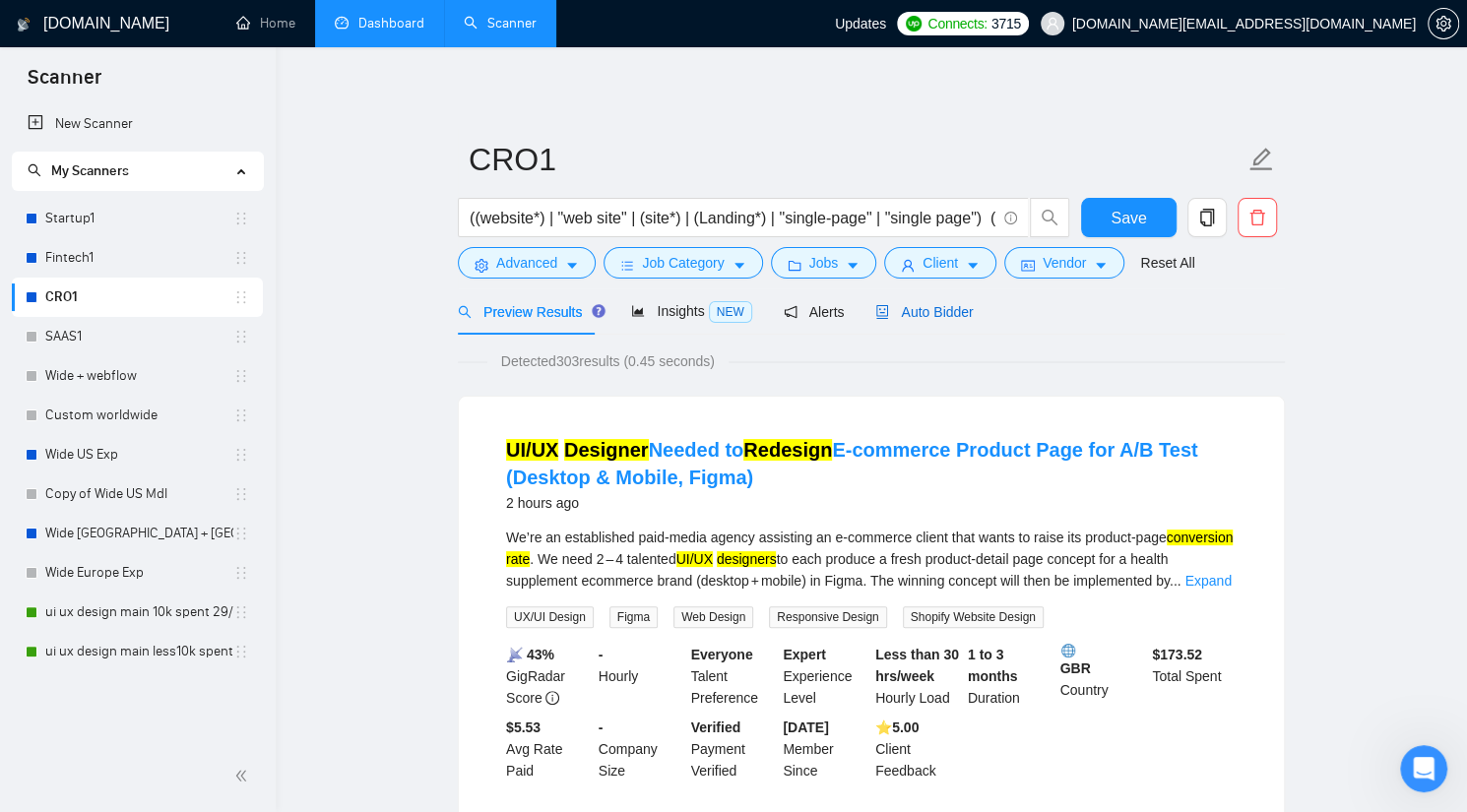click on "Auto Bidder" at bounding box center [924, 312] 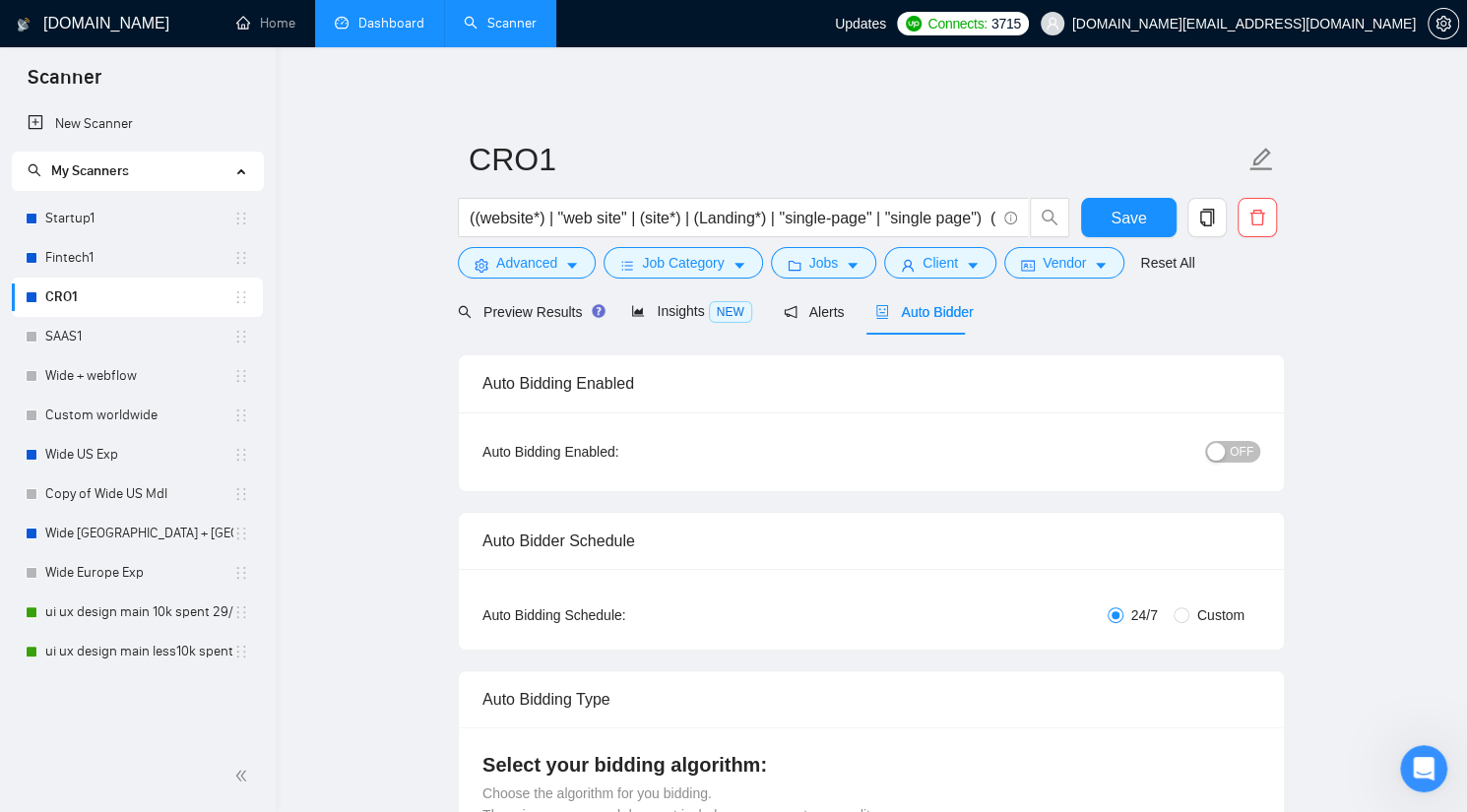 type 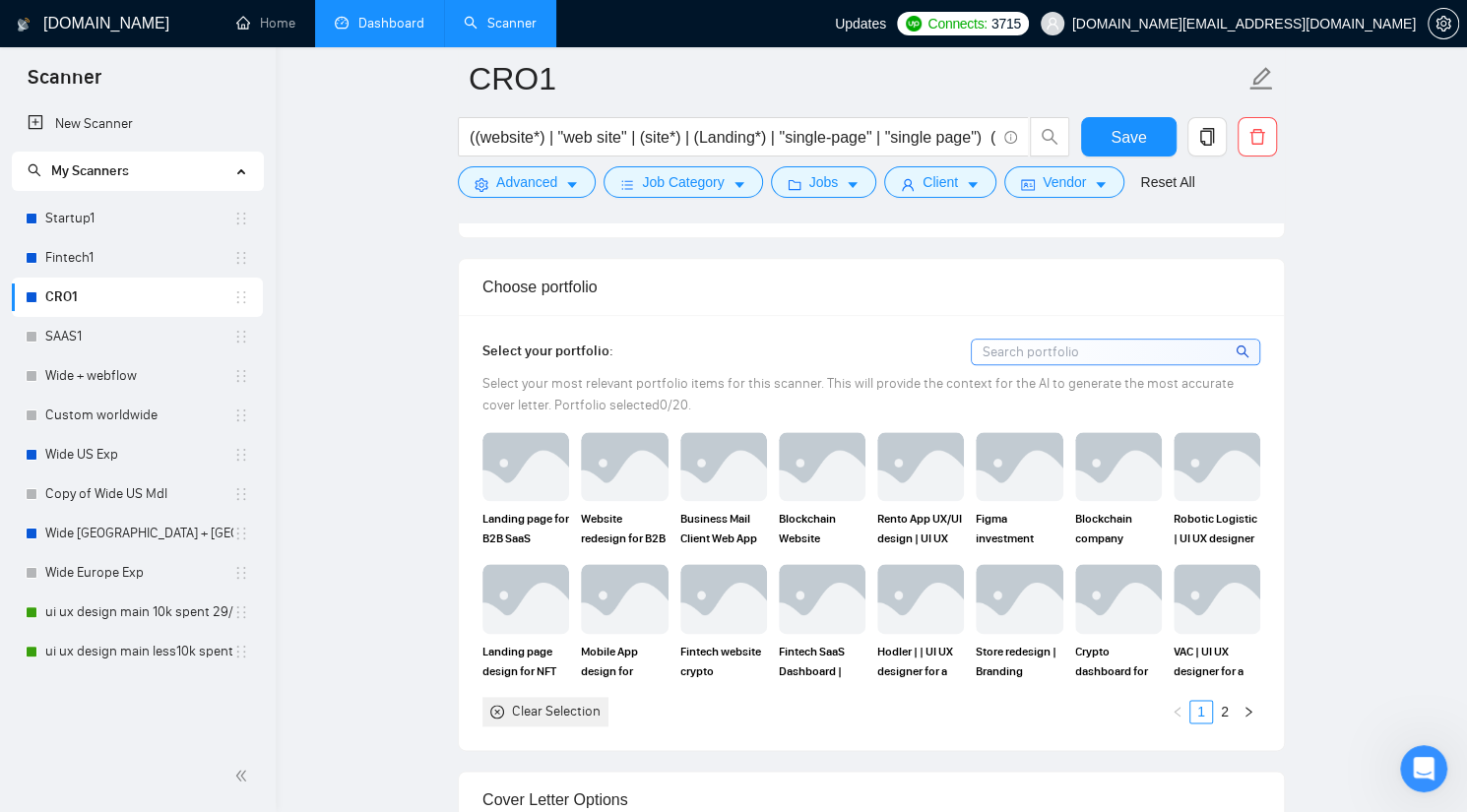 scroll, scrollTop: 1252, scrollLeft: 0, axis: vertical 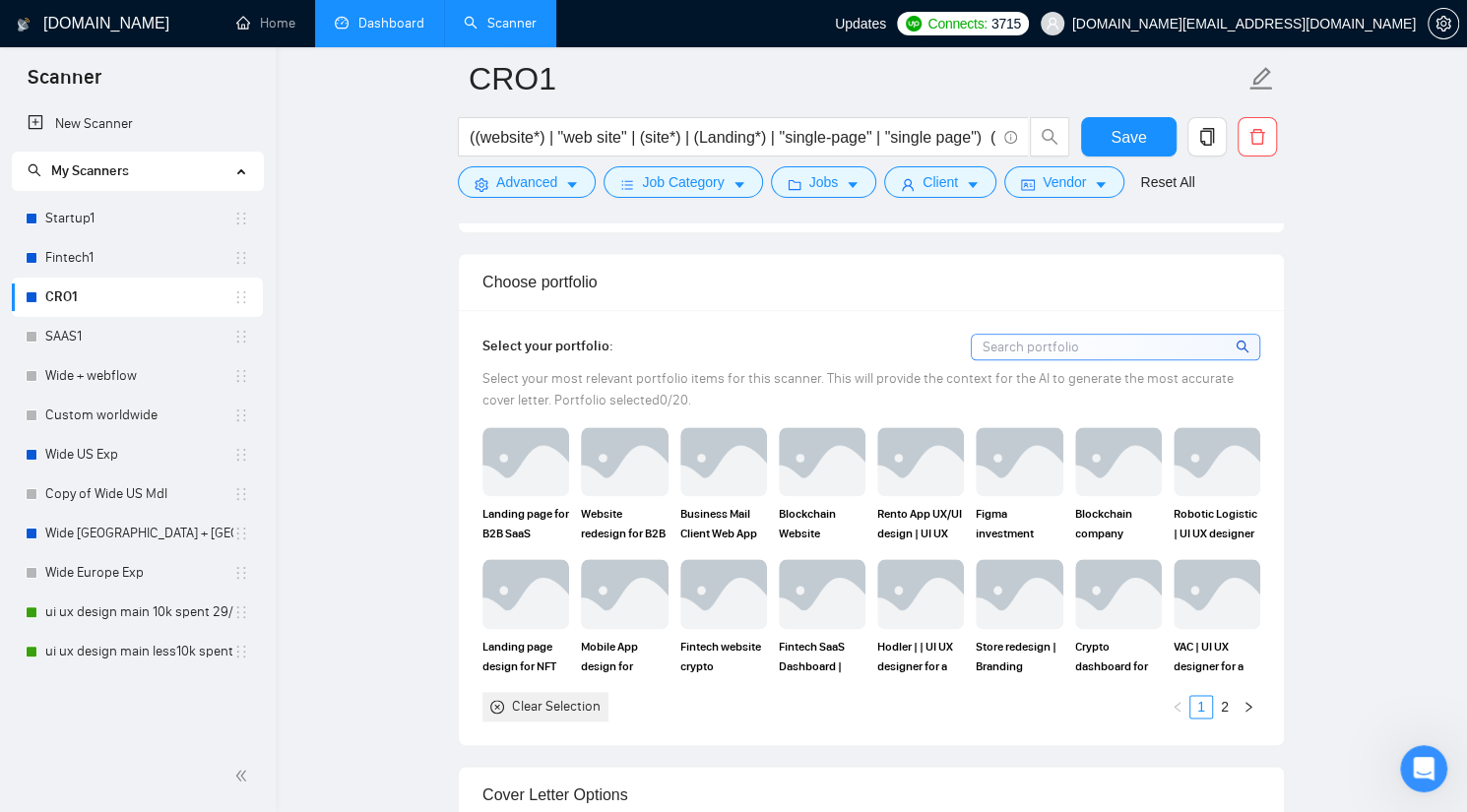 click 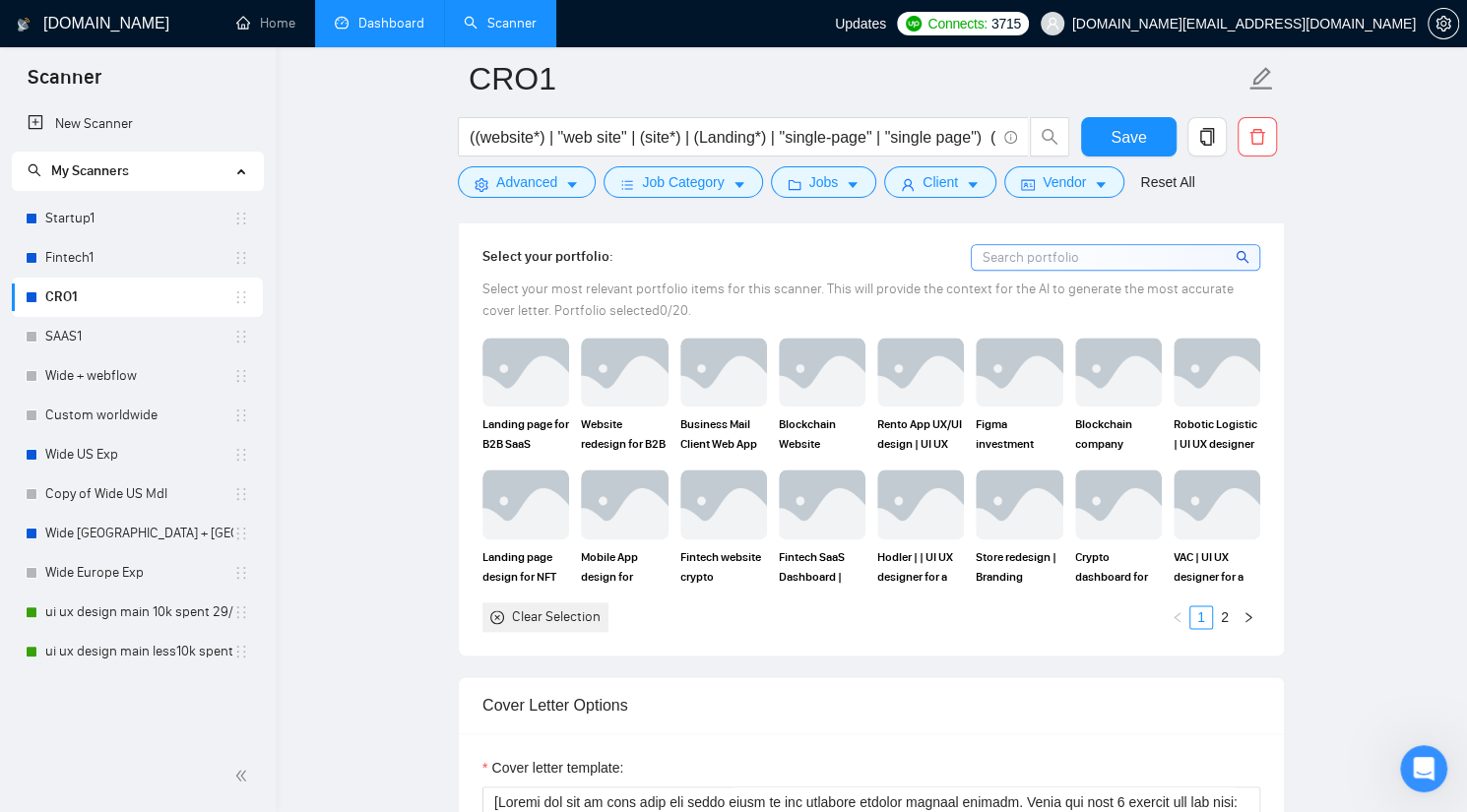 click 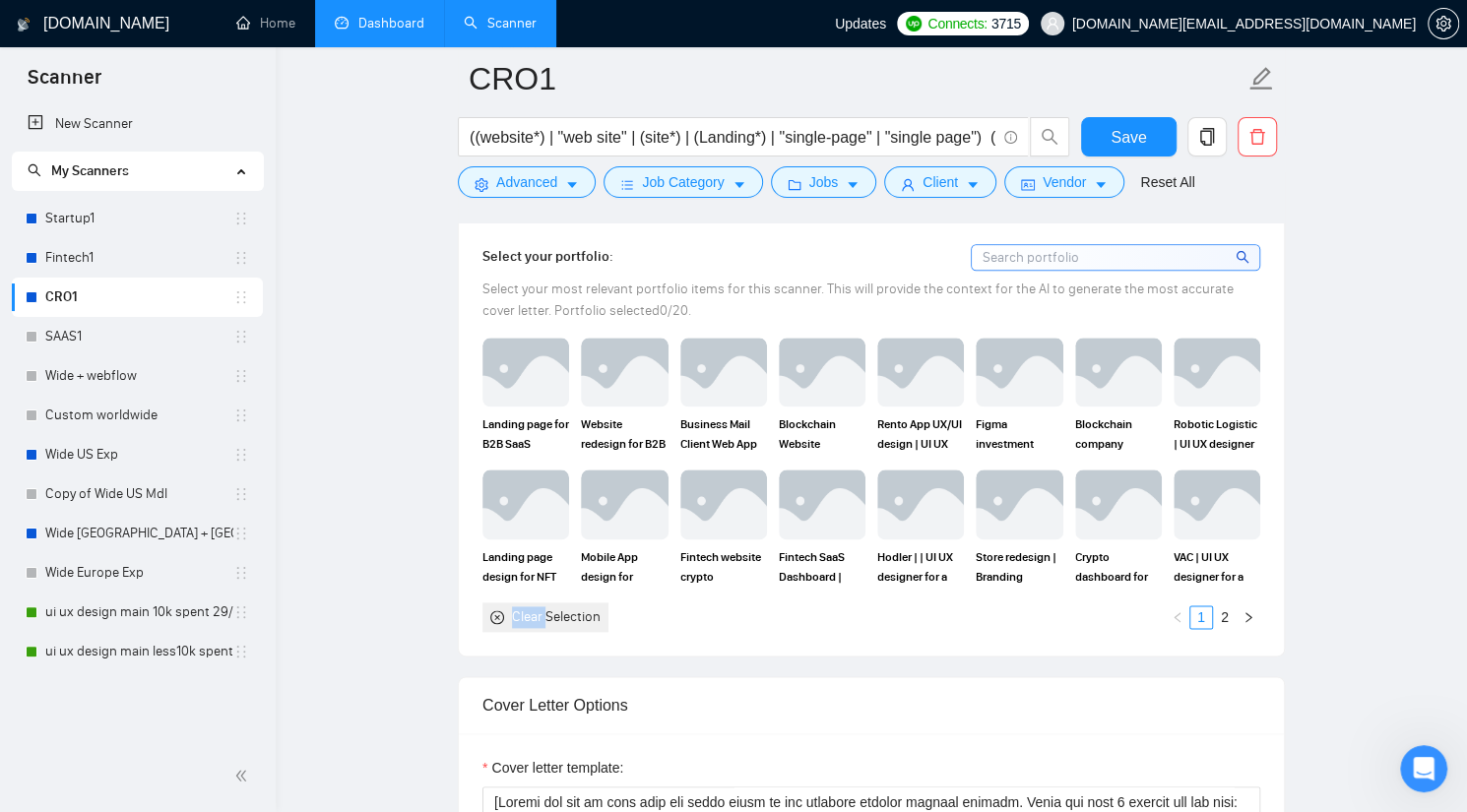click 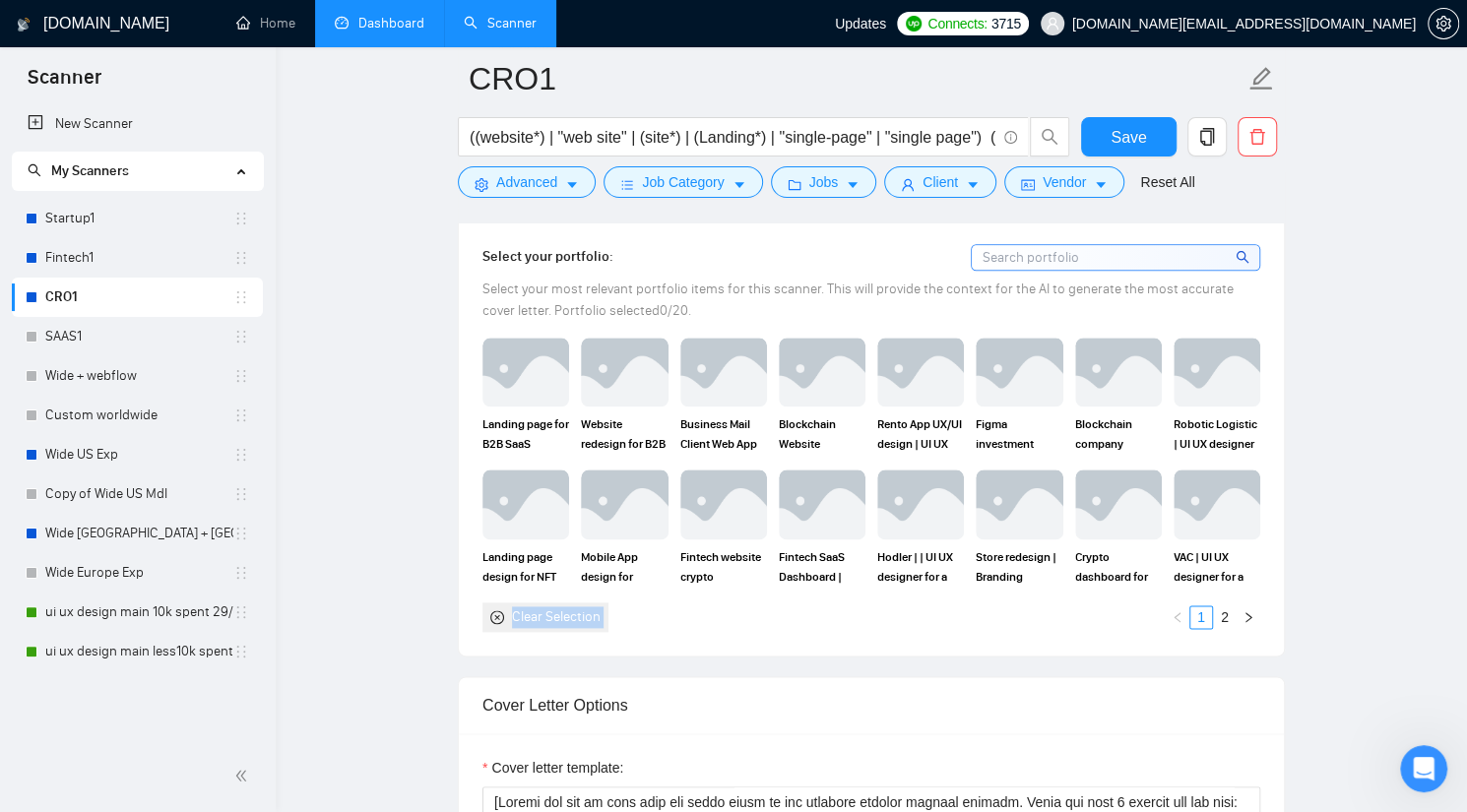 click 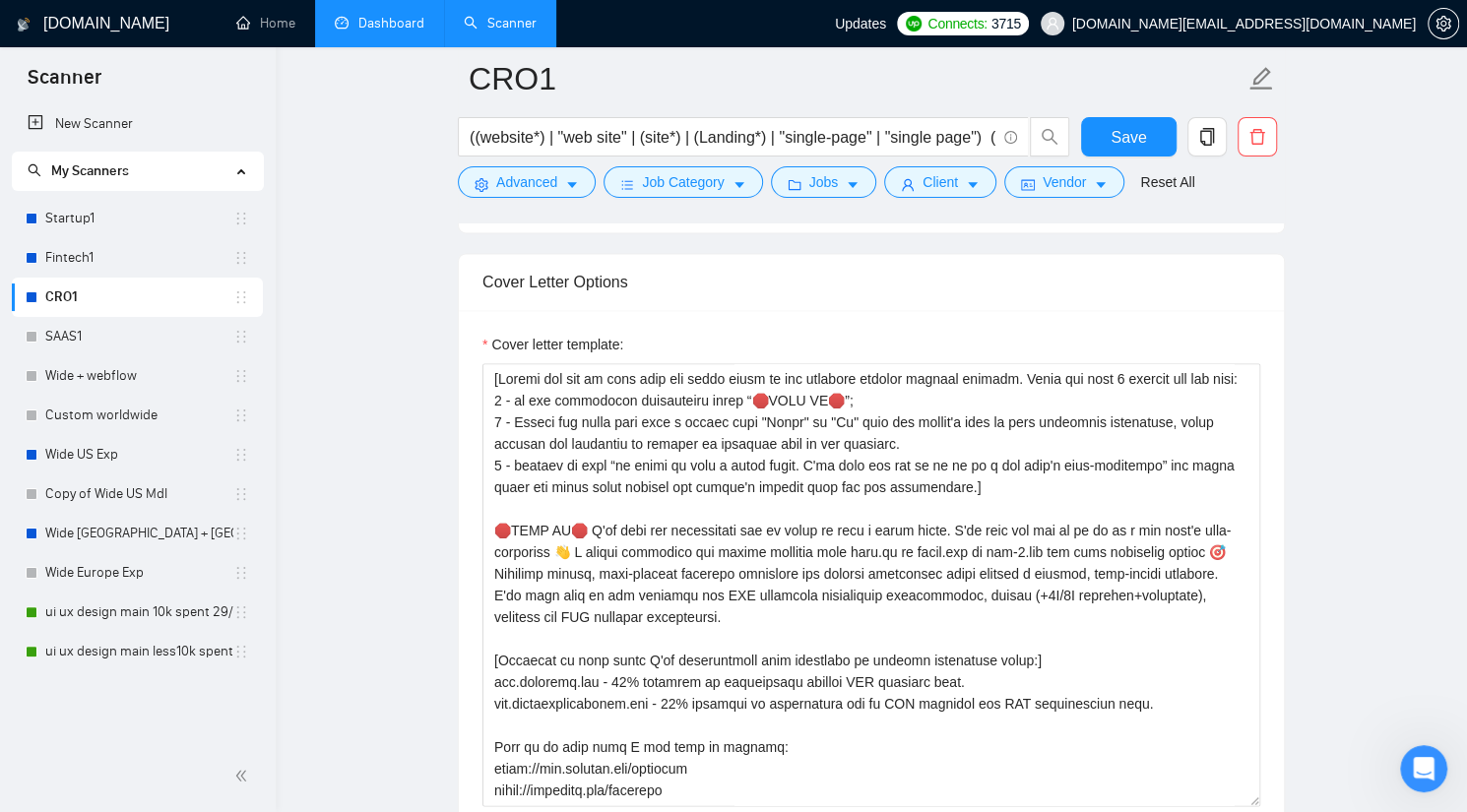 scroll, scrollTop: 1789, scrollLeft: 0, axis: vertical 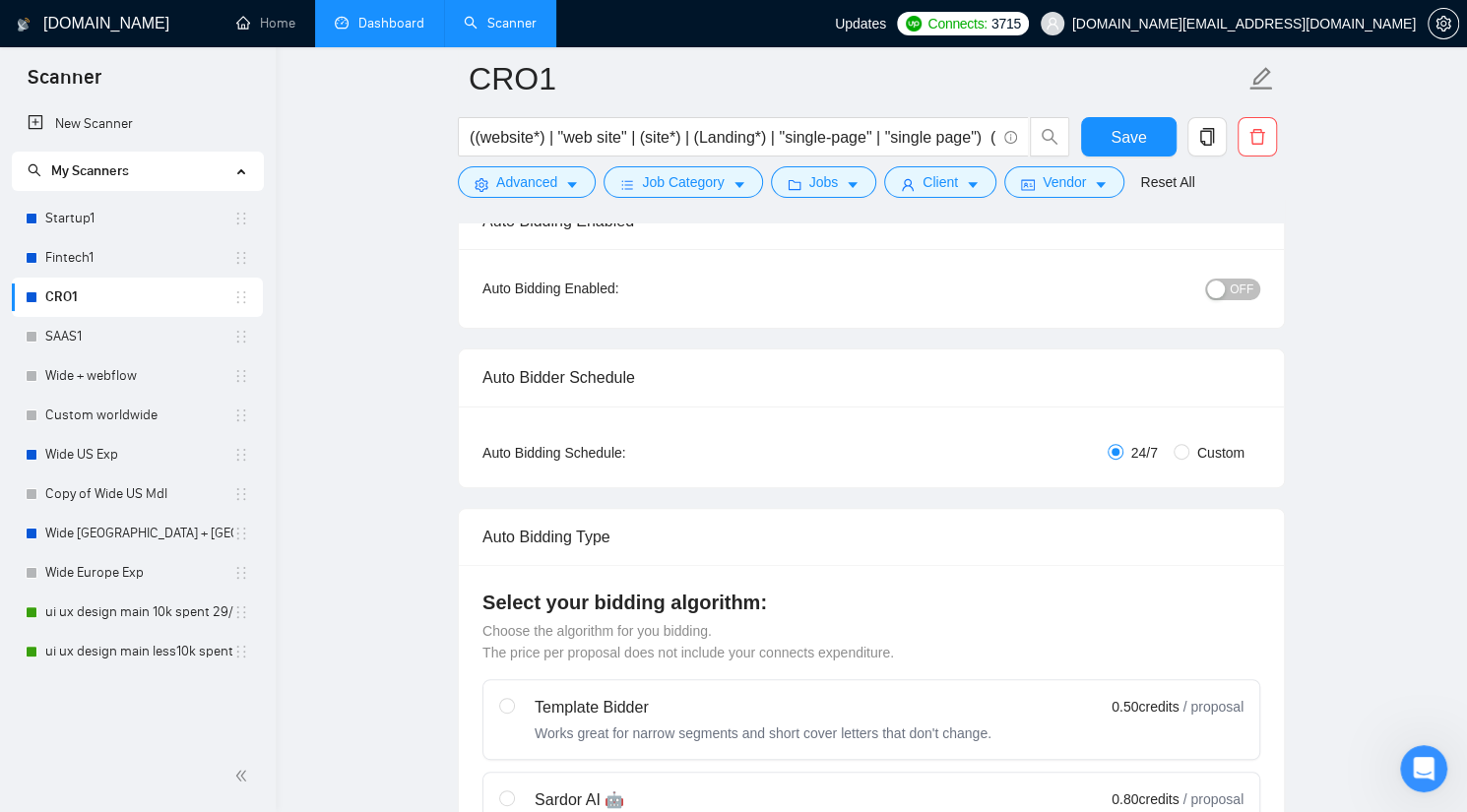 click on "OFF" at bounding box center (1242, 289) 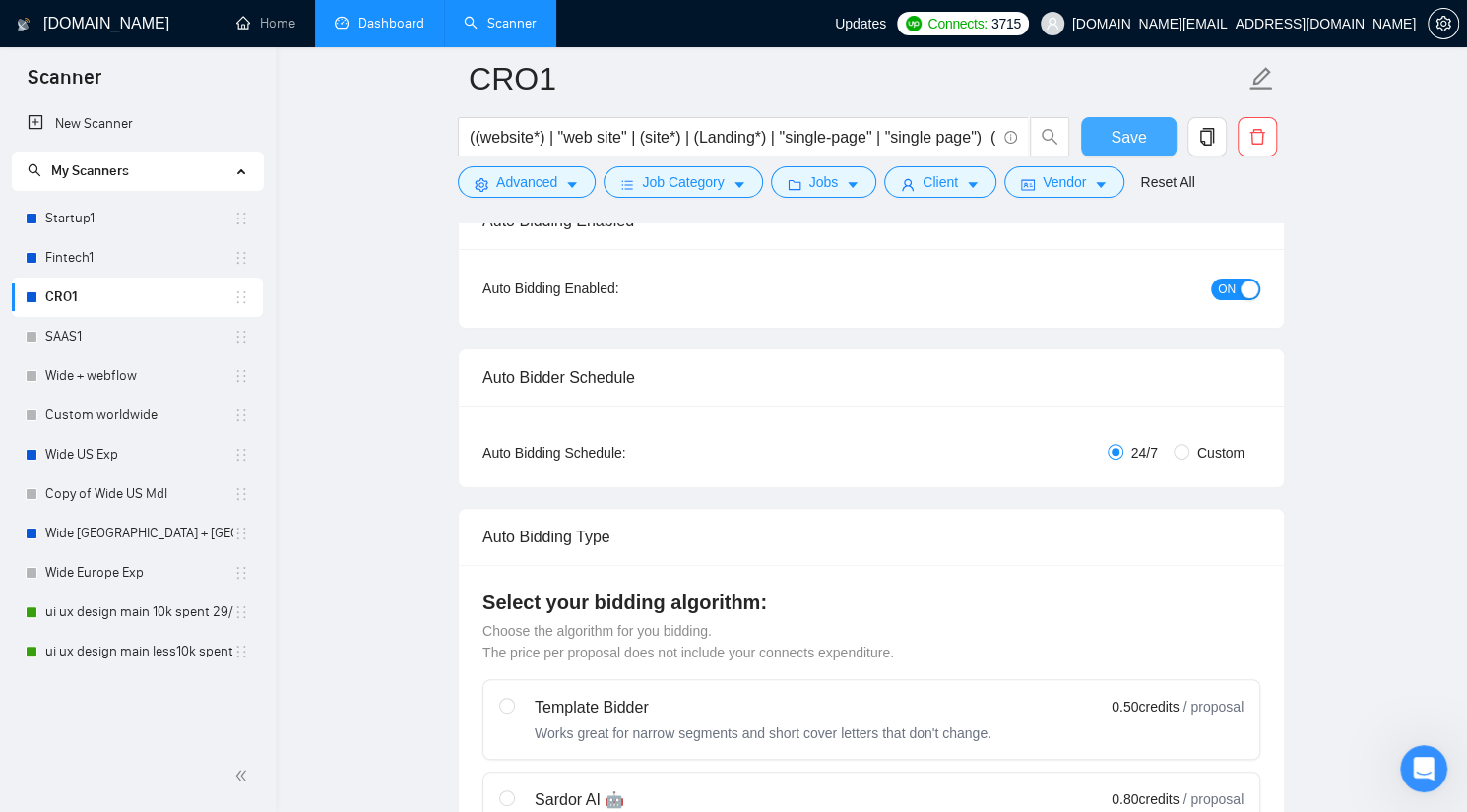 click on "Save" at bounding box center (1128, 137) 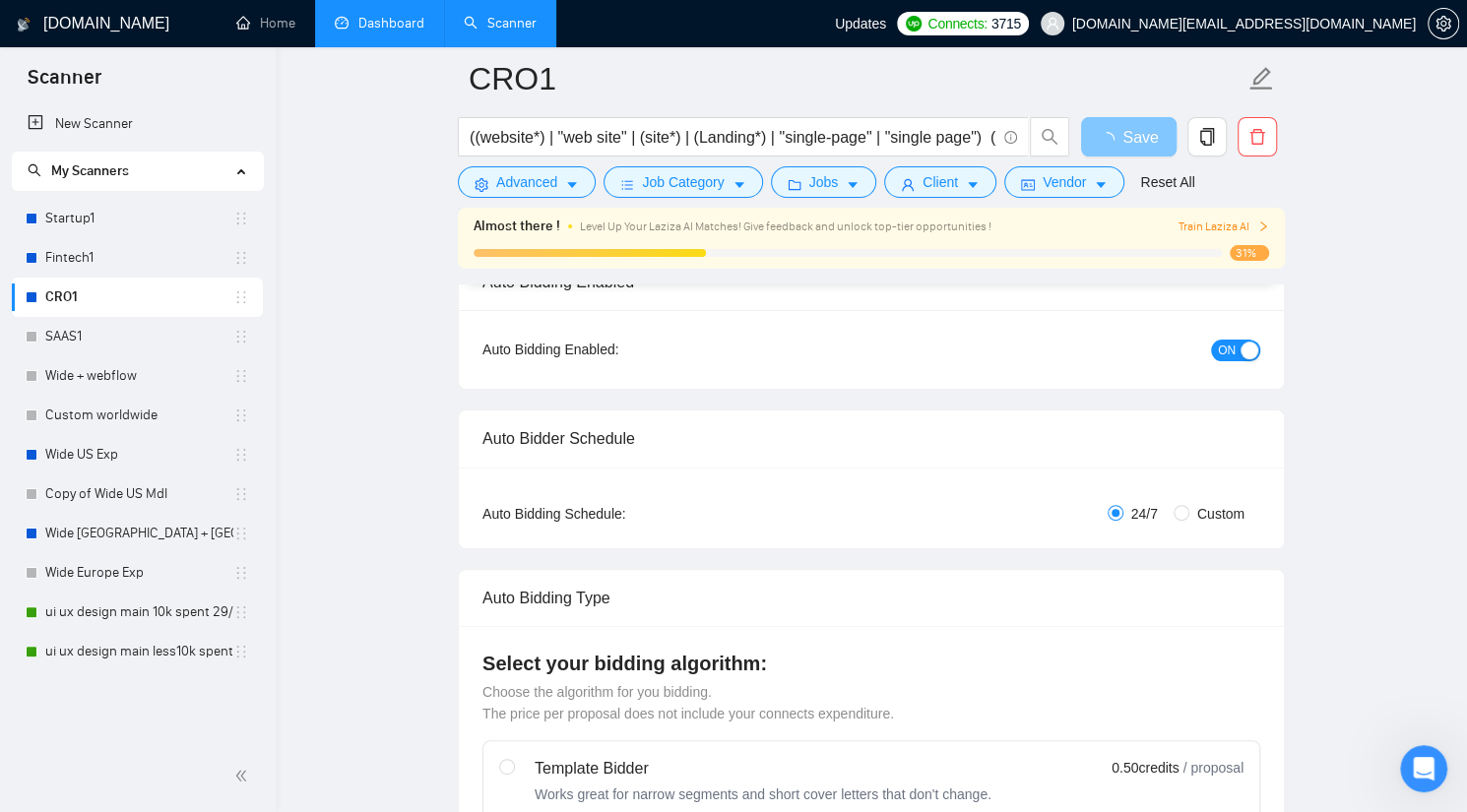 type 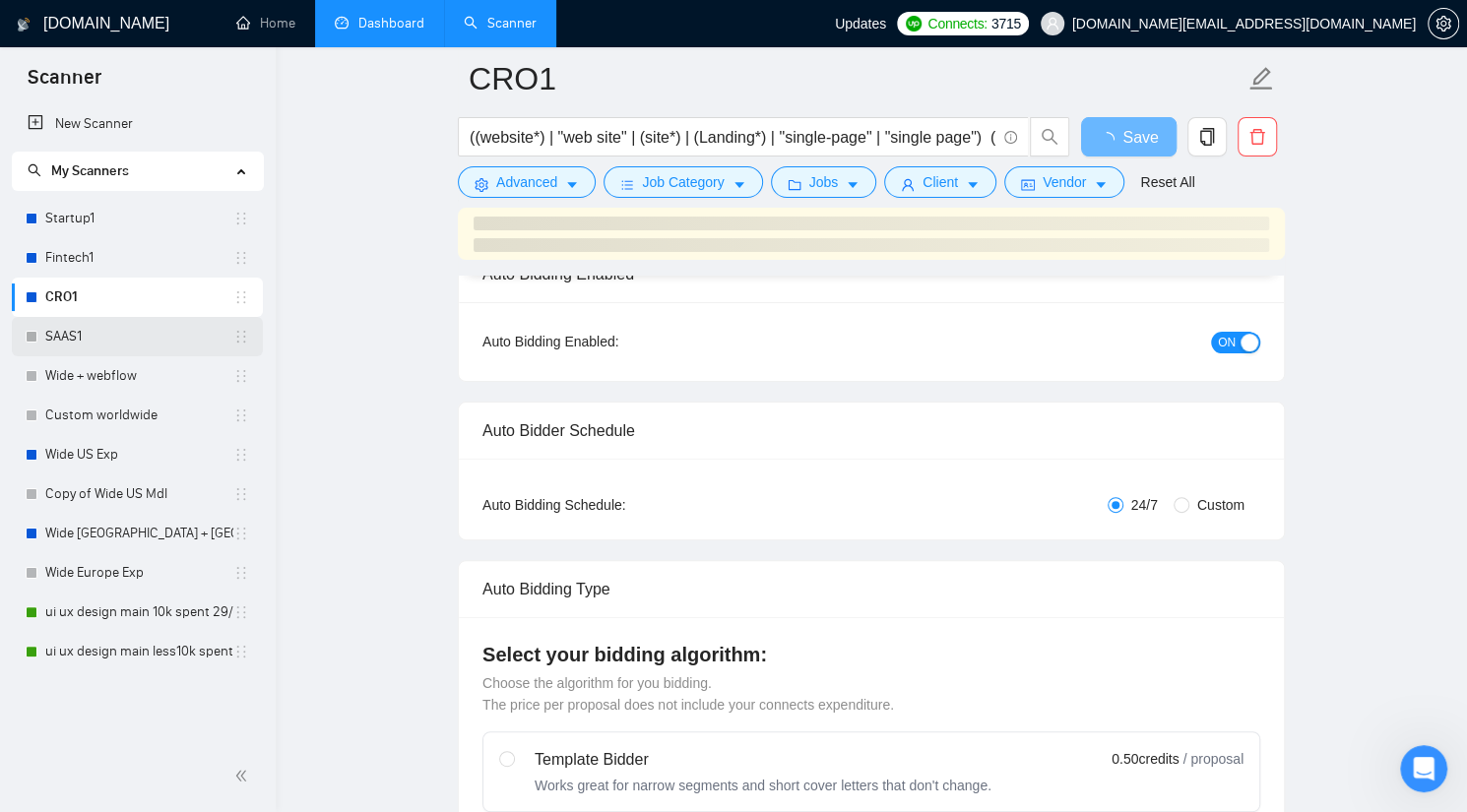 click on "SAAS1" at bounding box center [139, 337] 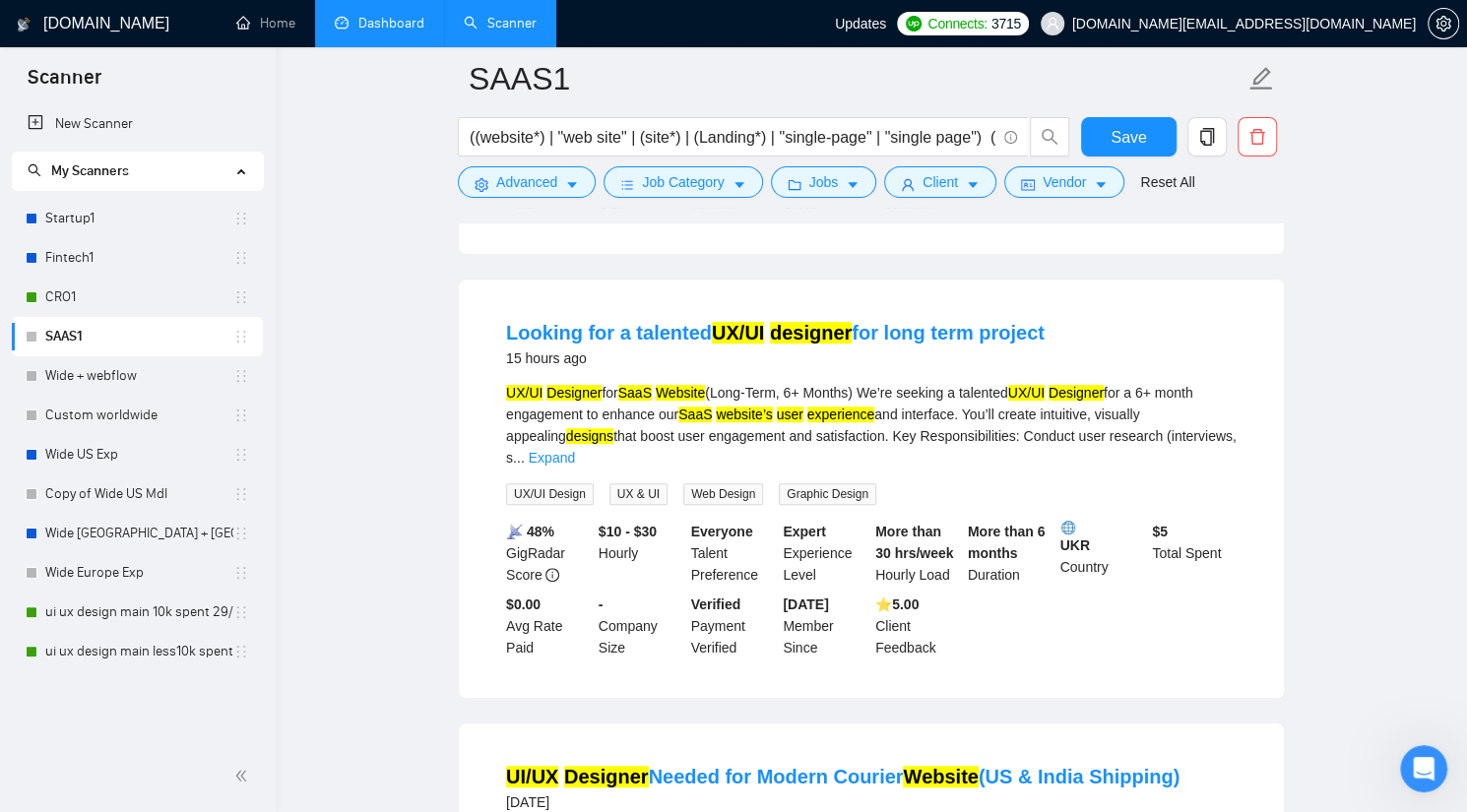 scroll, scrollTop: 536, scrollLeft: 0, axis: vertical 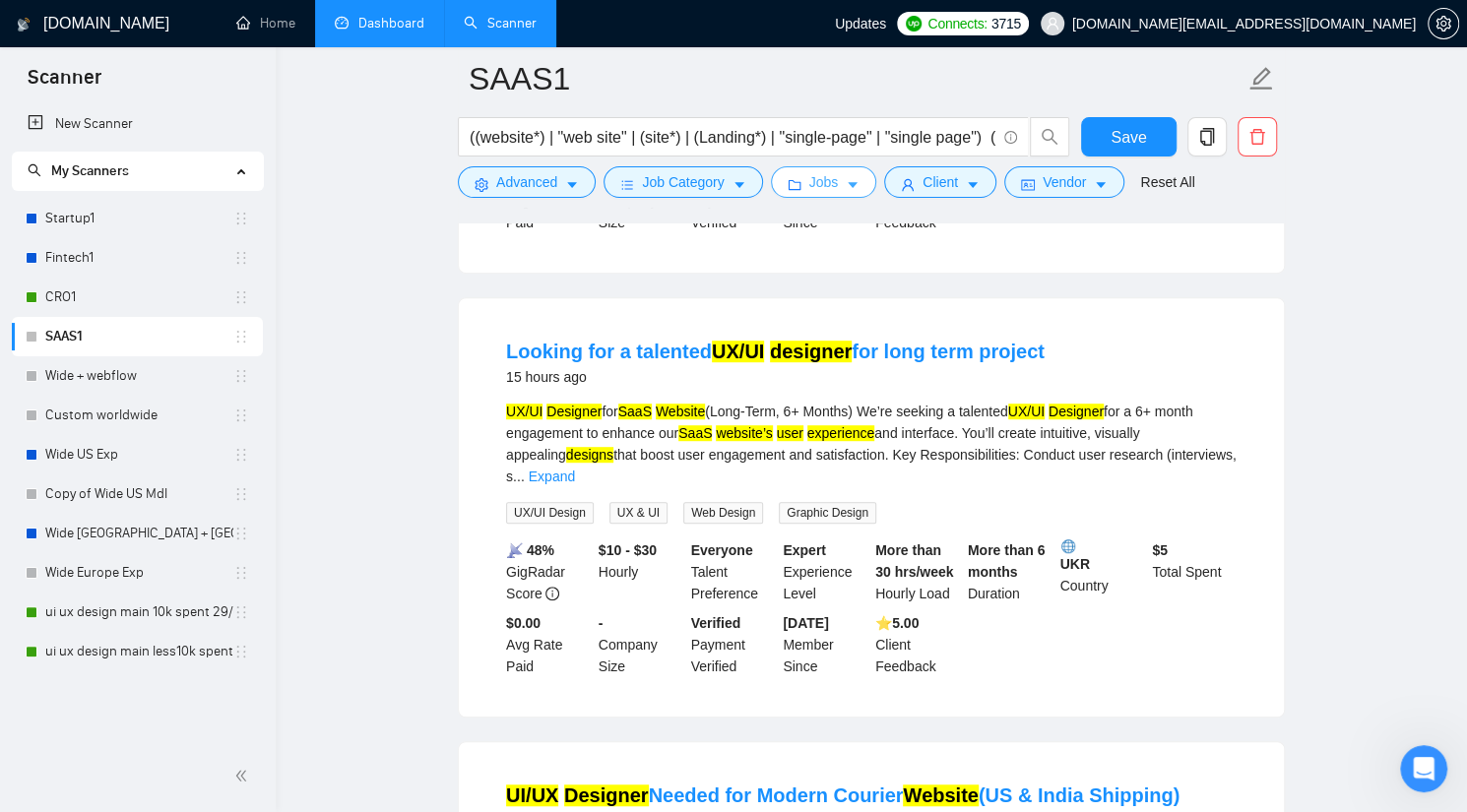 click on "Jobs" at bounding box center [824, 182] 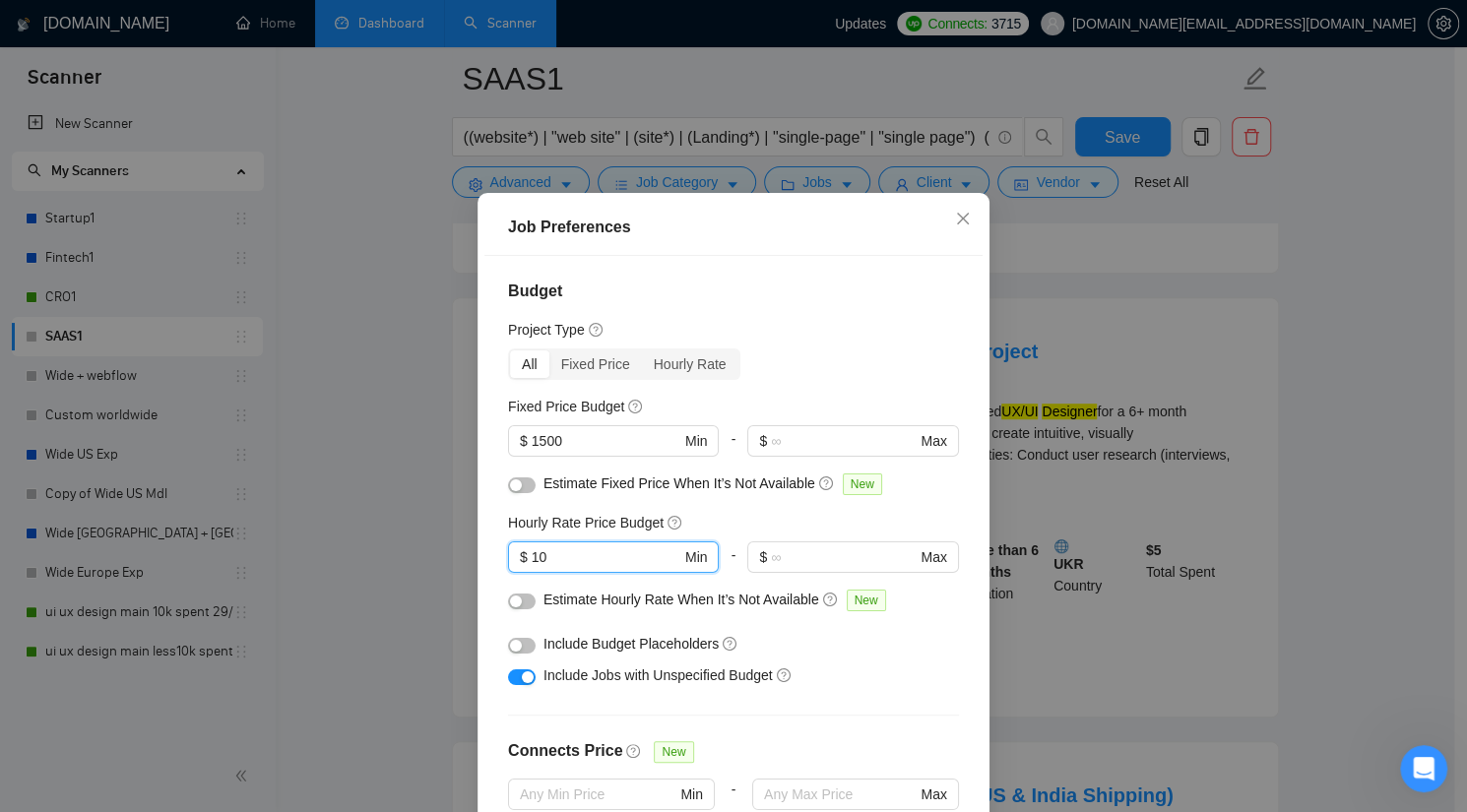 drag, startPoint x: 620, startPoint y: 584, endPoint x: 424, endPoint y: 573, distance: 196.30843 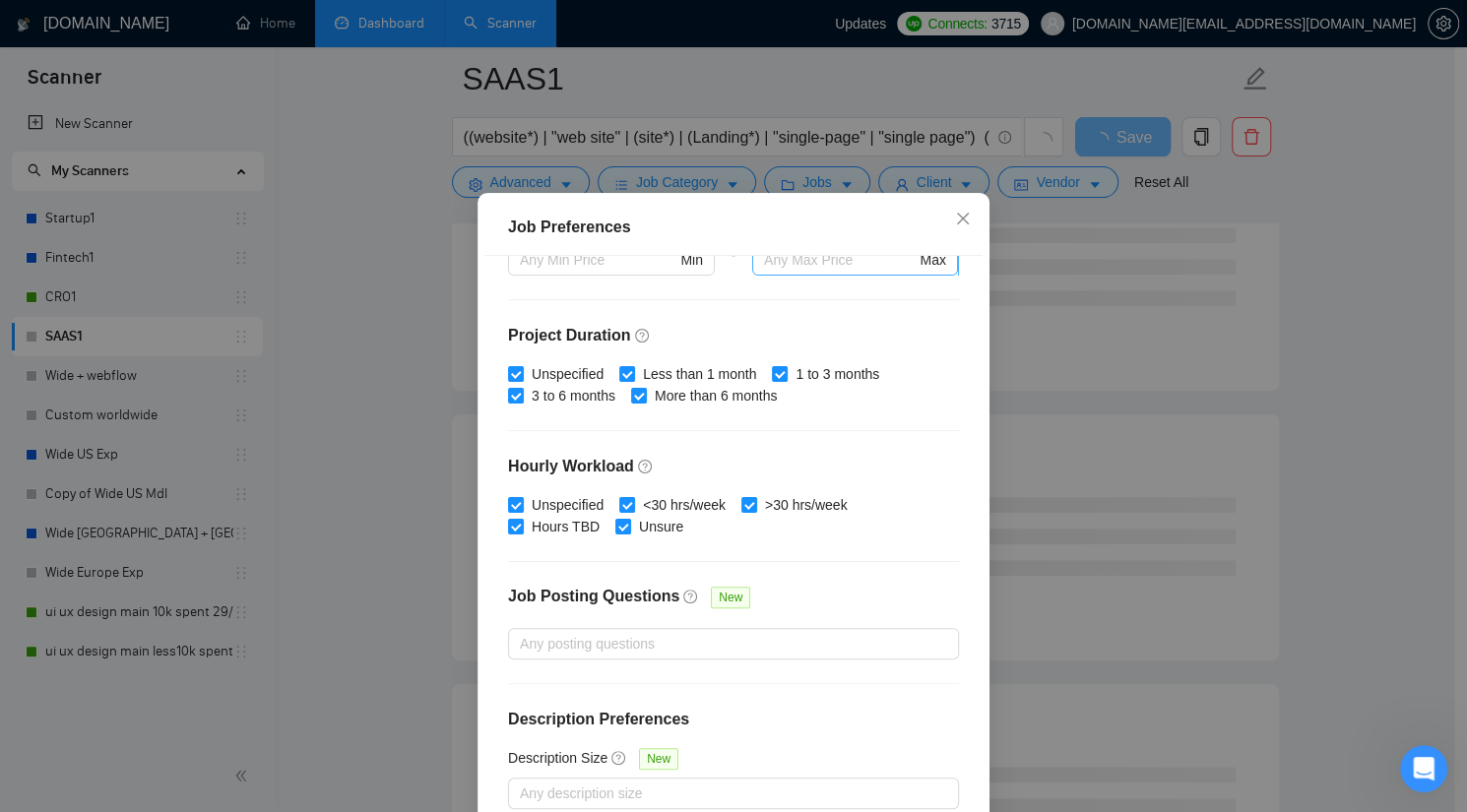 scroll, scrollTop: 538, scrollLeft: 0, axis: vertical 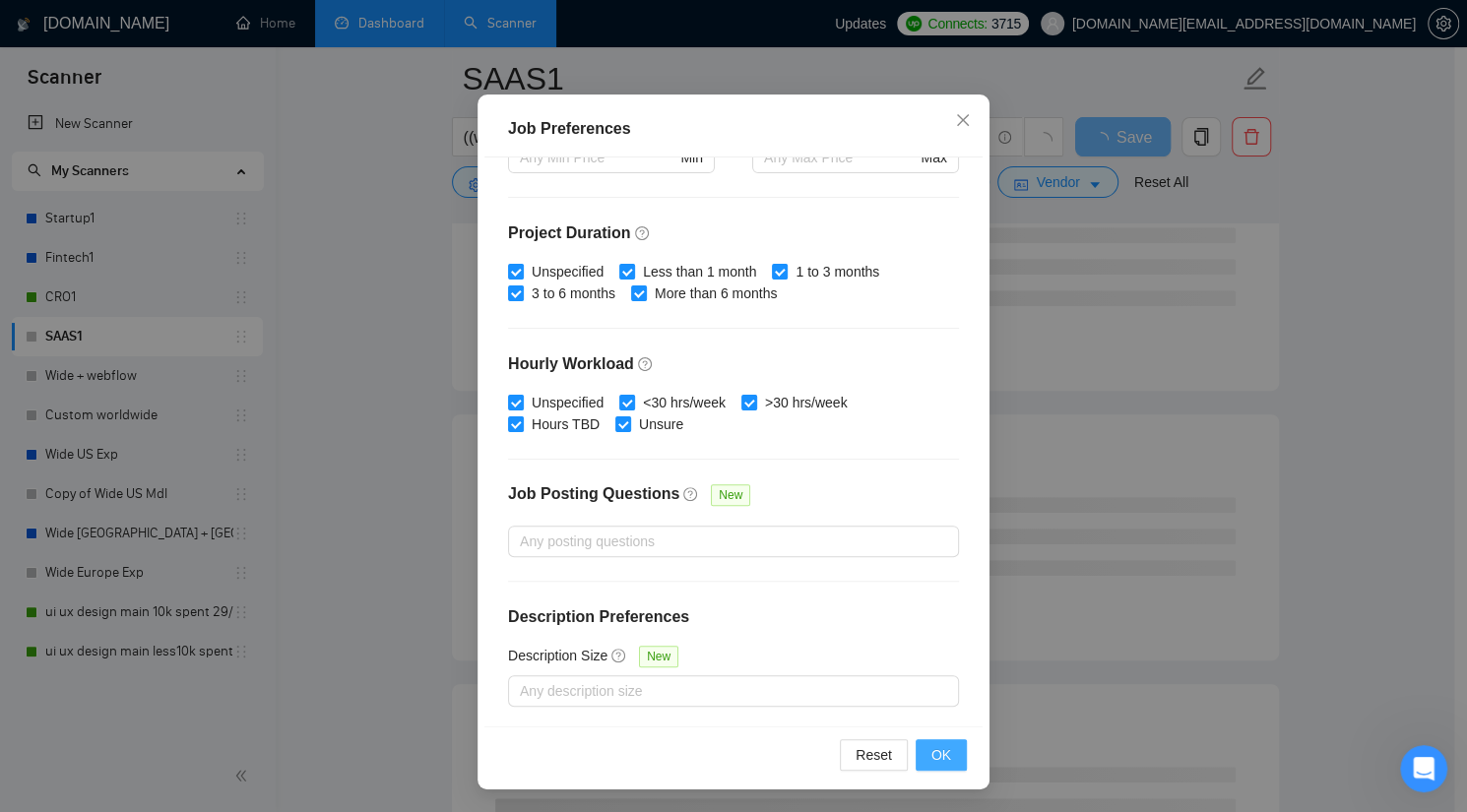 type on "25" 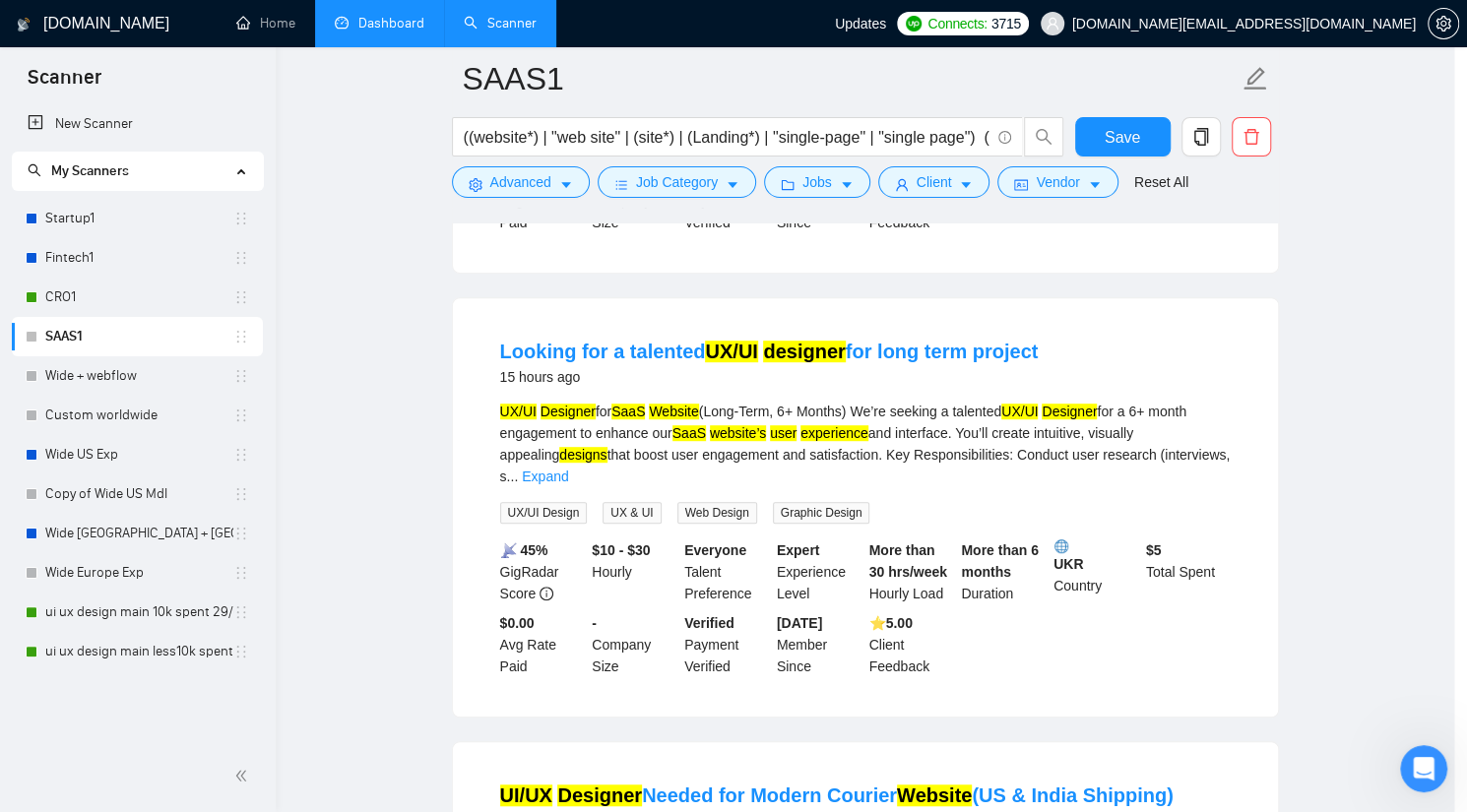 scroll, scrollTop: 23, scrollLeft: 0, axis: vertical 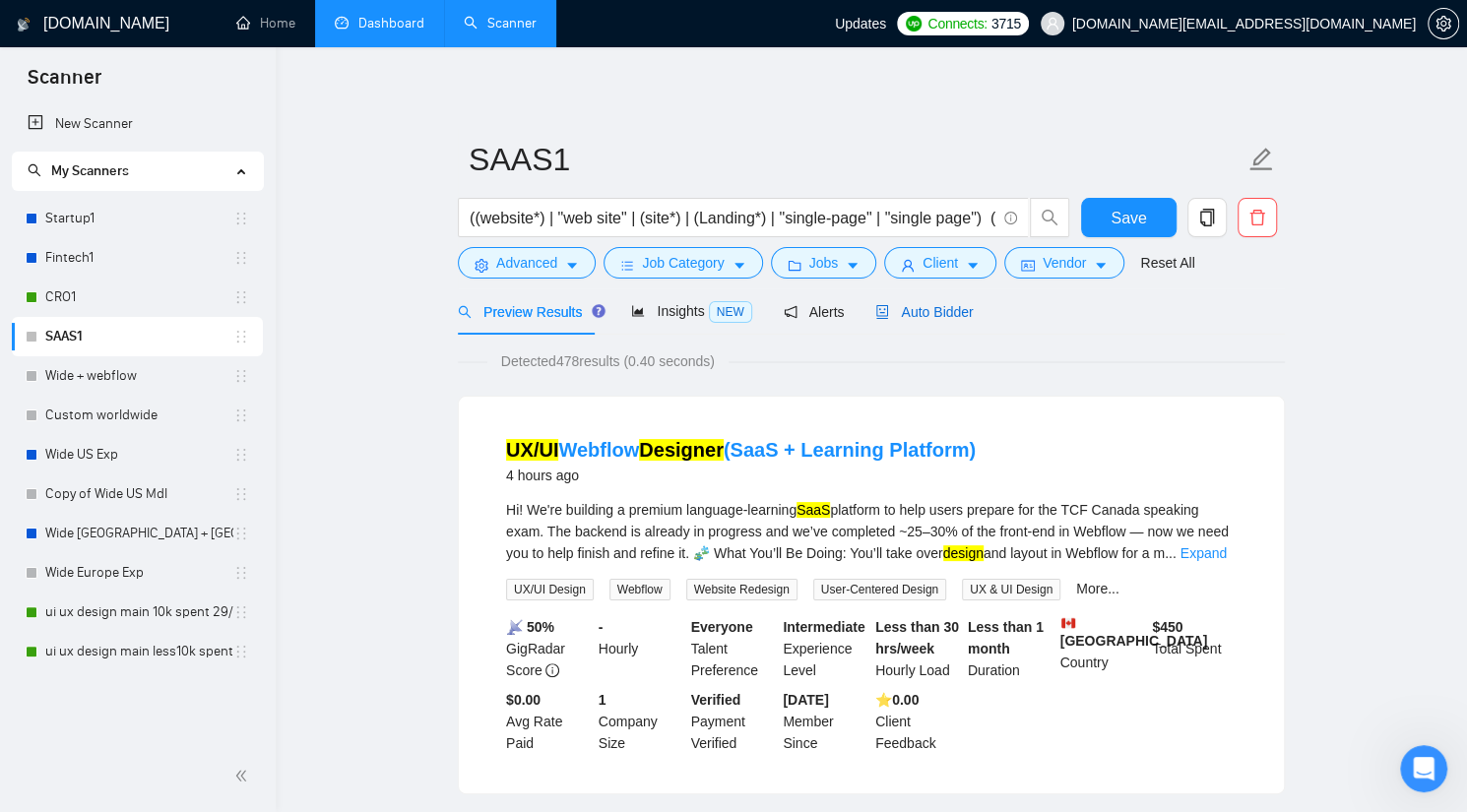 click on "Auto Bidder" at bounding box center [924, 312] 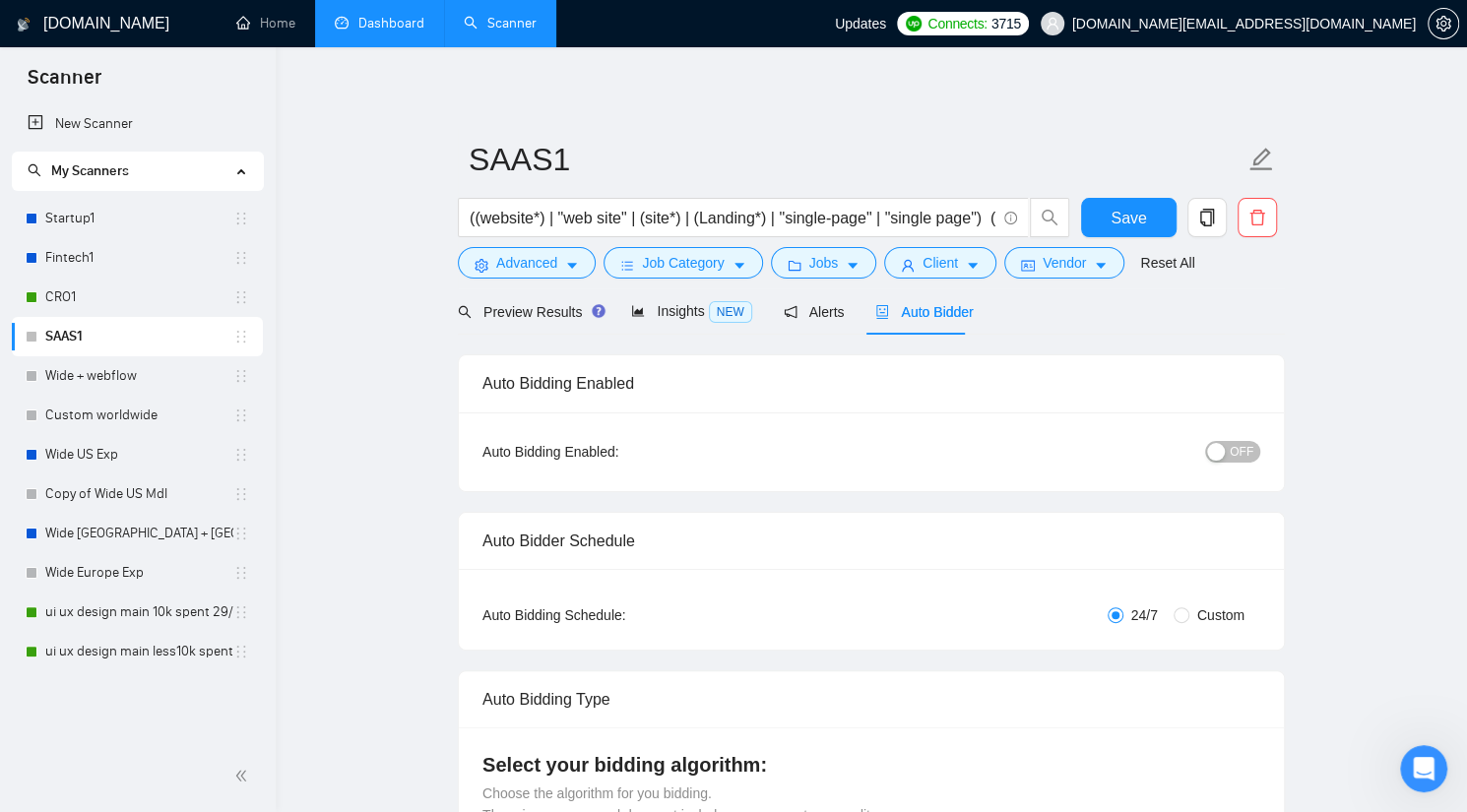 click at bounding box center (1216, 452) 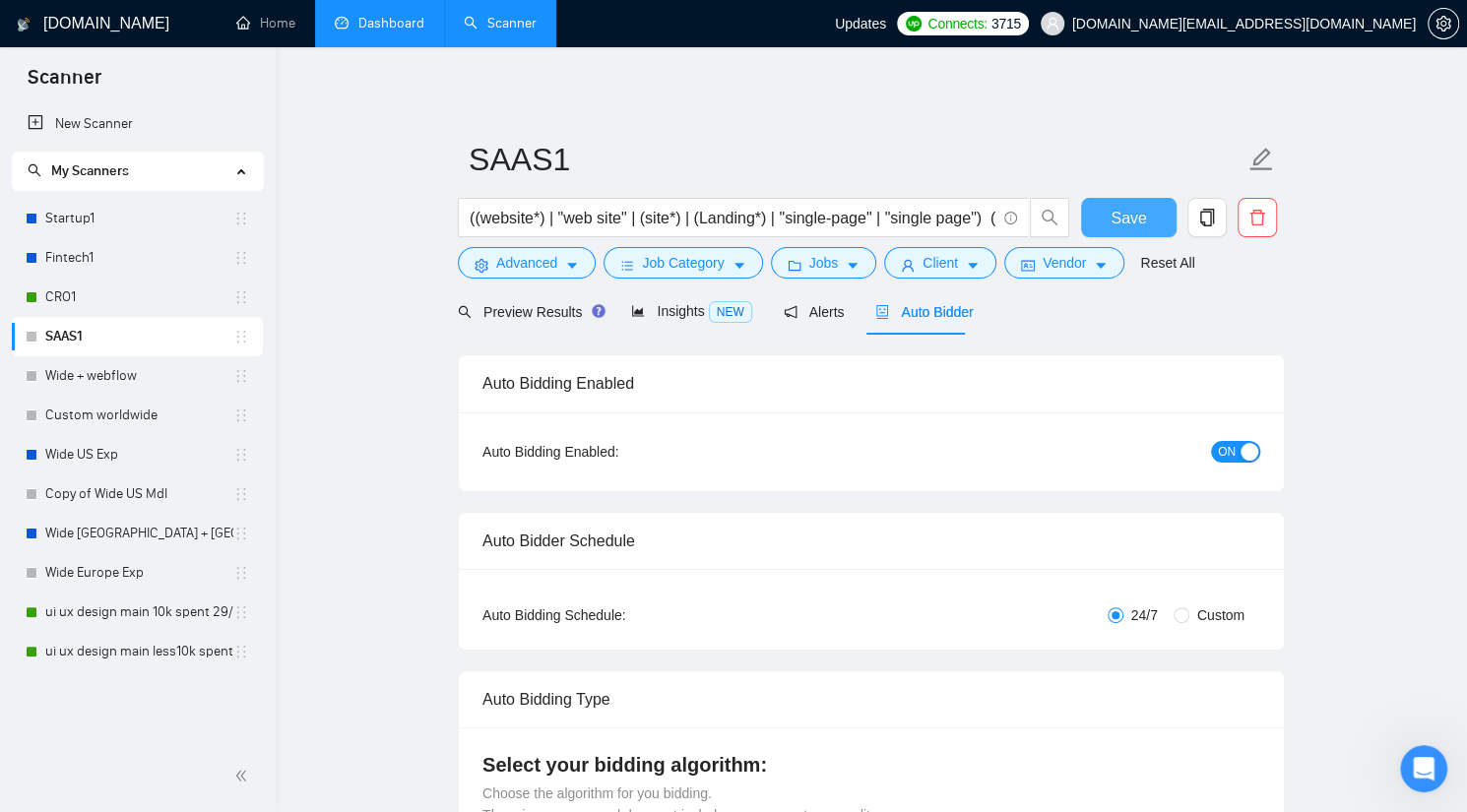 click on "Save" at bounding box center [1128, 218] 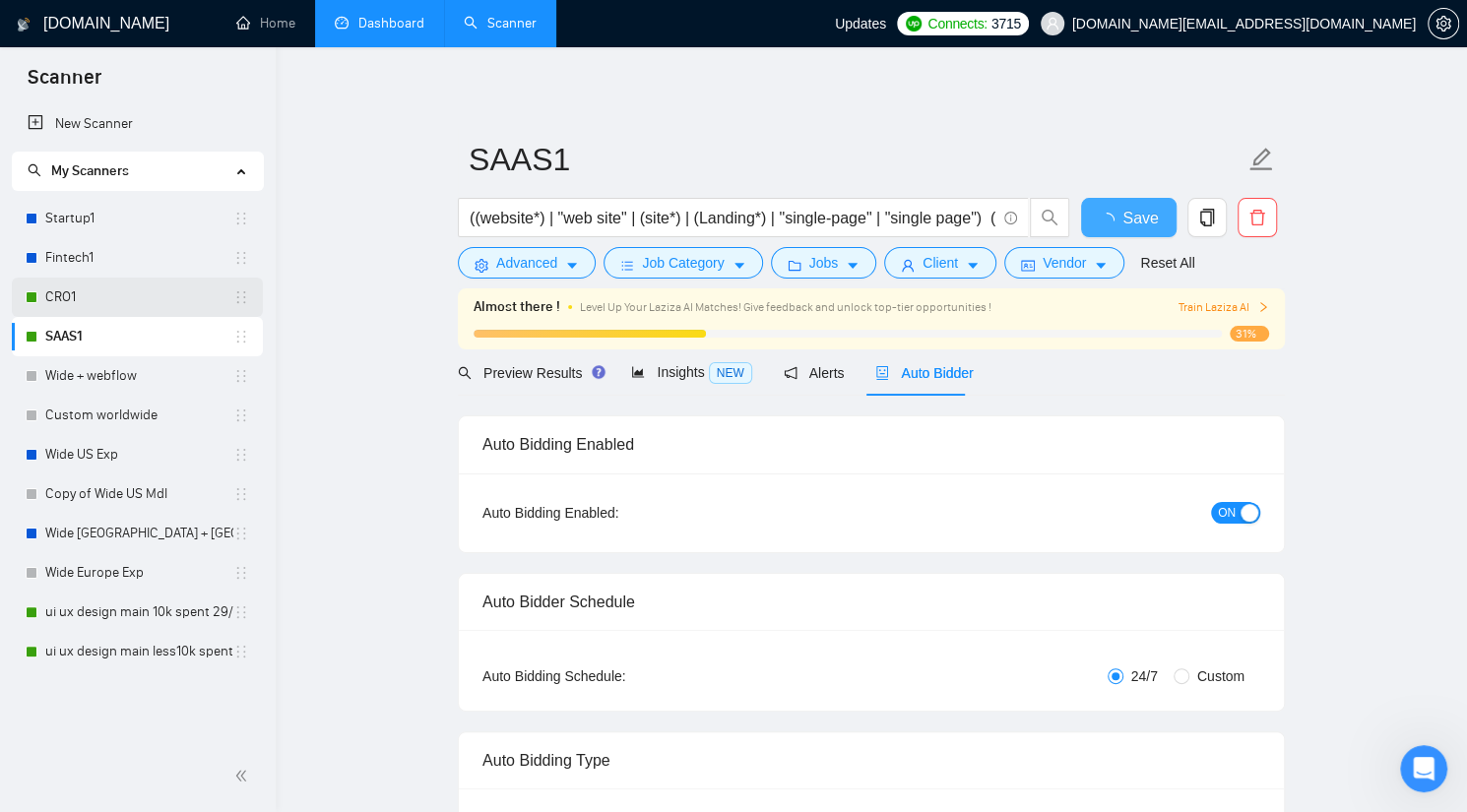 type 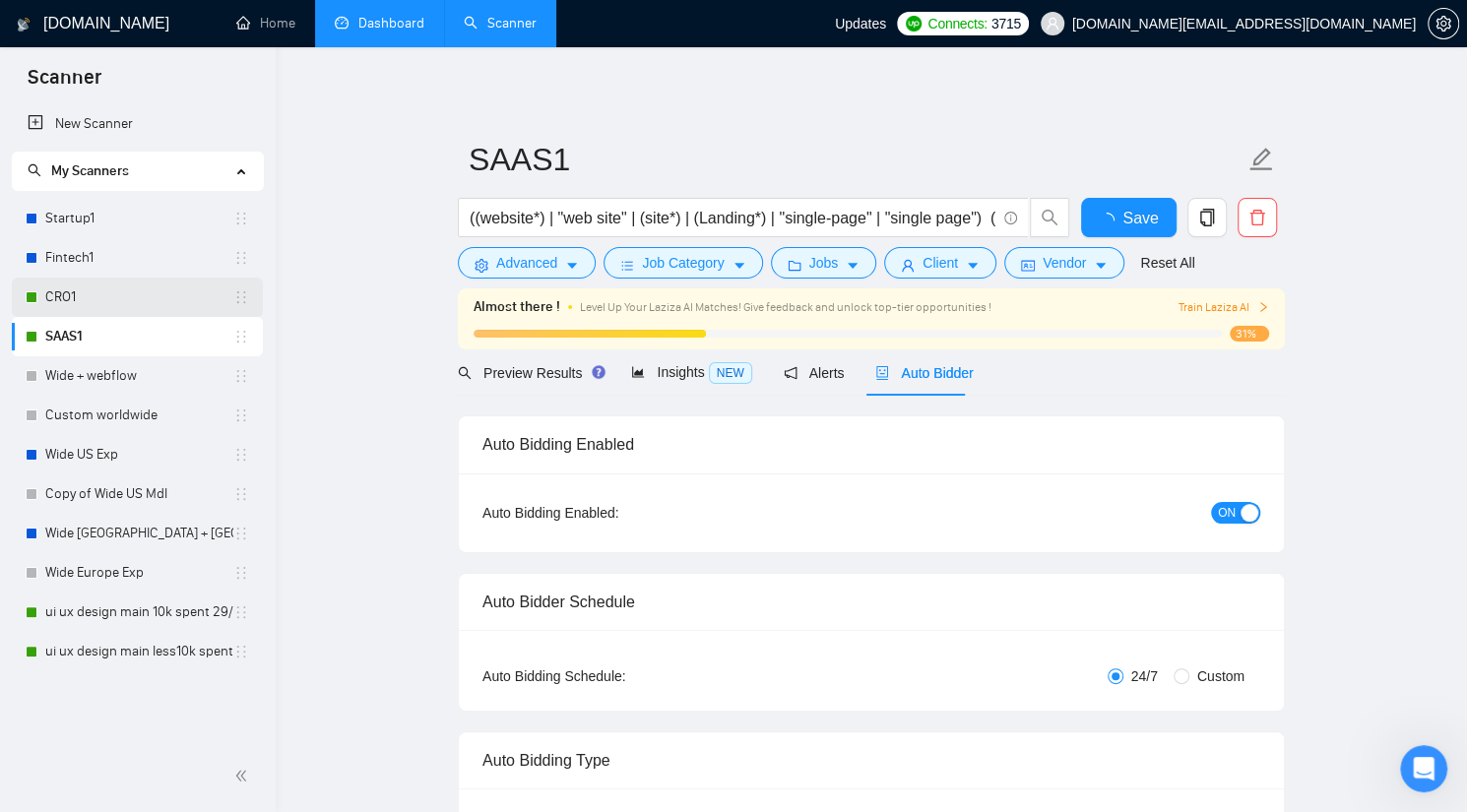 click on "CRO1" at bounding box center (139, 297) 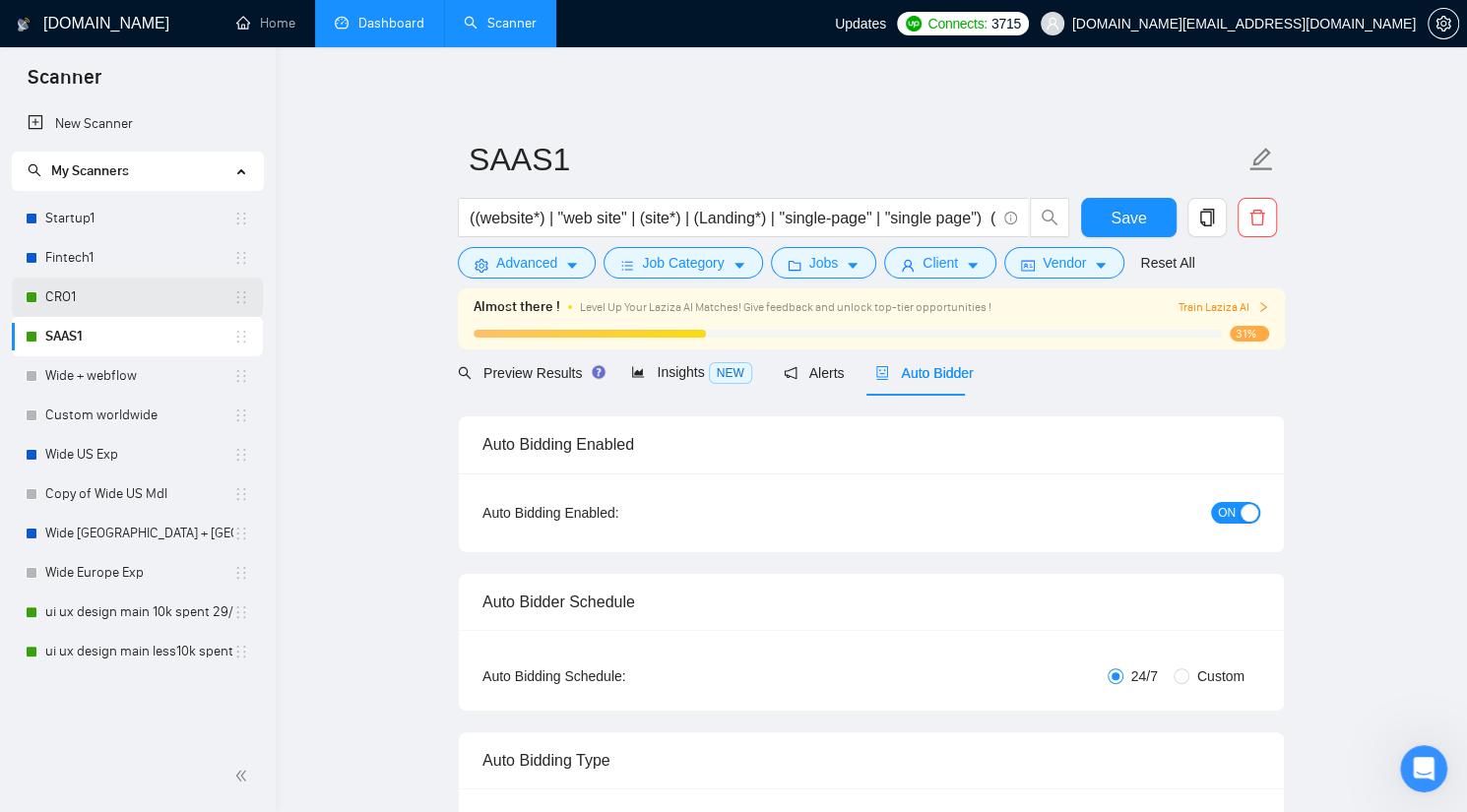 type 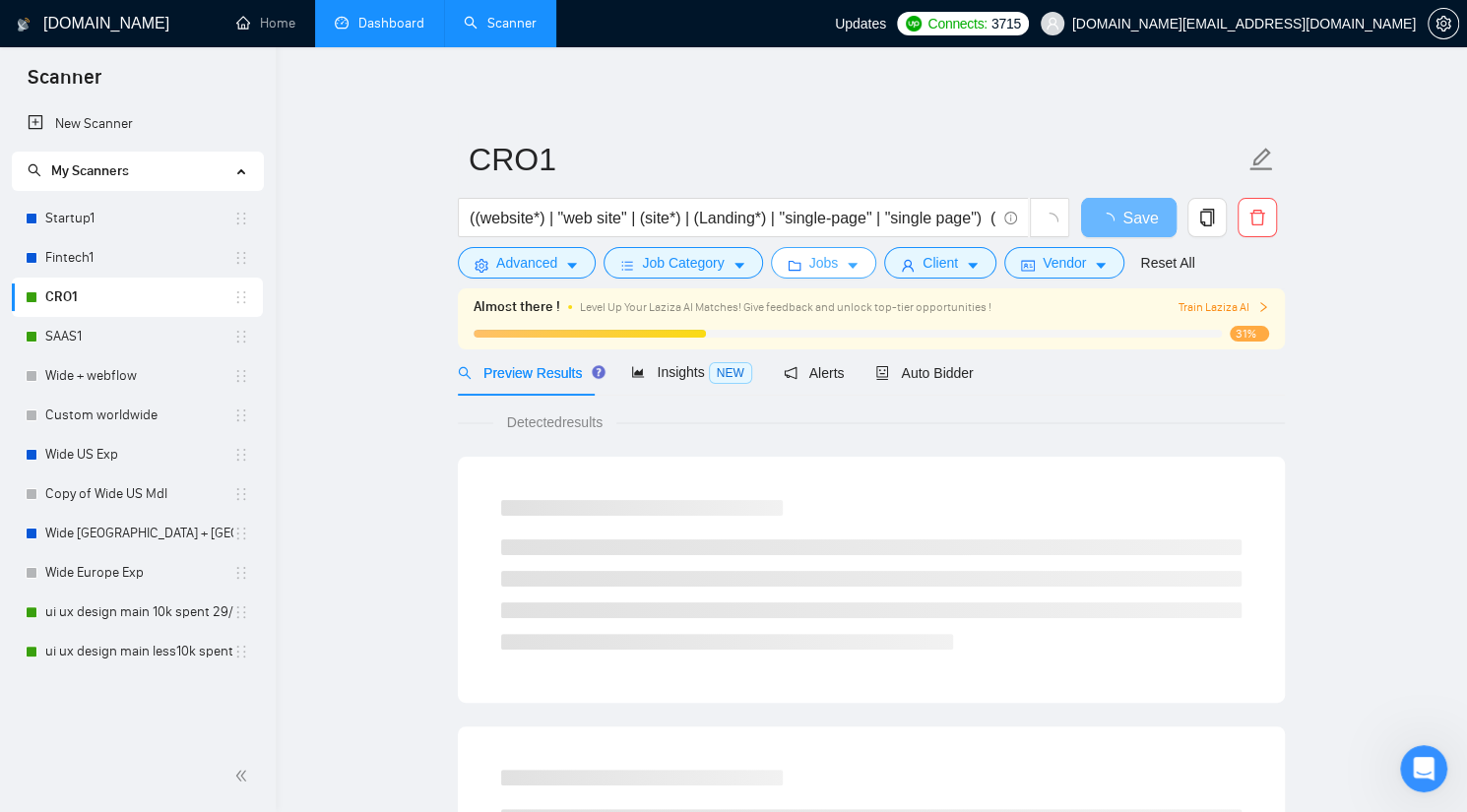 click on "Jobs" at bounding box center (824, 263) 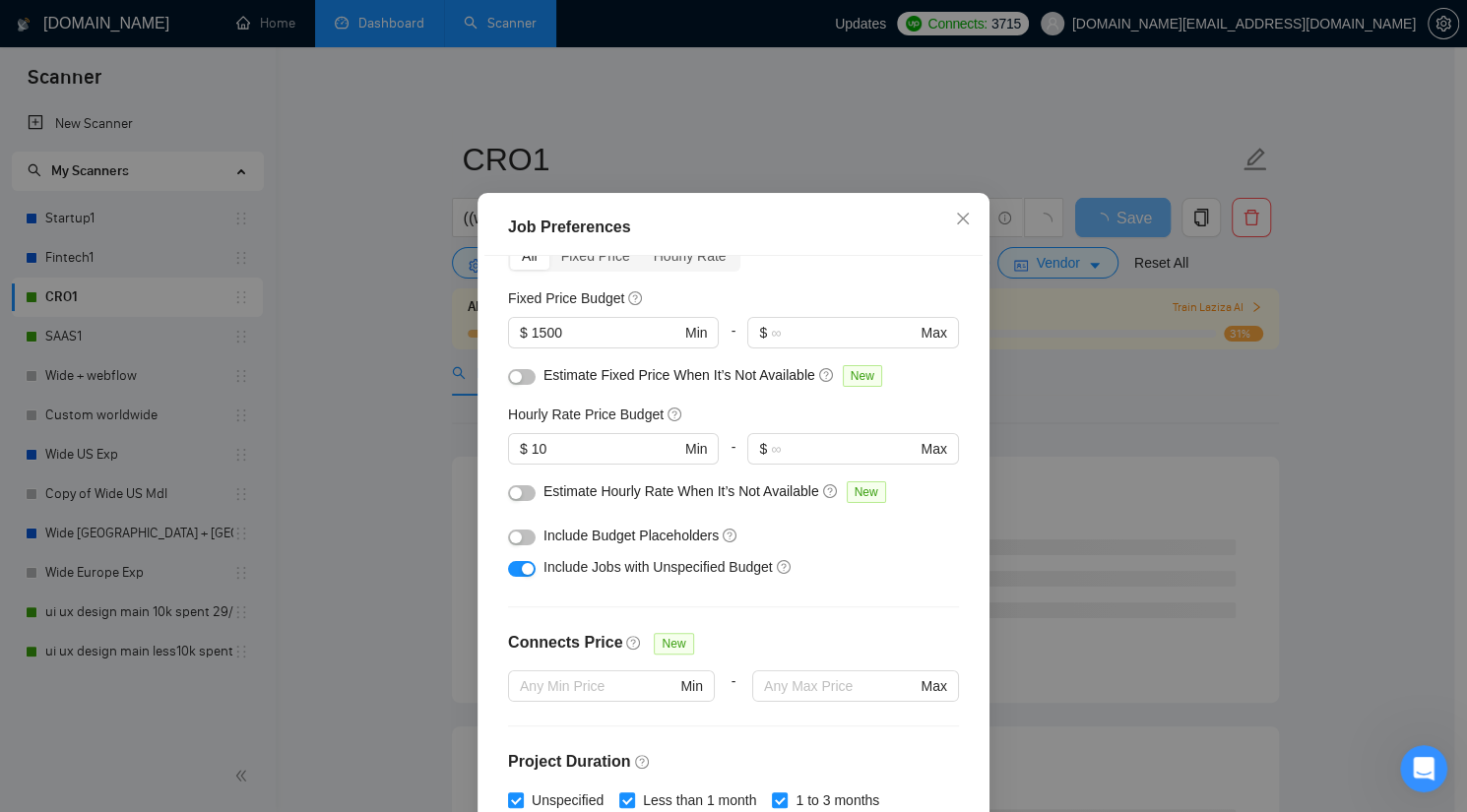 scroll, scrollTop: 92, scrollLeft: 0, axis: vertical 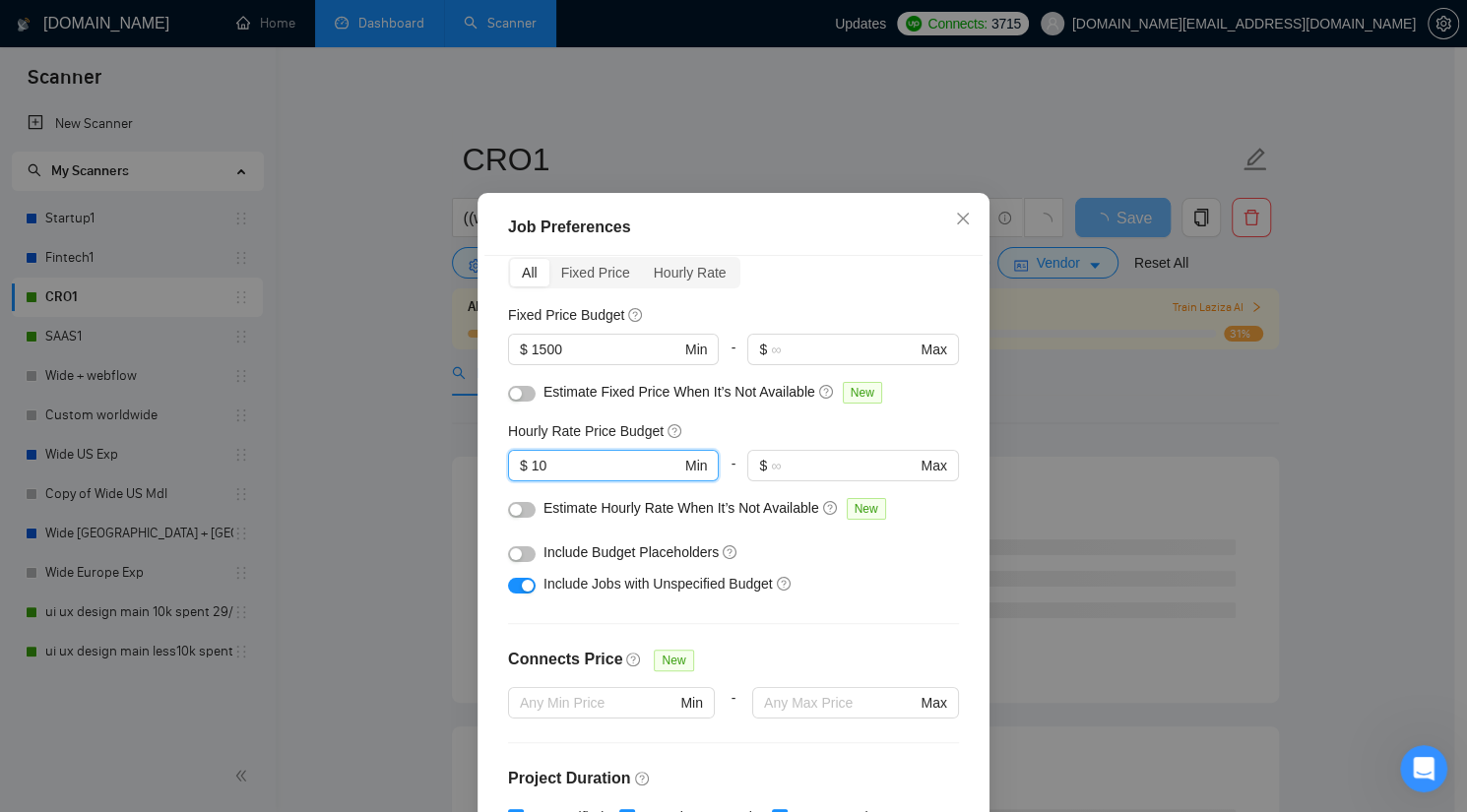 drag, startPoint x: 557, startPoint y: 480, endPoint x: 479, endPoint y: 485, distance: 78.16009 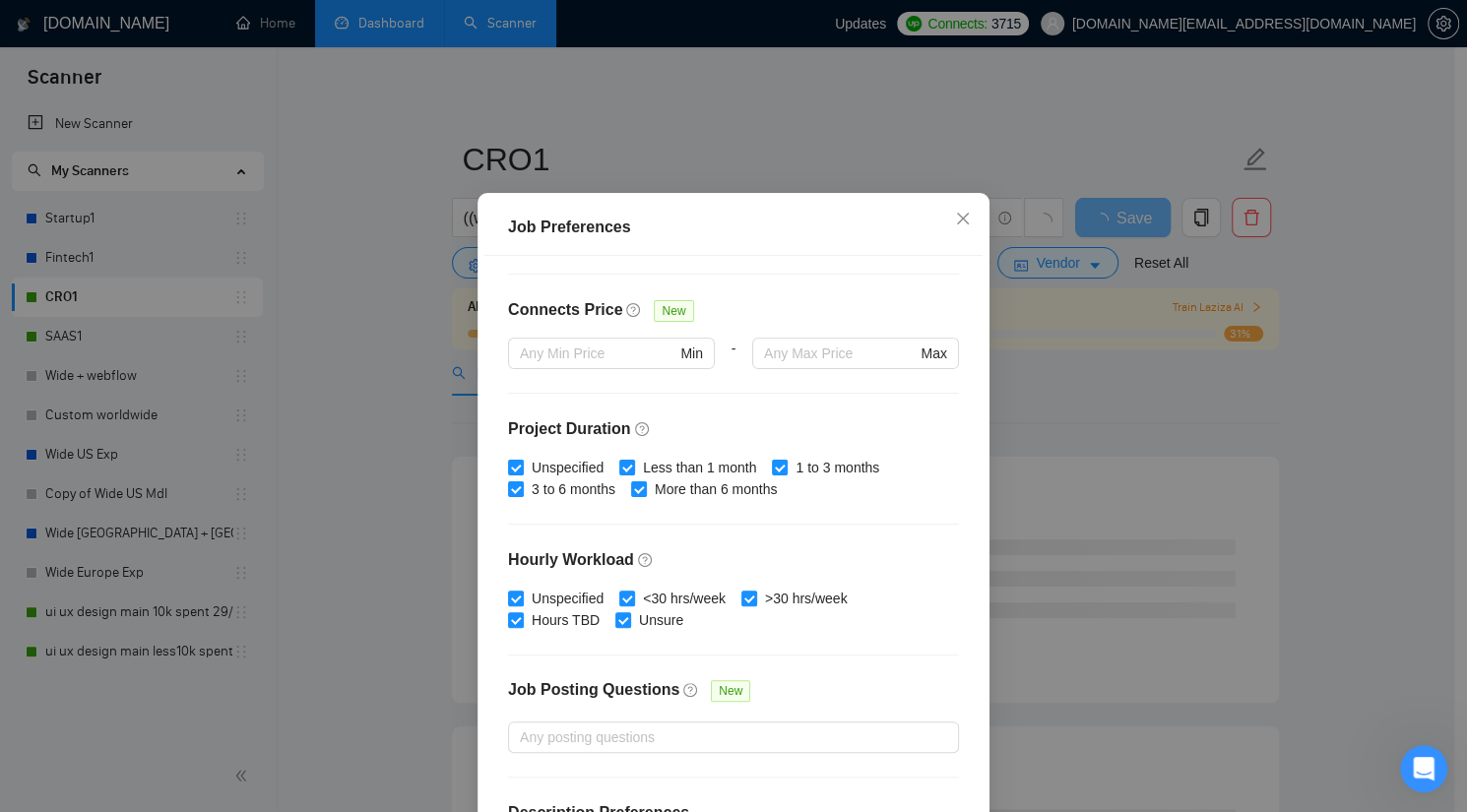 scroll, scrollTop: 538, scrollLeft: 0, axis: vertical 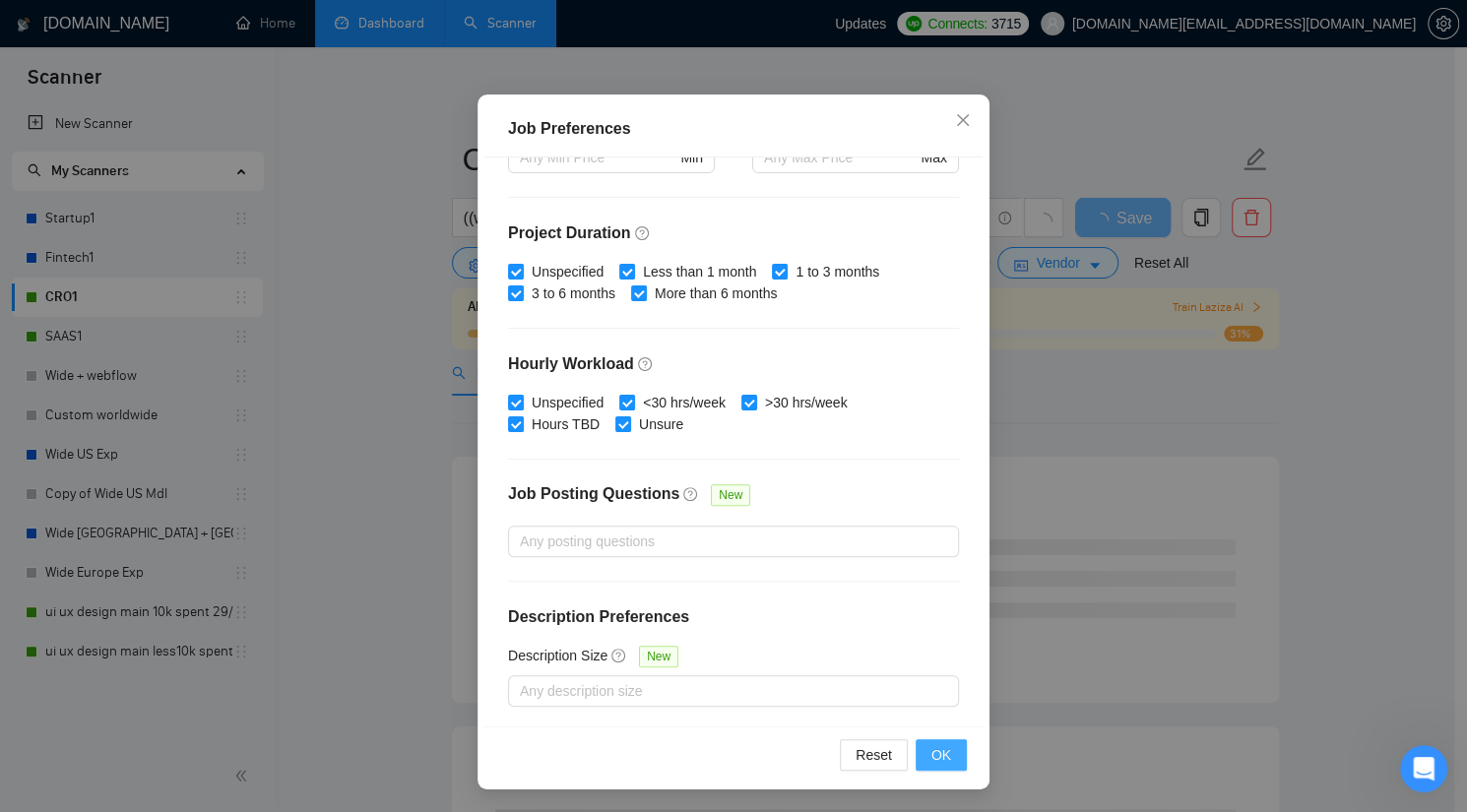 type on "25" 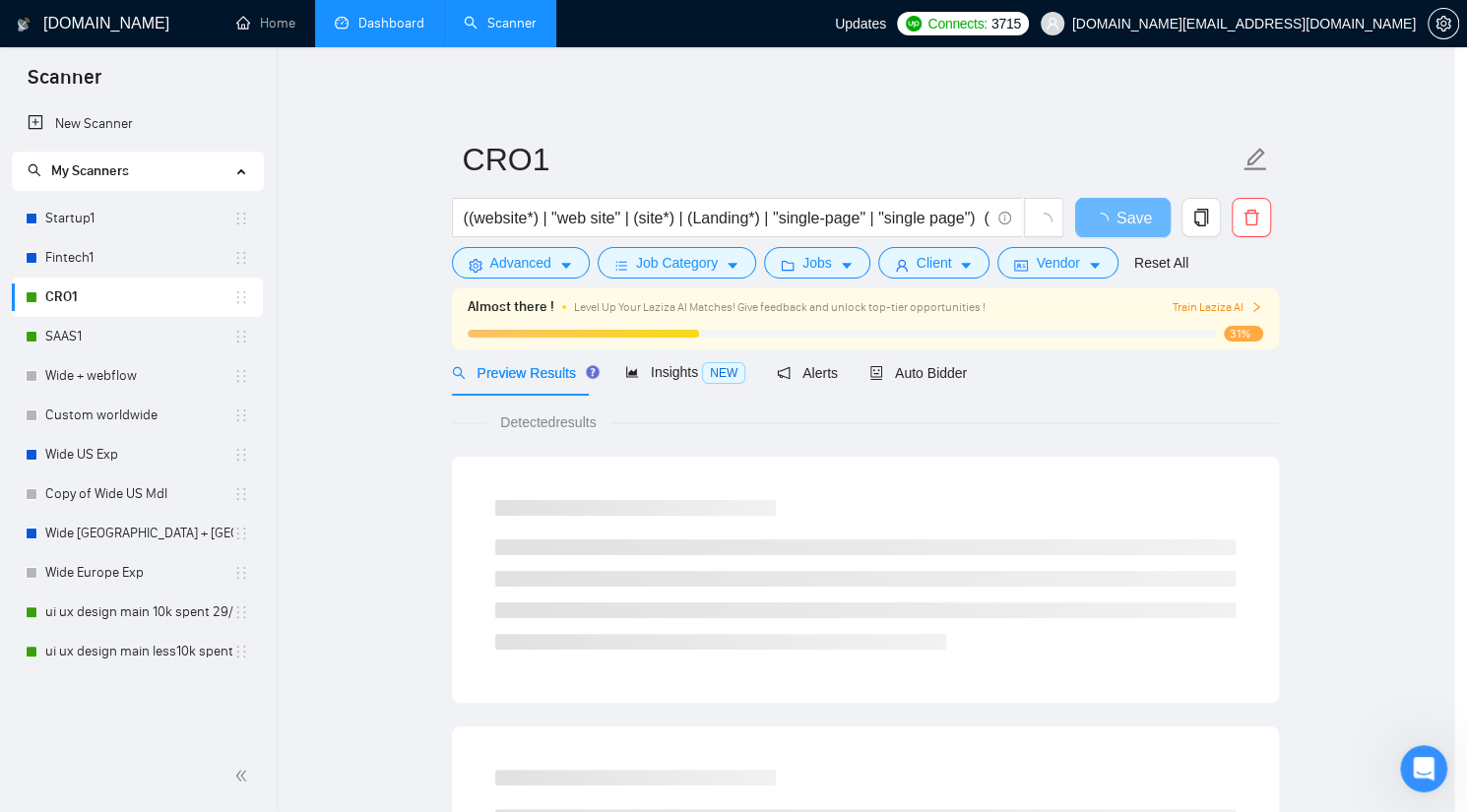 scroll, scrollTop: 23, scrollLeft: 0, axis: vertical 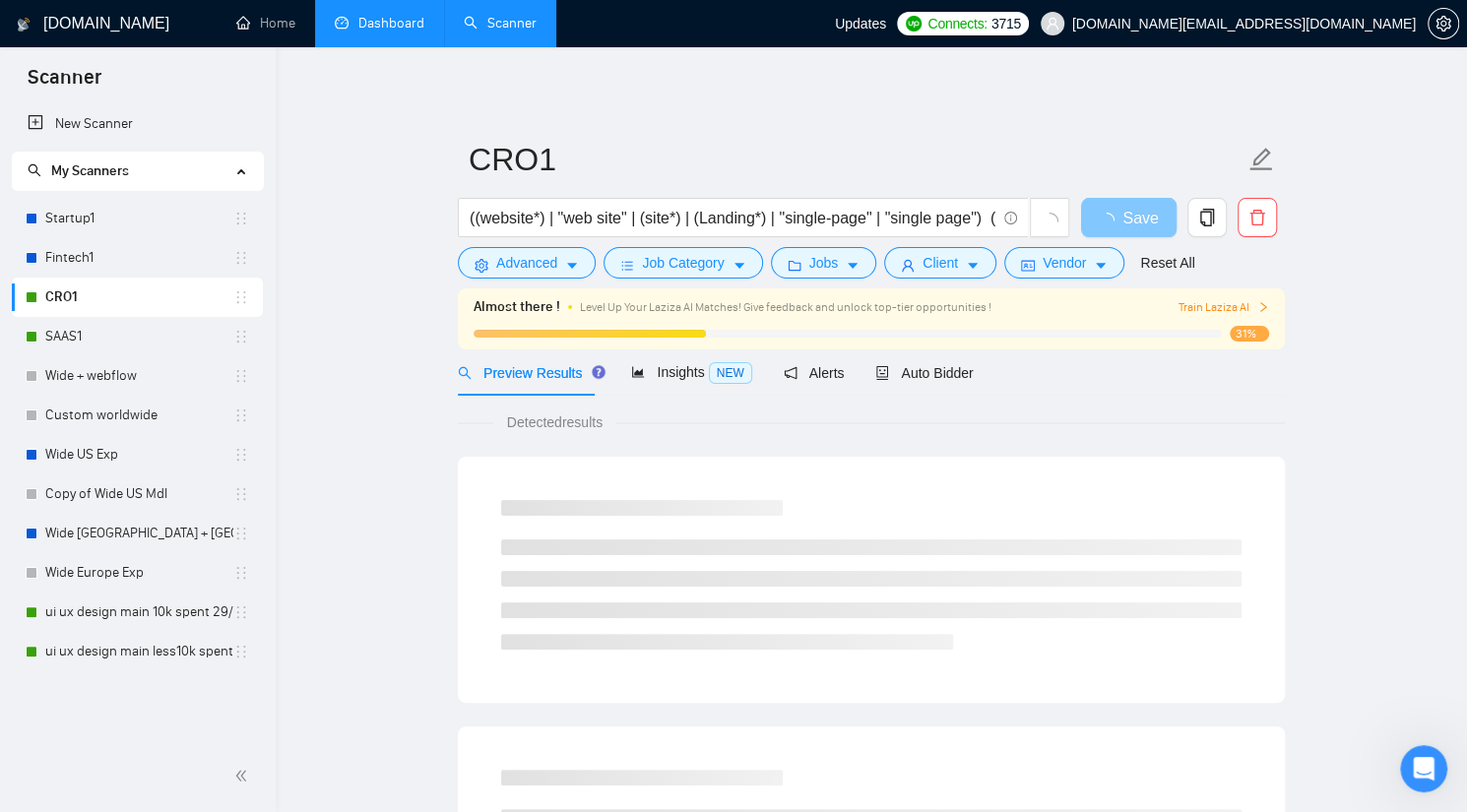 click on "Save" at bounding box center (1140, 218) 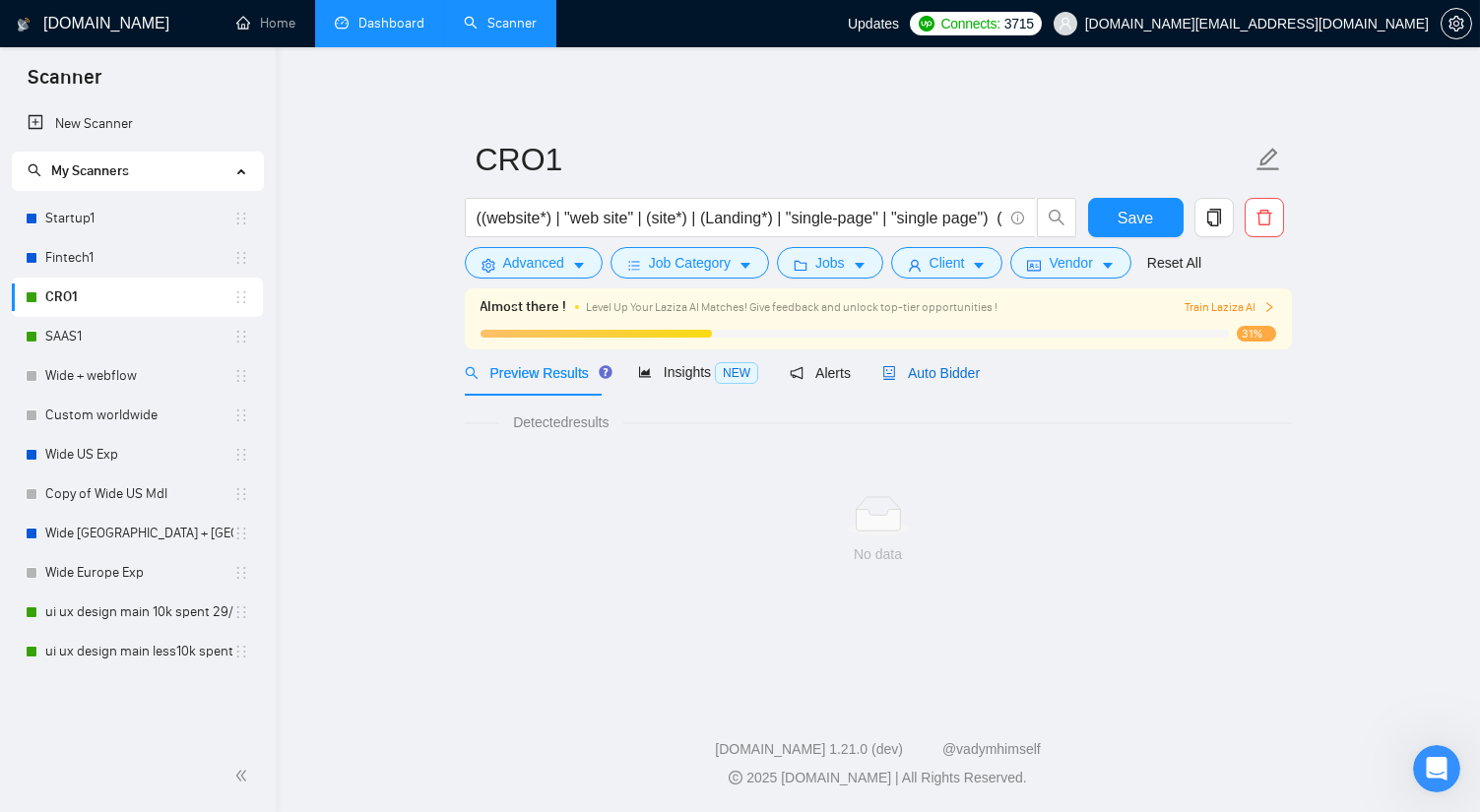click on "Auto Bidder" at bounding box center (931, 373) 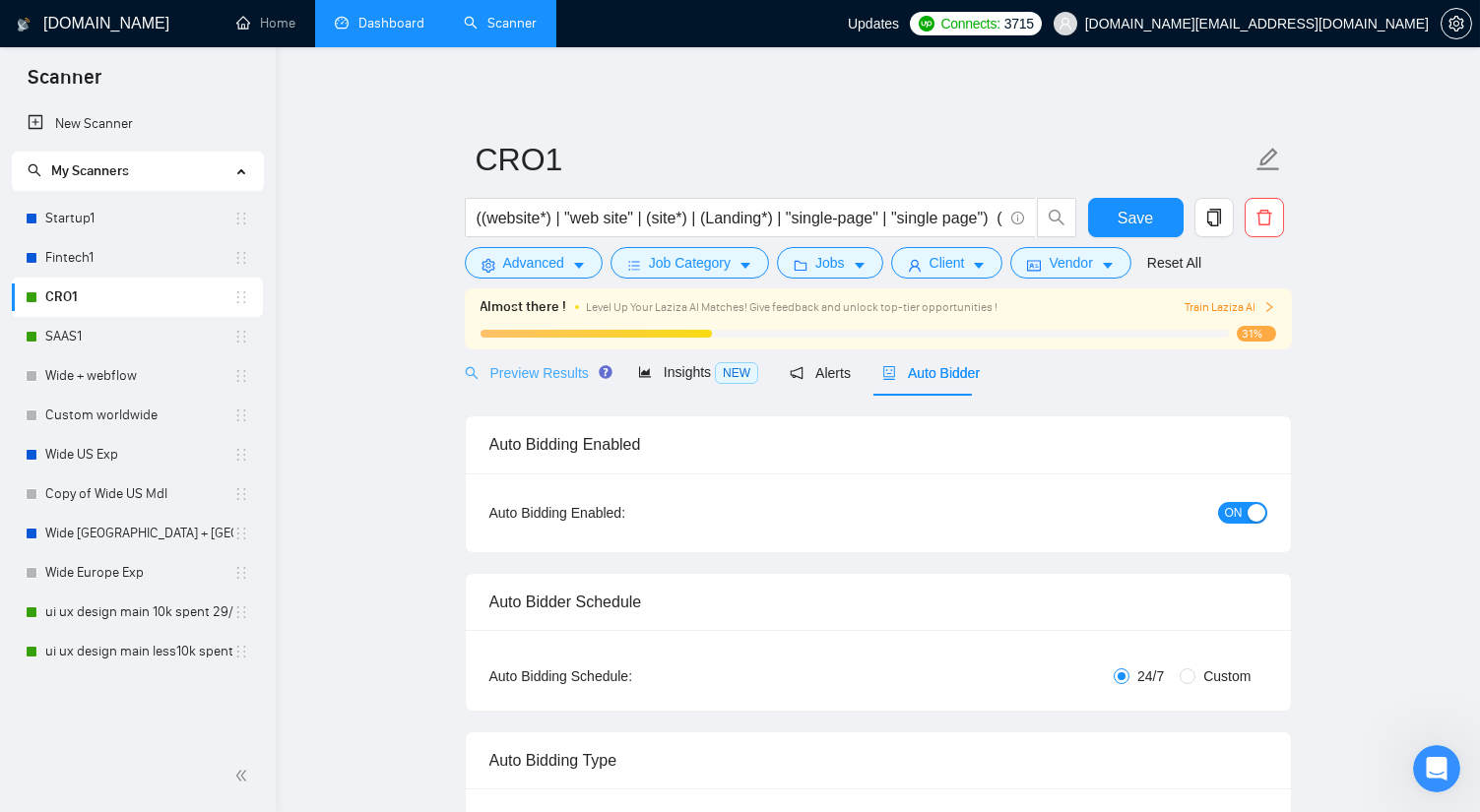 type 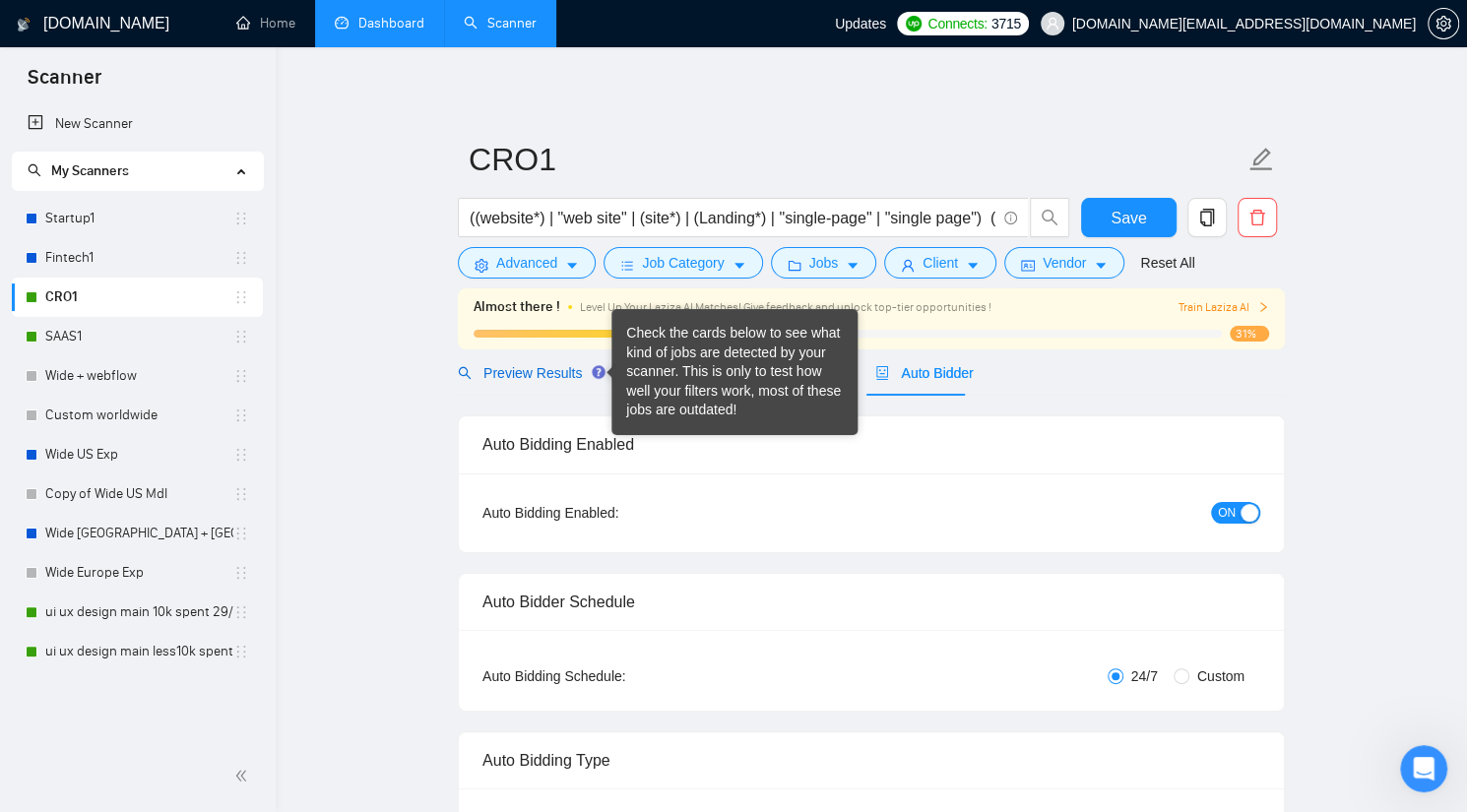 click on "Preview Results" at bounding box center (529, 373) 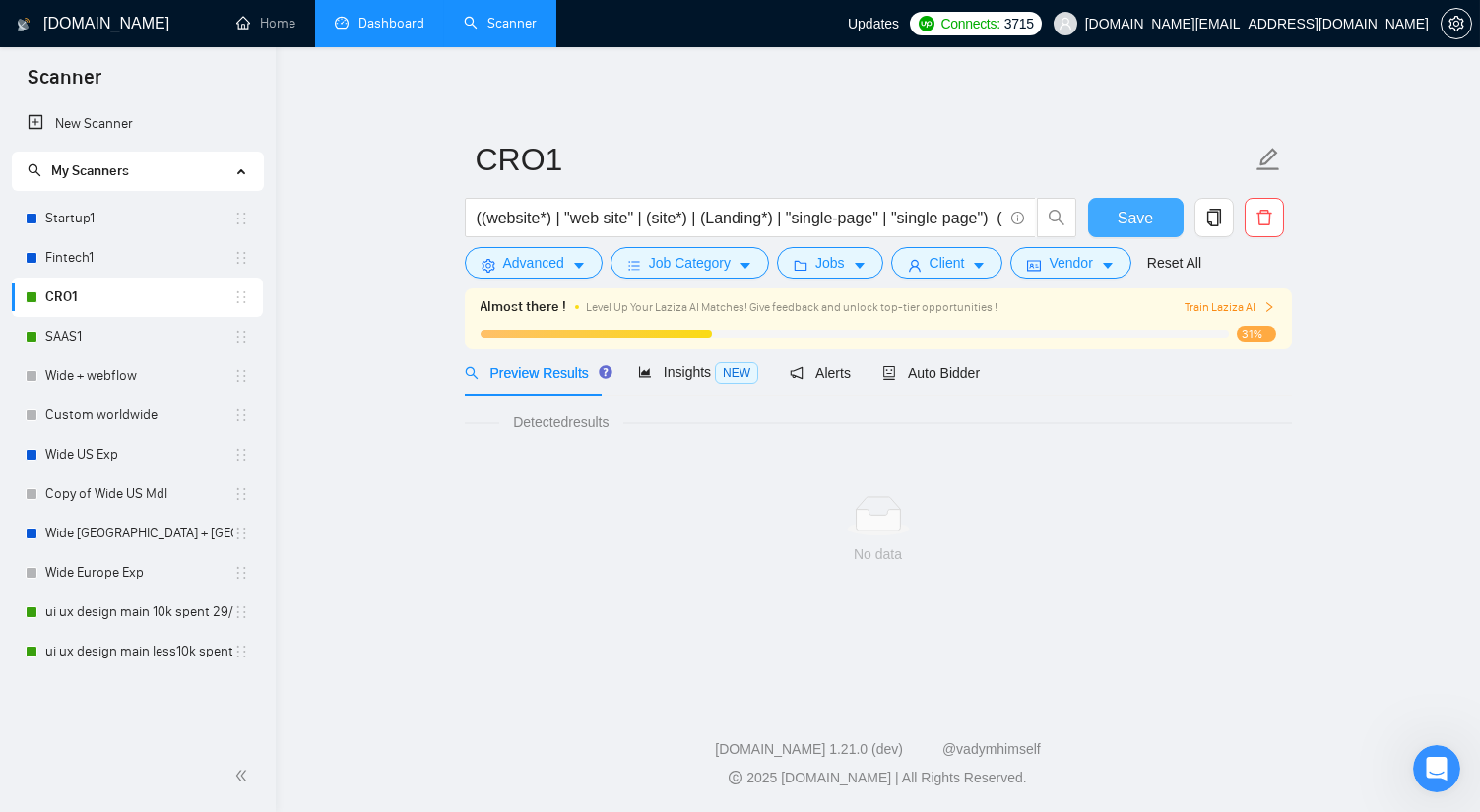 click on "Save" at bounding box center [1135, 218] 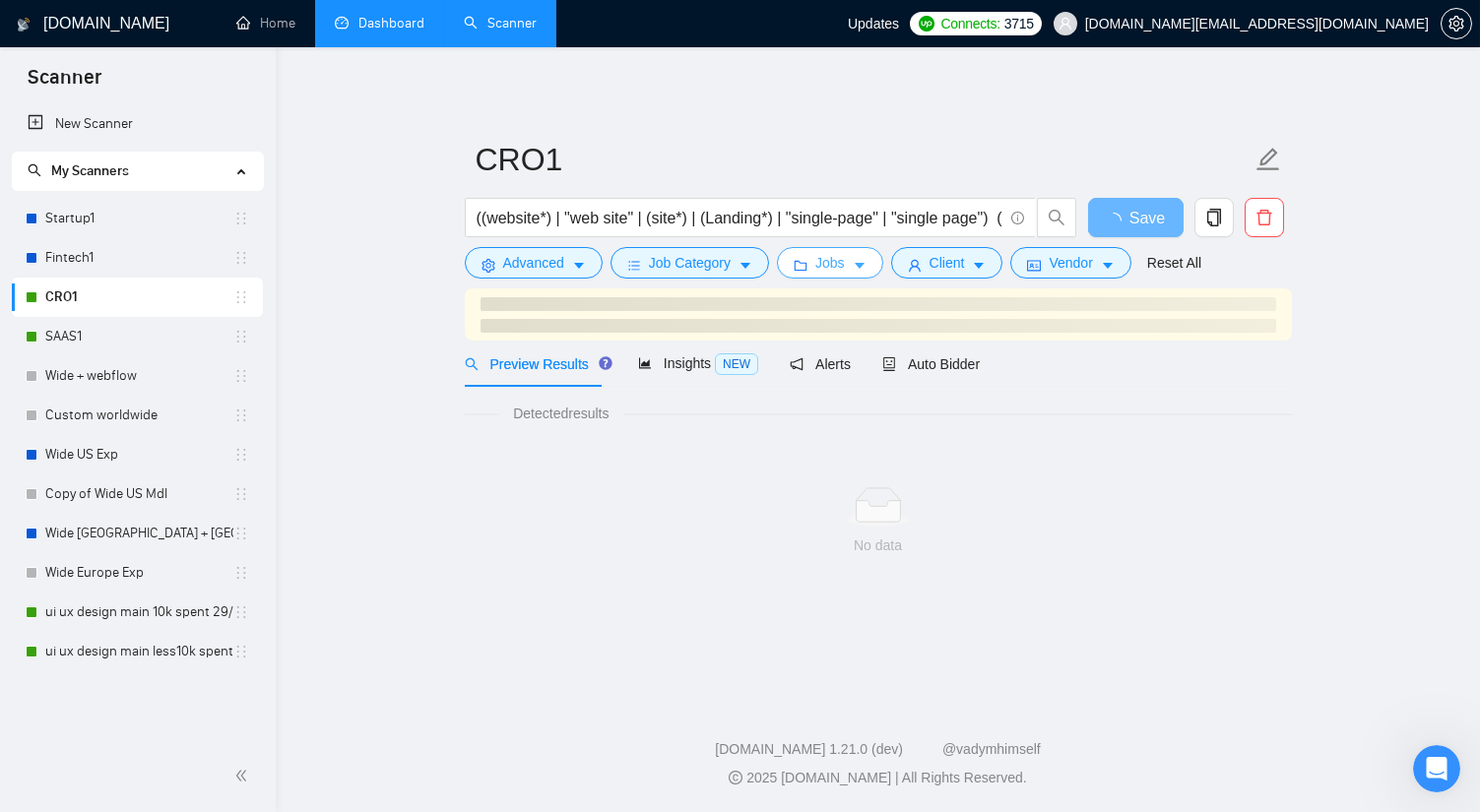 click on "Jobs" at bounding box center (830, 263) 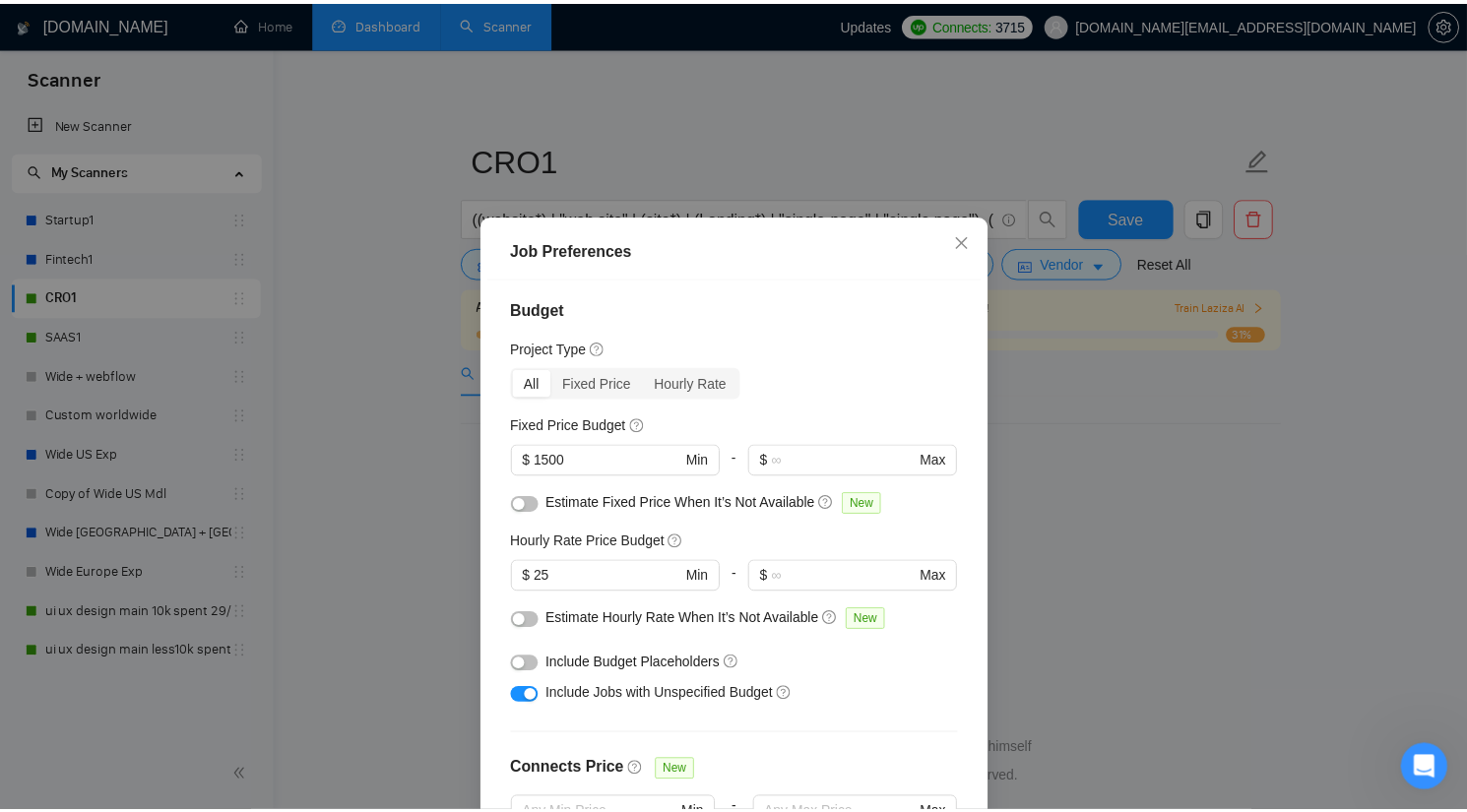 scroll, scrollTop: 2, scrollLeft: 0, axis: vertical 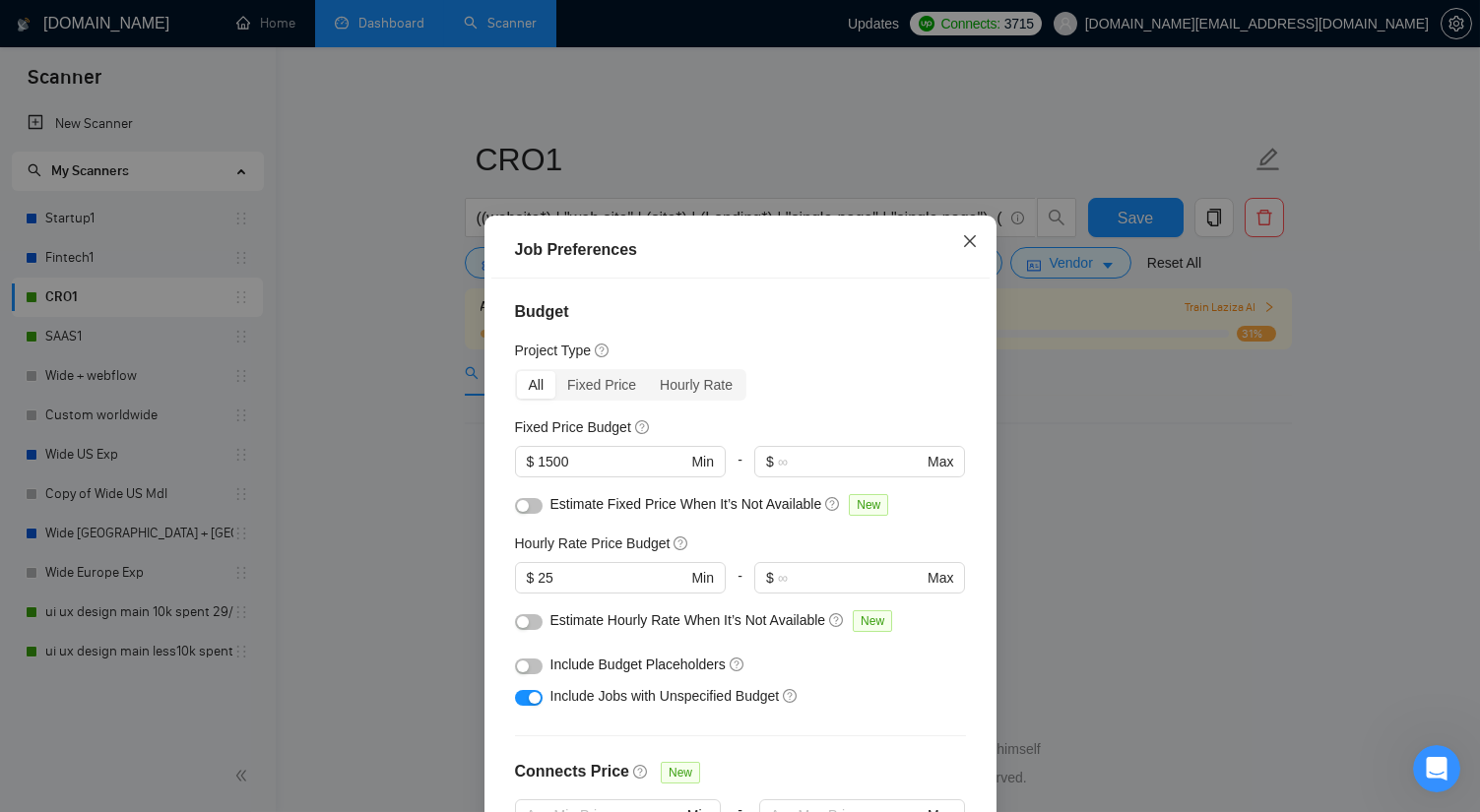 click 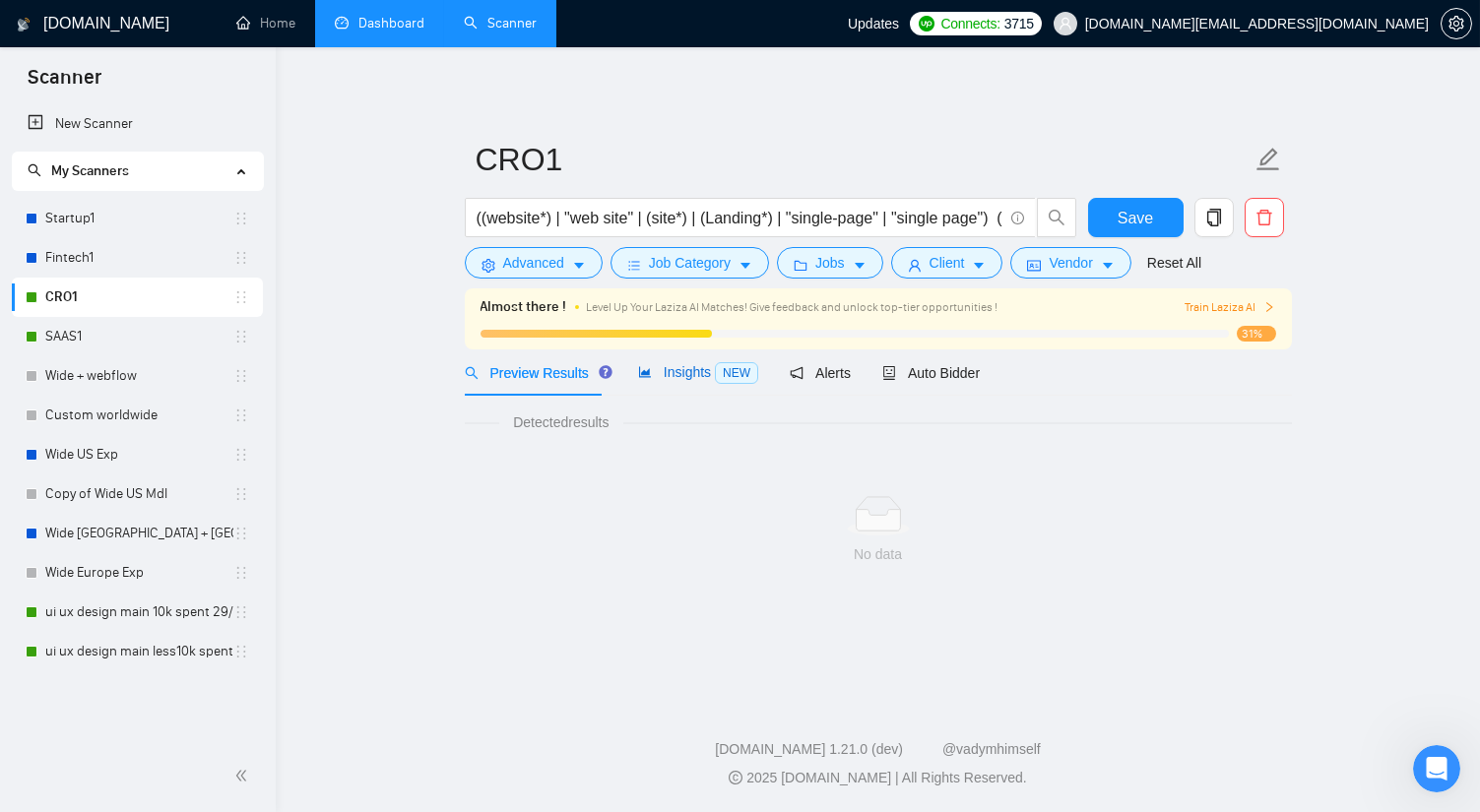 click on "Insights NEW" at bounding box center (698, 372) 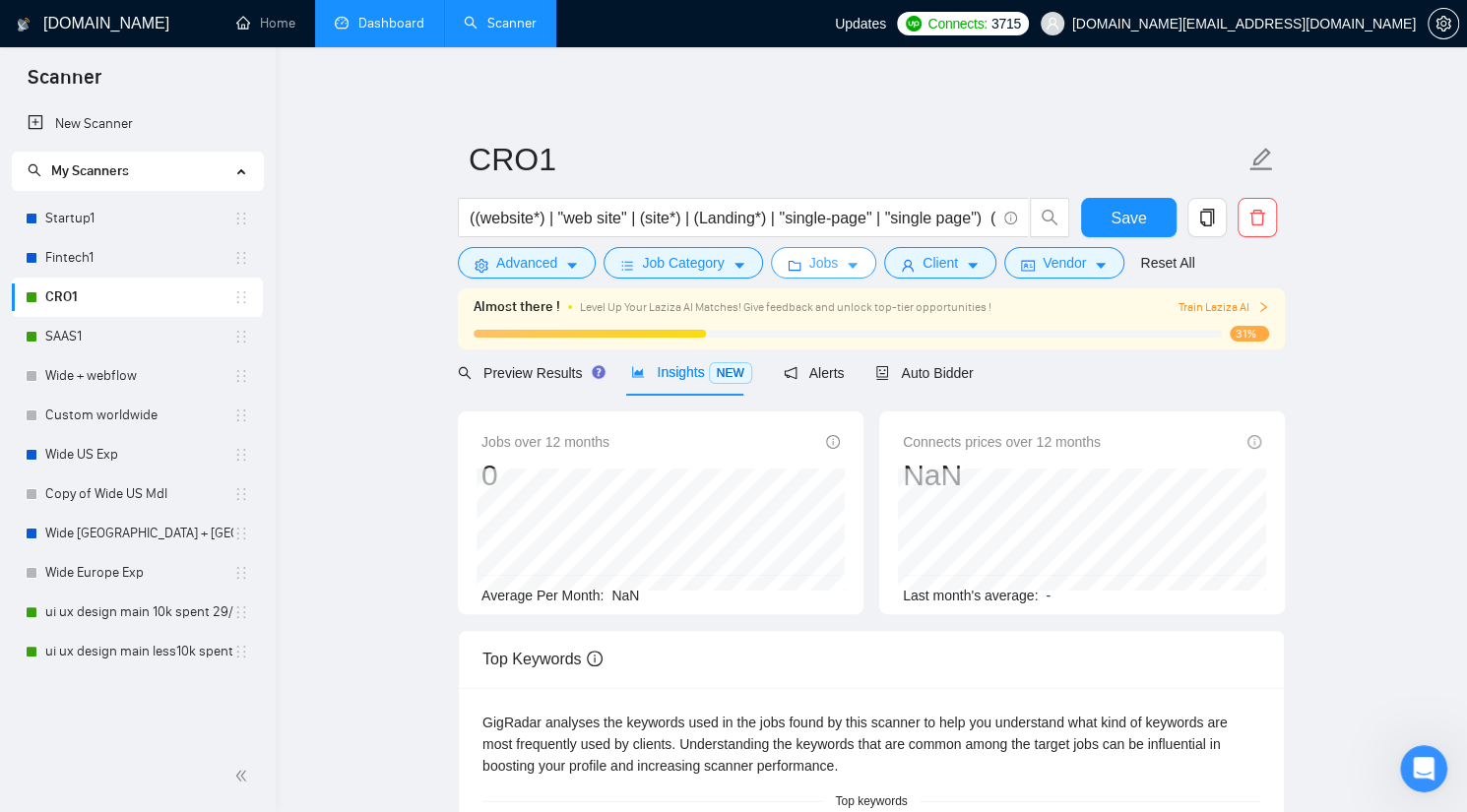 click 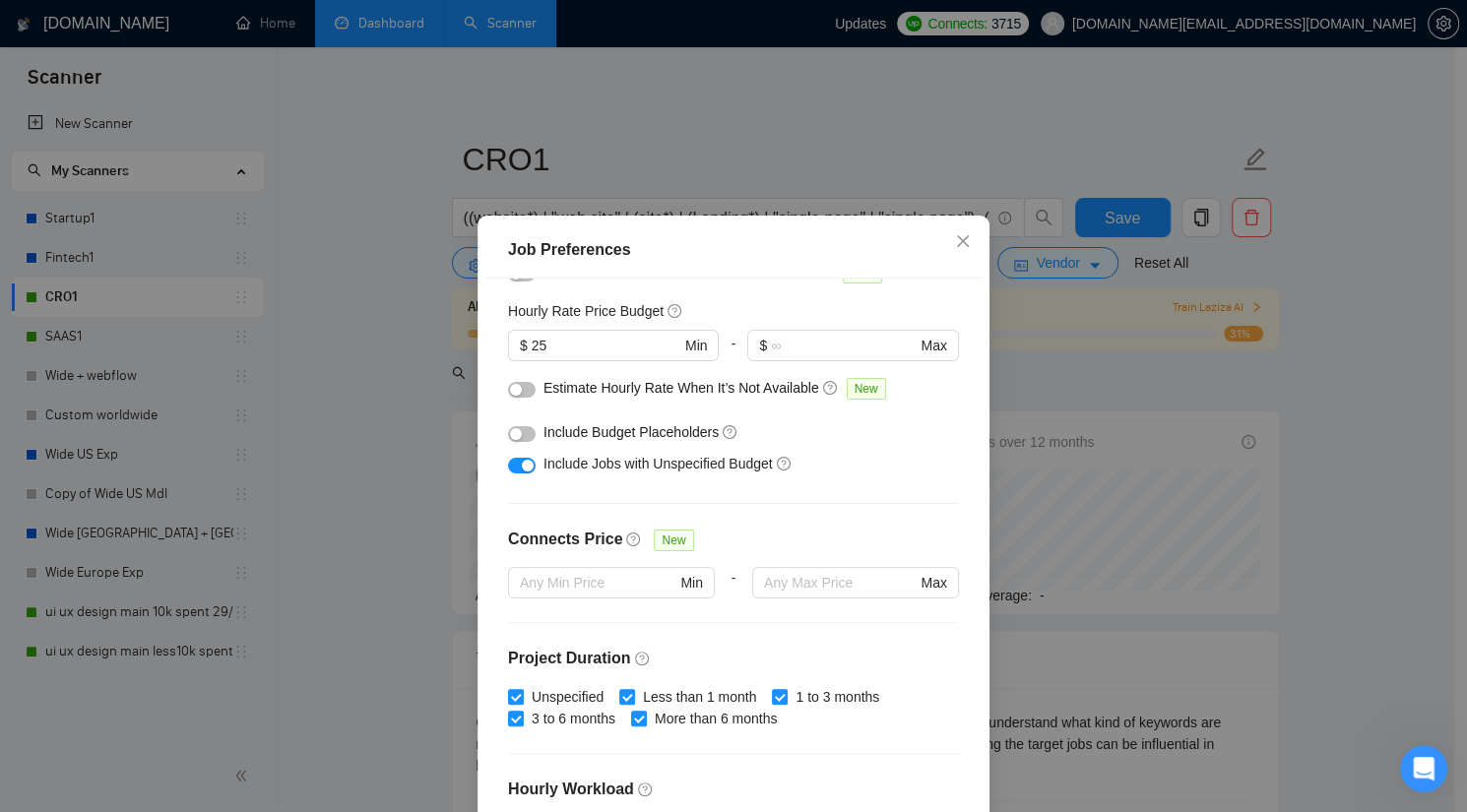 scroll, scrollTop: 181, scrollLeft: 0, axis: vertical 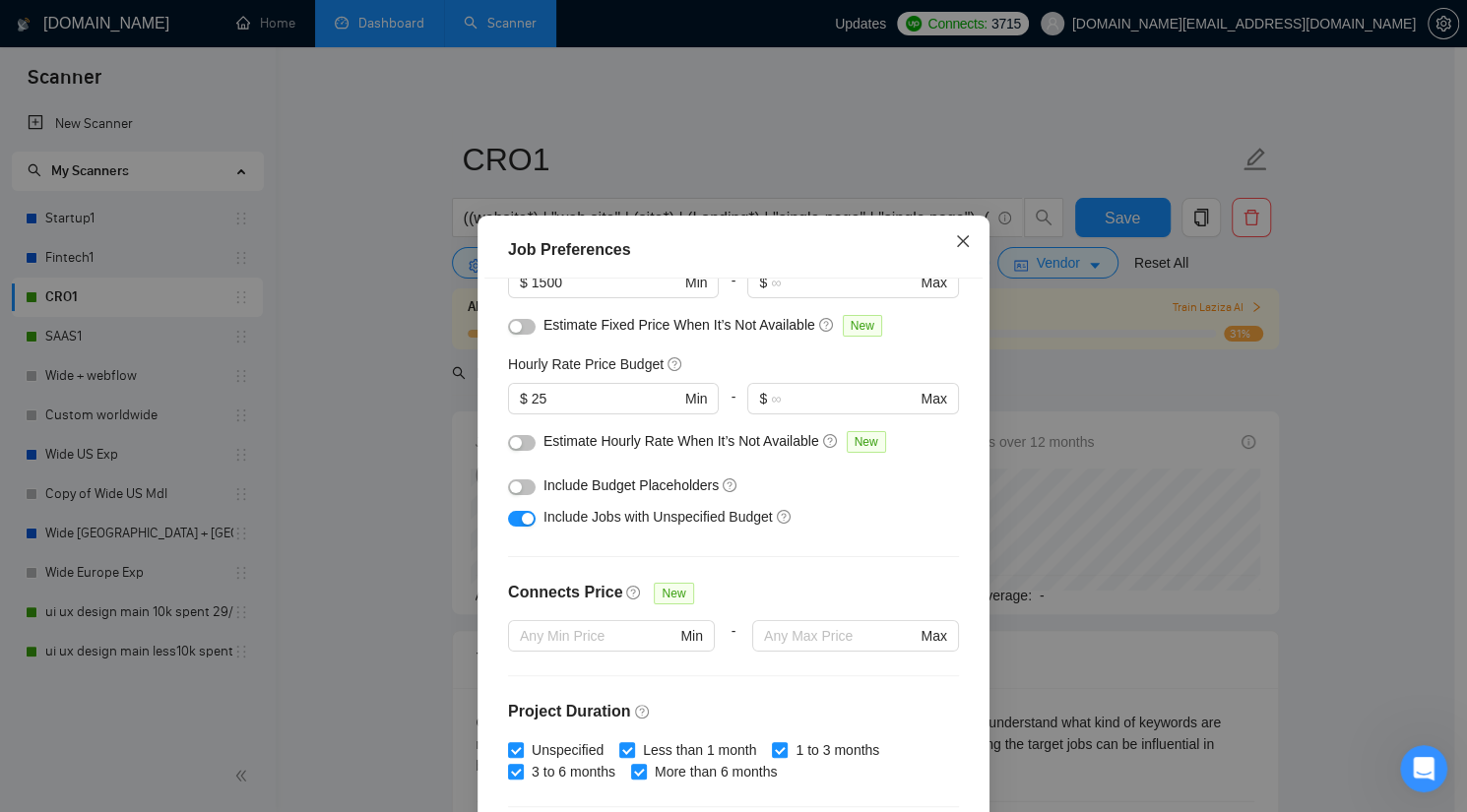 click at bounding box center [963, 242] 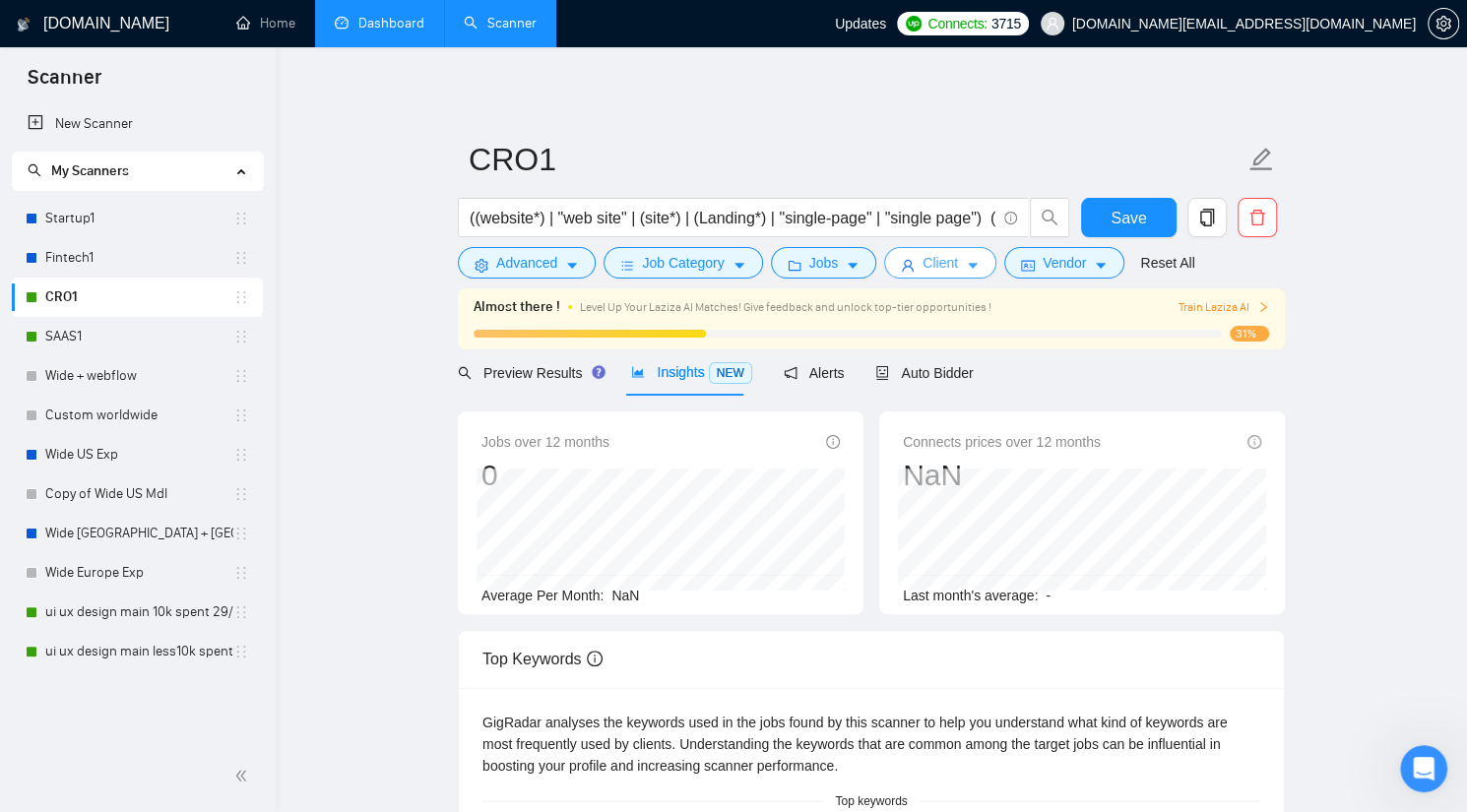 click on "Client" at bounding box center [940, 263] 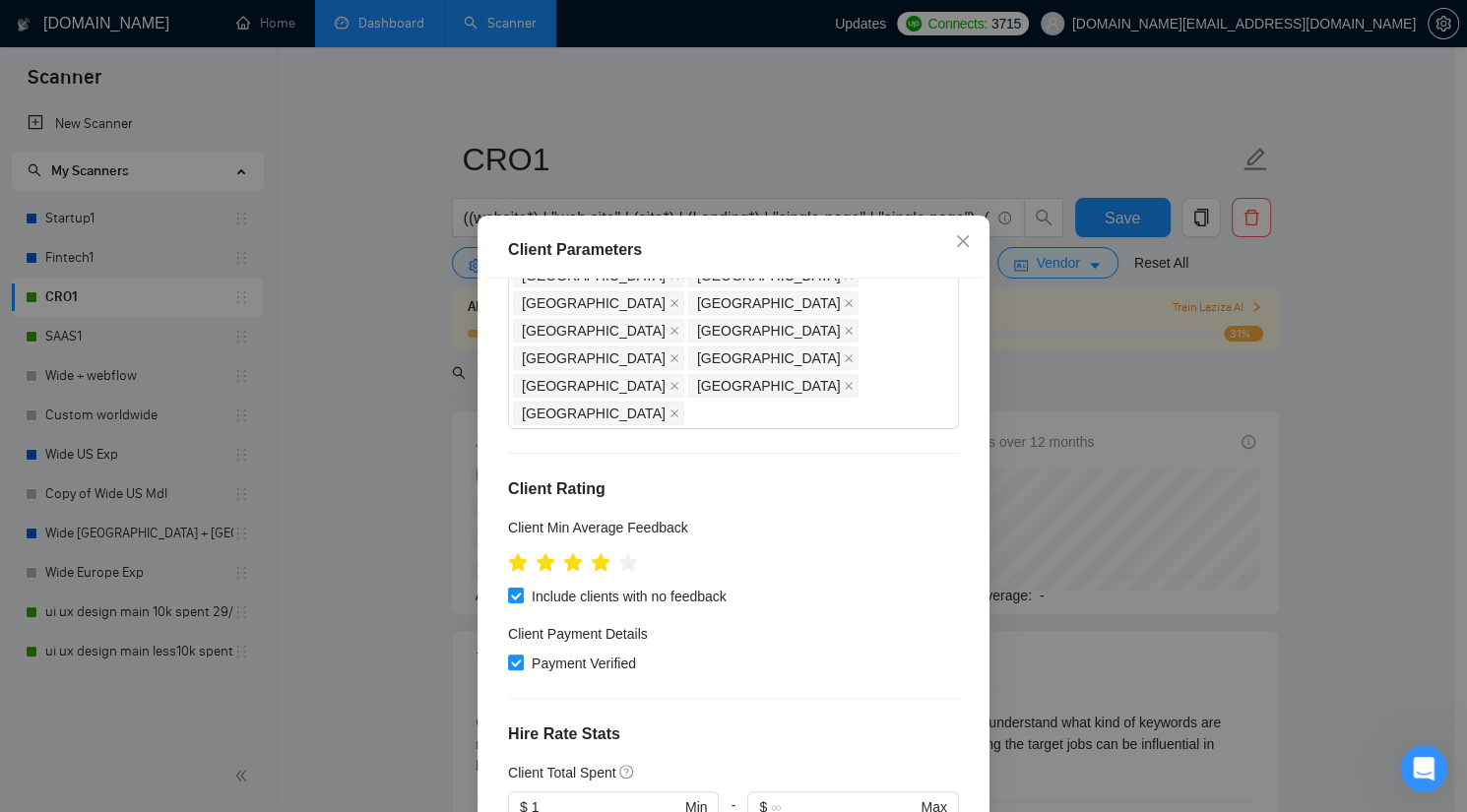 scroll, scrollTop: 626, scrollLeft: 0, axis: vertical 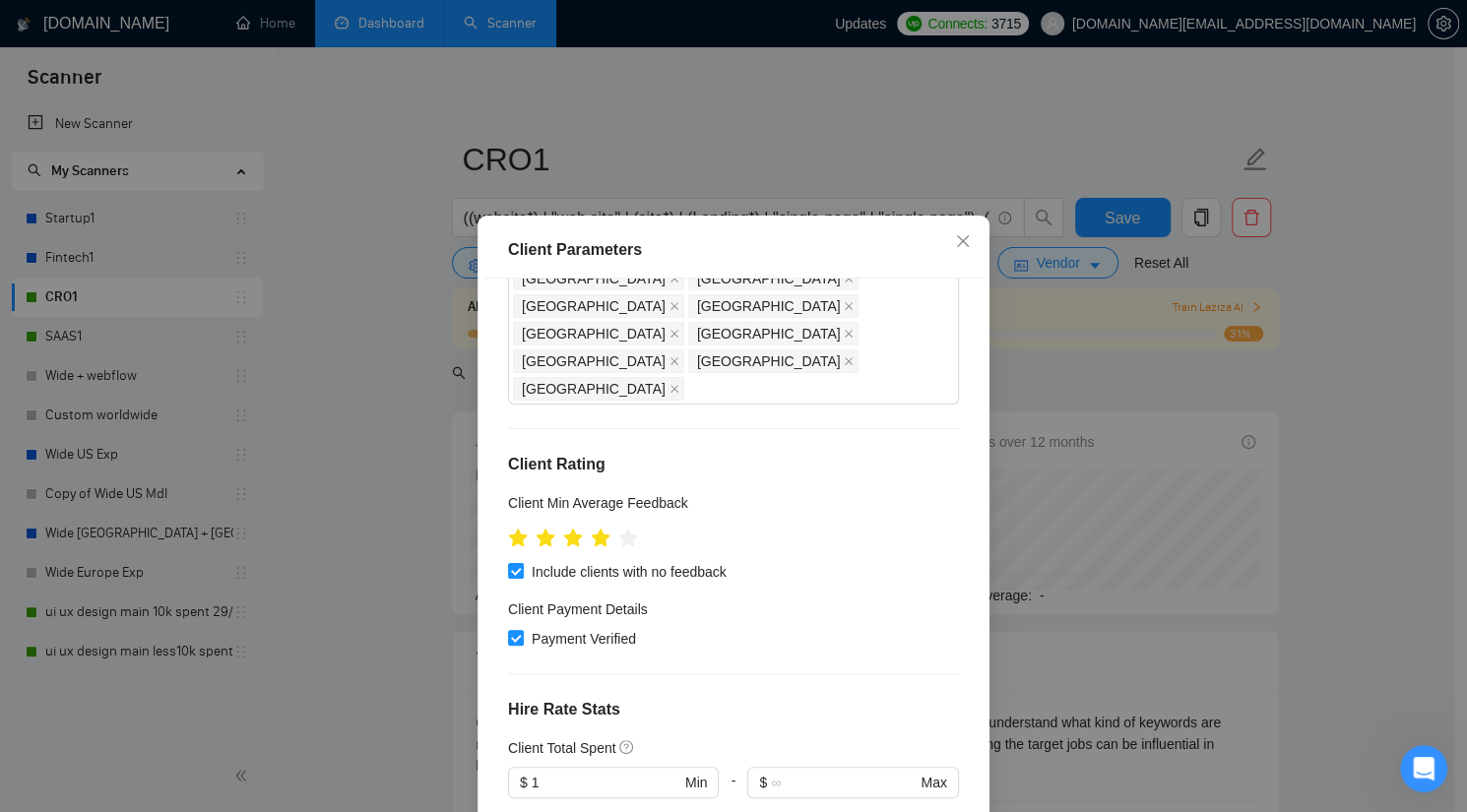 click on "Client Parameters Client Location Include Client Countries [GEOGRAPHIC_DATA] [GEOGRAPHIC_DATA] [GEOGRAPHIC_DATA] [GEOGRAPHIC_DATA] [GEOGRAPHIC_DATA] [GEOGRAPHIC_DATA] [GEOGRAPHIC_DATA] [GEOGRAPHIC_DATA] [GEOGRAPHIC_DATA] [GEOGRAPHIC_DATA] [GEOGRAPHIC_DATA] [GEOGRAPHIC_DATA] [GEOGRAPHIC_DATA] [GEOGRAPHIC_DATA] [GEOGRAPHIC_DATA] [GEOGRAPHIC_DATA] [GEOGRAPHIC_DATA] [GEOGRAPHIC_DATA] [GEOGRAPHIC_DATA] [GEOGRAPHIC_DATA] [GEOGRAPHIC_DATA] [GEOGRAPHIC_DATA] [GEOGRAPHIC_DATA] [GEOGRAPHIC_DATA] [GEOGRAPHIC_DATA] [GEOGRAPHIC_DATA] [GEOGRAPHIC_DATA] [GEOGRAPHIC_DATA] [GEOGRAPHIC_DATA] [GEOGRAPHIC_DATA] [GEOGRAPHIC_DATA] [GEOGRAPHIC_DATA] [GEOGRAPHIC_DATA]   Exclude Client Countries [GEOGRAPHIC_DATA] [GEOGRAPHIC_DATA] [GEOGRAPHIC_DATA] [GEOGRAPHIC_DATA] [GEOGRAPHIC_DATA] [GEOGRAPHIC_DATA] [GEOGRAPHIC_DATA] [GEOGRAPHIC_DATA] [GEOGRAPHIC_DATA] [GEOGRAPHIC_DATA] [GEOGRAPHIC_DATA]   Client Rating Client Min Average Feedback Include clients with no feedback Client Payment Details Payment Verified Hire Rate Stats   Client Total Spent $ 1 Min - $ Max Client Hire Rate New High Rates Max Rates Mid Rates     Avg Hourly Rate Paid New $ 17 Min - $ Max Include Clients without Sufficient History Client Profile Client Industry New   Any industry Client Company Size   Any company size Enterprise Clients New   Any clients Reset OK" at bounding box center (734, 406) 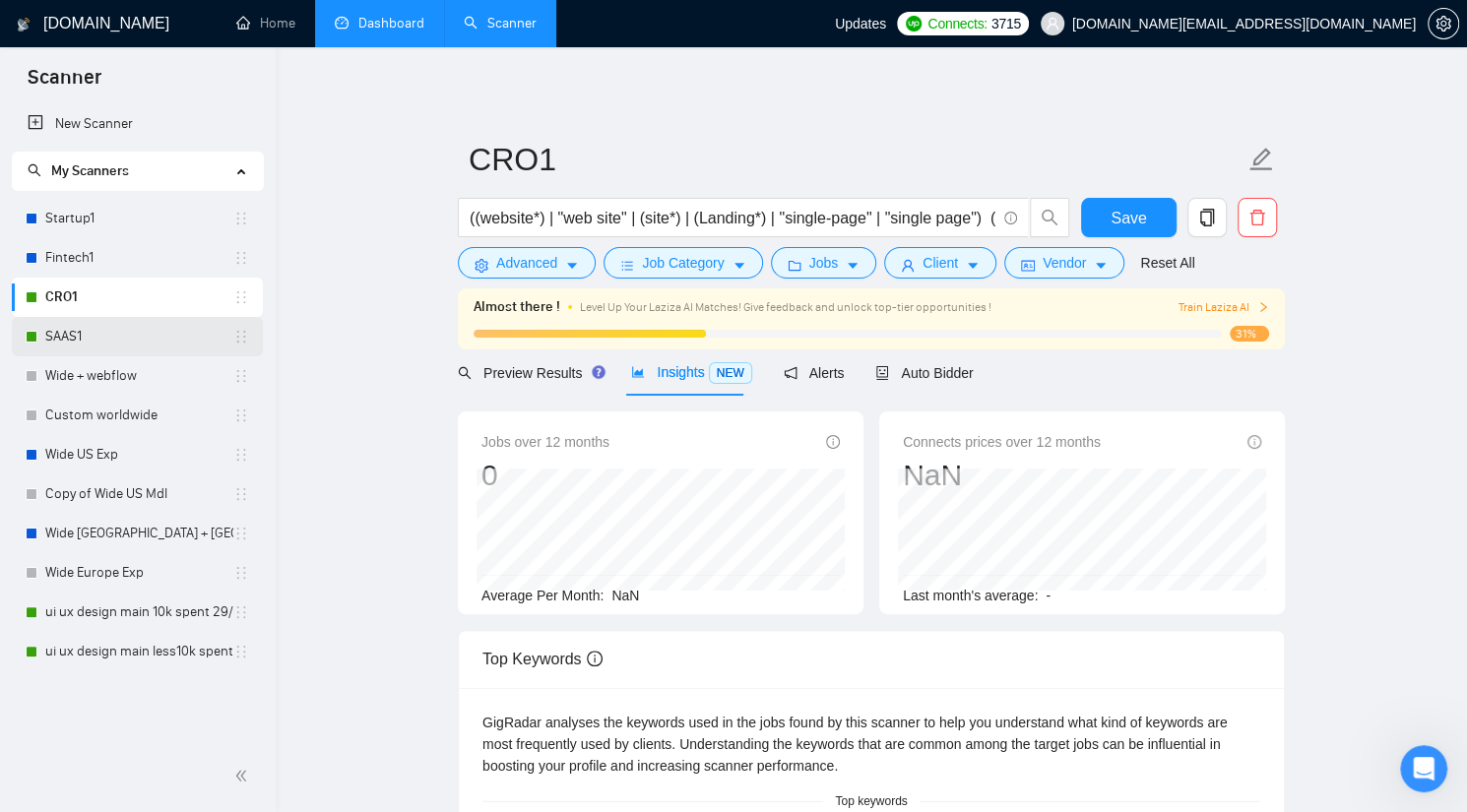 click on "SAAS1" at bounding box center [139, 337] 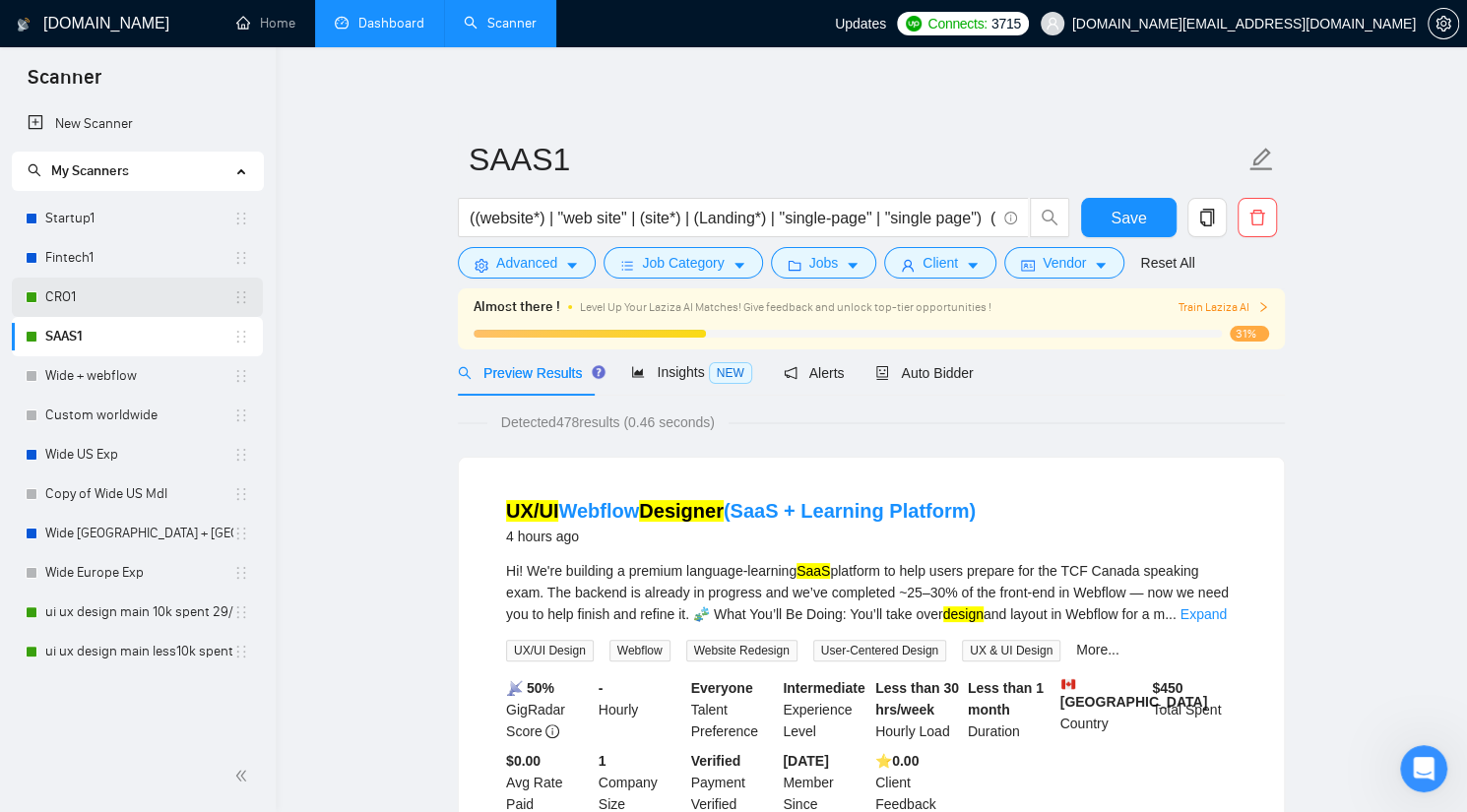 click on "CRO1" at bounding box center (139, 297) 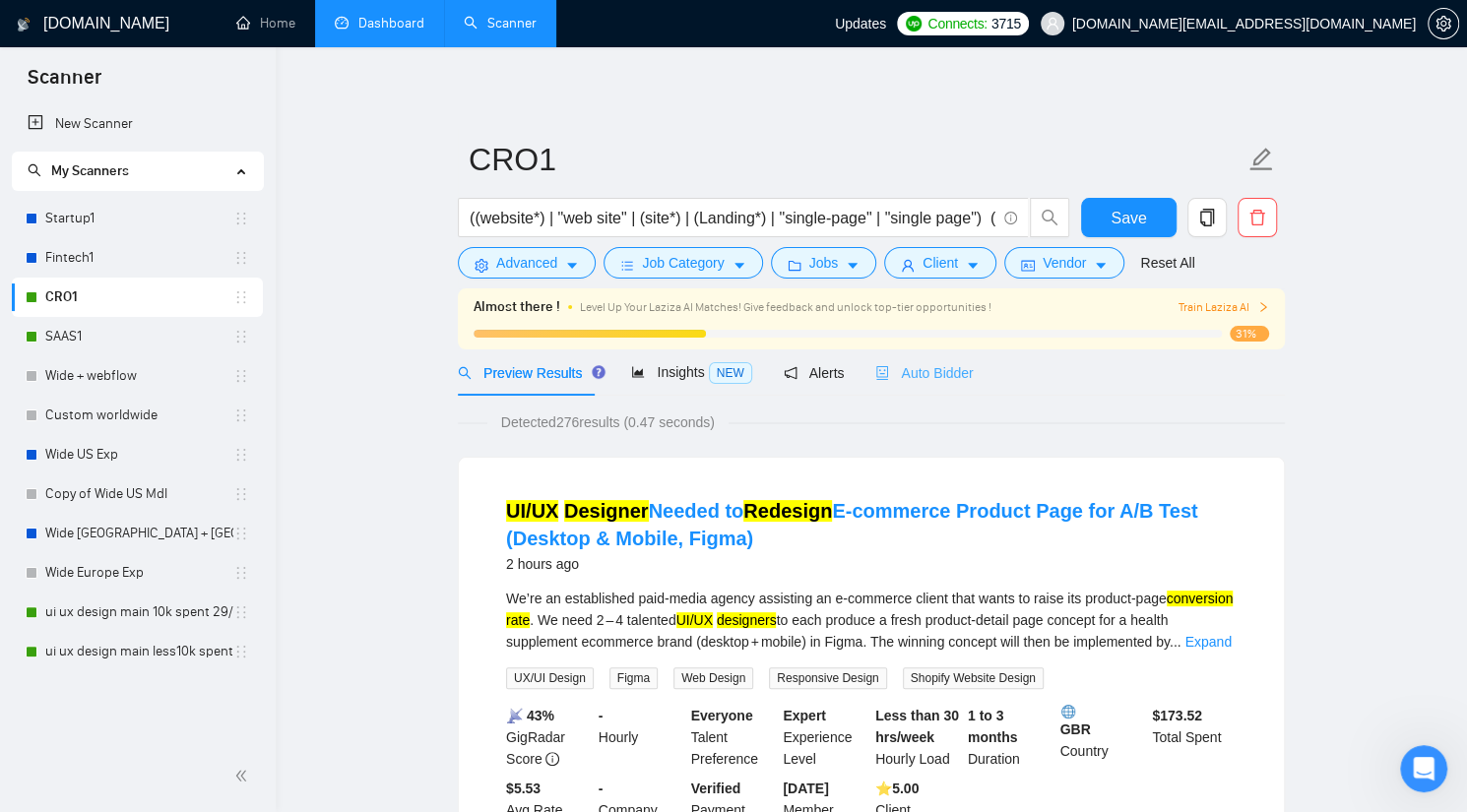 click on "Auto Bidder" at bounding box center (924, 372) 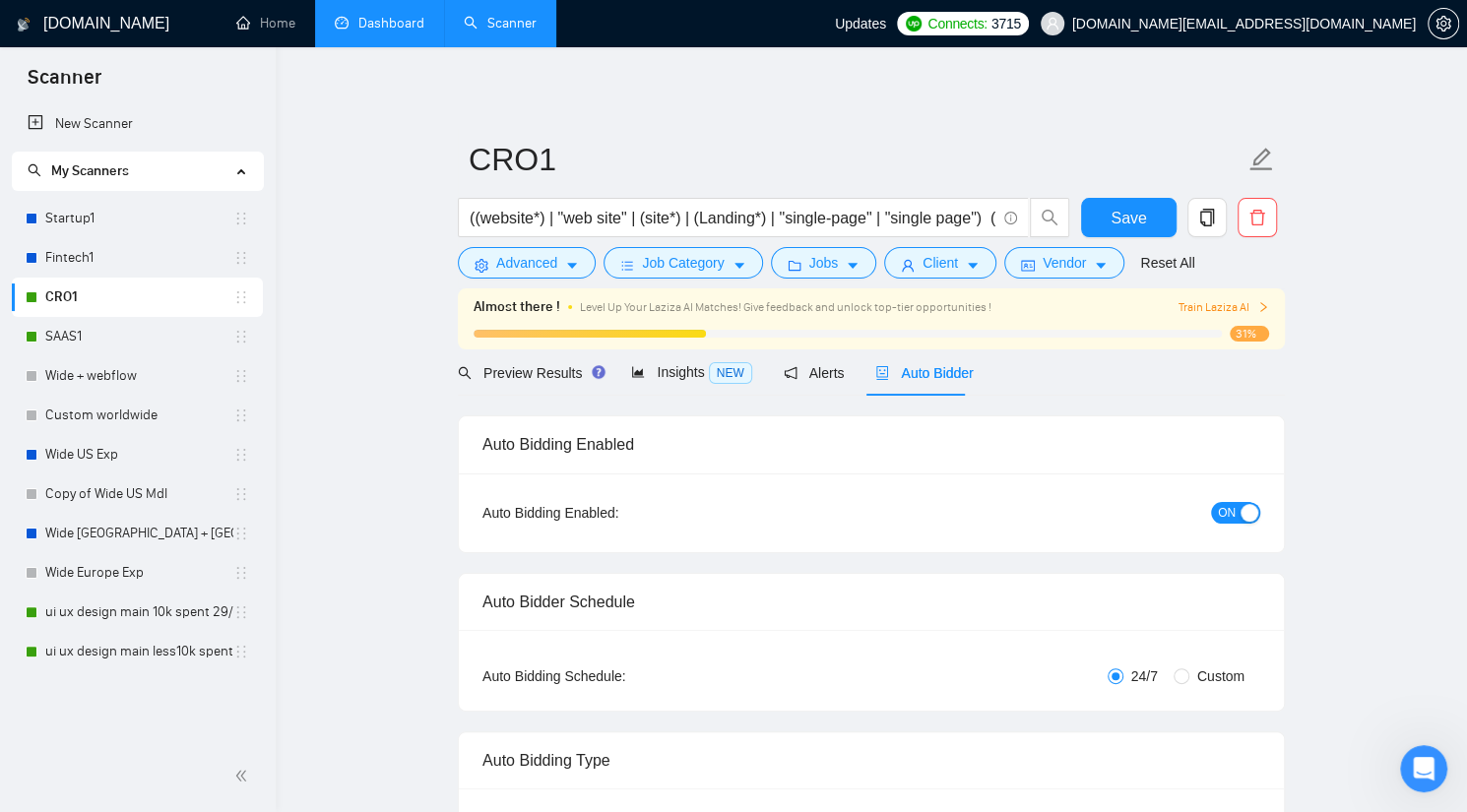 type 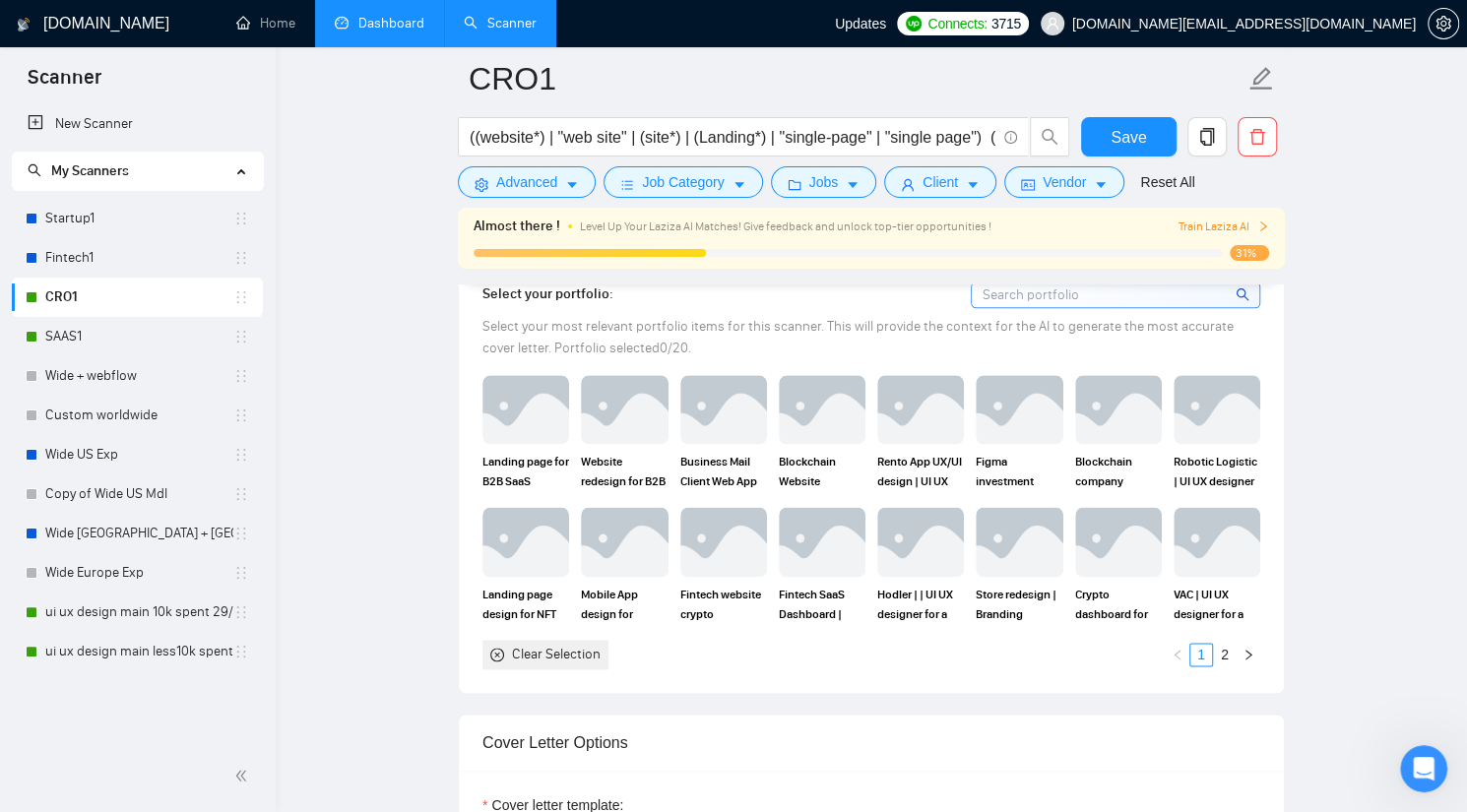 scroll, scrollTop: 1431, scrollLeft: 0, axis: vertical 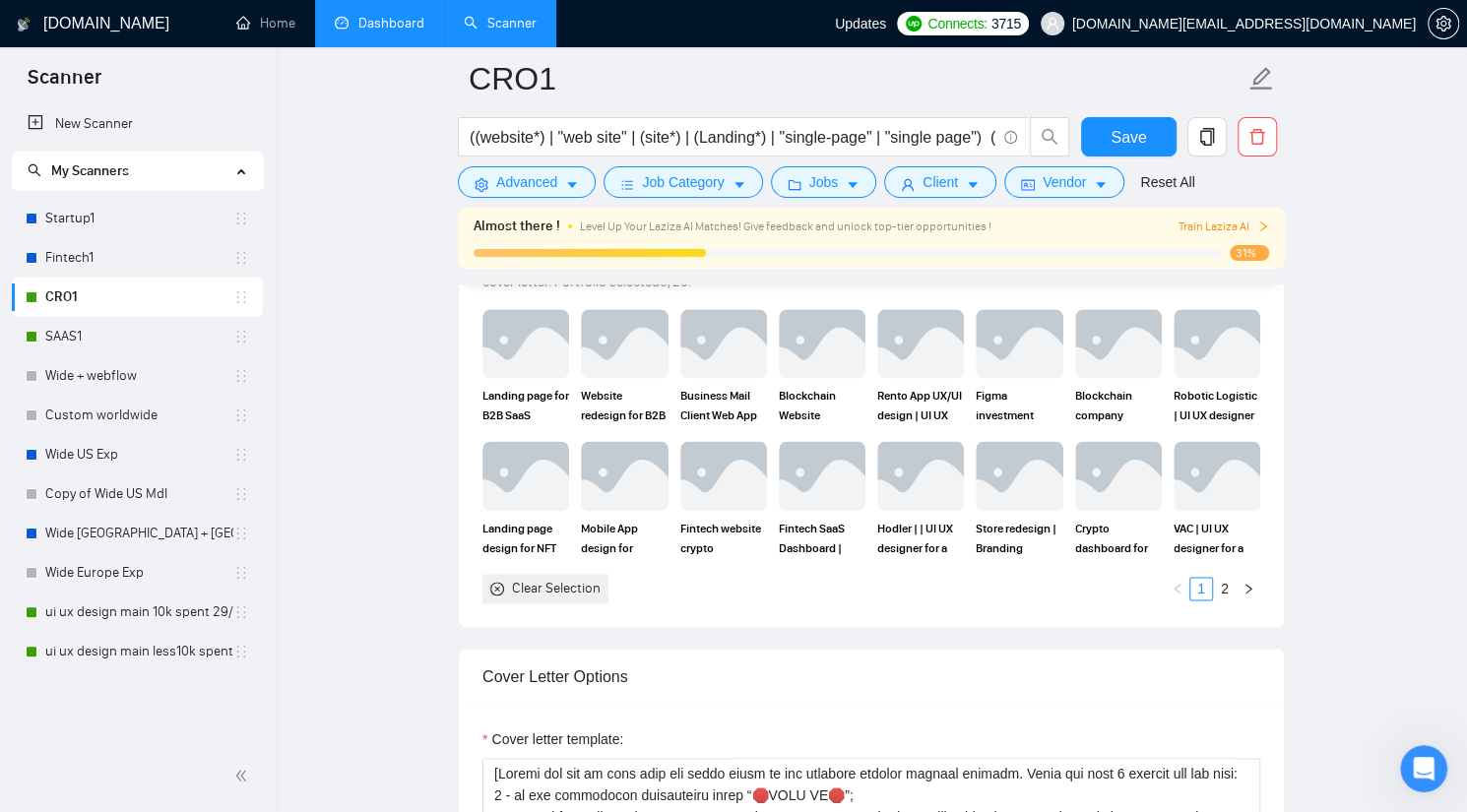 click on "Clear Selection" at bounding box center (556, 589) 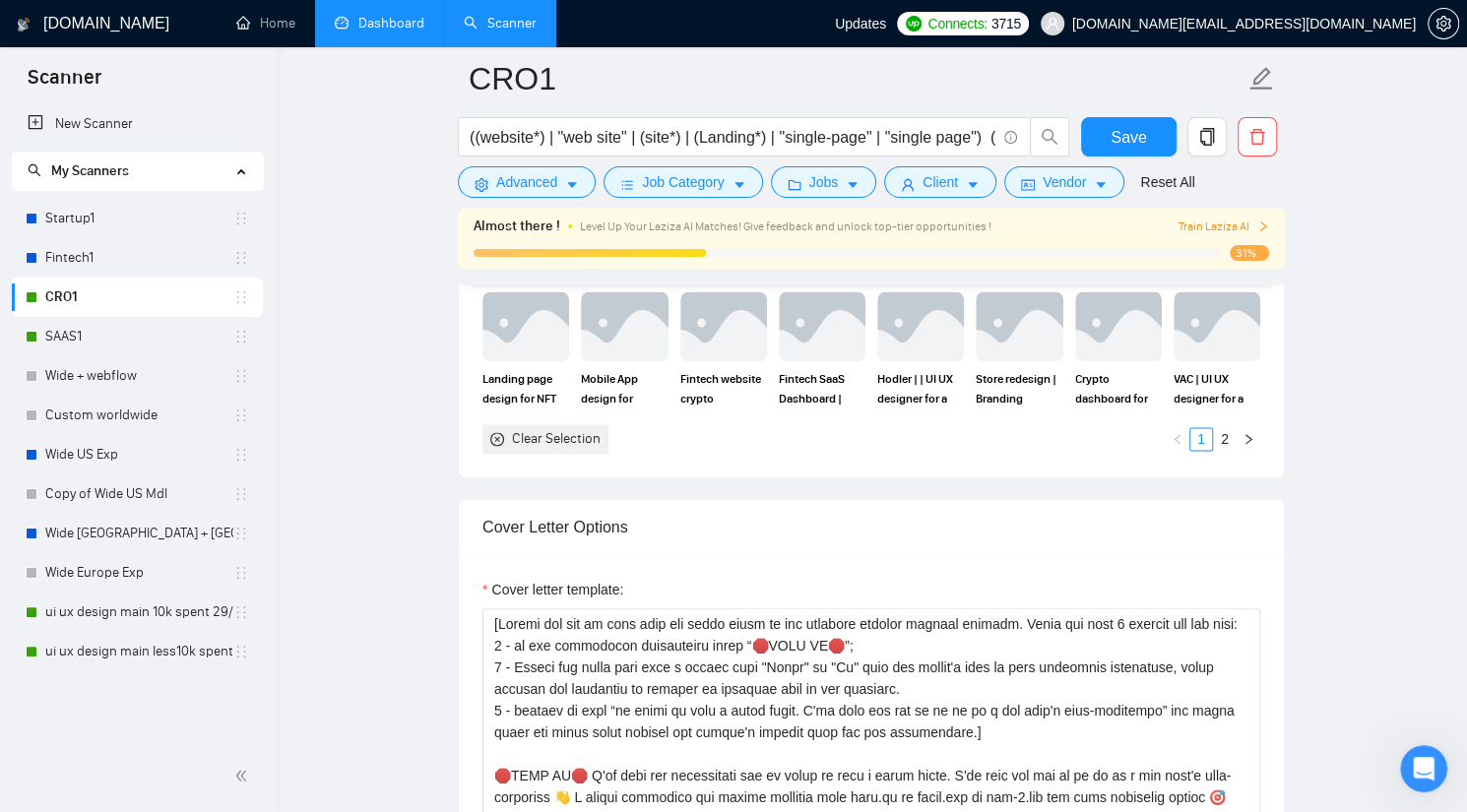 scroll, scrollTop: 1789, scrollLeft: 0, axis: vertical 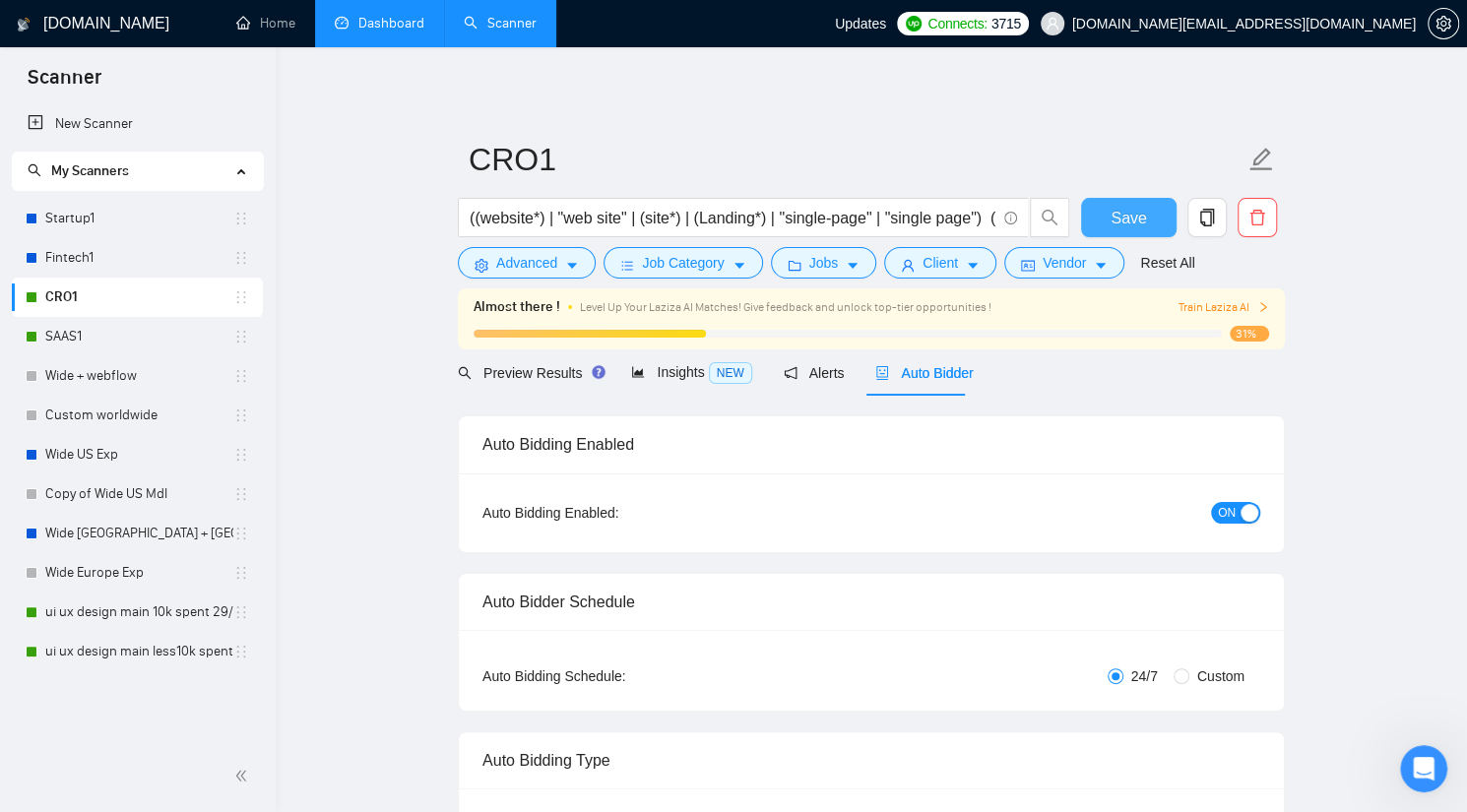 click on "Save" at bounding box center [1128, 218] 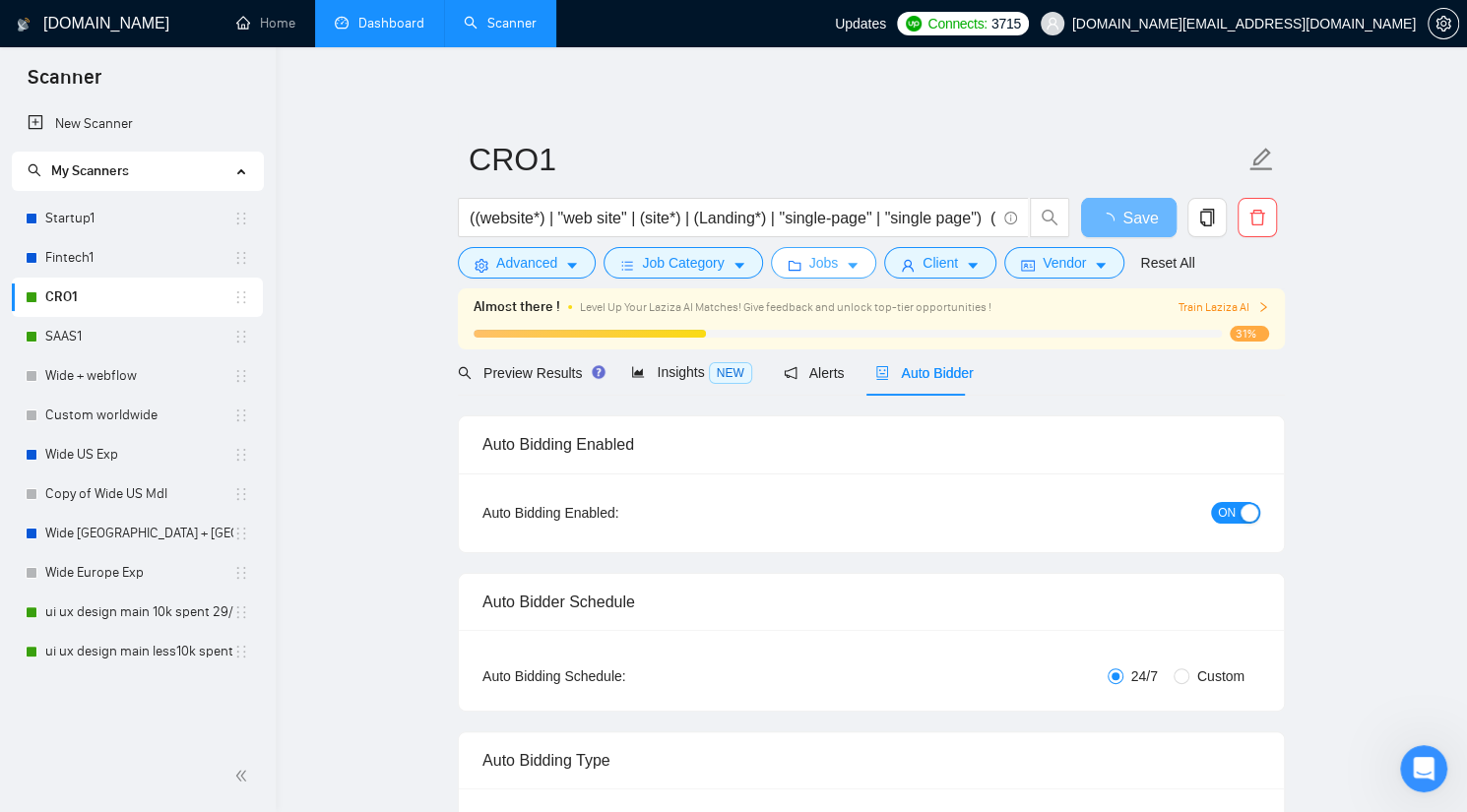 click on "Jobs" at bounding box center (824, 263) 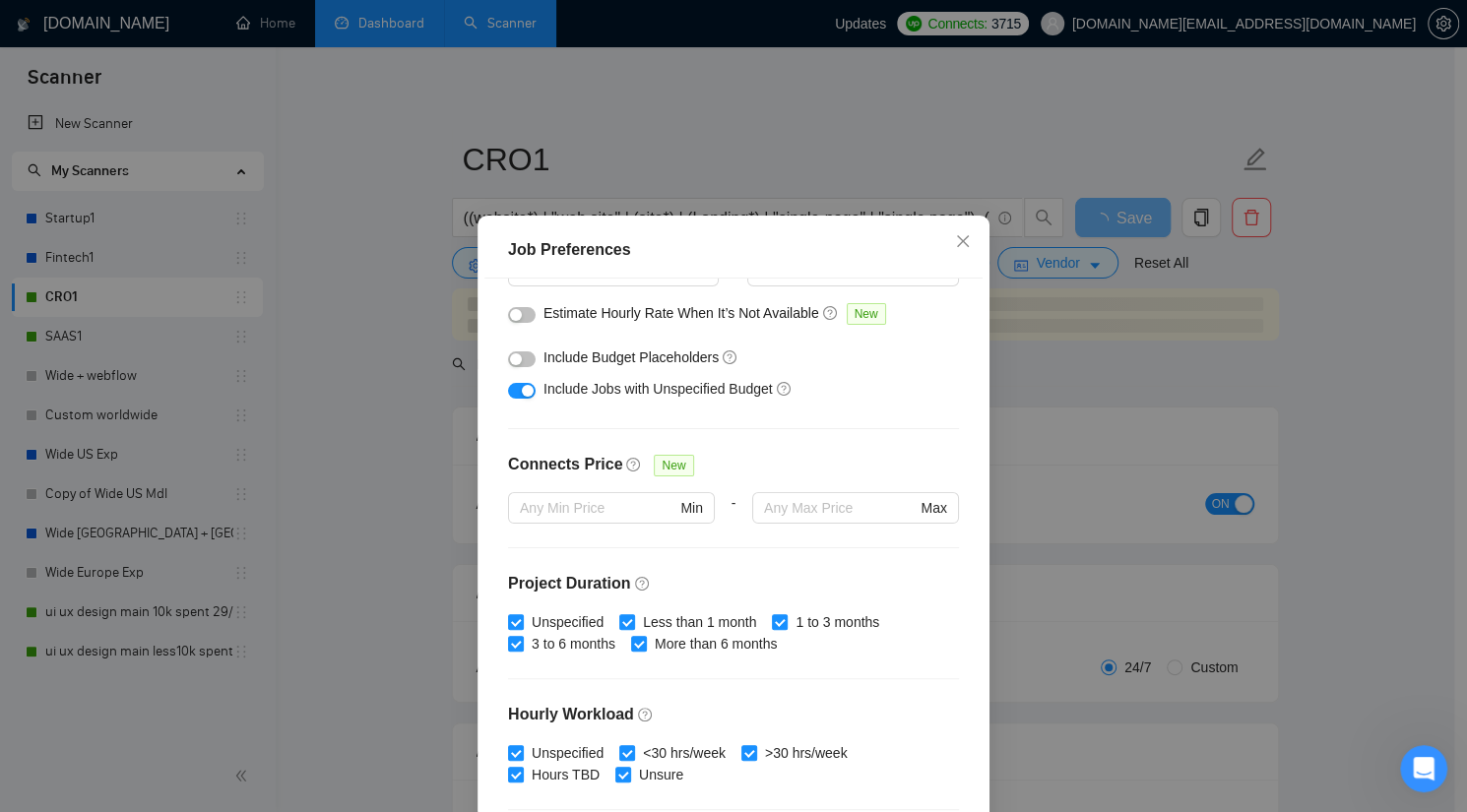scroll, scrollTop: 92, scrollLeft: 0, axis: vertical 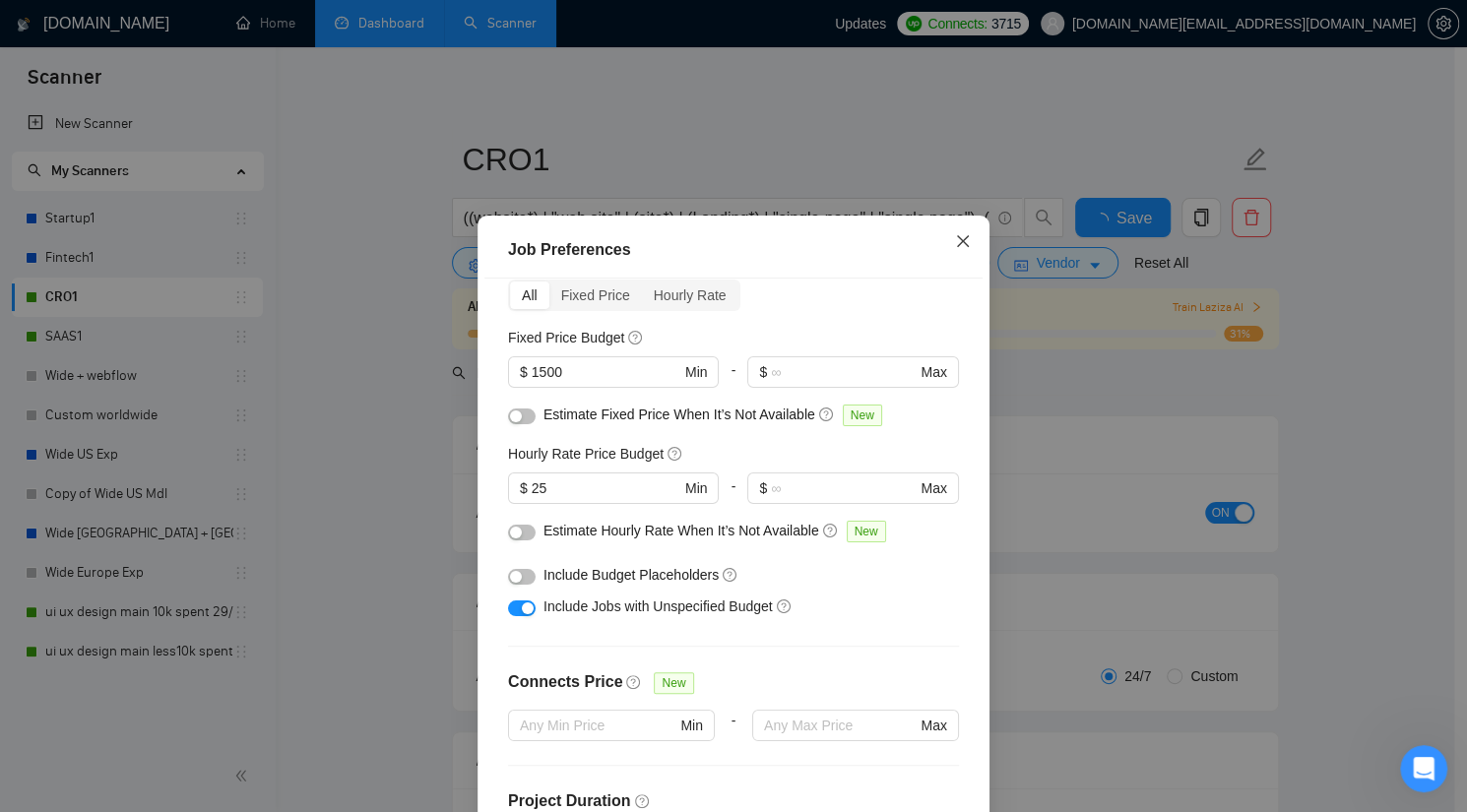 type 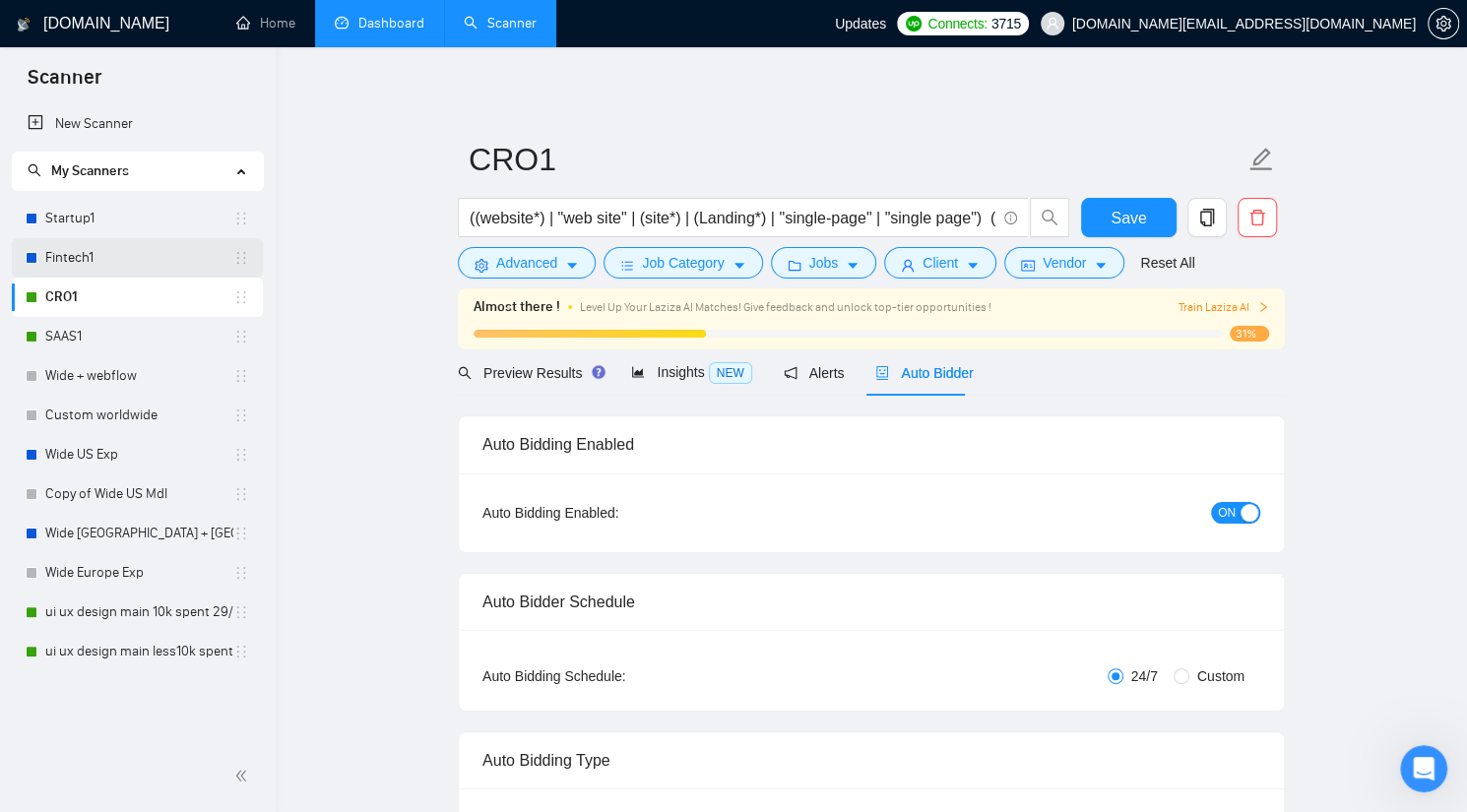 click on "Fintech1" at bounding box center [139, 258] 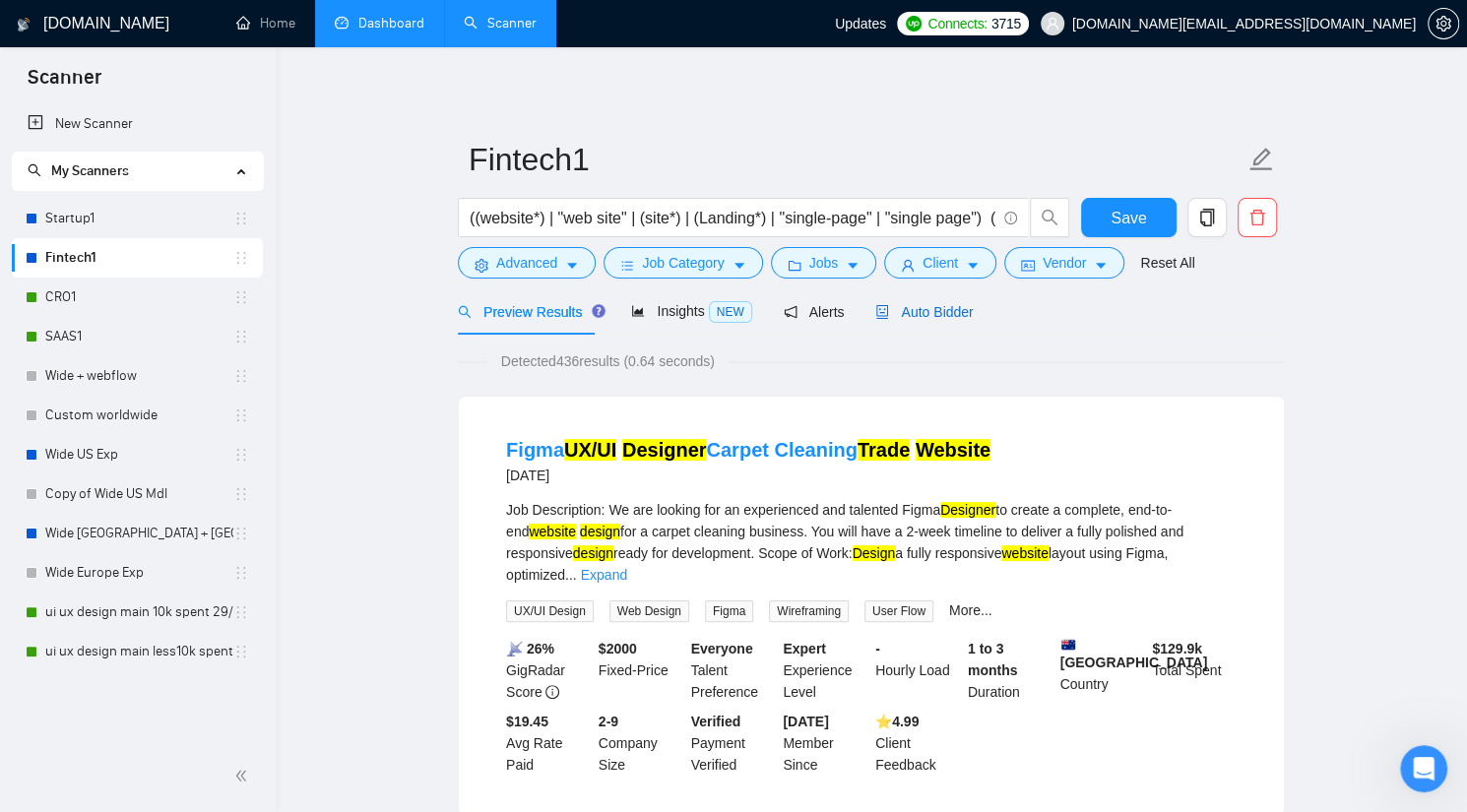 click on "Auto Bidder" at bounding box center [924, 312] 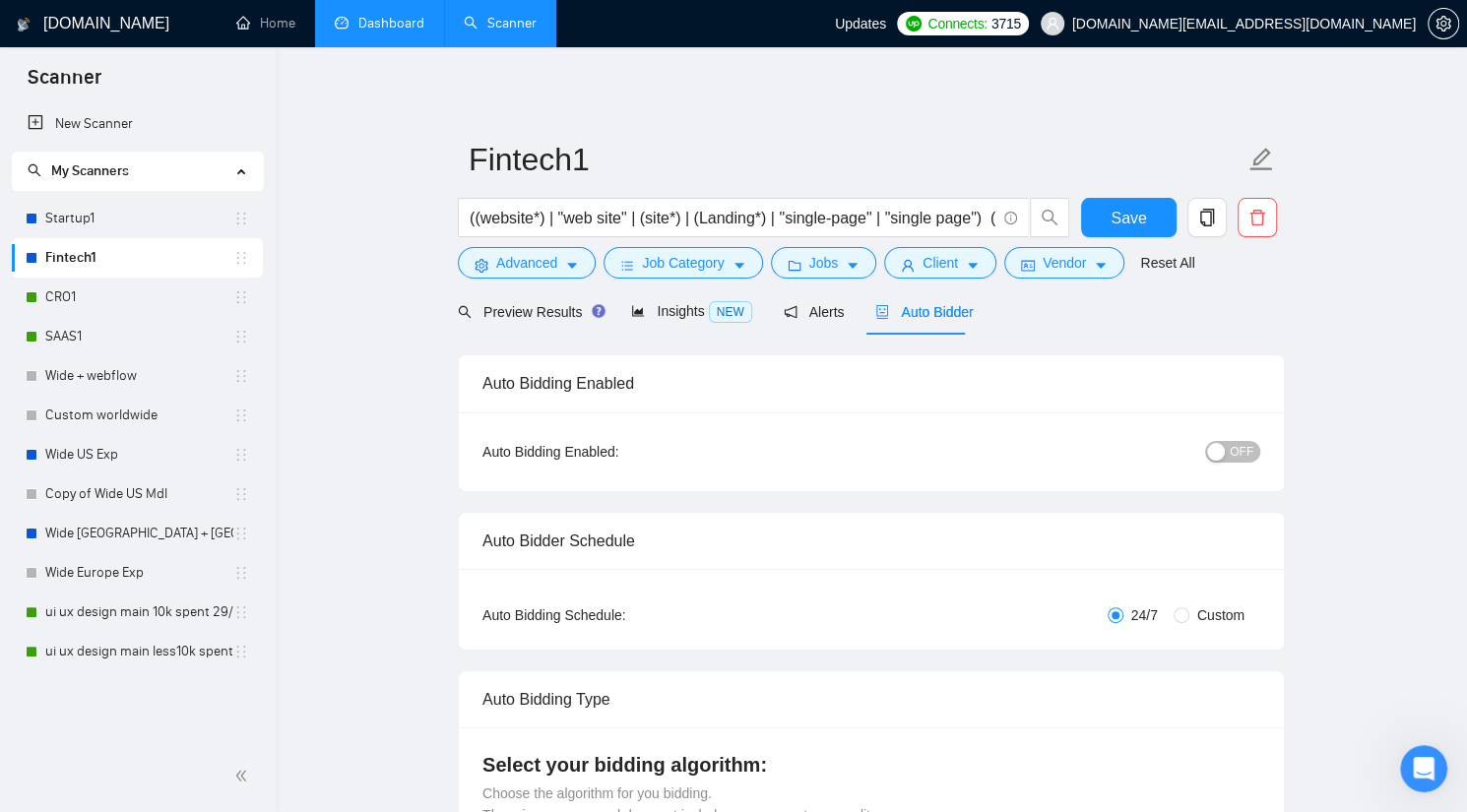 type 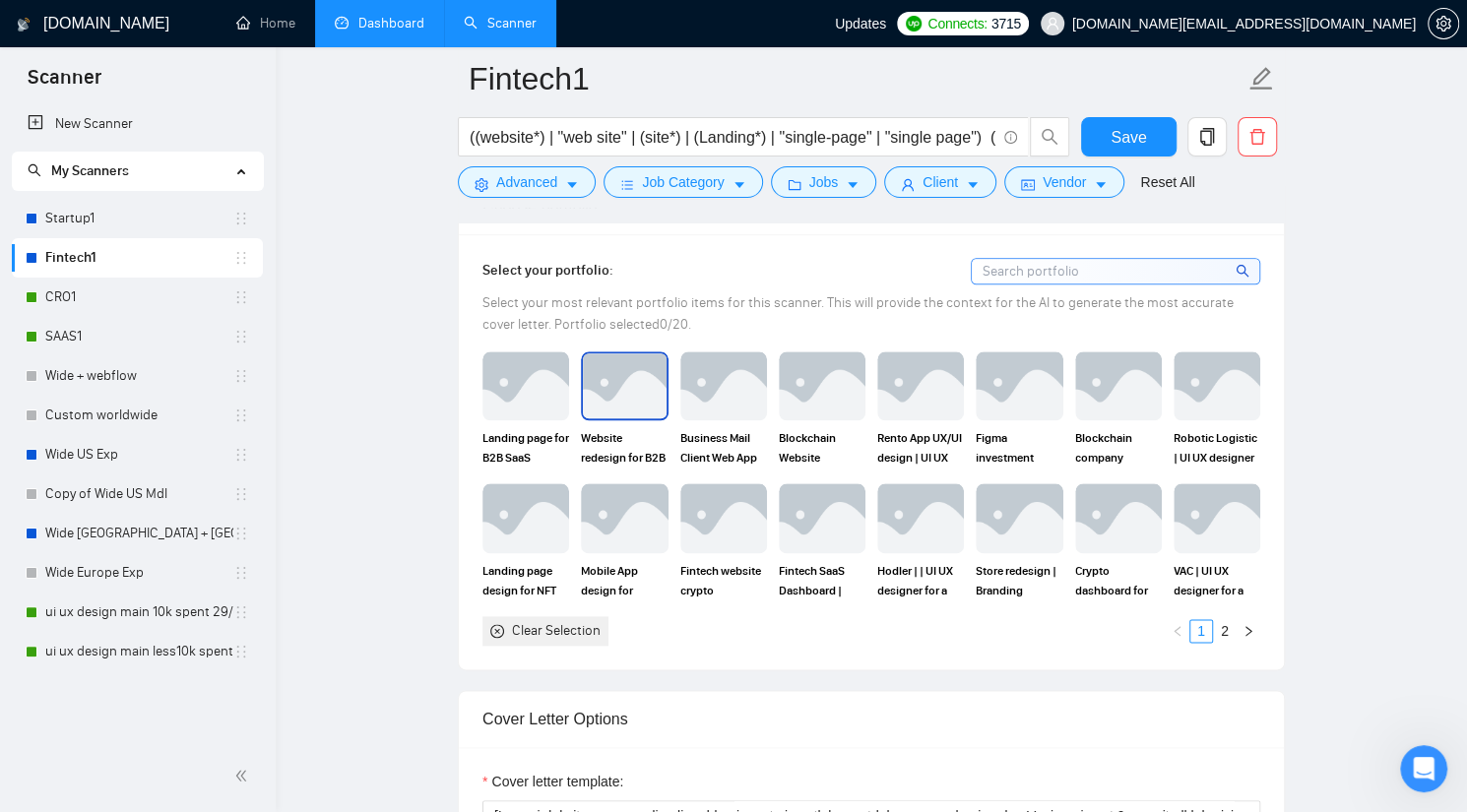 scroll, scrollTop: 1431, scrollLeft: 0, axis: vertical 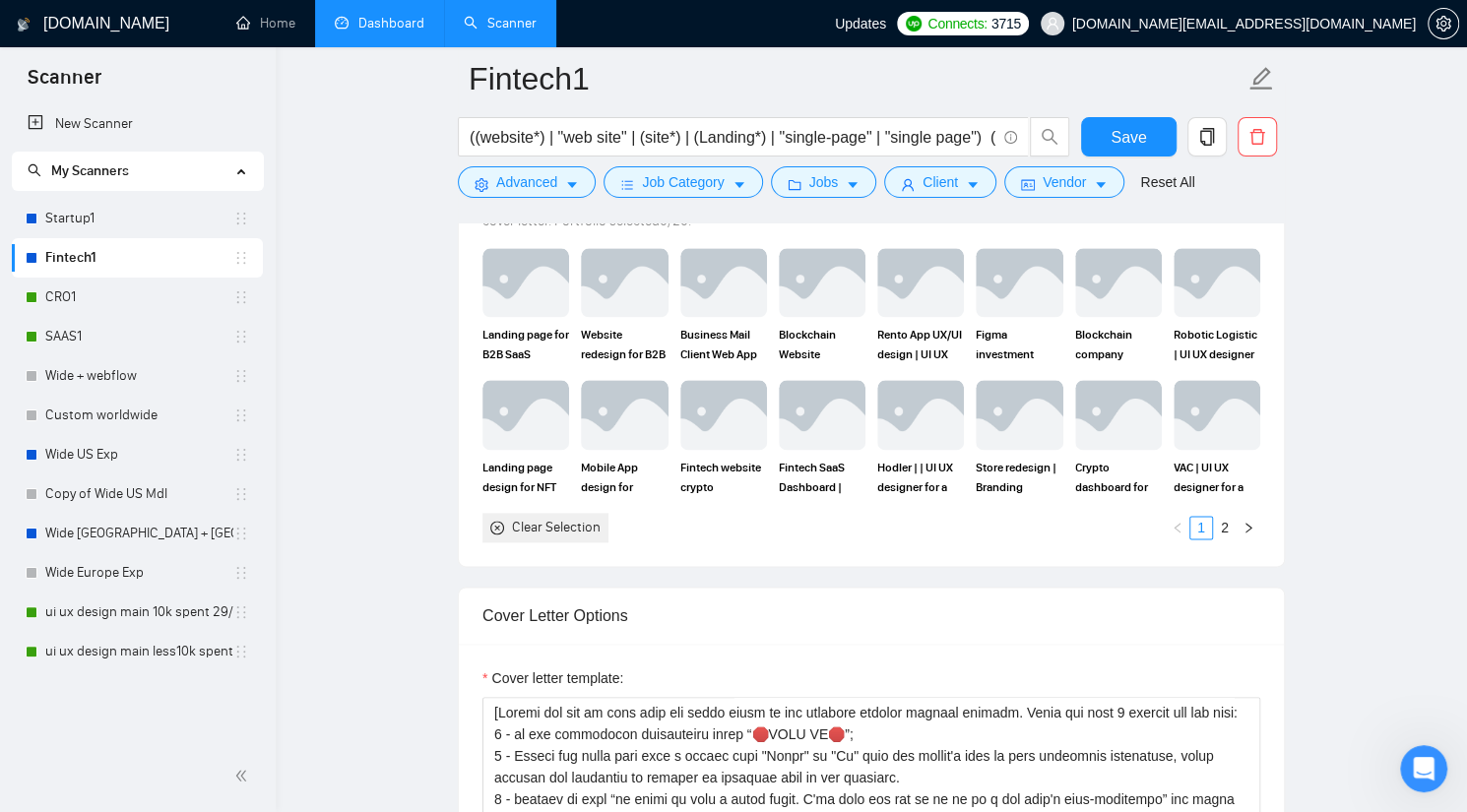 click on "Clear Selection" at bounding box center [556, 528] 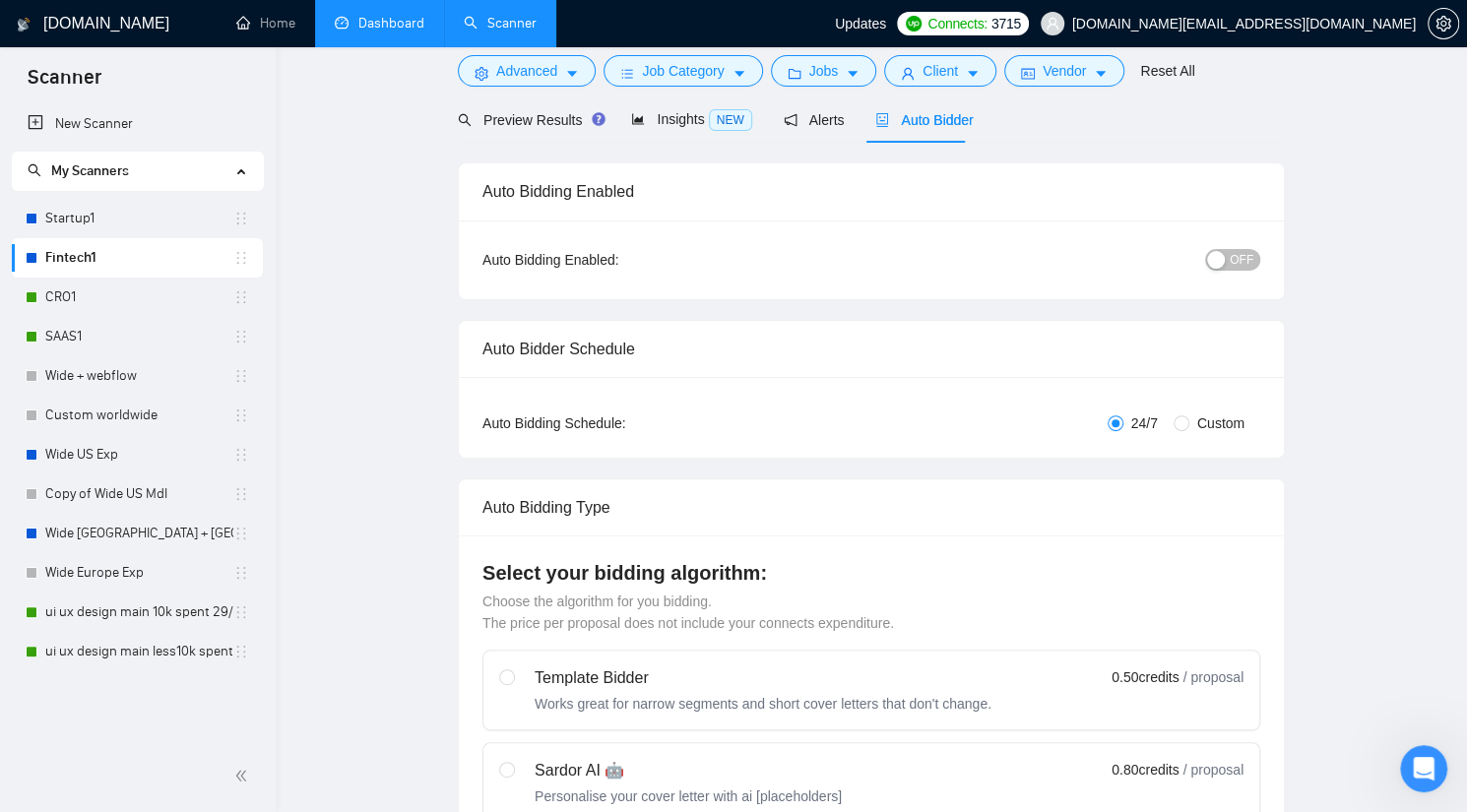 scroll, scrollTop: 0, scrollLeft: 0, axis: both 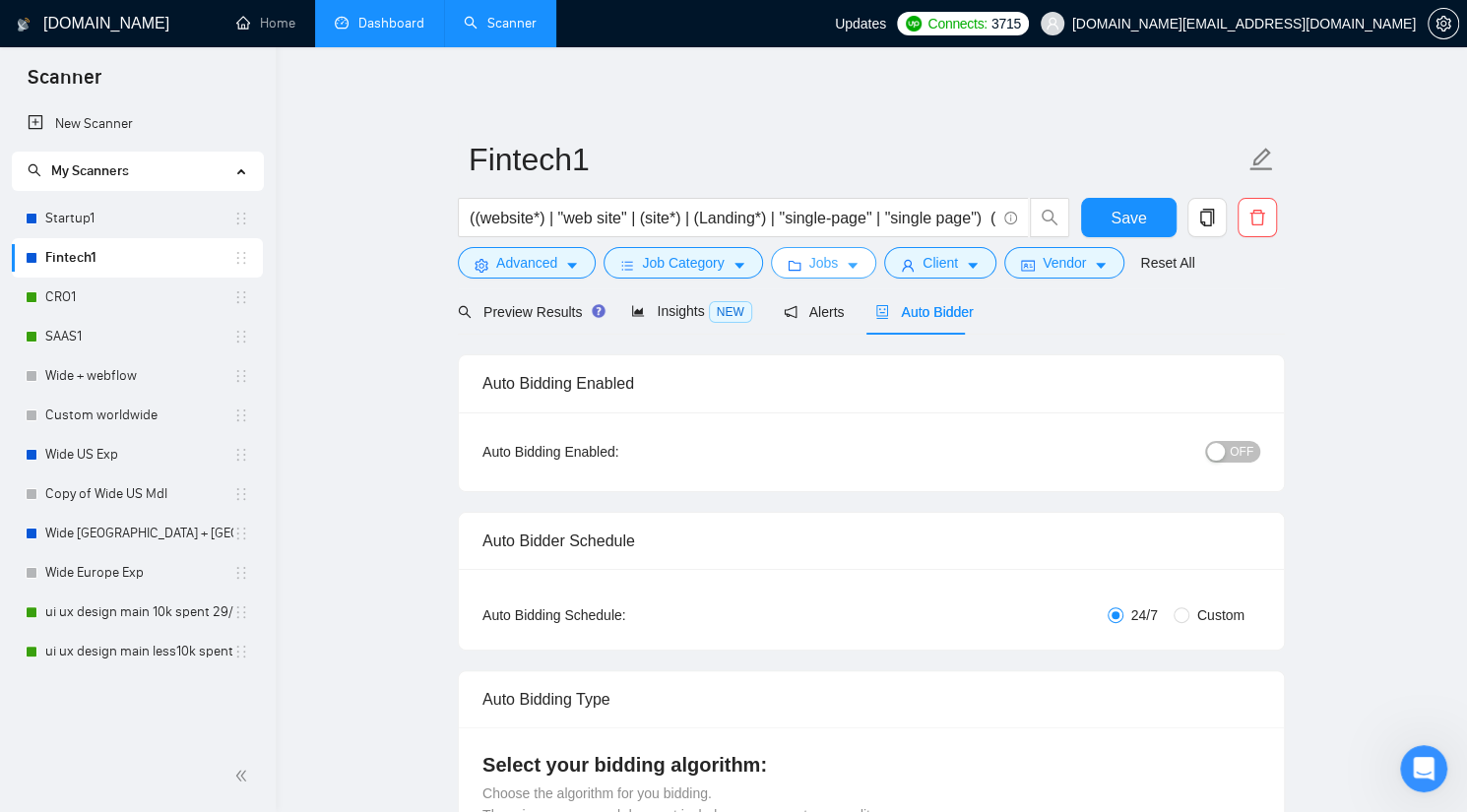 click on "Jobs" at bounding box center [824, 263] 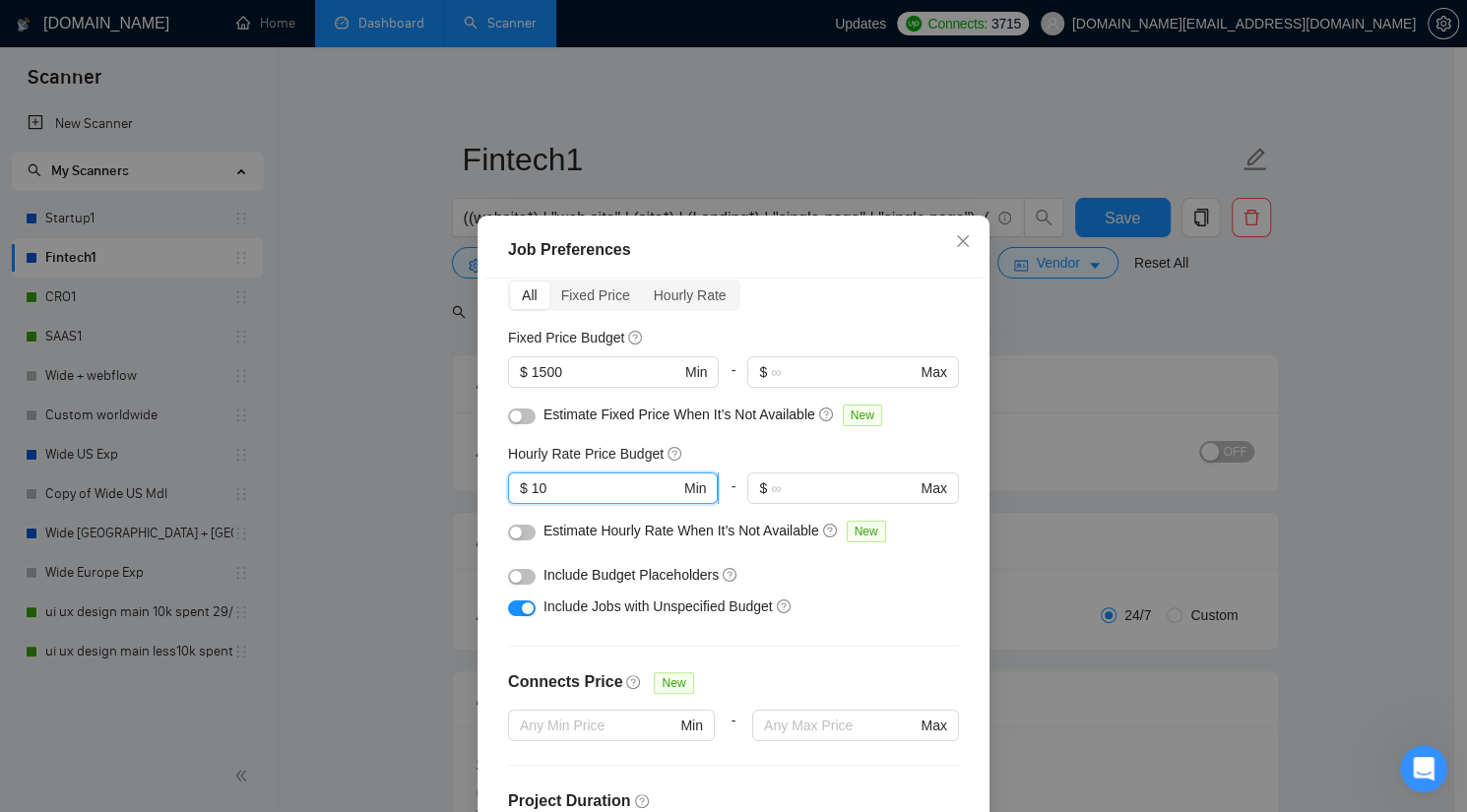 drag, startPoint x: 570, startPoint y: 487, endPoint x: 500, endPoint y: 481, distance: 70.25667 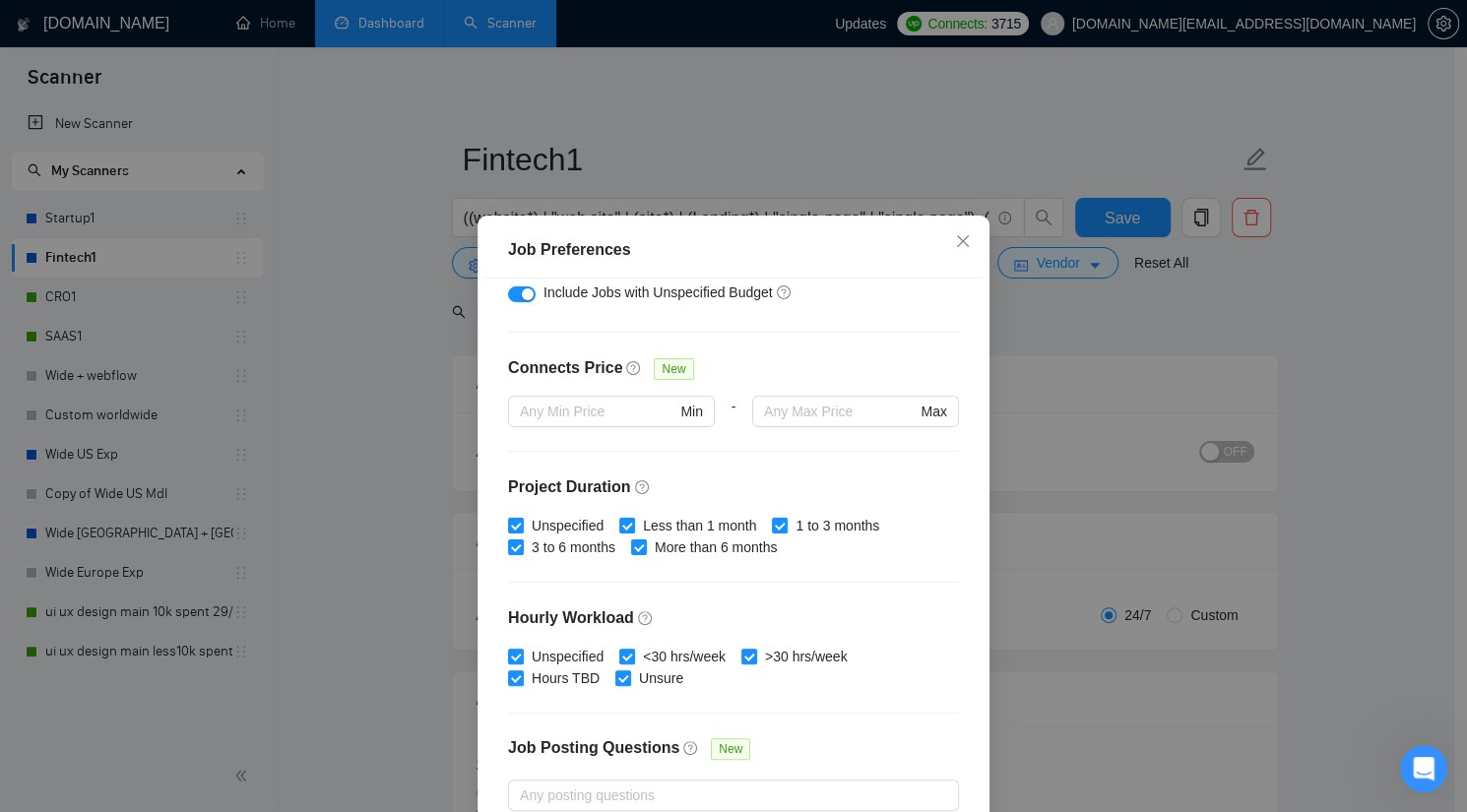 scroll, scrollTop: 538, scrollLeft: 0, axis: vertical 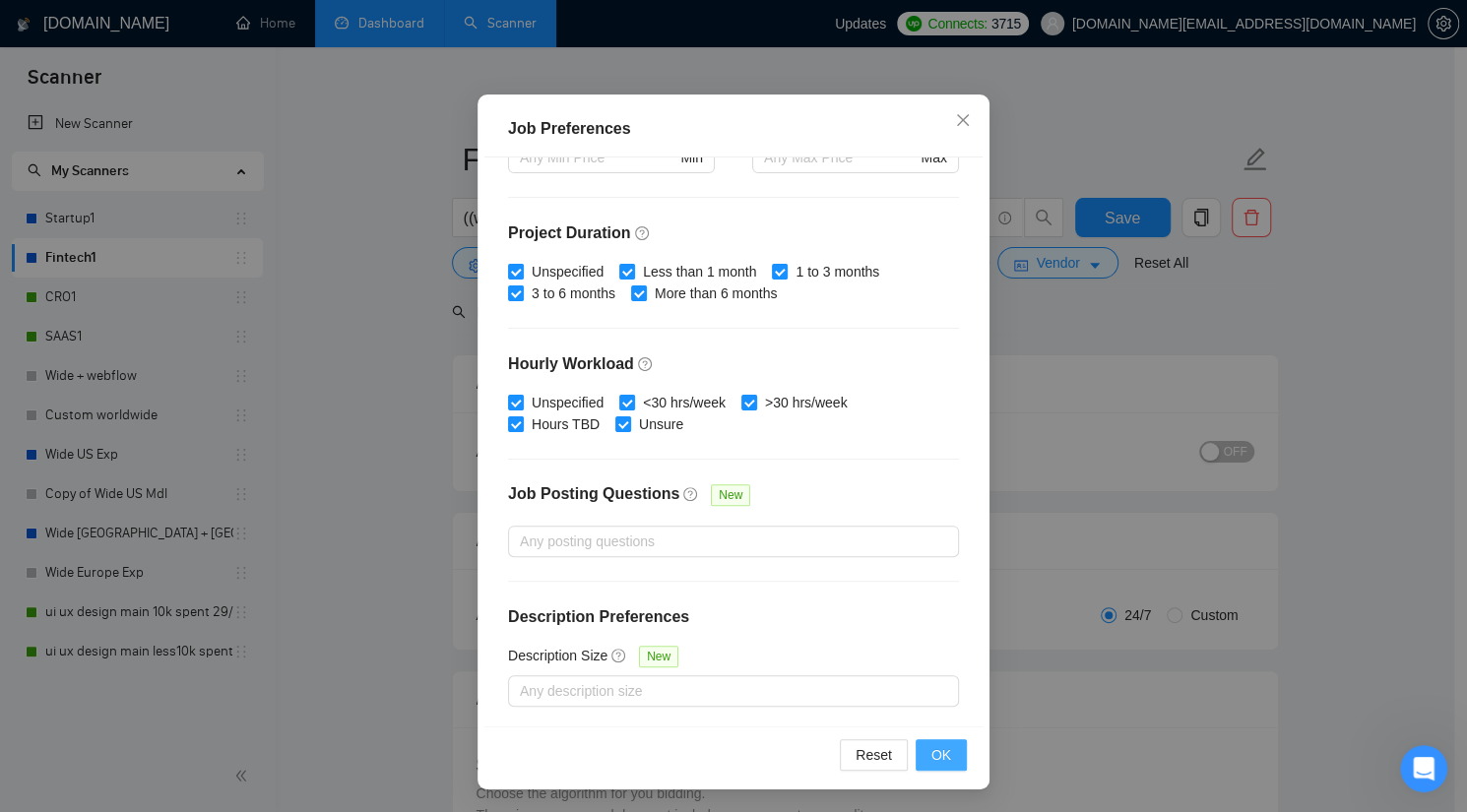 type on "25" 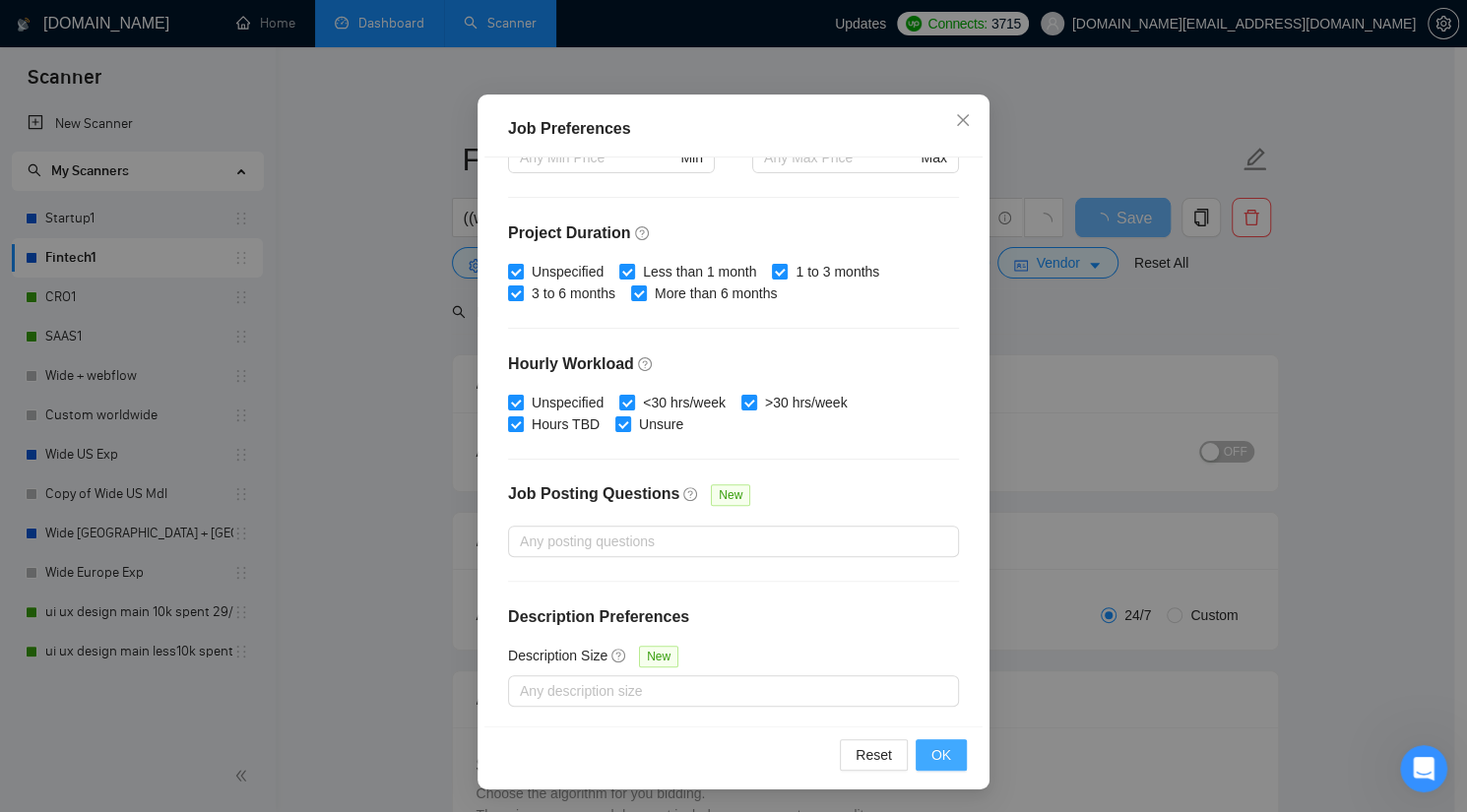 click on "OK" at bounding box center (941, 755) 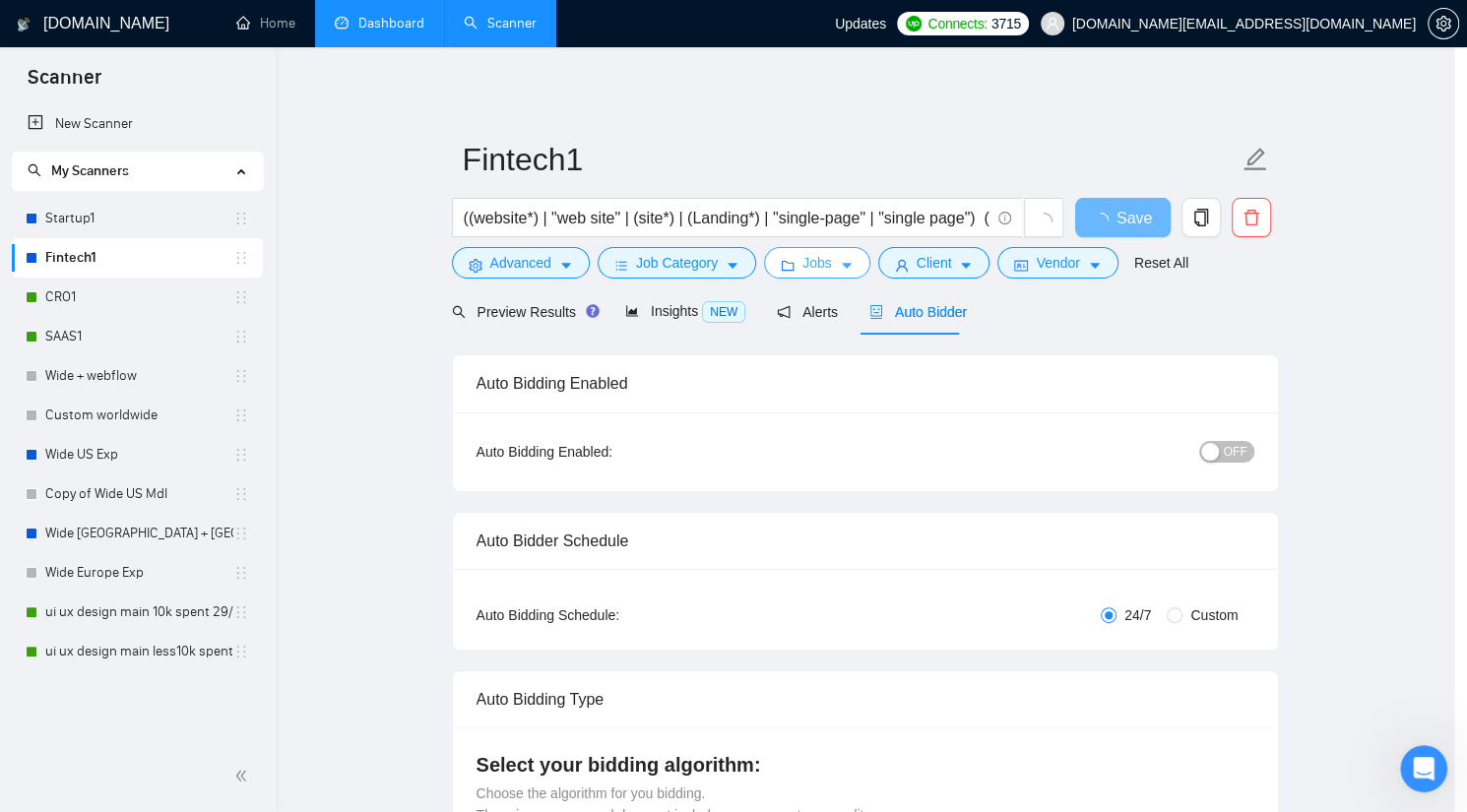 scroll, scrollTop: 0, scrollLeft: 0, axis: both 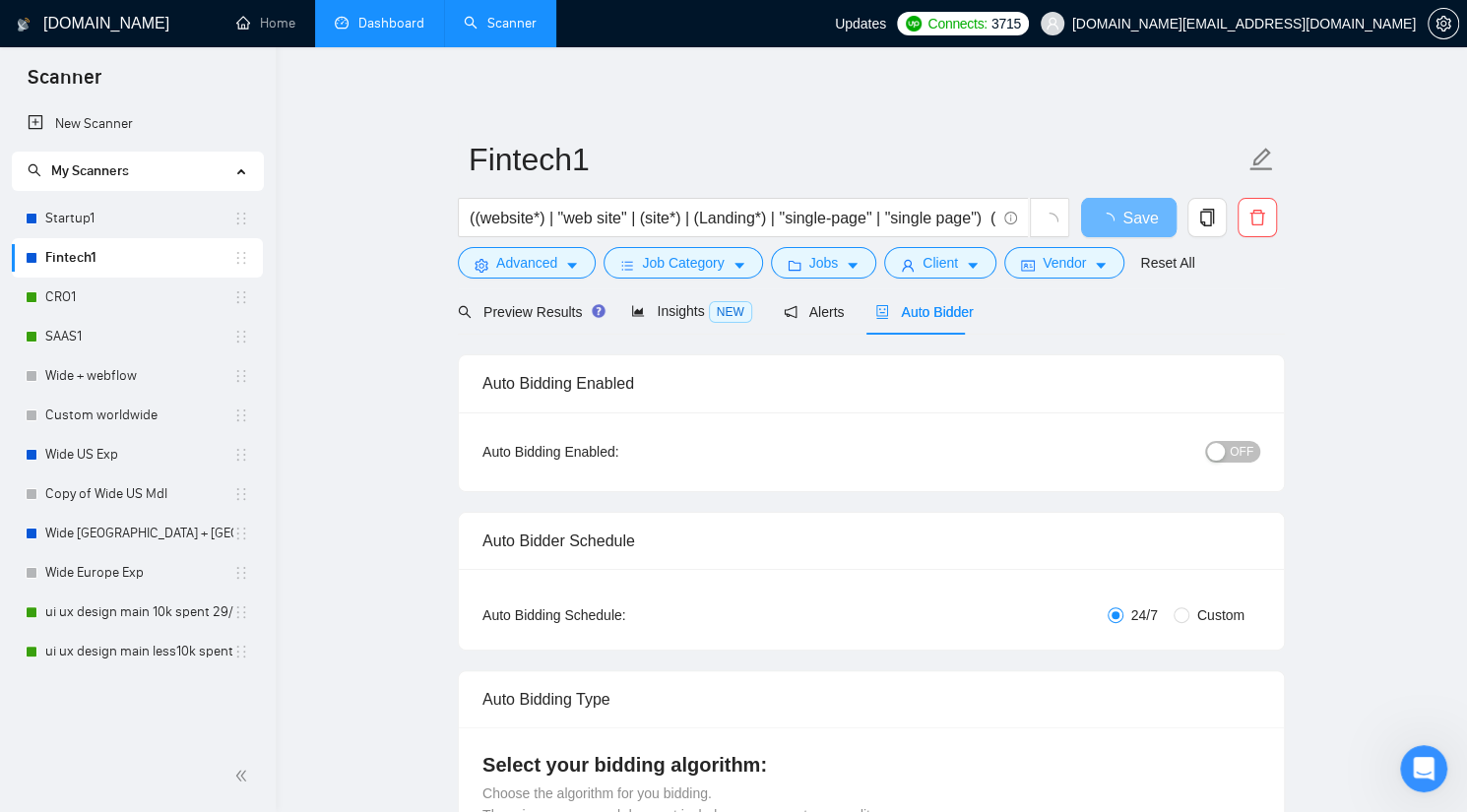 click on "OFF" at bounding box center [1242, 452] 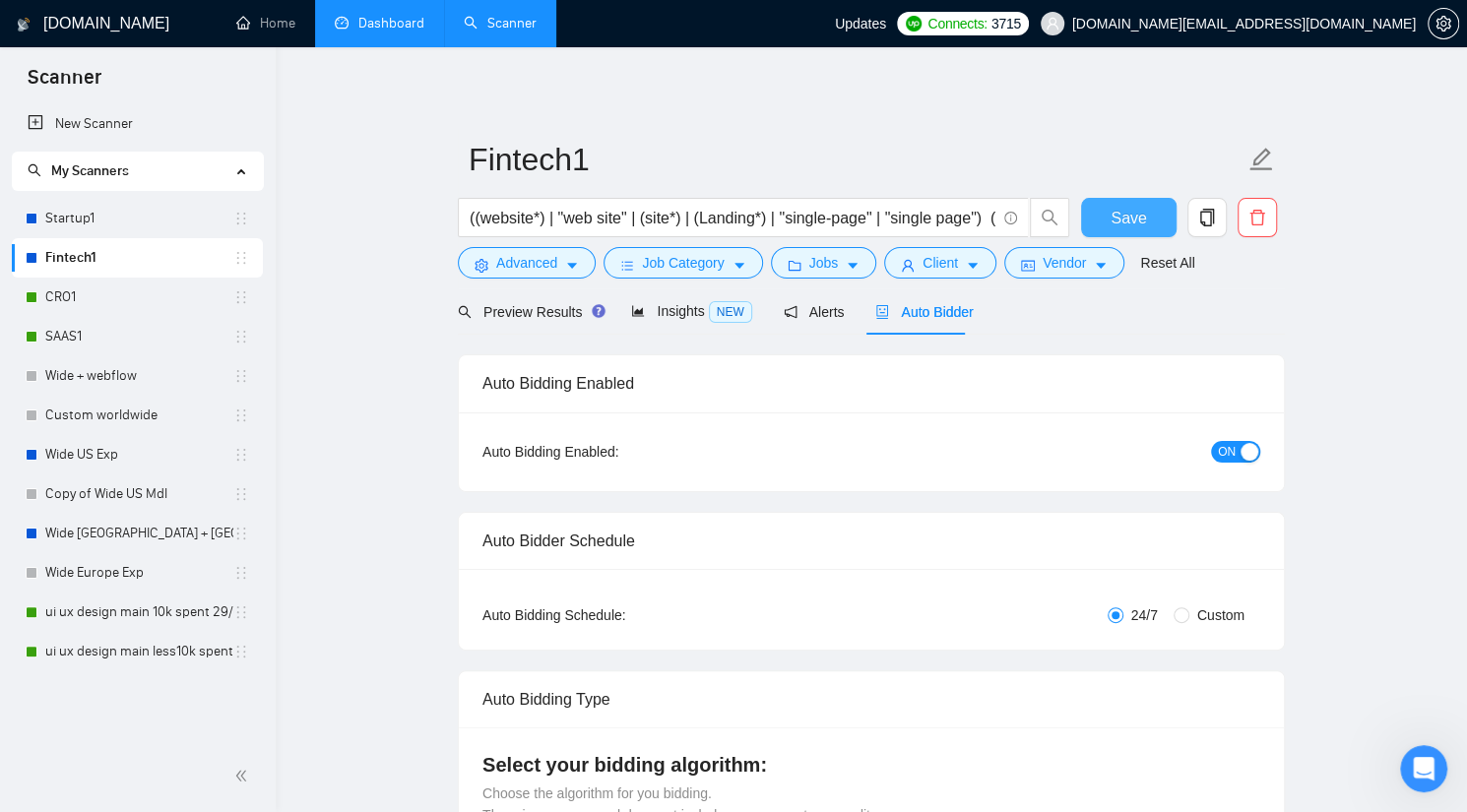 click on "Save" at bounding box center [1128, 218] 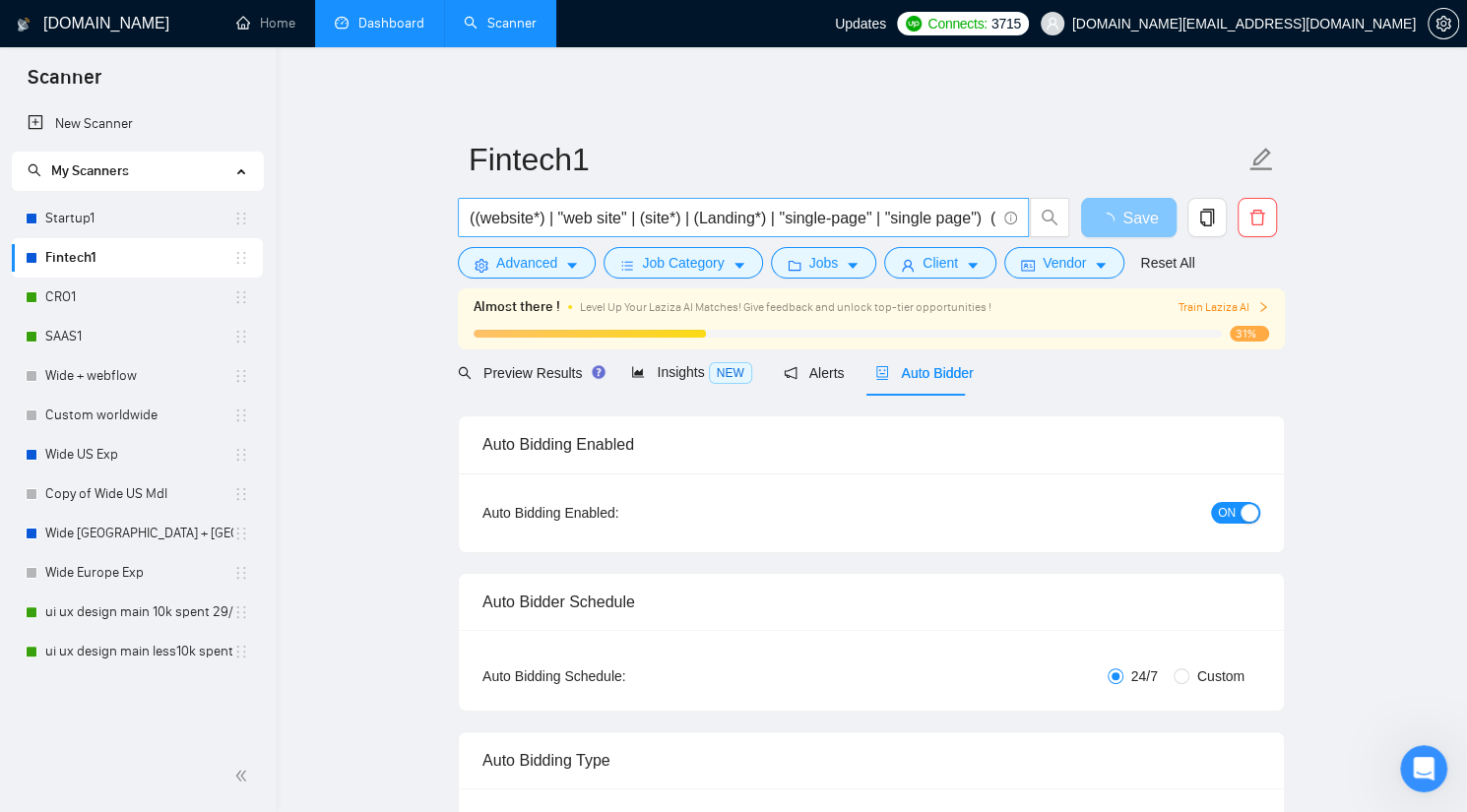 type 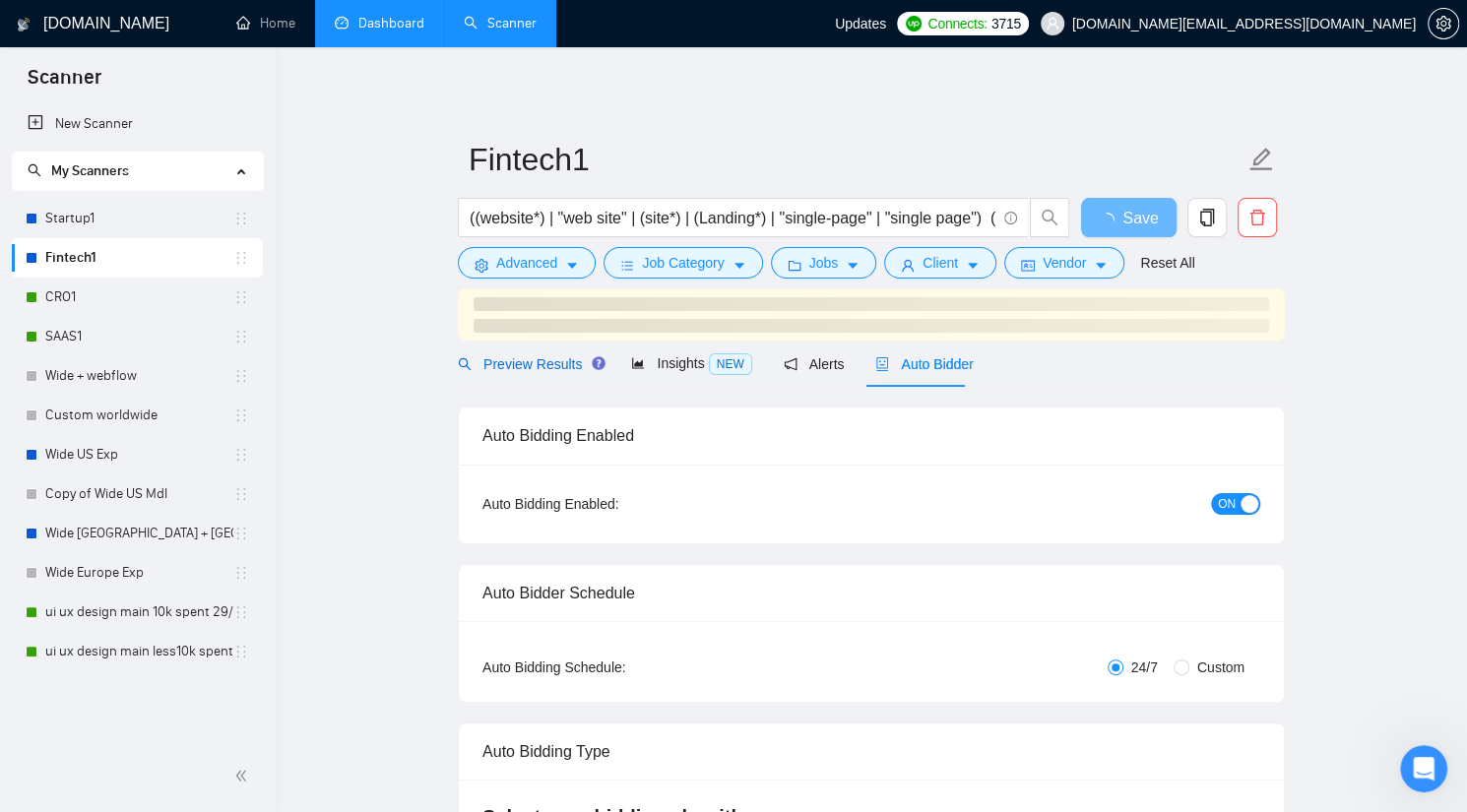 click on "Preview Results" at bounding box center [529, 364] 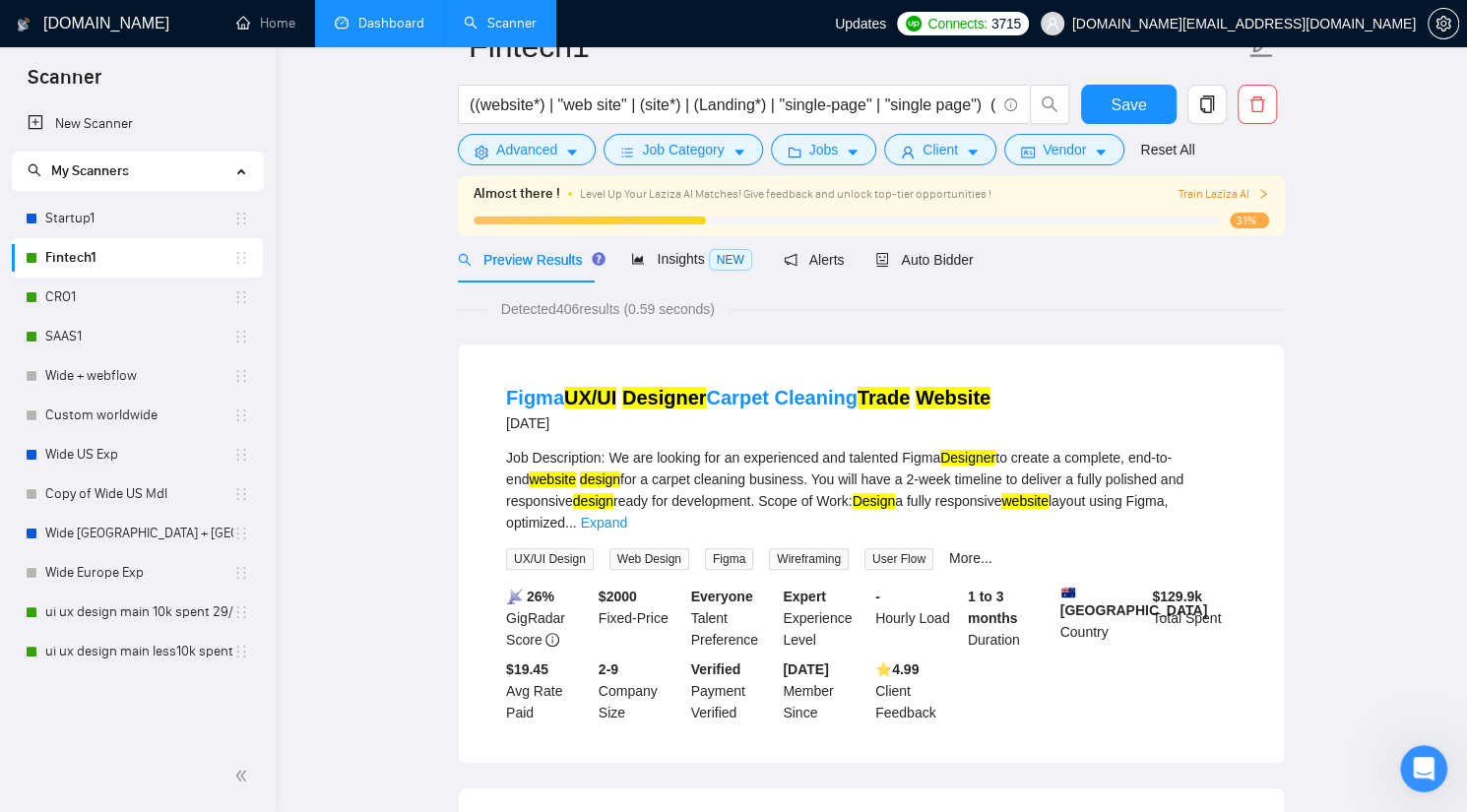 scroll, scrollTop: 0, scrollLeft: 0, axis: both 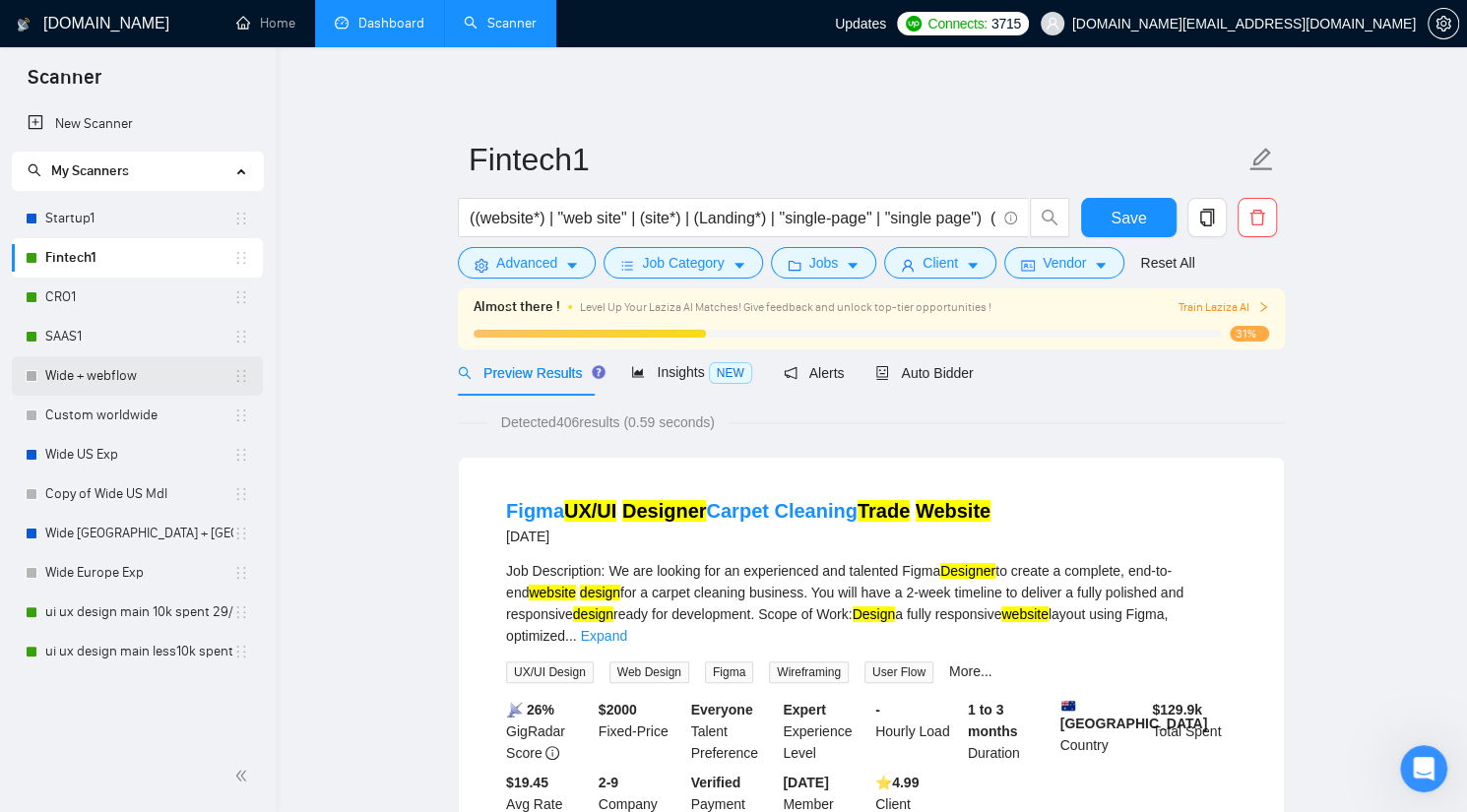 click on "Wide + webflow" at bounding box center [139, 376] 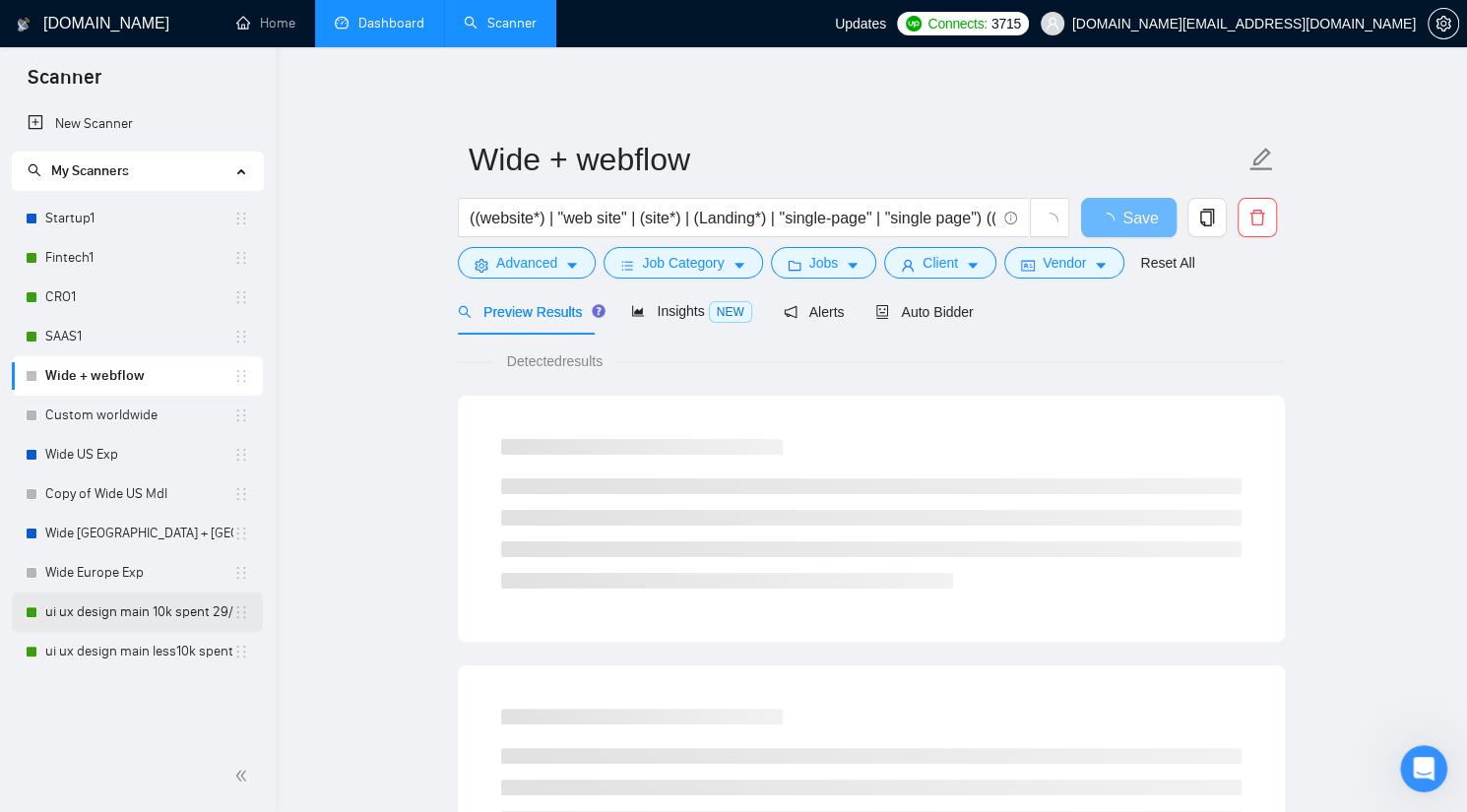 click on "ui ux design main 10k spent 29/05" at bounding box center (139, 612) 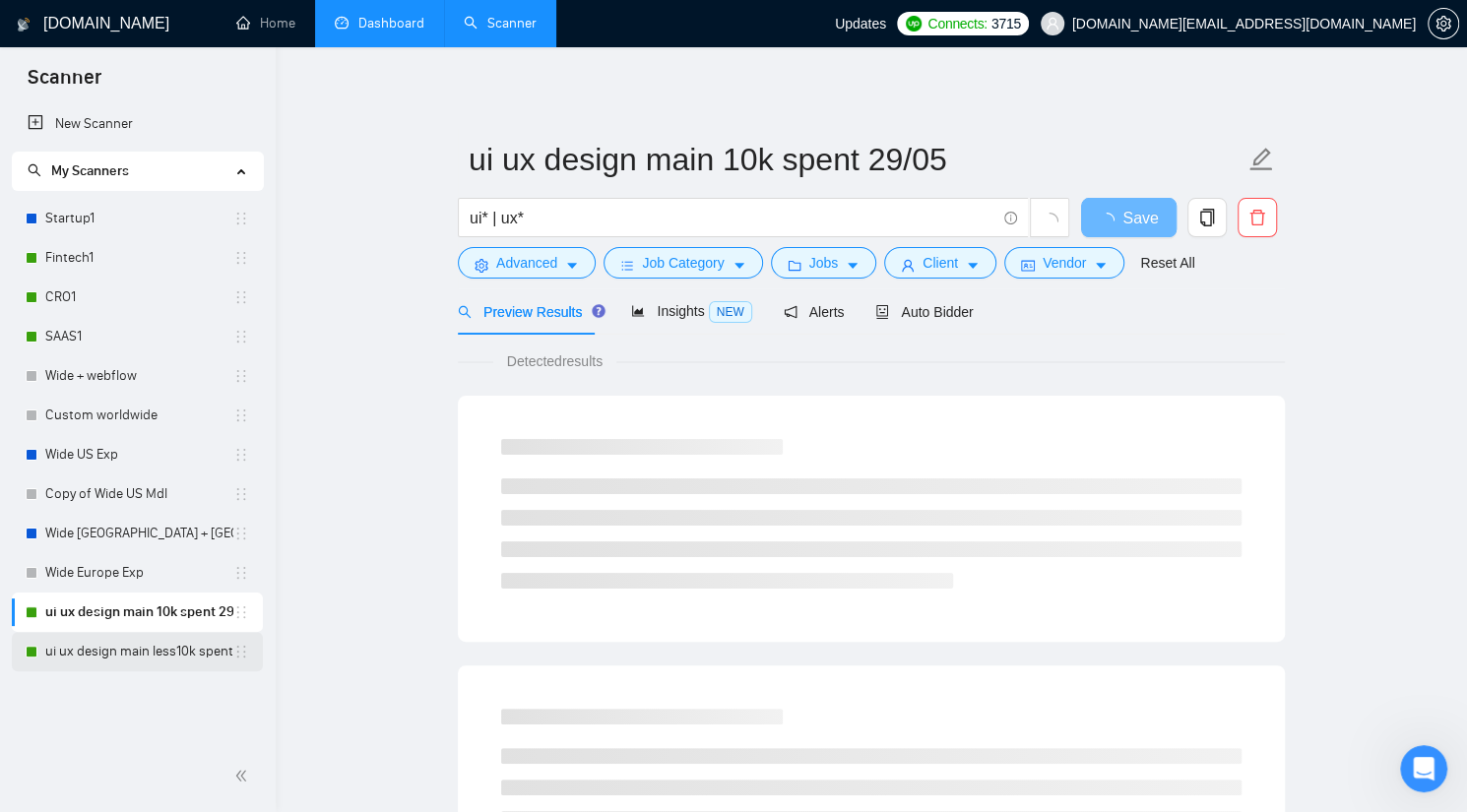 click on "ui ux design main  less10k spent" at bounding box center [139, 652] 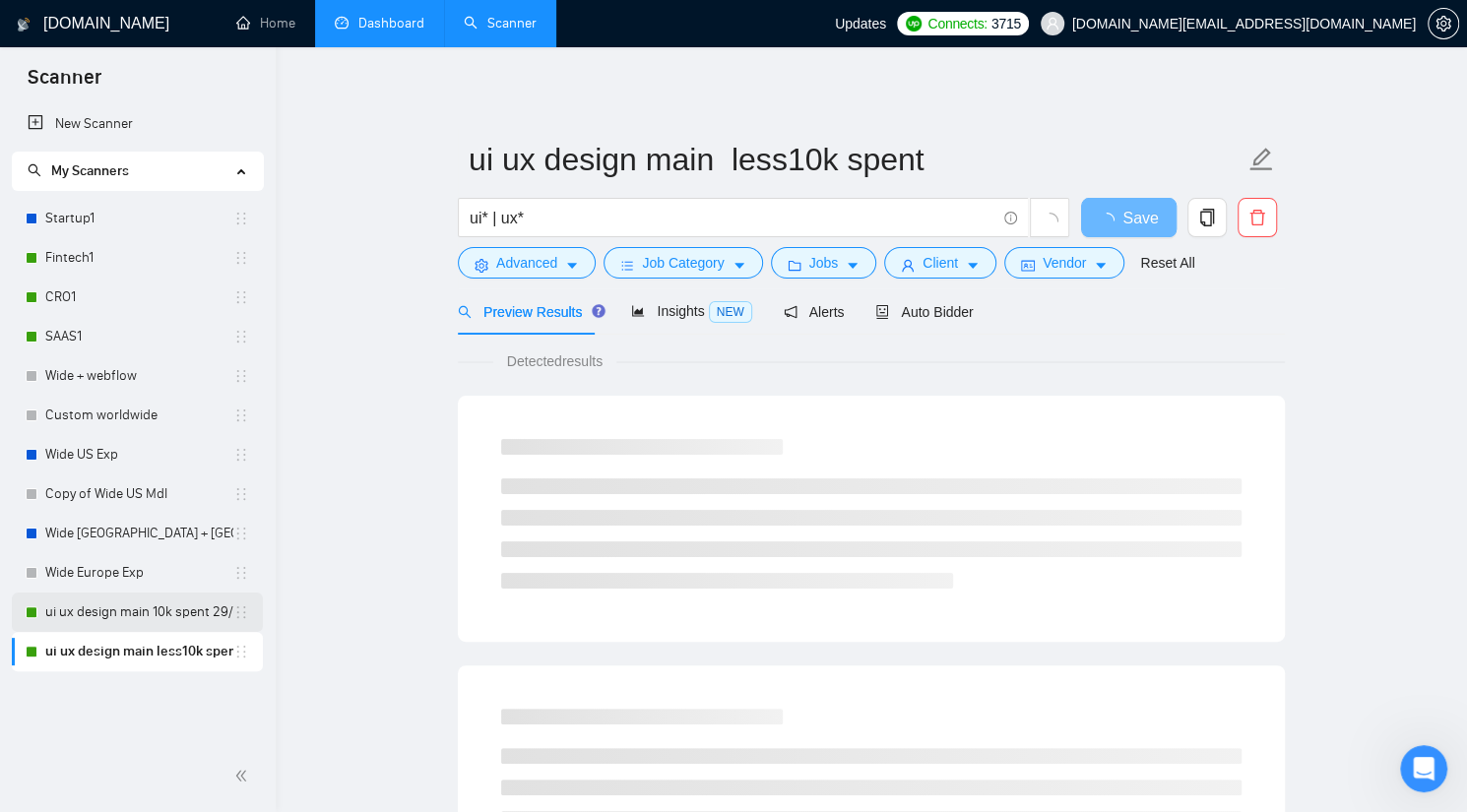 click on "ui ux design main 10k spent 29/05" at bounding box center (139, 612) 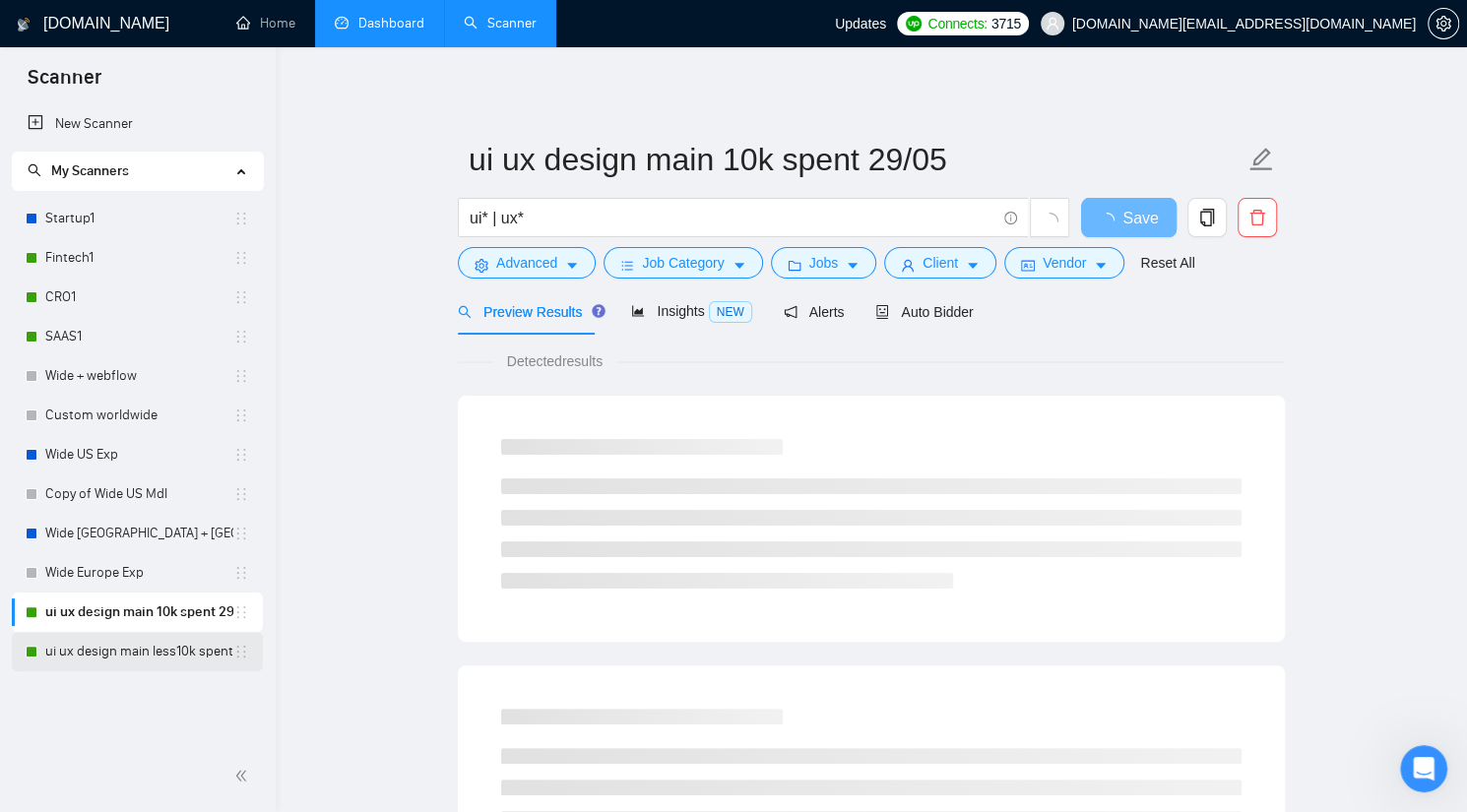 click on "ui ux design main  less10k spent" at bounding box center [139, 652] 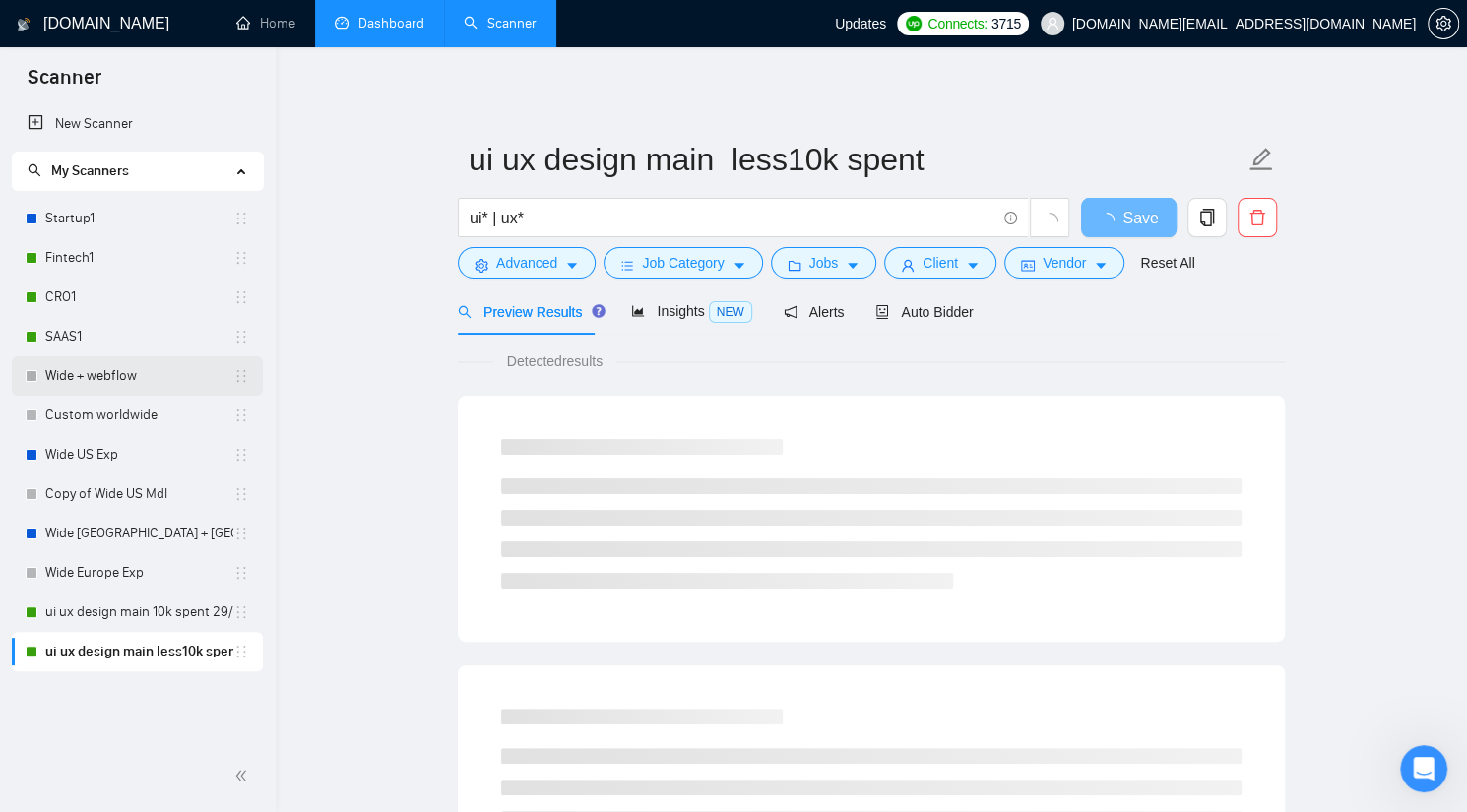 click on "Wide + webflow" at bounding box center [139, 376] 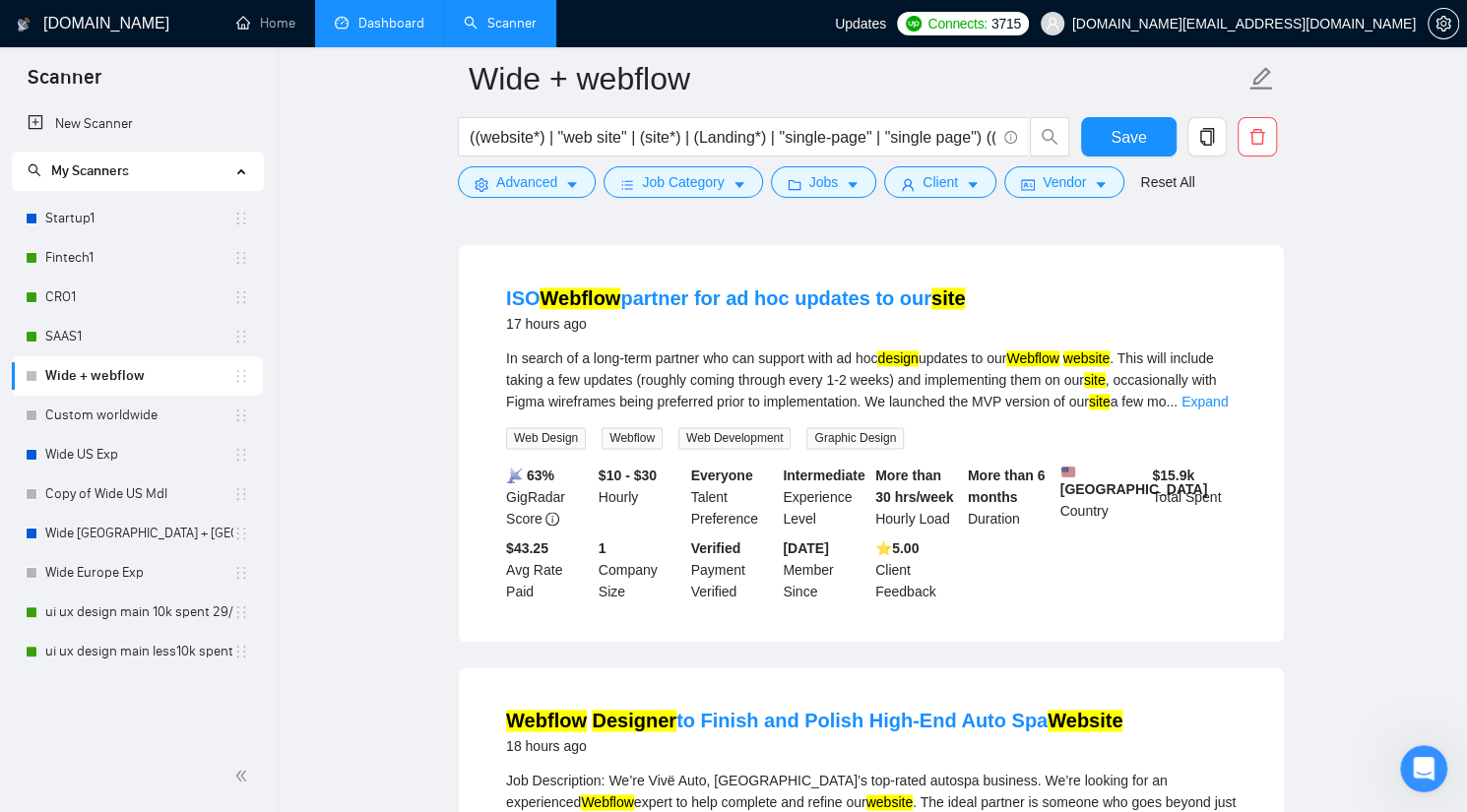 scroll, scrollTop: 1521, scrollLeft: 0, axis: vertical 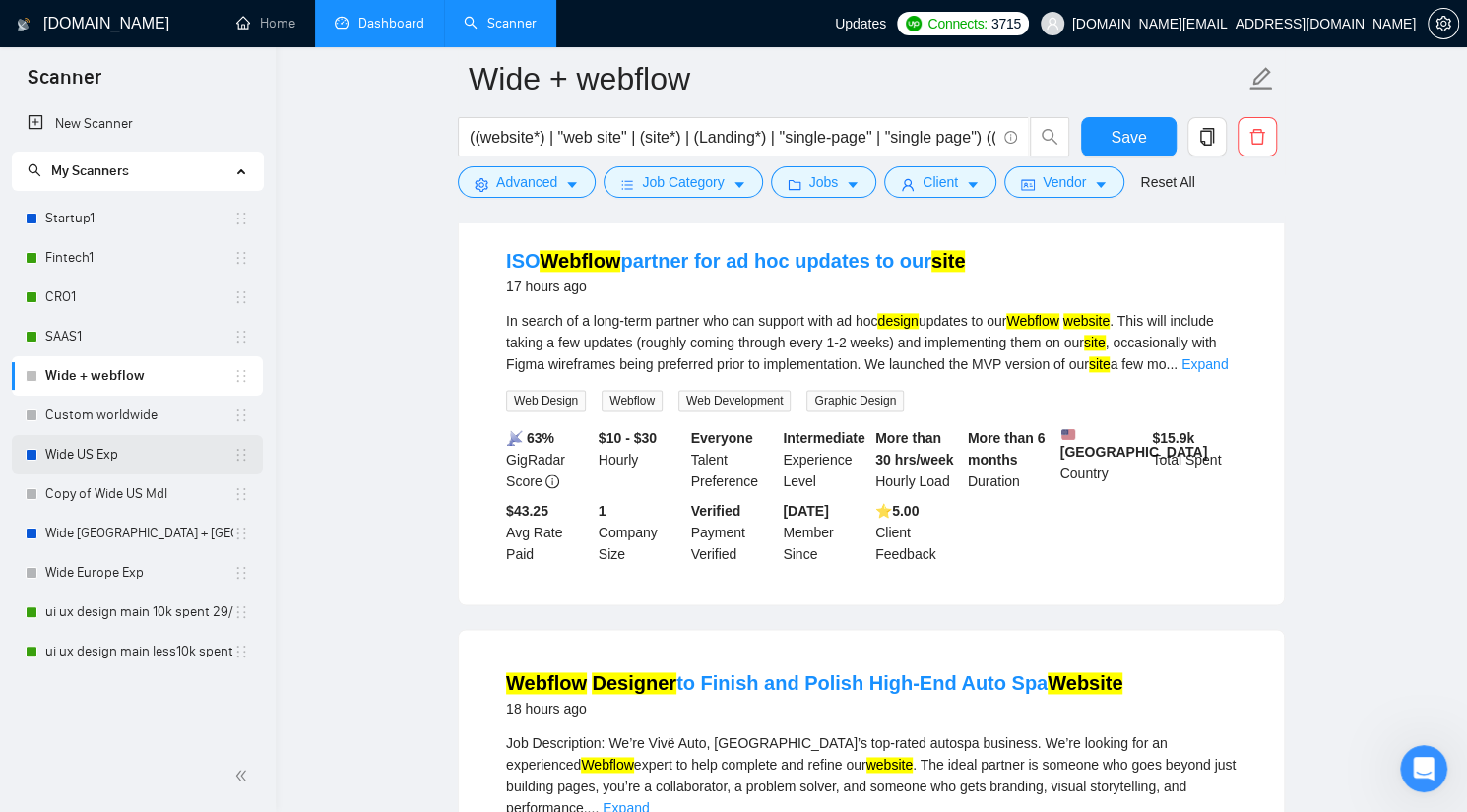 click on "Wide US Exp" at bounding box center (139, 455) 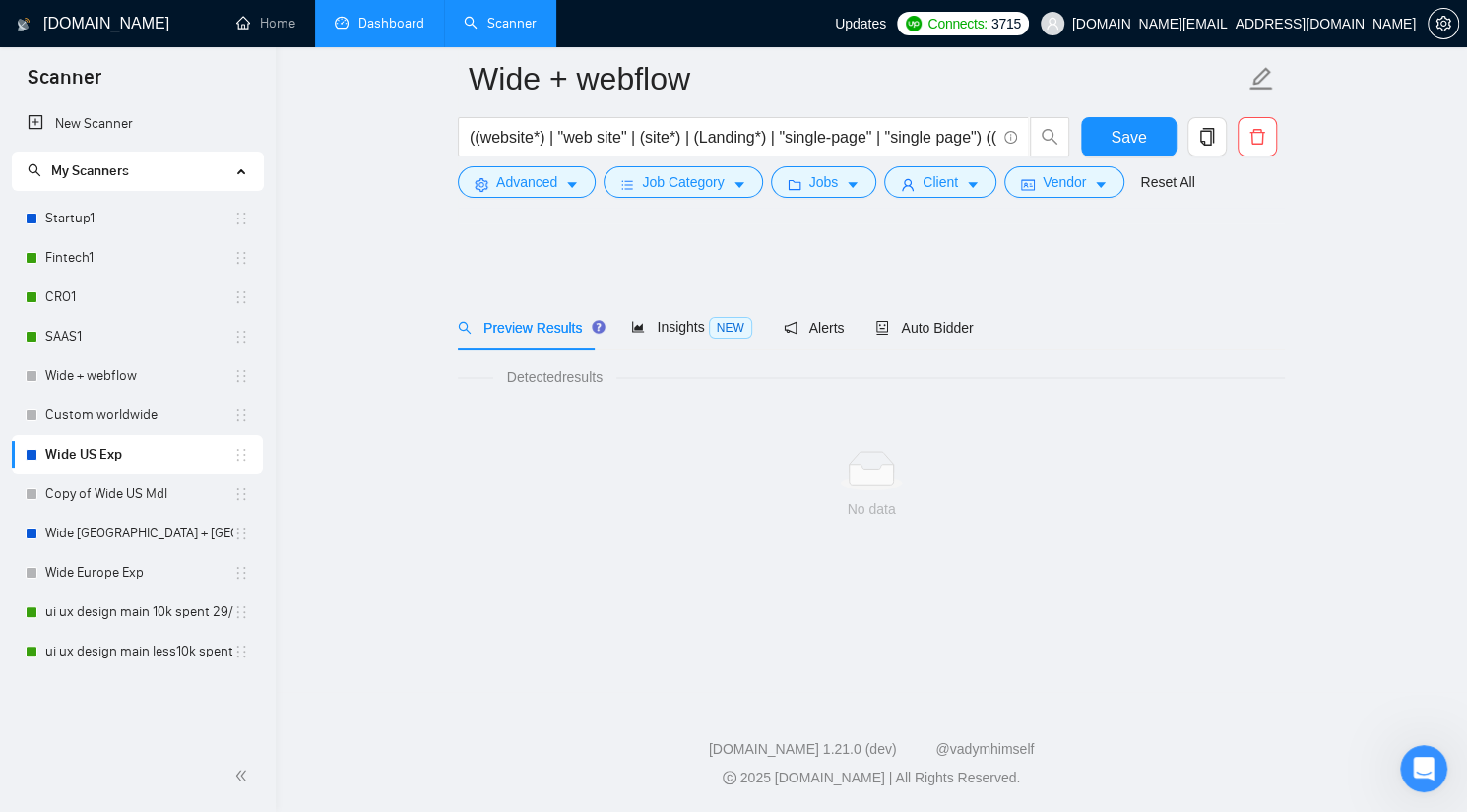 scroll, scrollTop: 0, scrollLeft: 0, axis: both 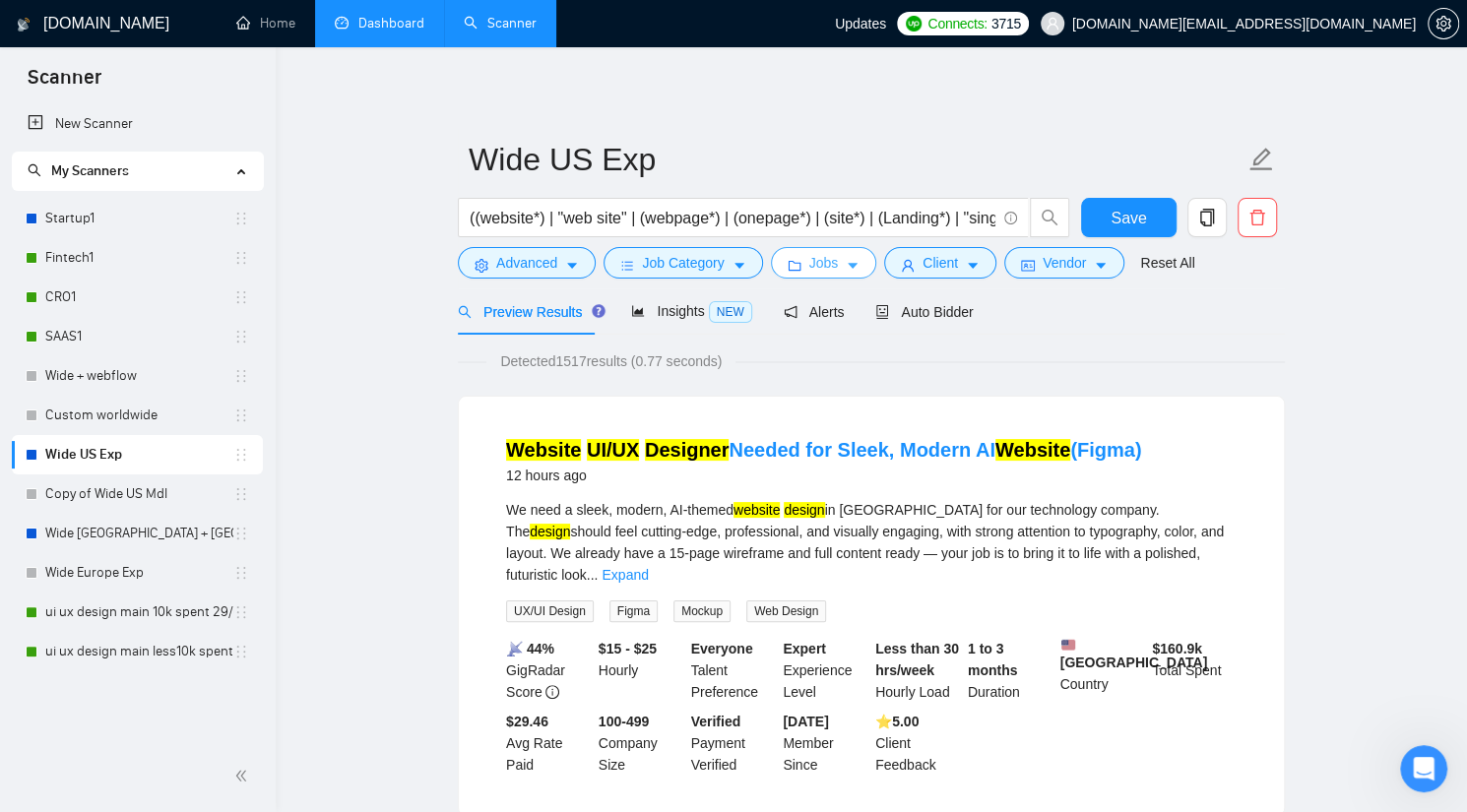 click on "Jobs" at bounding box center (824, 263) 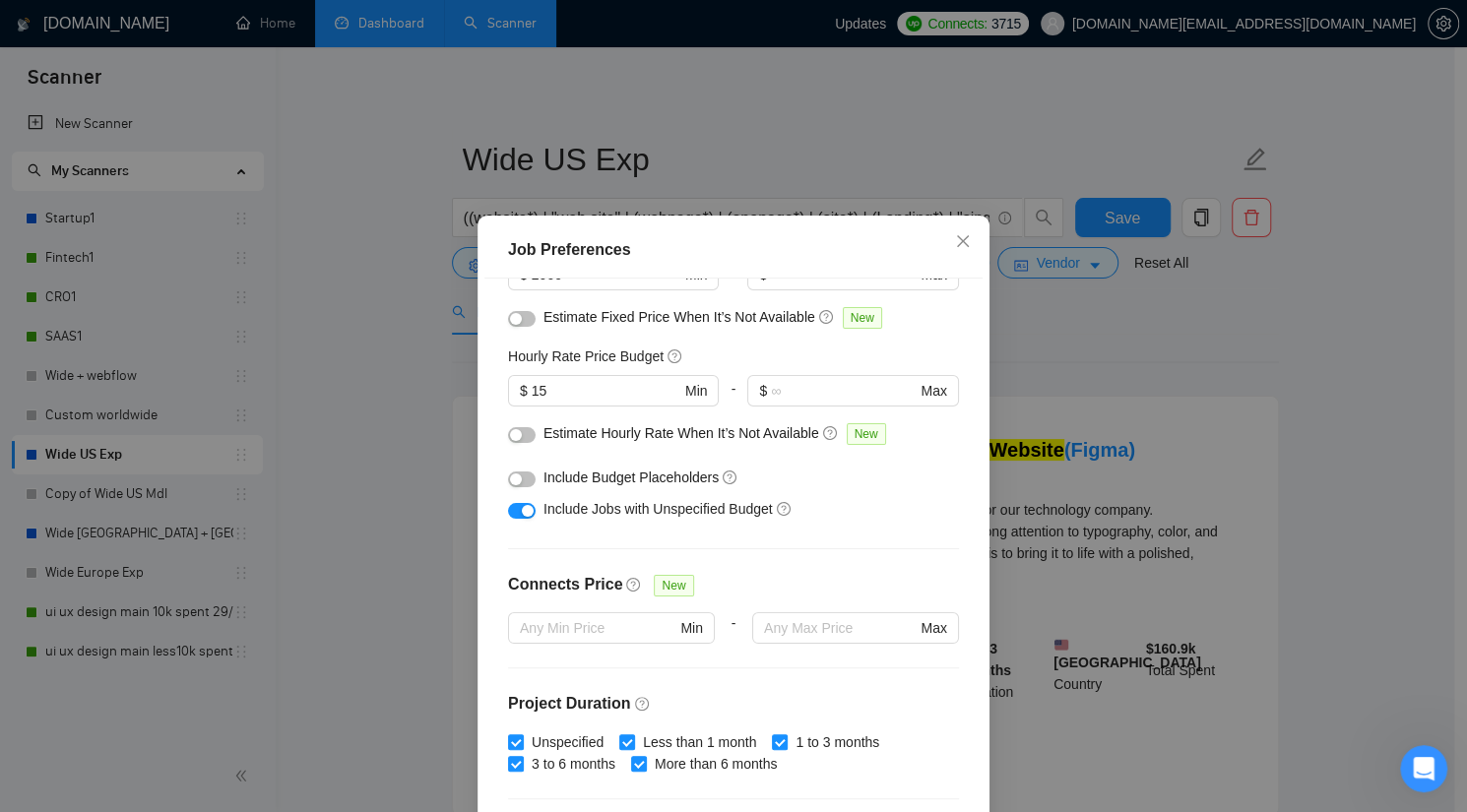 scroll, scrollTop: 181, scrollLeft: 0, axis: vertical 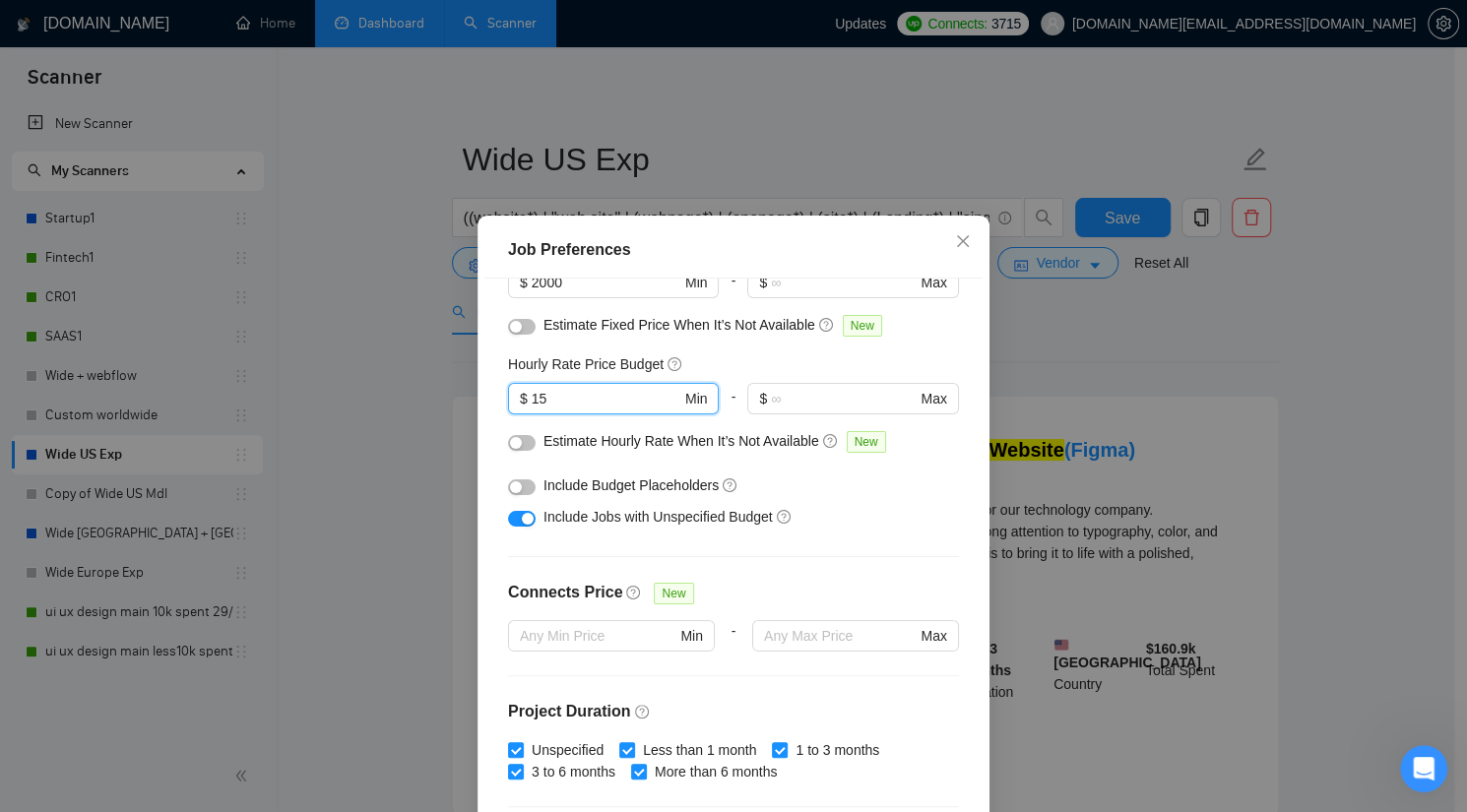 drag, startPoint x: 574, startPoint y: 398, endPoint x: 416, endPoint y: 374, distance: 159.81 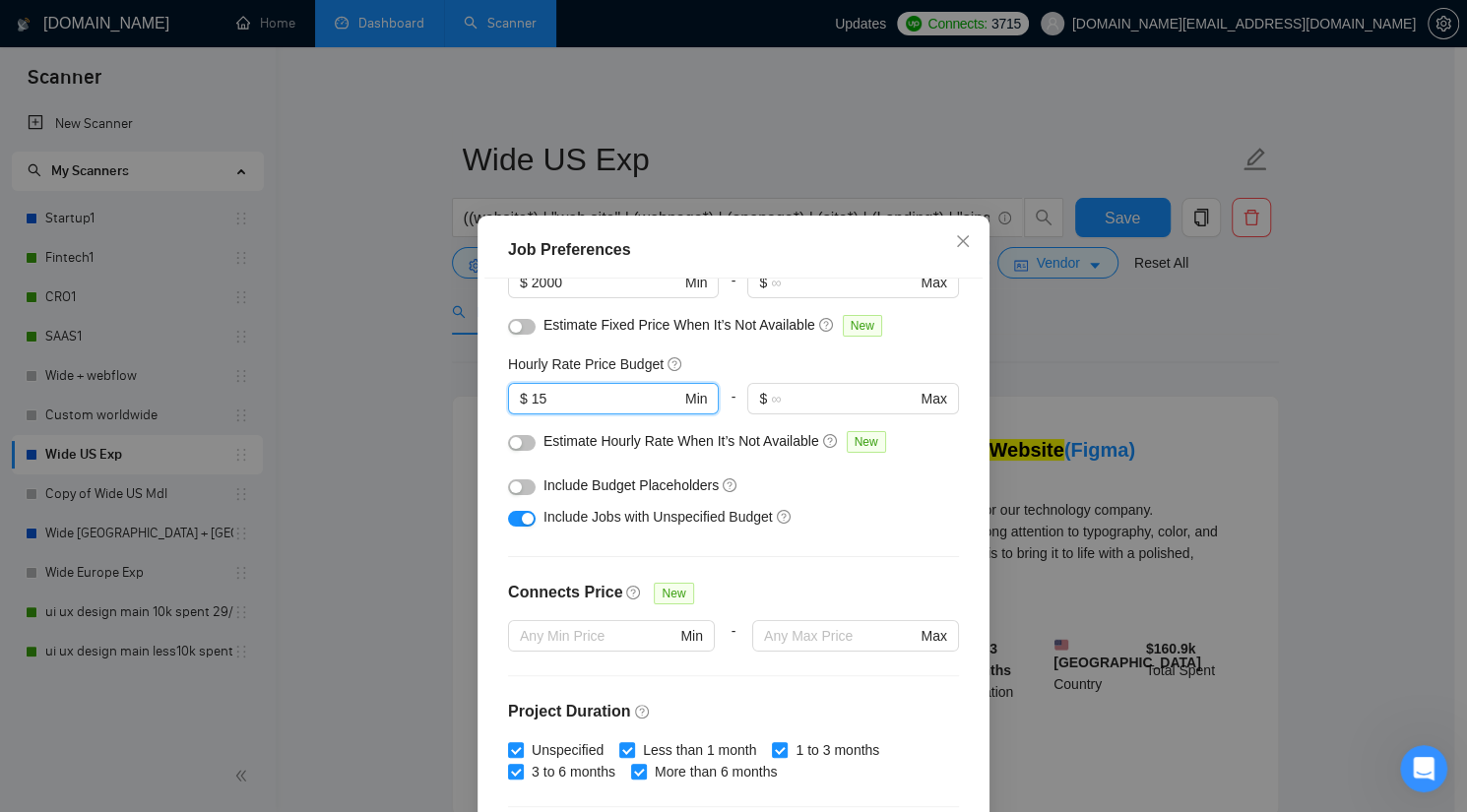 click on "Job Preferences Budget Project Type All Fixed Price Hourly Rate   Fixed Price Budget $ 2000 Min - $ Max Estimate Fixed Price When It’s Not Available New   Hourly Rate Price Budget 15 $ 15 Min - $ Max Estimate Hourly Rate When It’s Not Available New Include Budget Placeholders Include Jobs with Unspecified Budget   Connects Price New Min - Max Project Duration   Unspecified Less than 1 month 1 to 3 months 3 to 6 months More than 6 months Hourly Workload   Unspecified <30 hrs/week >30 hrs/week Hours TBD Unsure Job Posting Questions New   Any posting questions Description Preferences Description Size New   Any description size Reset OK" at bounding box center [734, 406] 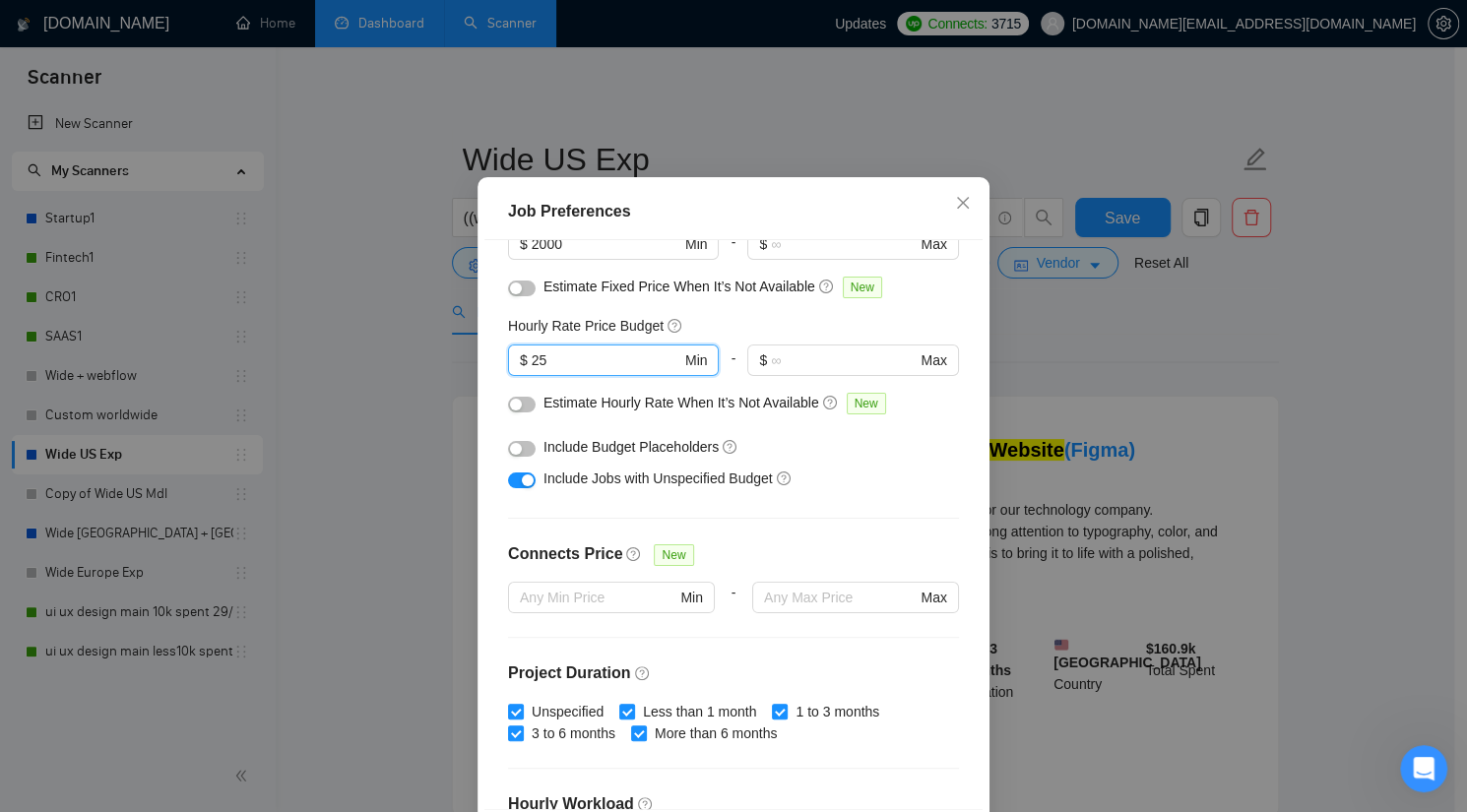 scroll, scrollTop: 121, scrollLeft: 0, axis: vertical 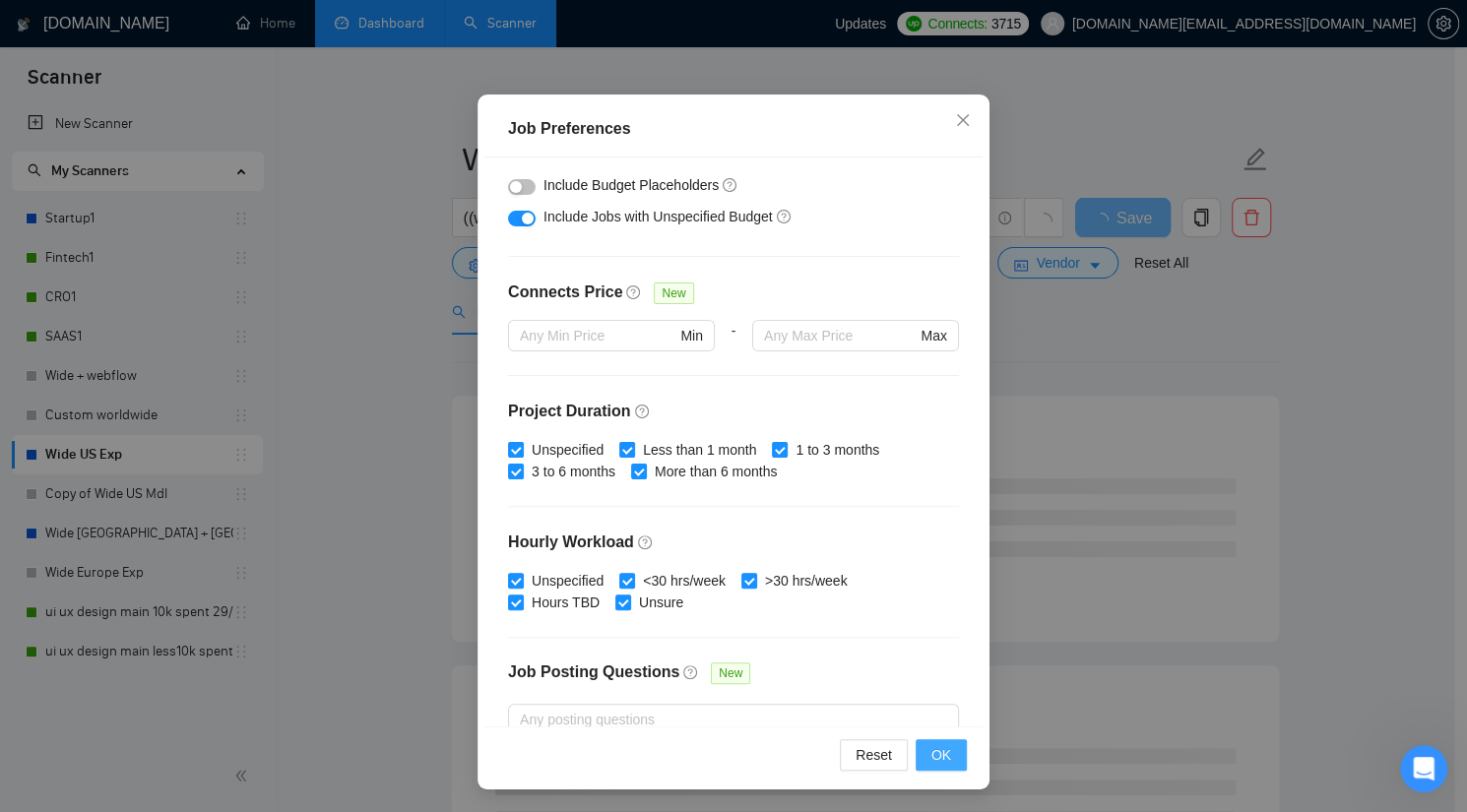 click on "OK" at bounding box center (941, 755) 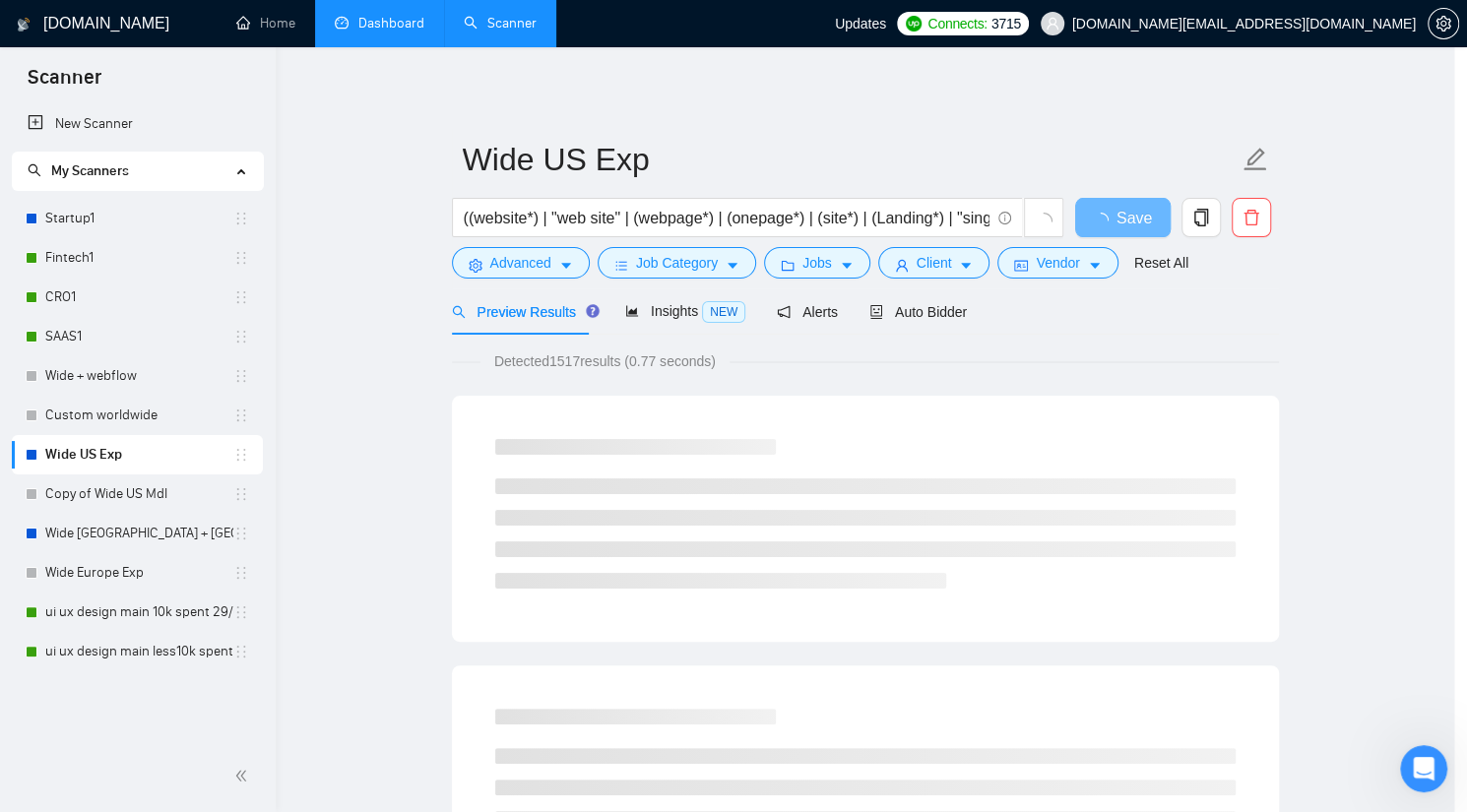 scroll, scrollTop: 23, scrollLeft: 0, axis: vertical 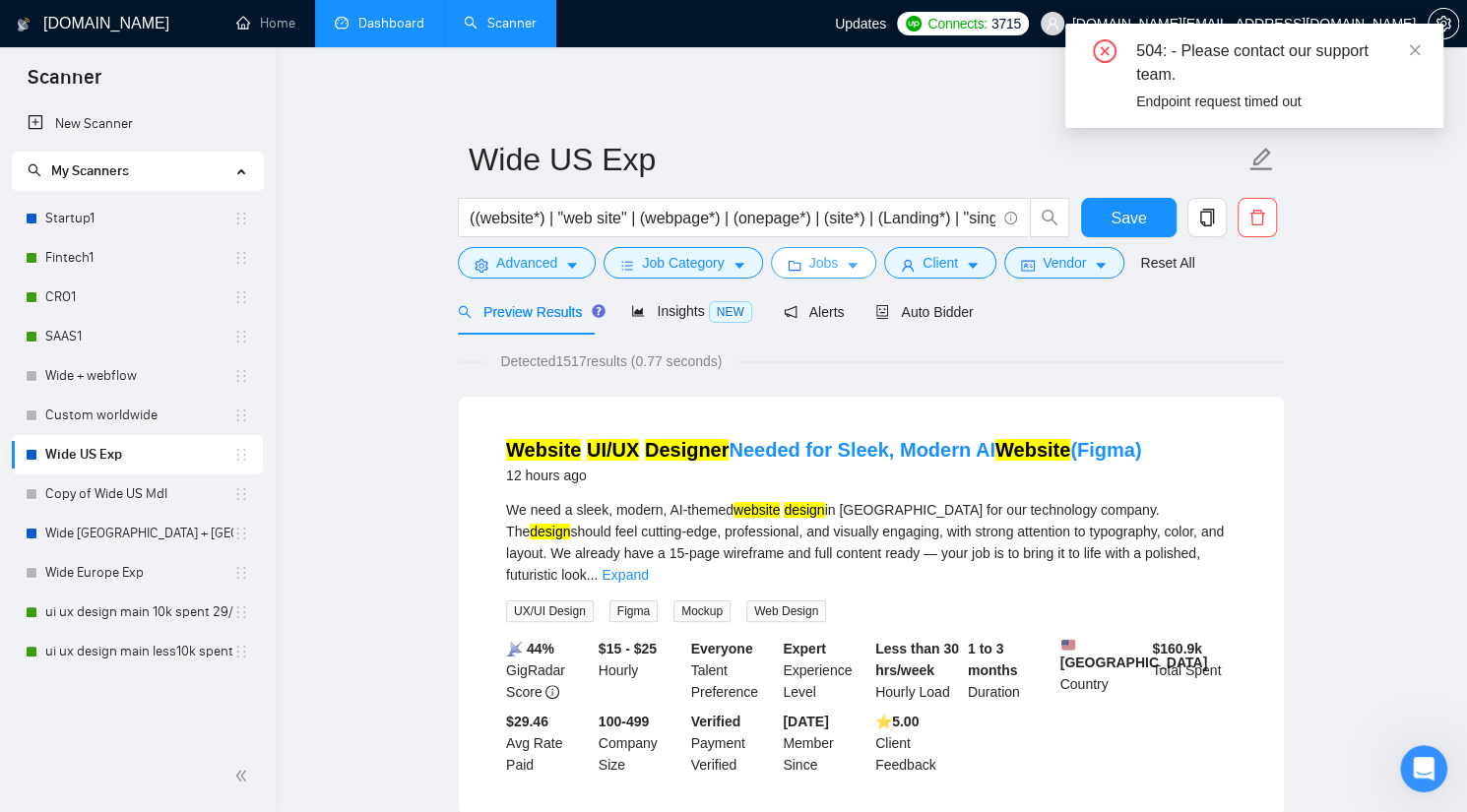 click on "Jobs" at bounding box center [824, 263] 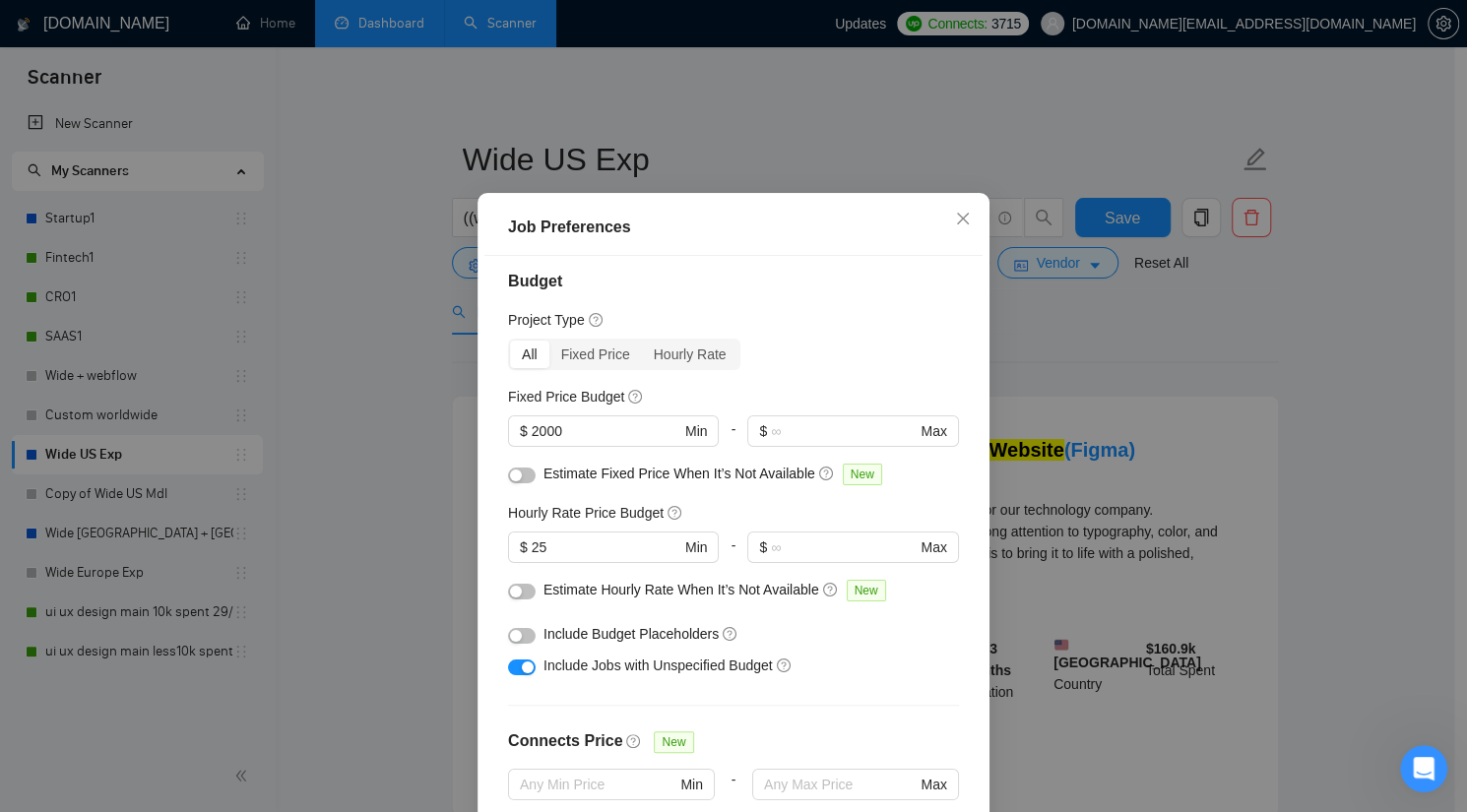 scroll, scrollTop: 3, scrollLeft: 0, axis: vertical 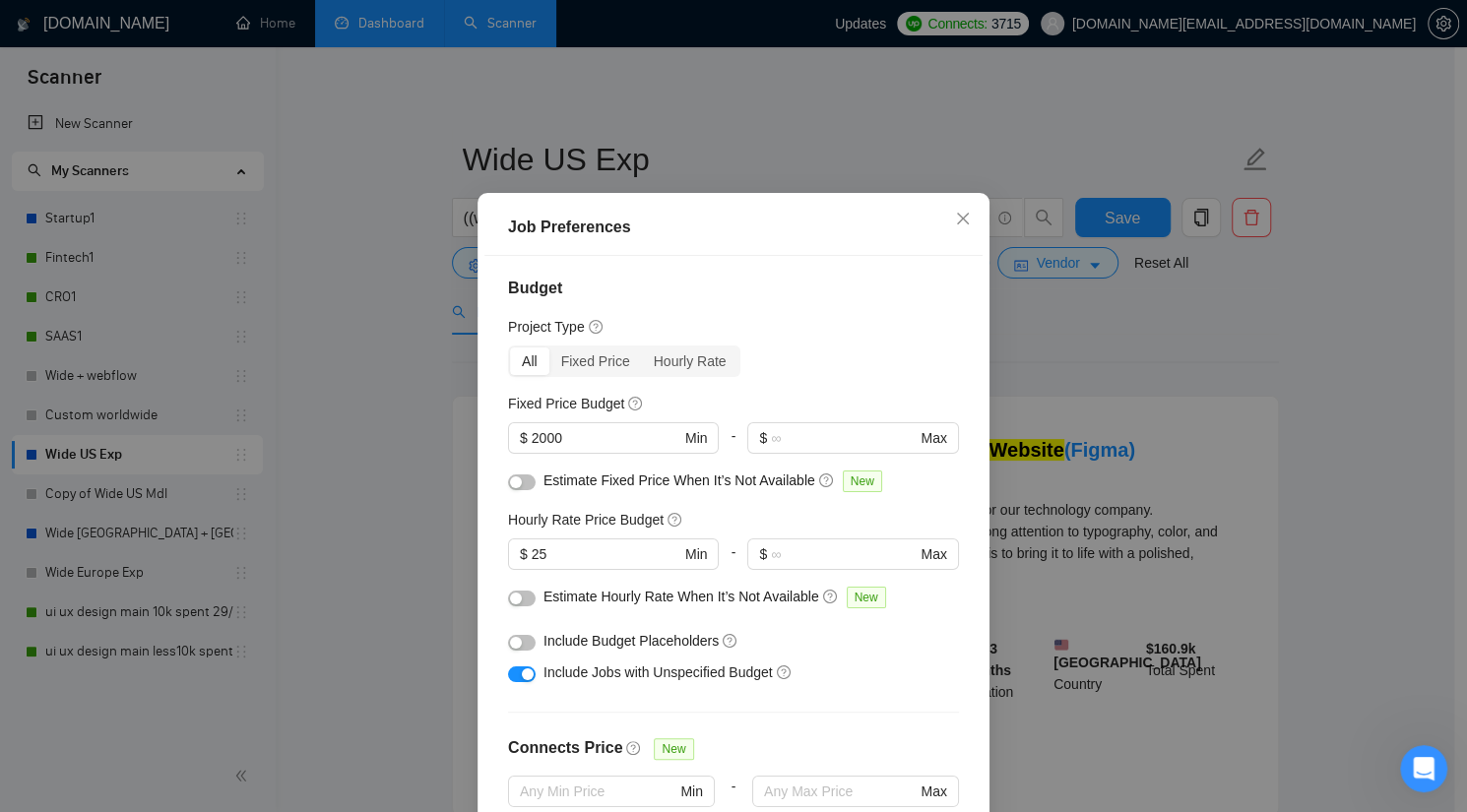 drag, startPoint x: 562, startPoint y: 575, endPoint x: 445, endPoint y: 567, distance: 117.27319 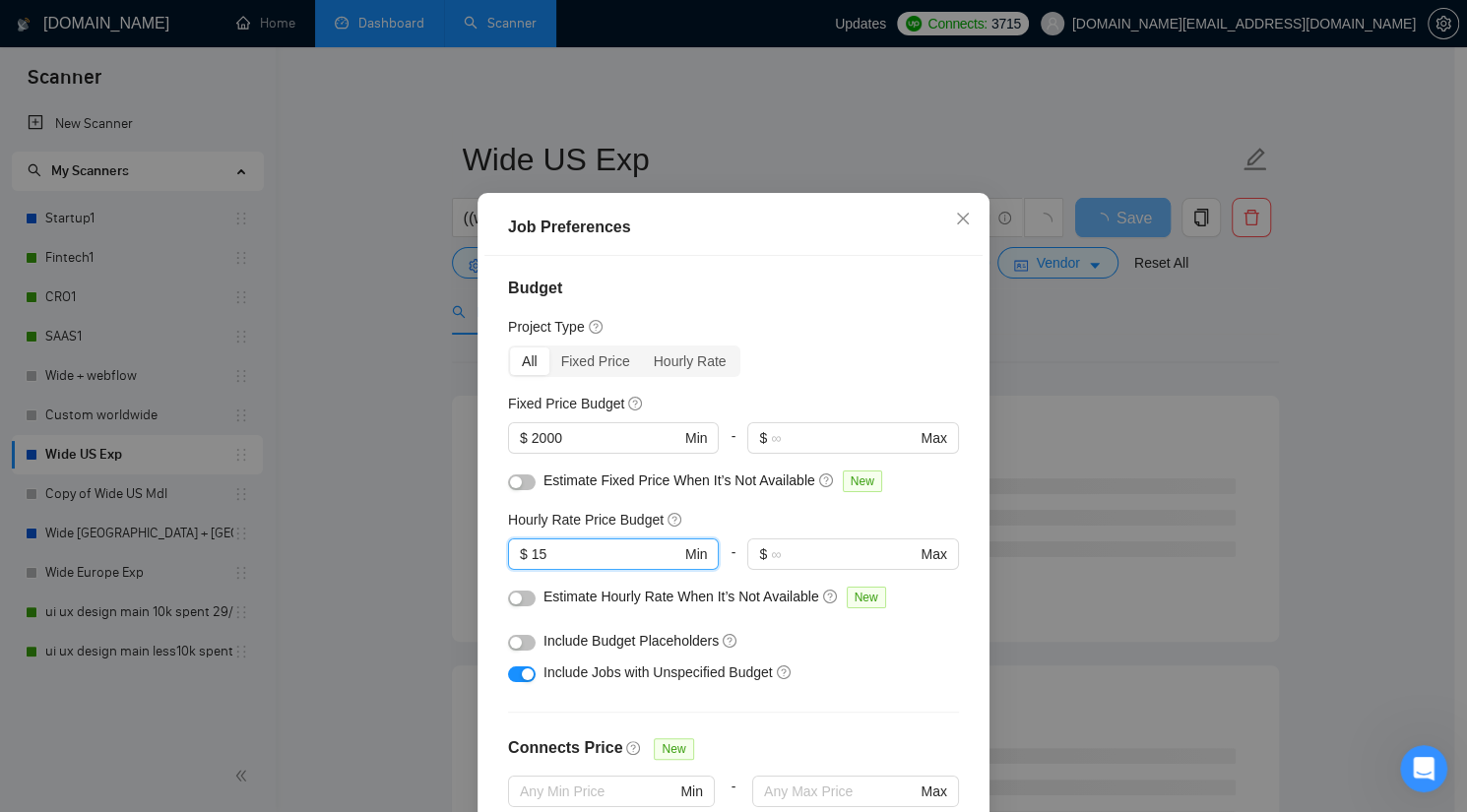 drag, startPoint x: 614, startPoint y: 580, endPoint x: 487, endPoint y: 576, distance: 127.063 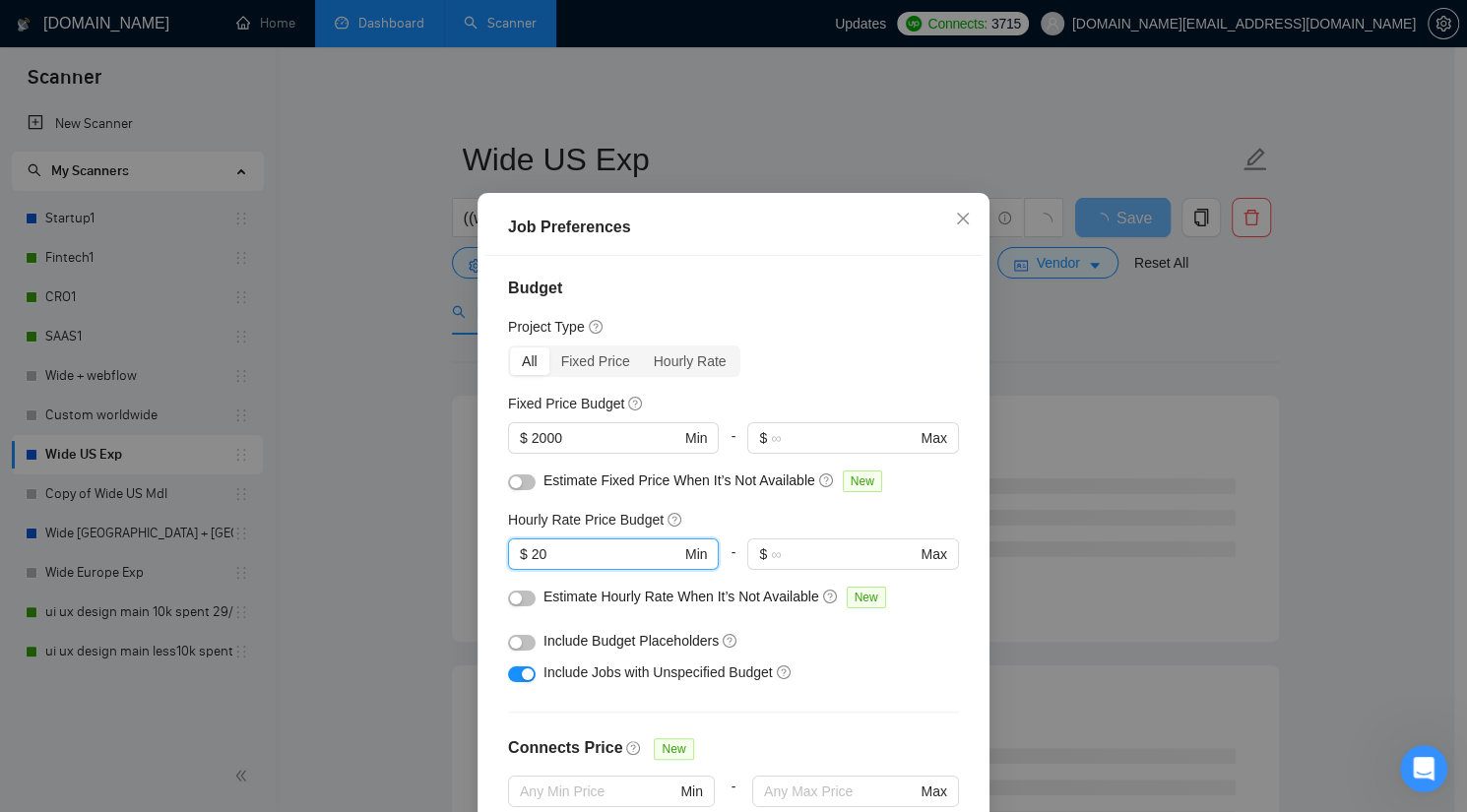 type on "20" 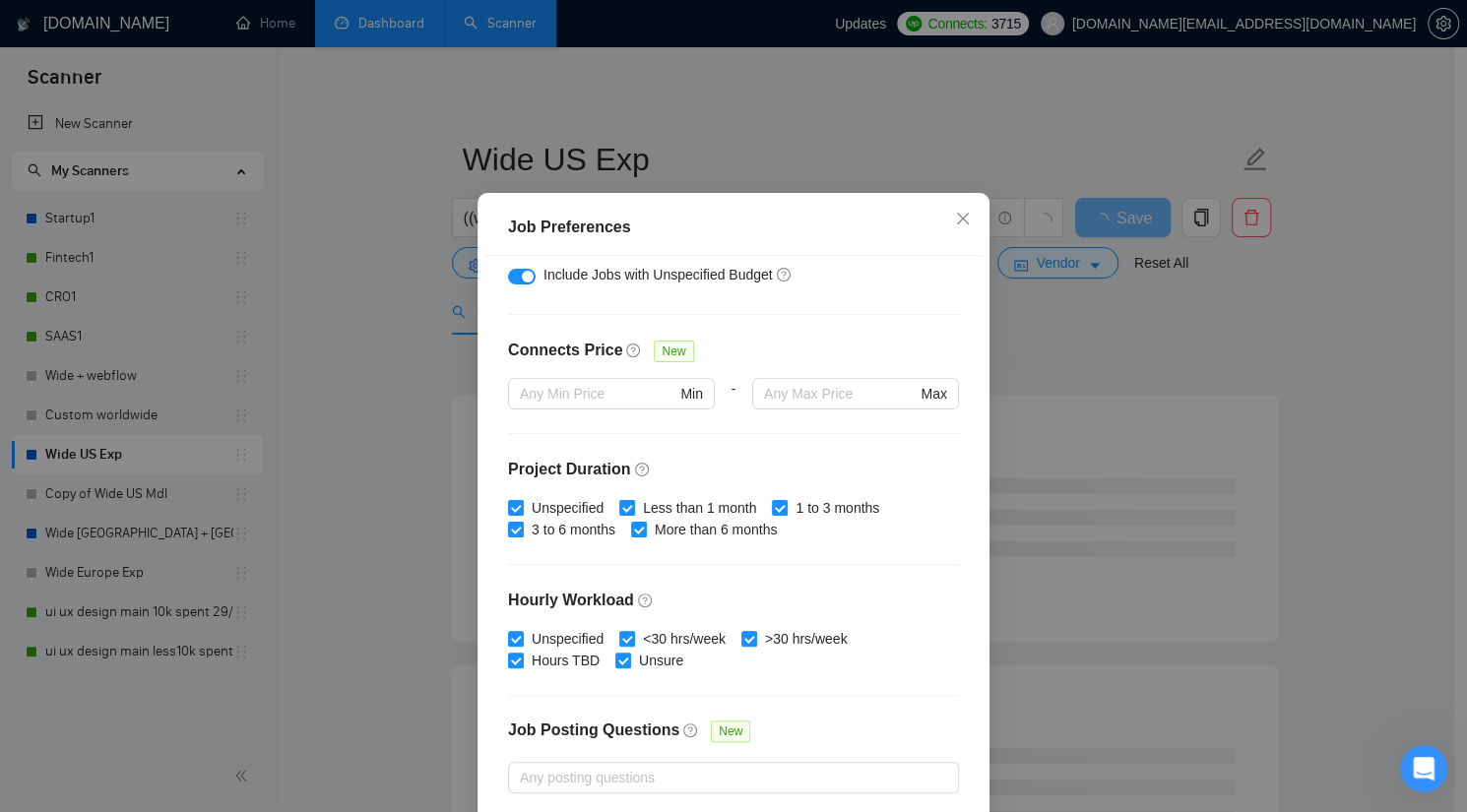 scroll, scrollTop: 538, scrollLeft: 0, axis: vertical 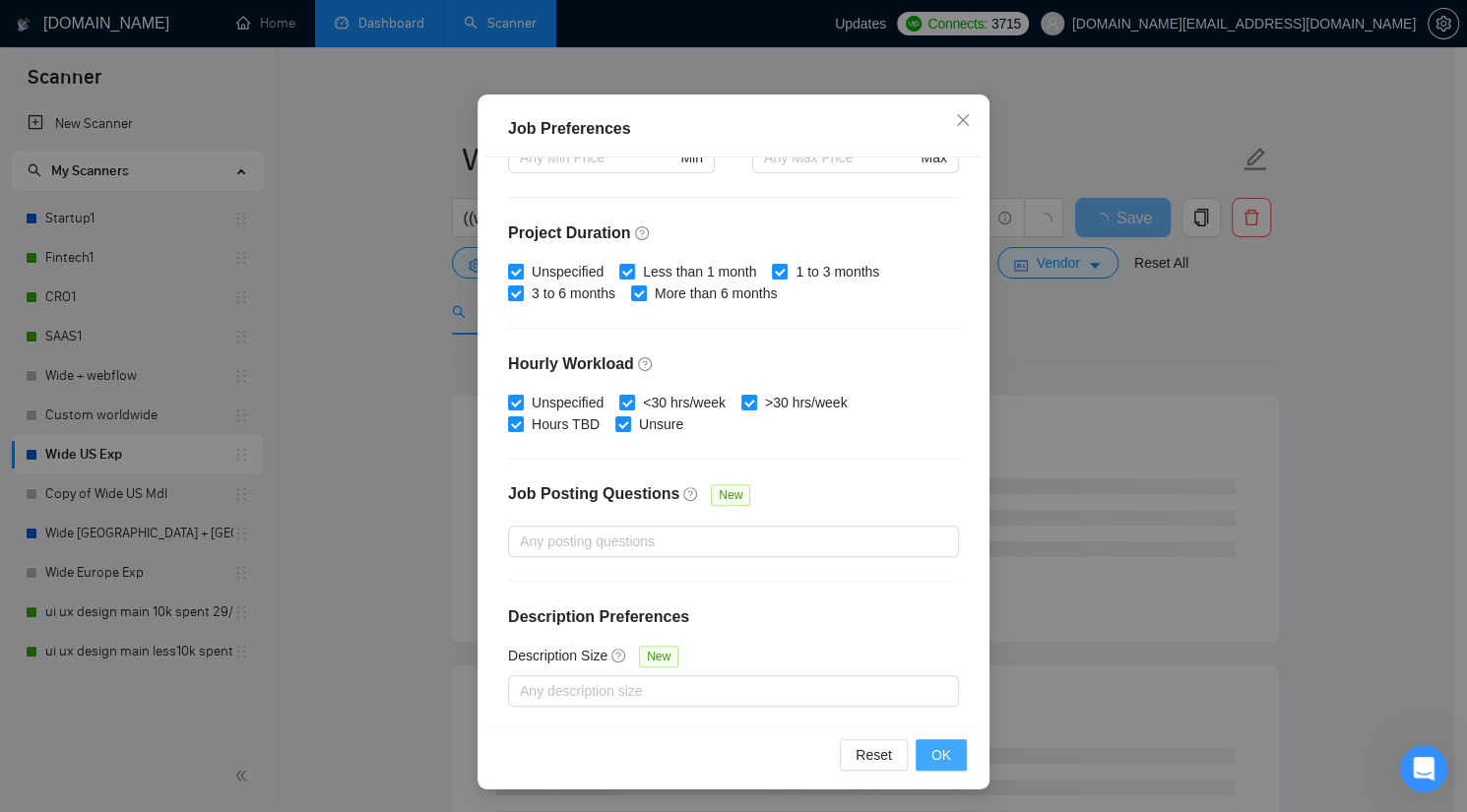 click on "OK" at bounding box center (941, 755) 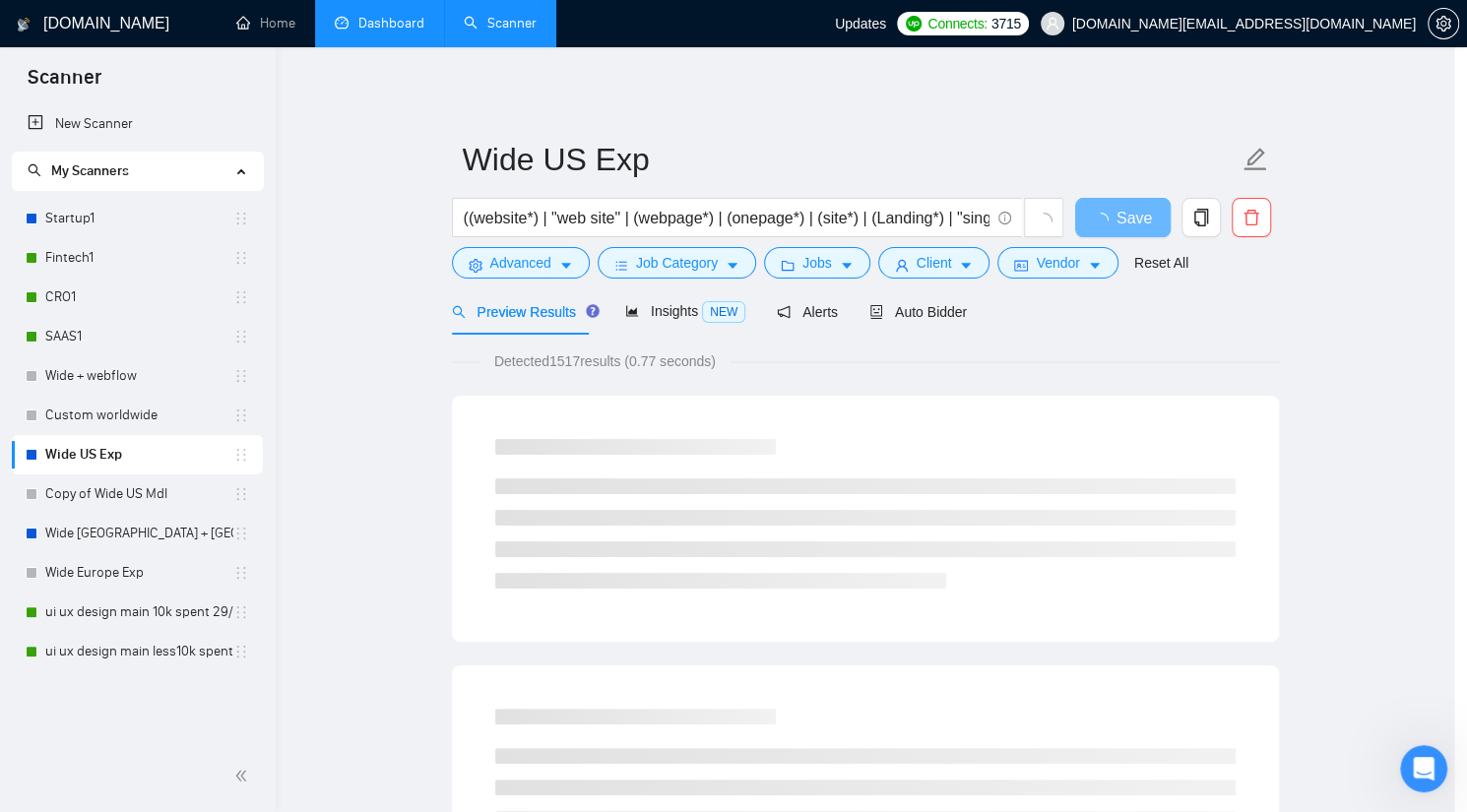 scroll, scrollTop: 23, scrollLeft: 0, axis: vertical 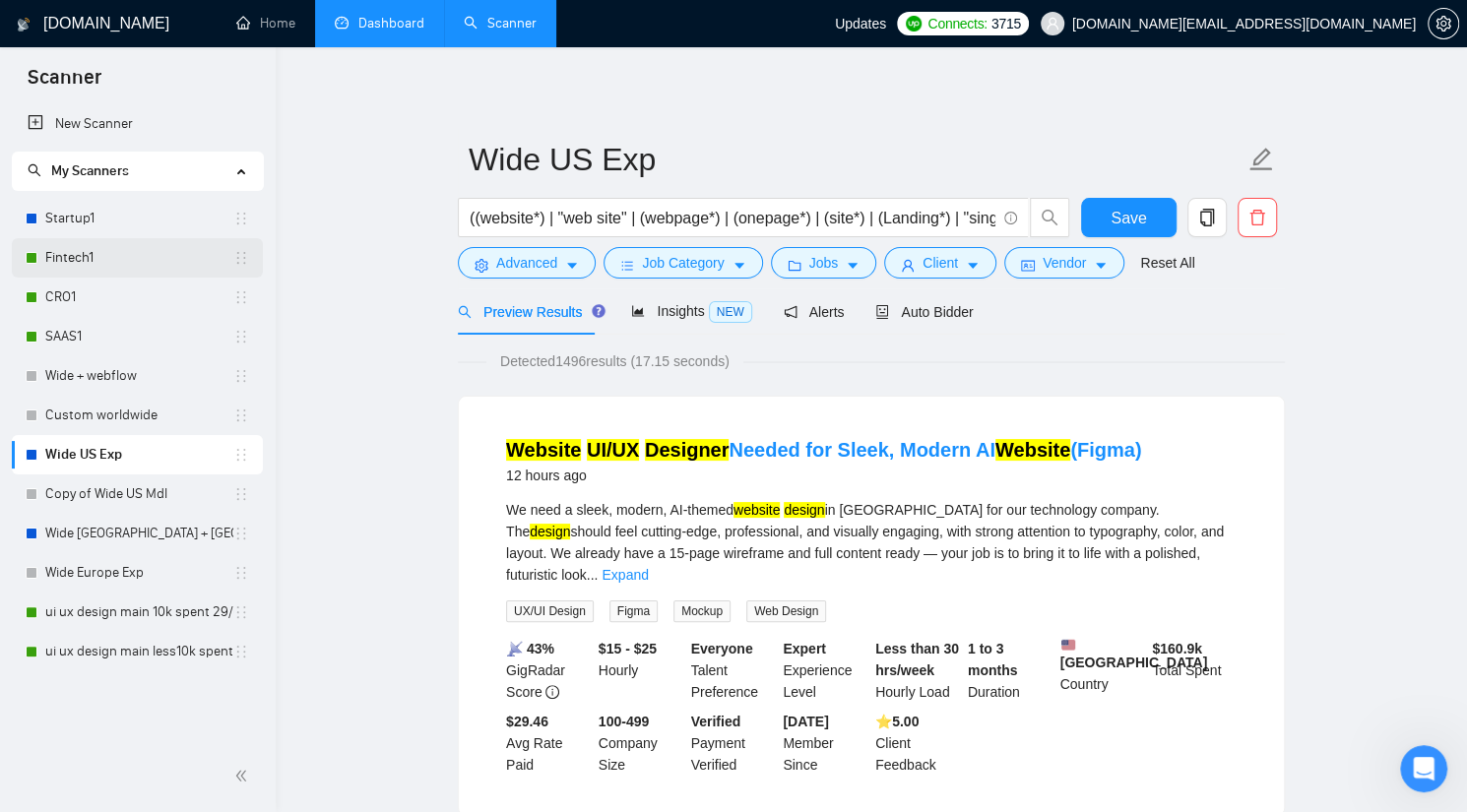 click on "Fintech1" at bounding box center [139, 258] 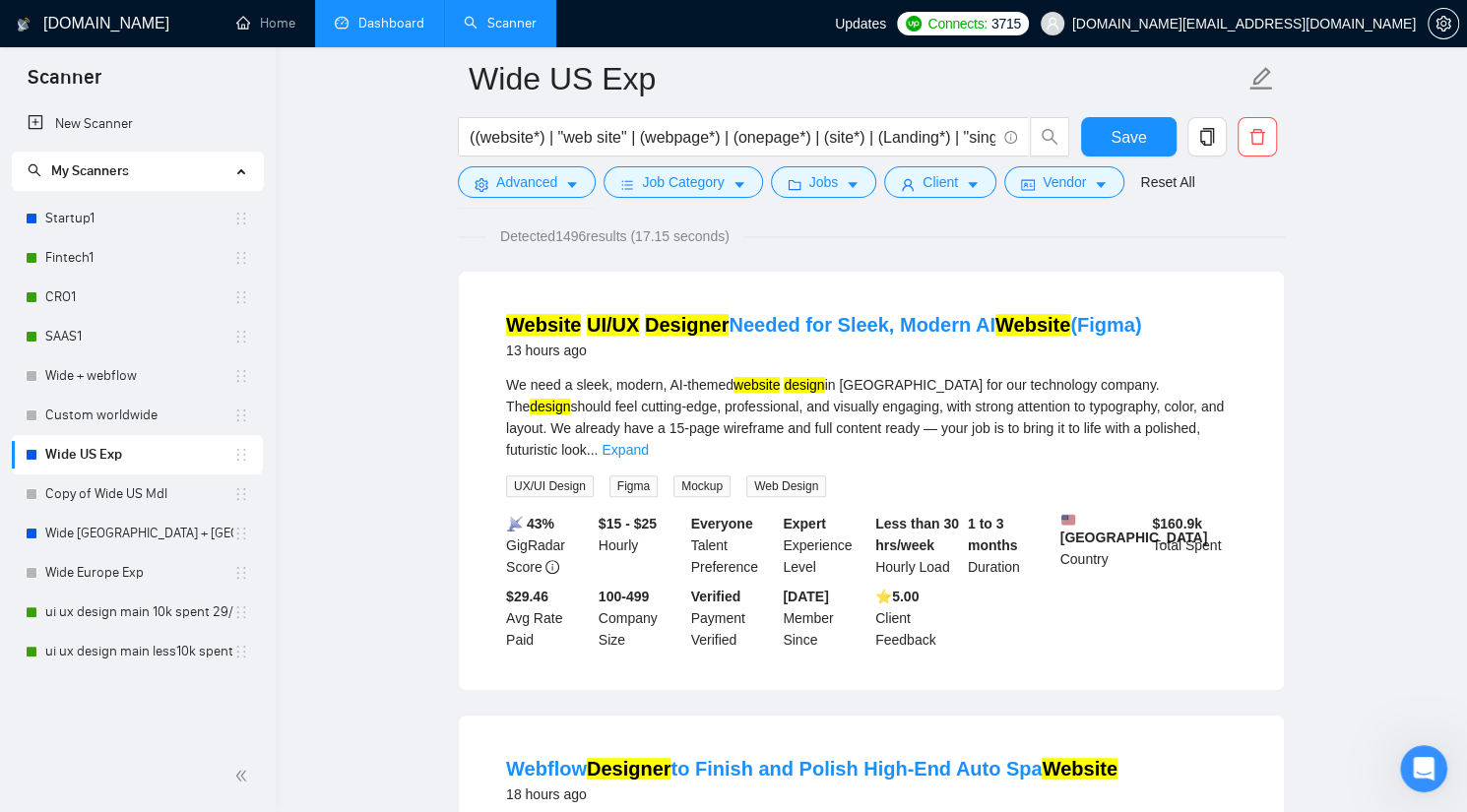 scroll, scrollTop: 89, scrollLeft: 0, axis: vertical 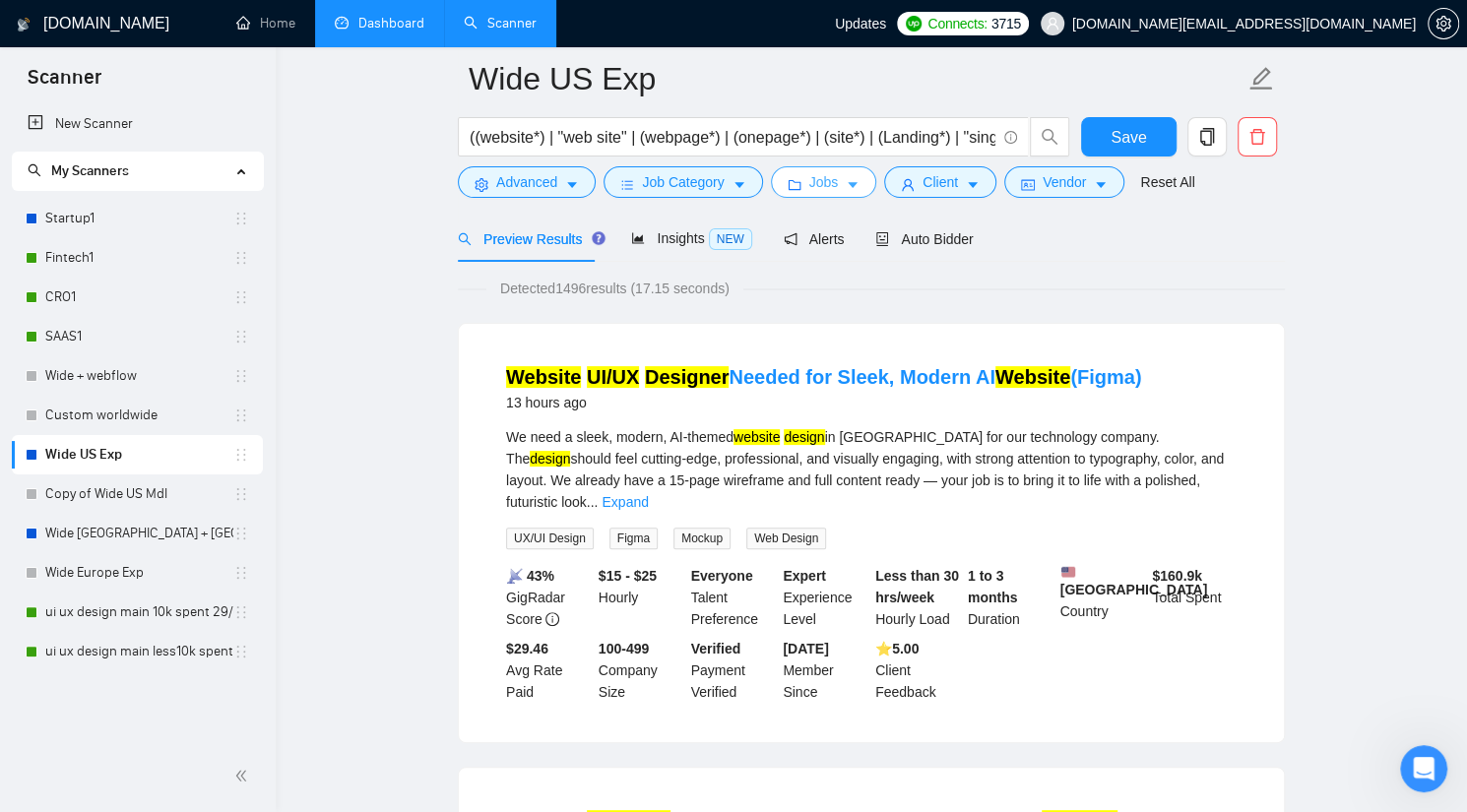 click on "Jobs" at bounding box center [824, 182] 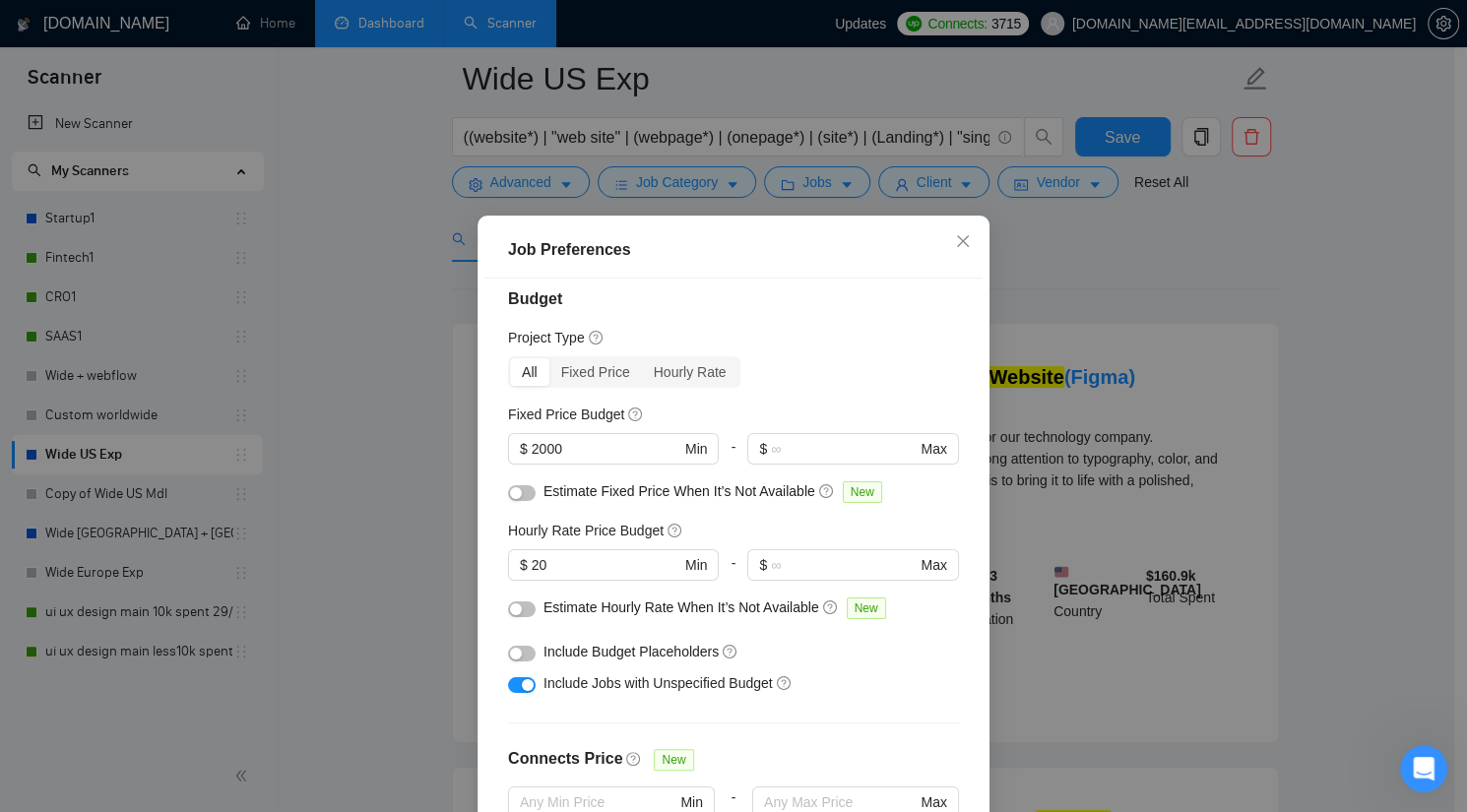 scroll, scrollTop: 3, scrollLeft: 0, axis: vertical 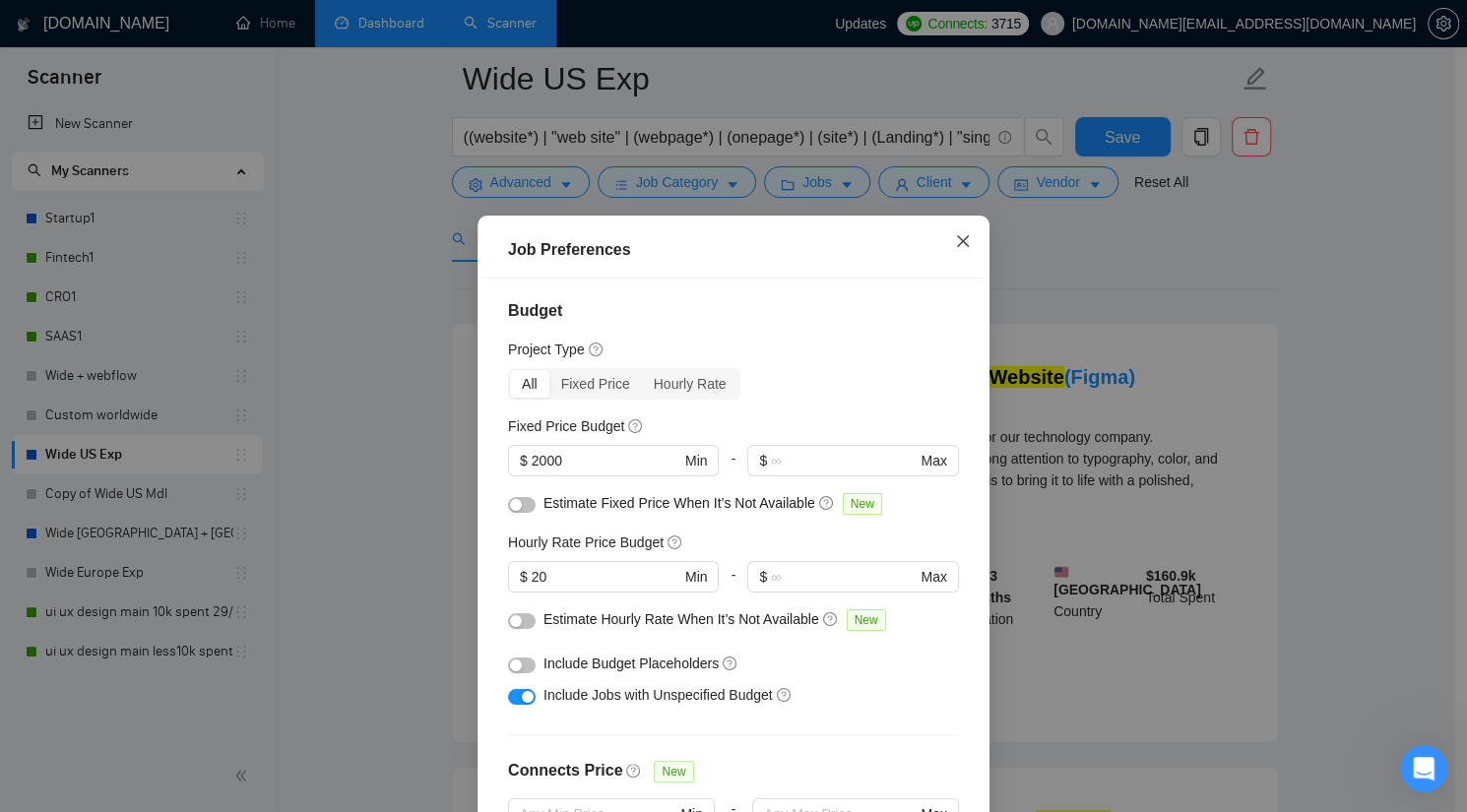 click 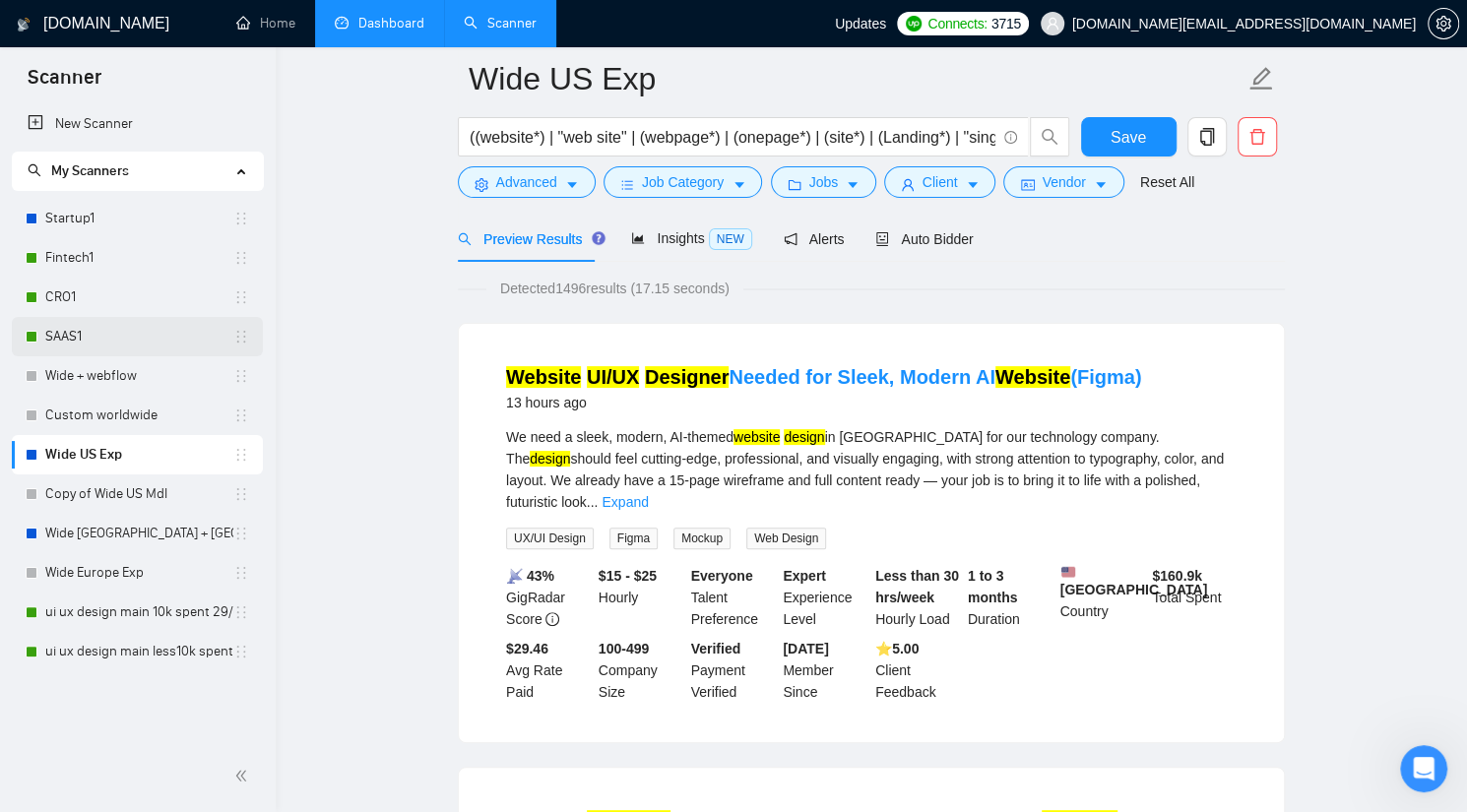 click on "SAAS1" at bounding box center (139, 337) 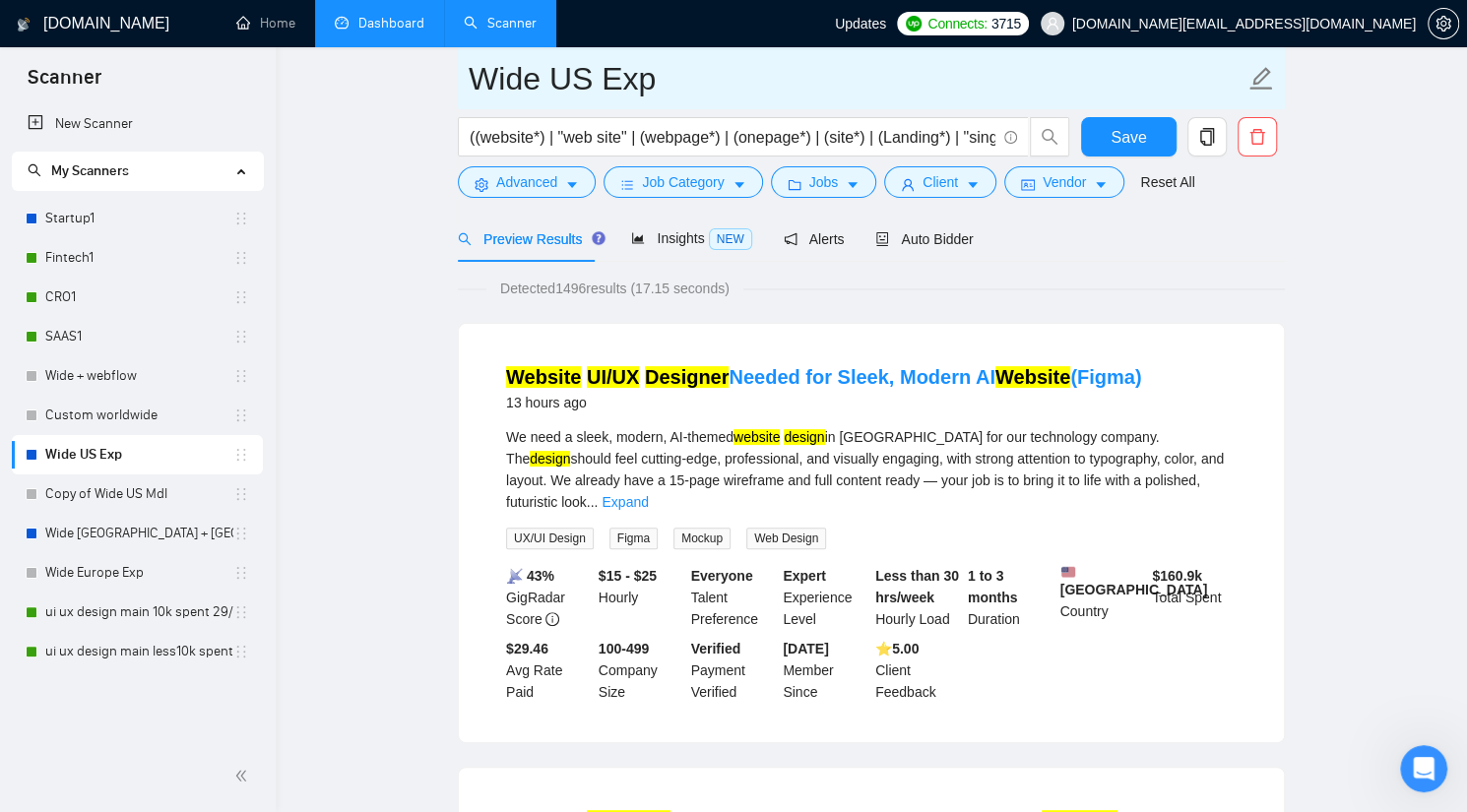scroll, scrollTop: 0, scrollLeft: 0, axis: both 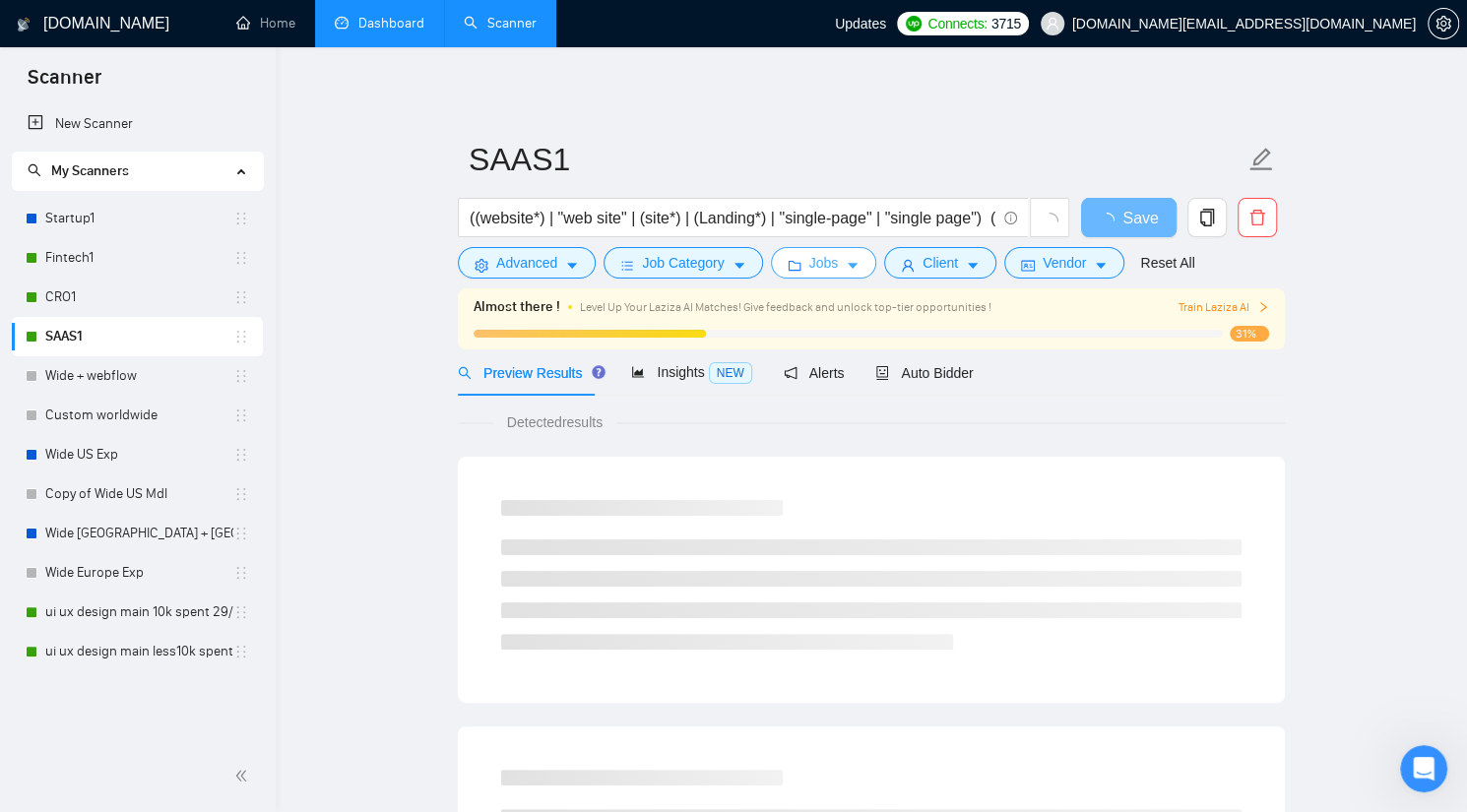 click on "Jobs" at bounding box center (824, 263) 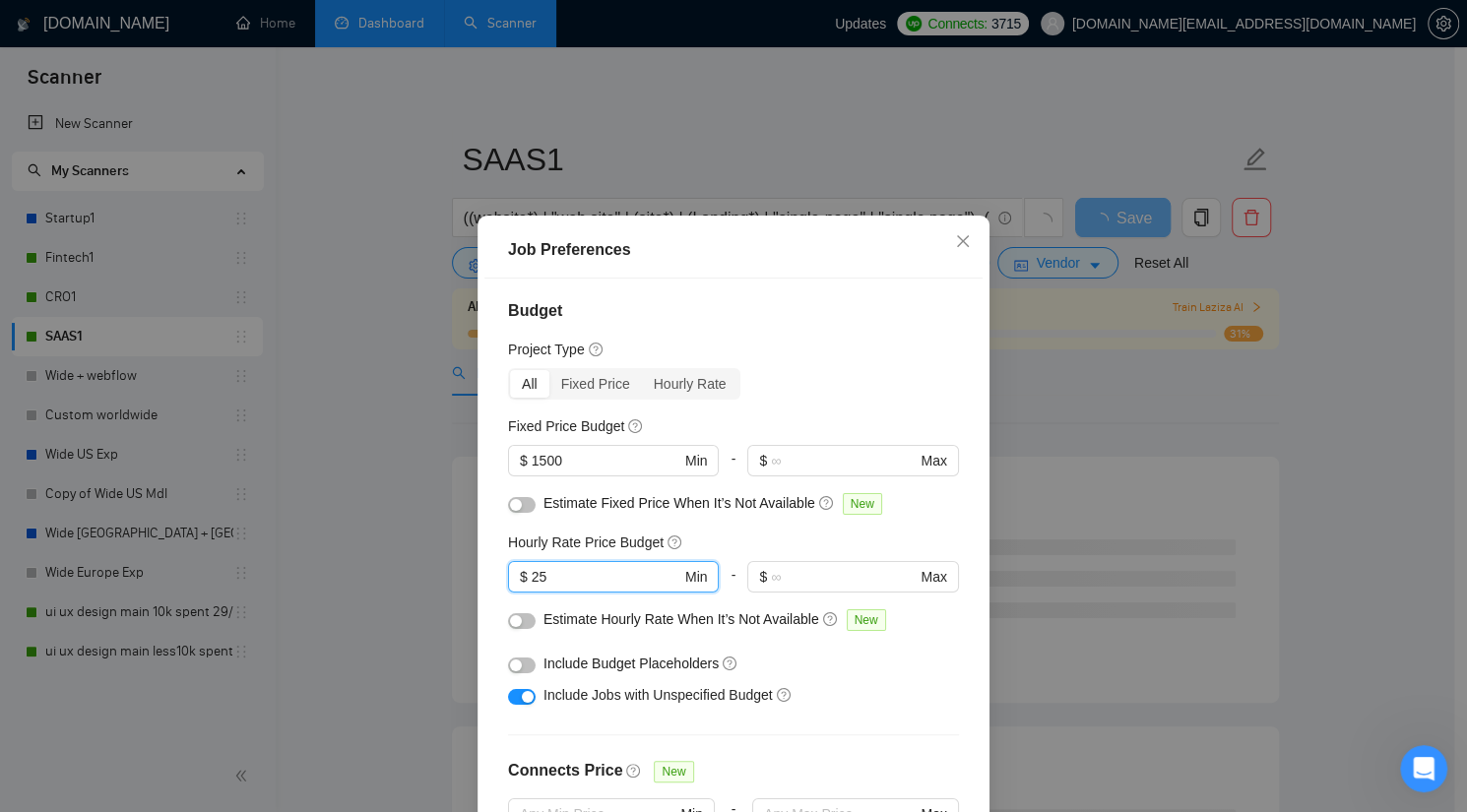drag, startPoint x: 581, startPoint y: 576, endPoint x: 488, endPoint y: 570, distance: 93.19335 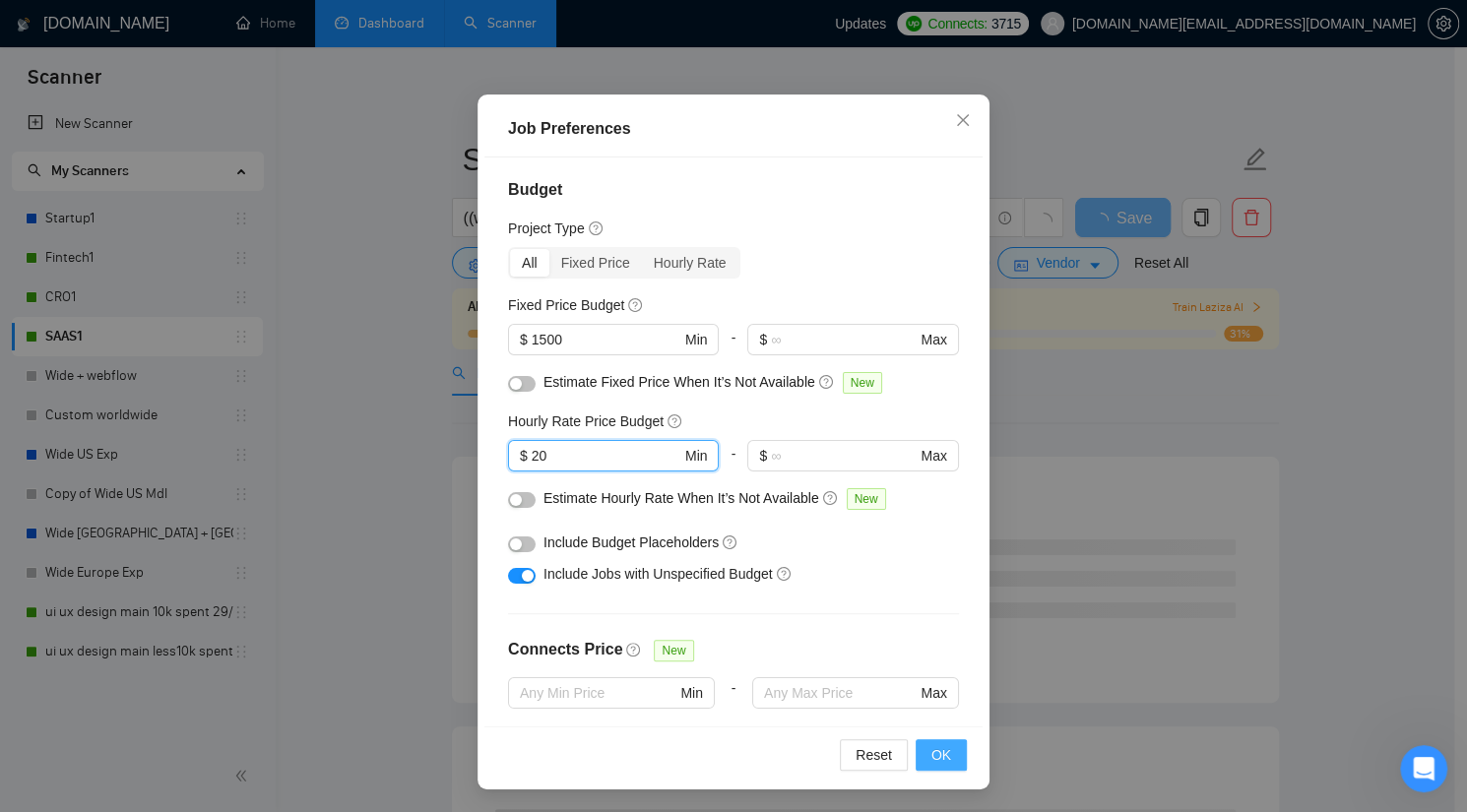 type on "20" 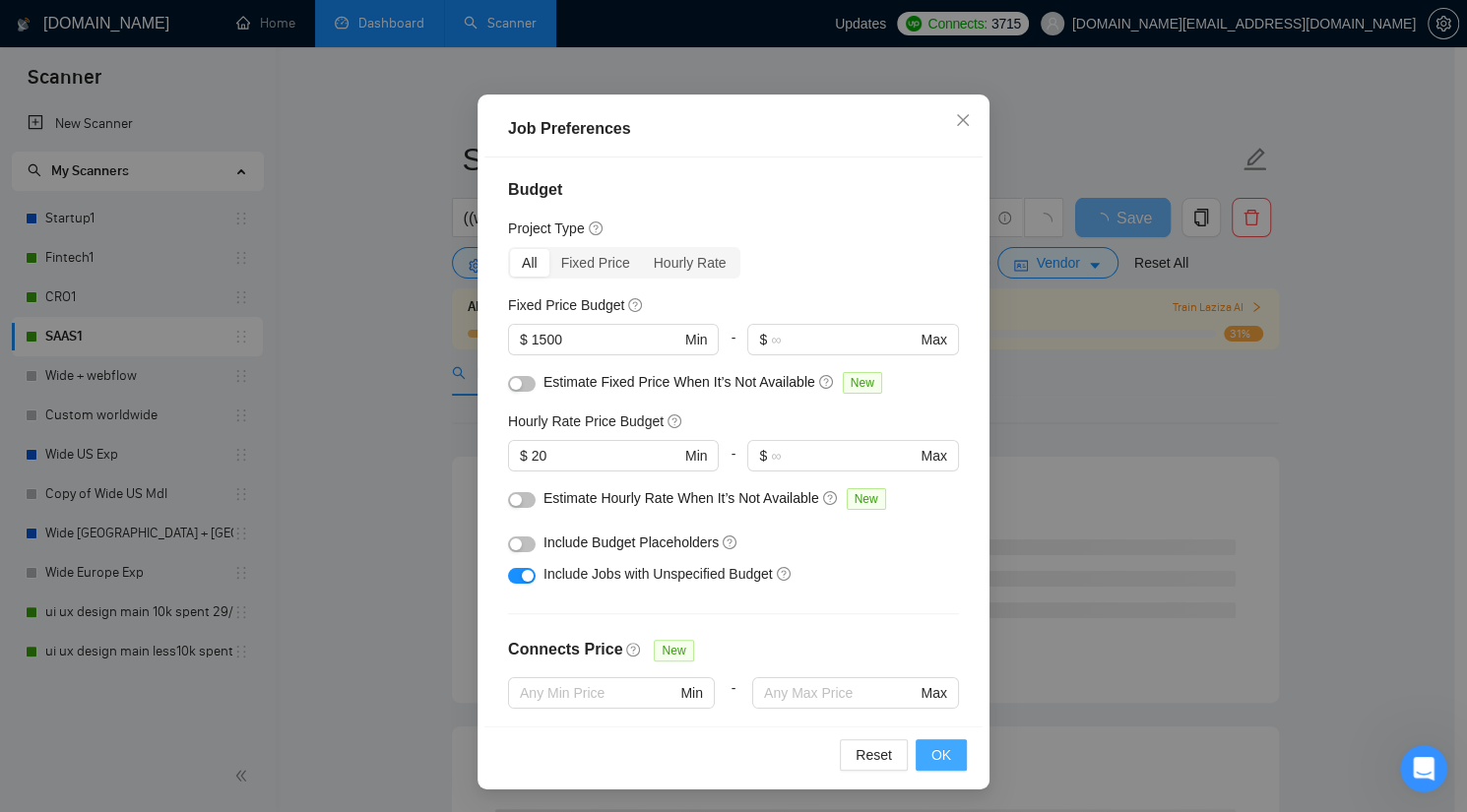 click on "OK" at bounding box center (941, 755) 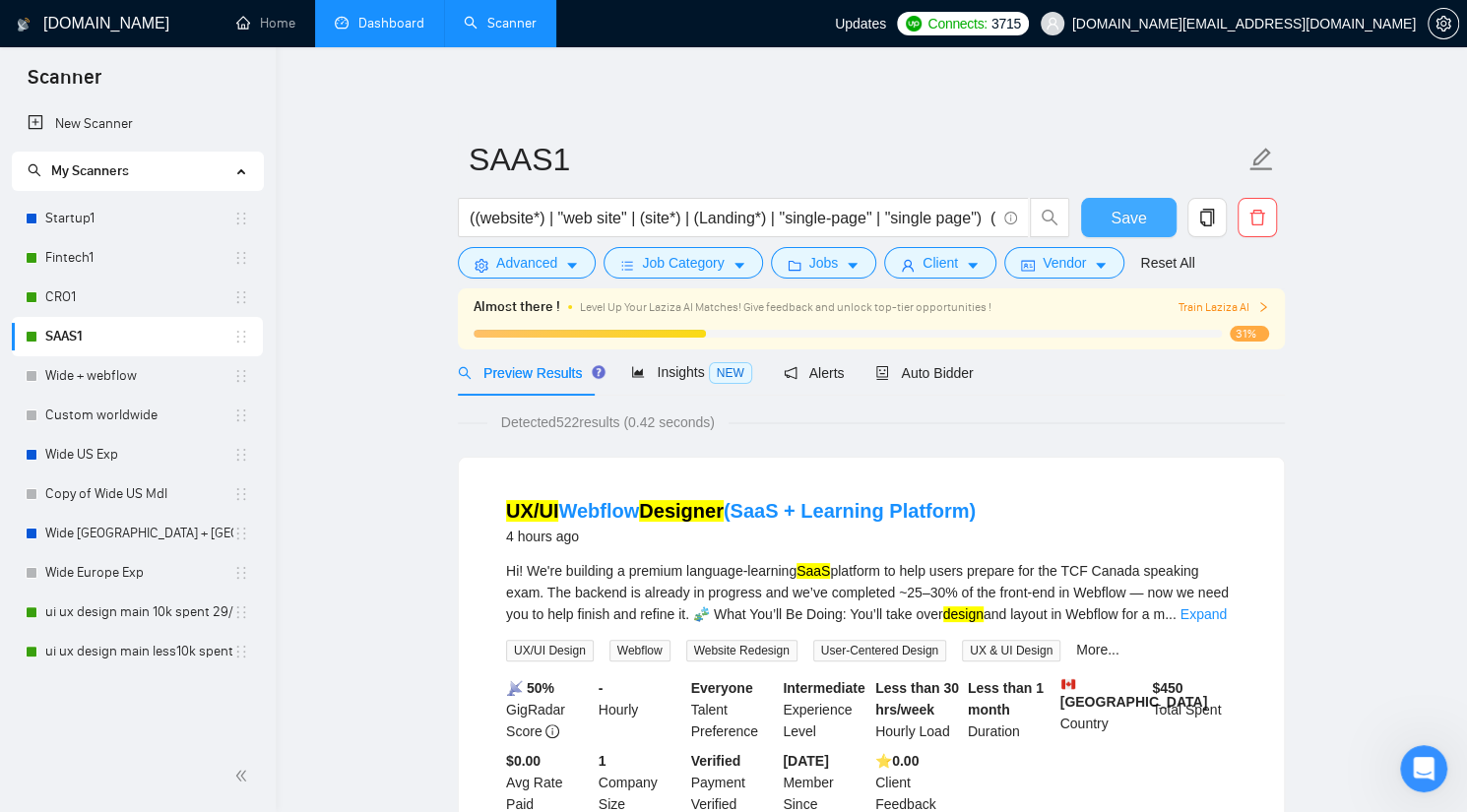 click on "Save" at bounding box center [1128, 218] 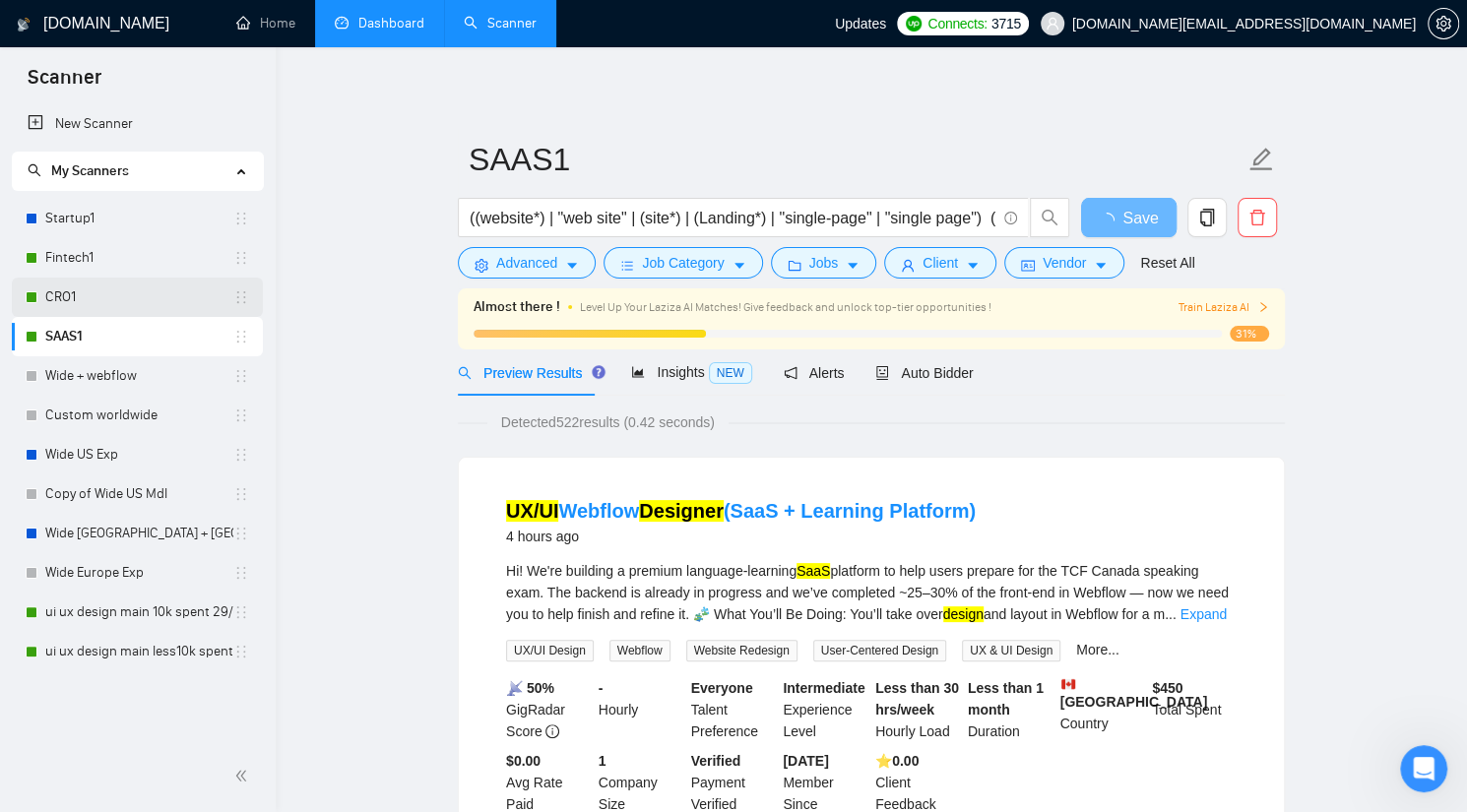 click on "CRO1" at bounding box center (139, 297) 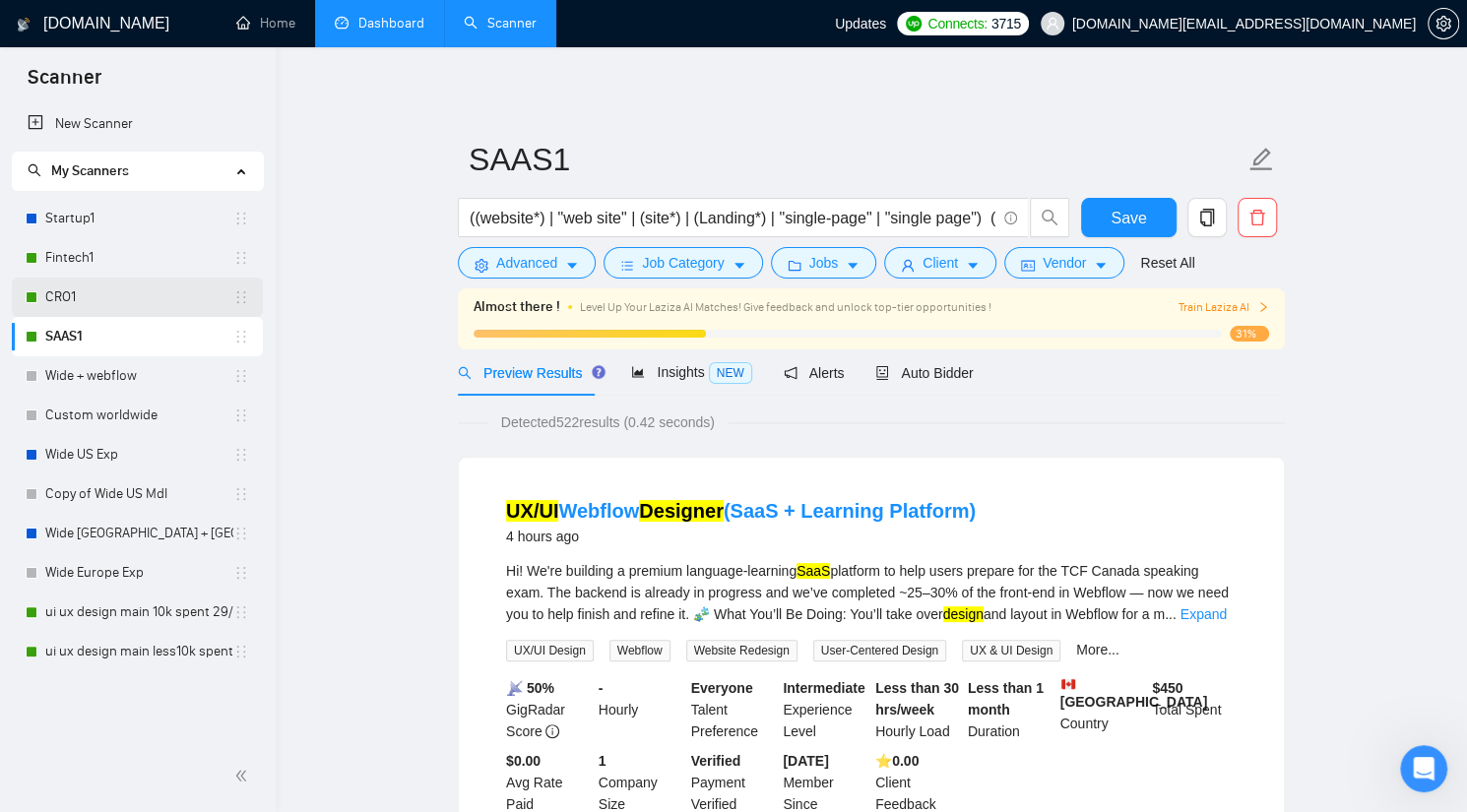 click on "CRO1" at bounding box center (139, 297) 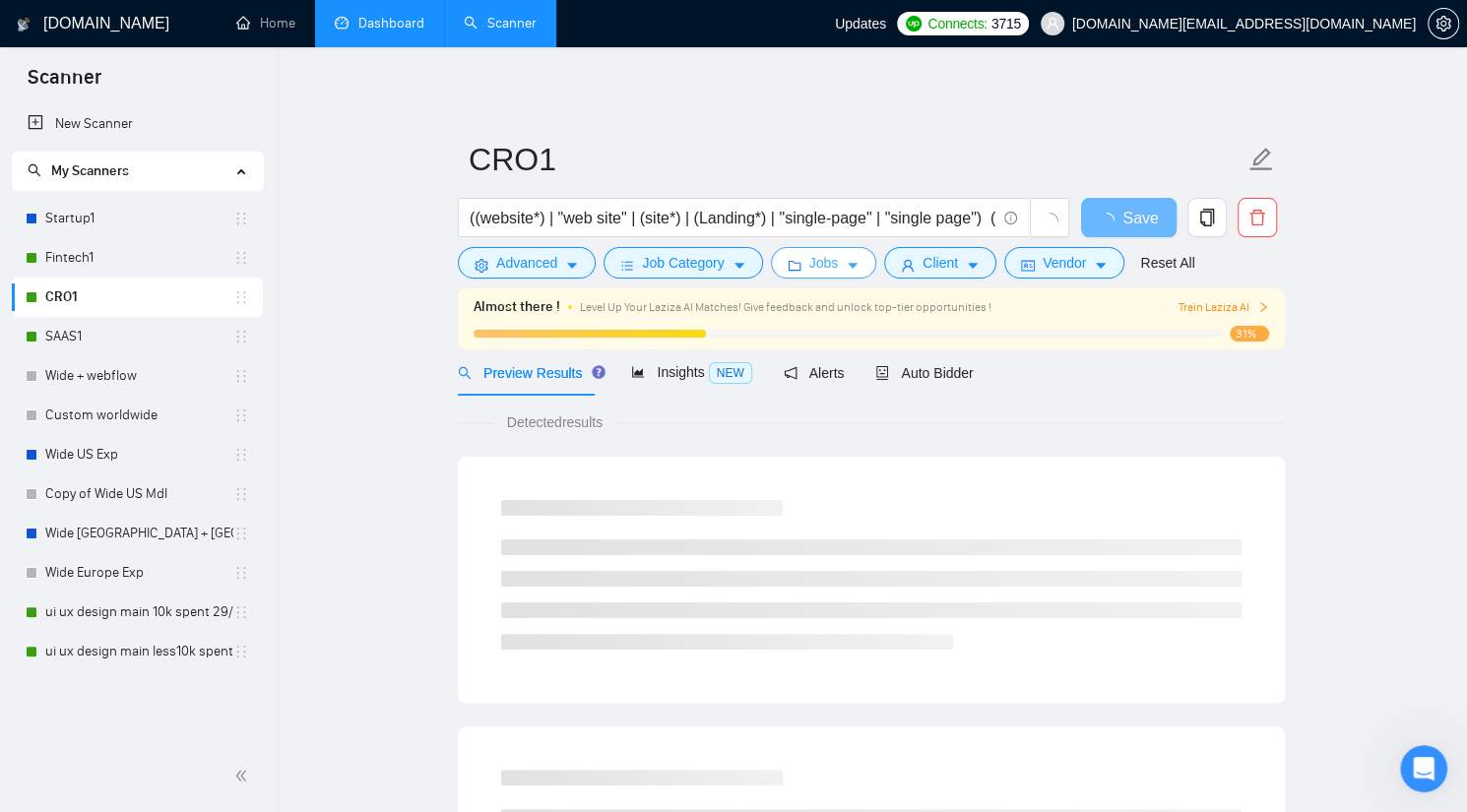 click on "Jobs" at bounding box center (824, 263) 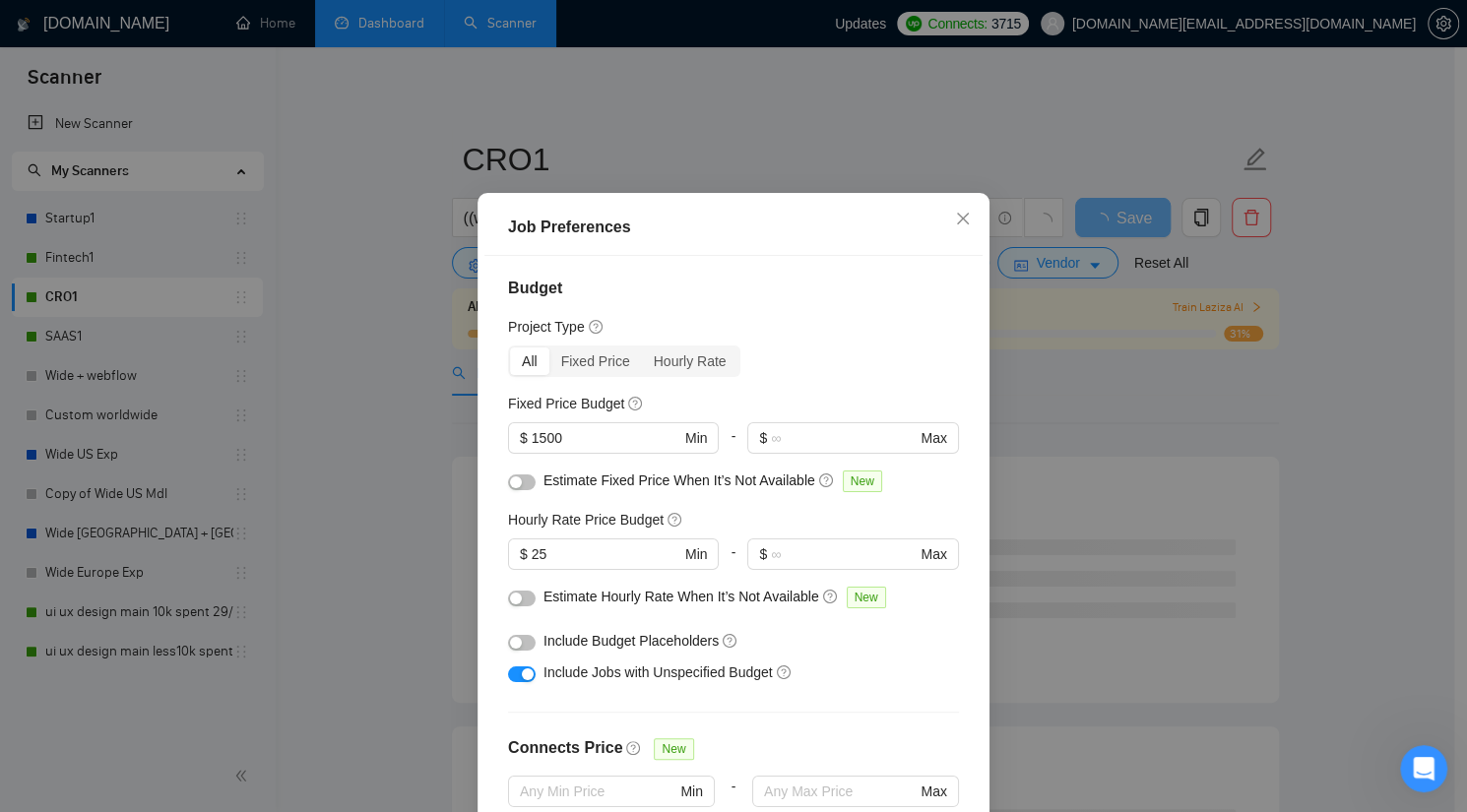 click on "Job Preferences Budget Project Type All Fixed Price Hourly Rate   Fixed Price Budget $ 1500 Min - $ Max Estimate Fixed Price When It’s Not Available New   Hourly Rate Price Budget $ 25 Min - $ Max Estimate Hourly Rate When It’s Not Available New Include Budget Placeholders Include Jobs with Unspecified Budget   Connects Price New Min - Max Project Duration   Unspecified Less than 1 month 1 to 3 months 3 to 6 months More than 6 months Hourly Workload   Unspecified <30 hrs/week >30 hrs/week Hours TBD Unsure Job Posting Questions New   Any posting questions Description Preferences Description Size New   Any description size Reset OK" at bounding box center (734, 406) 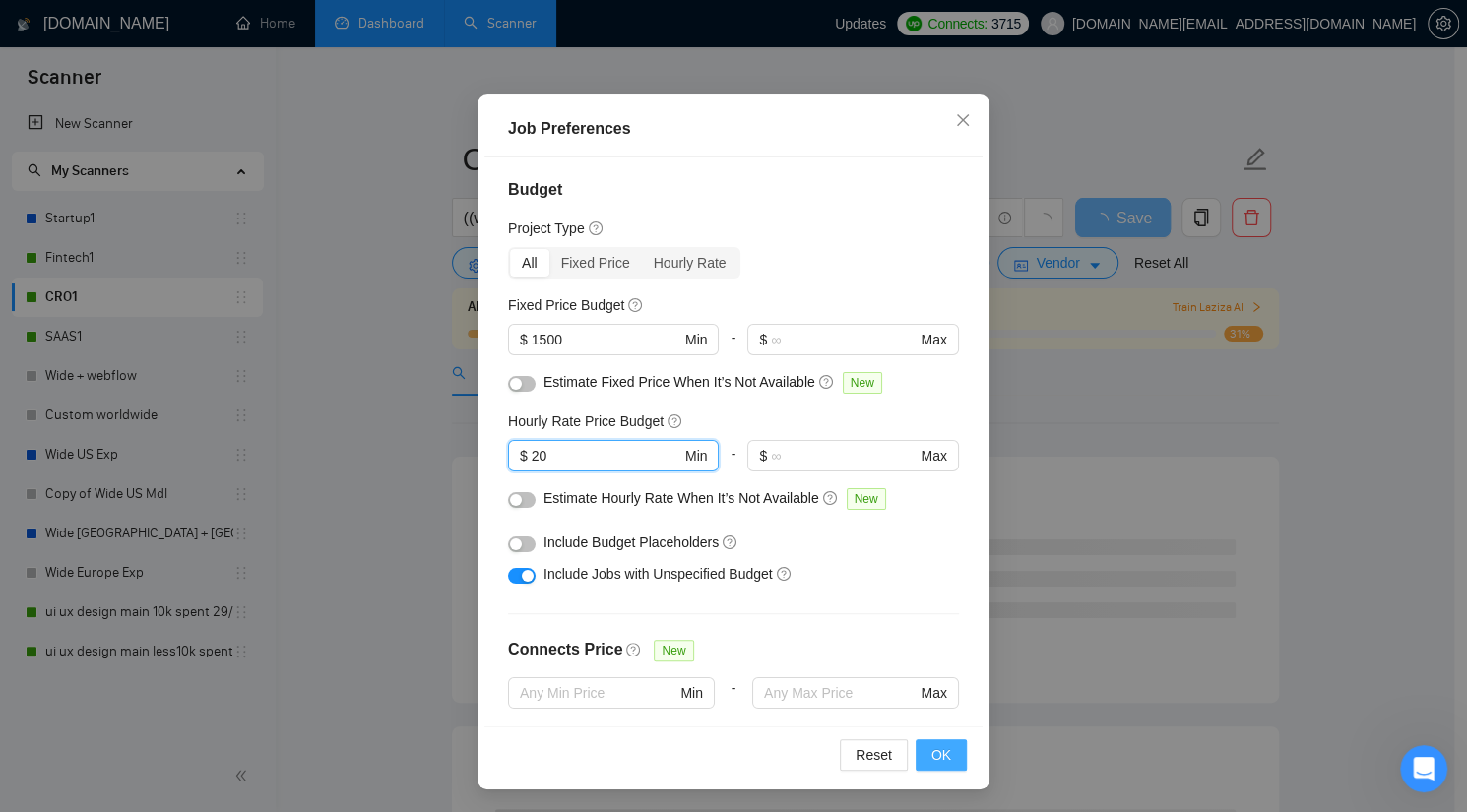 type on "20" 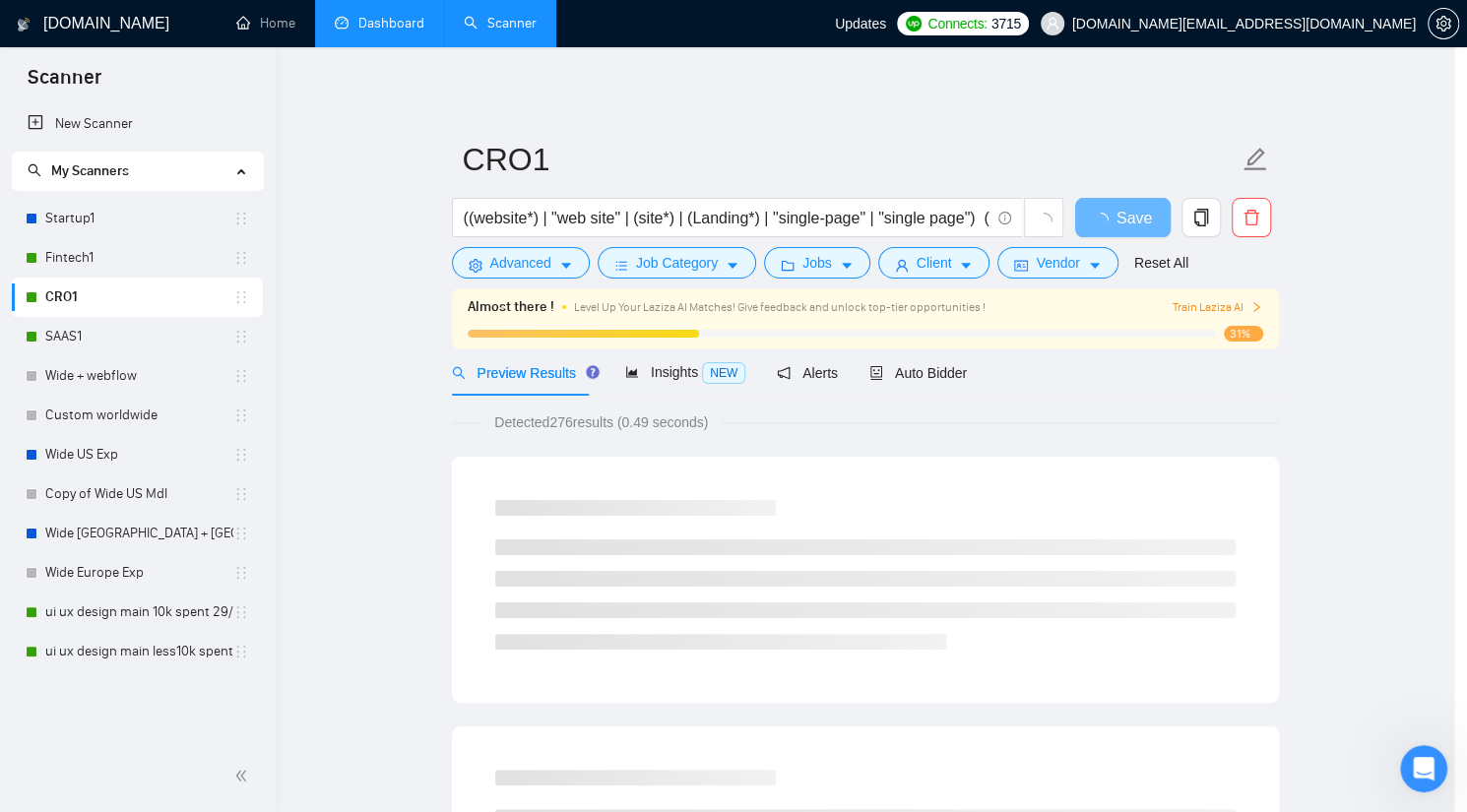 scroll, scrollTop: 23, scrollLeft: 0, axis: vertical 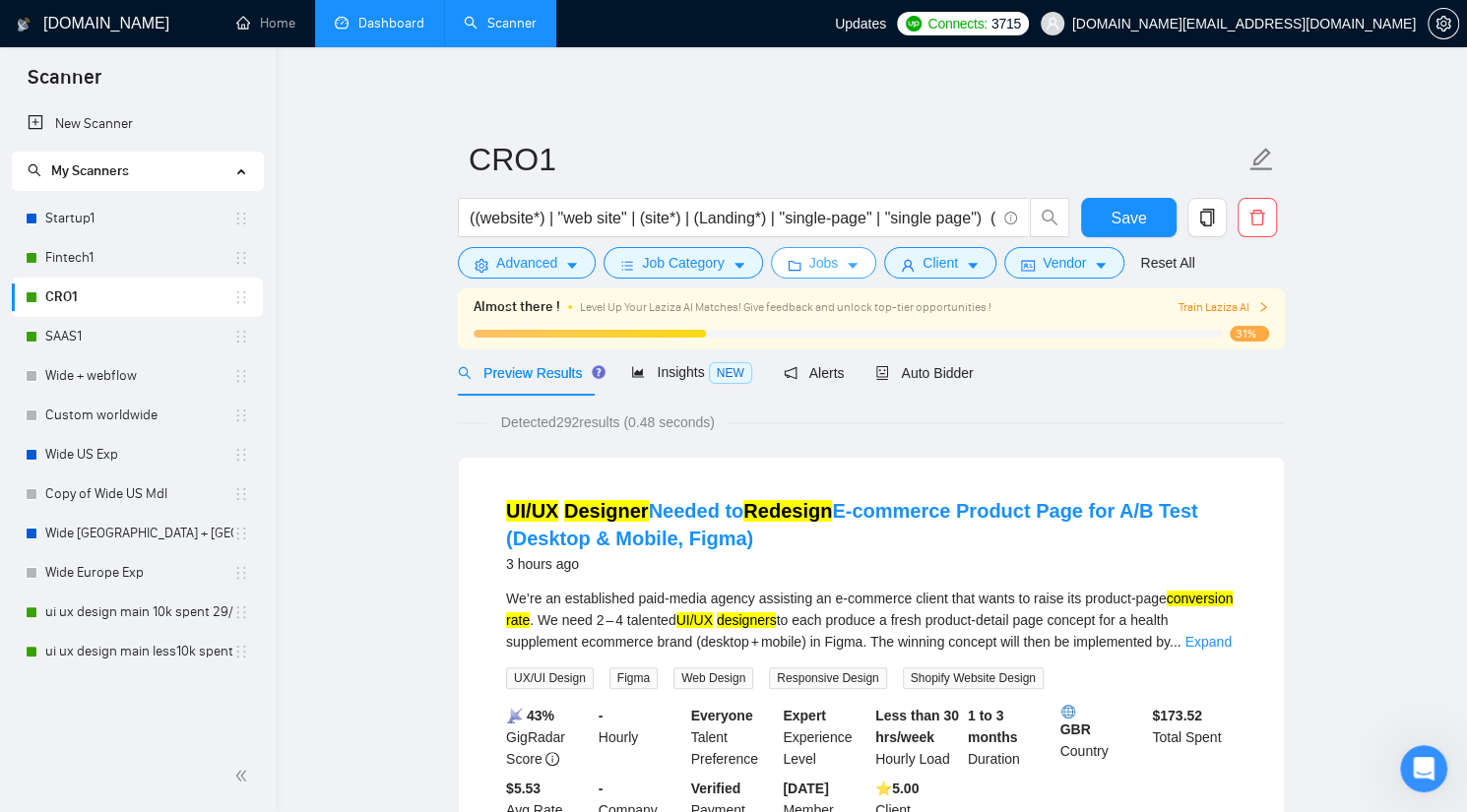 click on "Jobs" at bounding box center [824, 263] 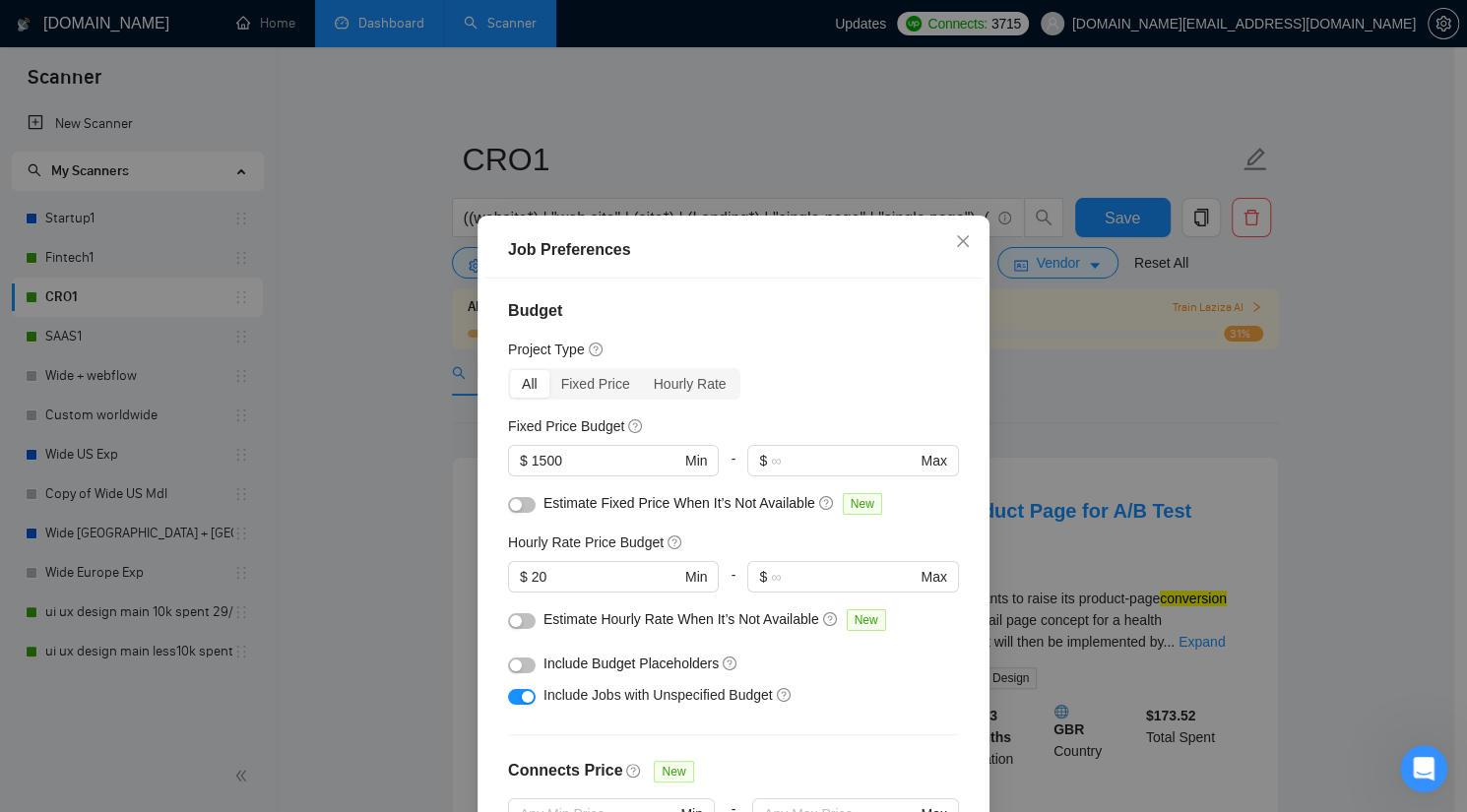 drag, startPoint x: 568, startPoint y: 462, endPoint x: 413, endPoint y: 433, distance: 157.68957 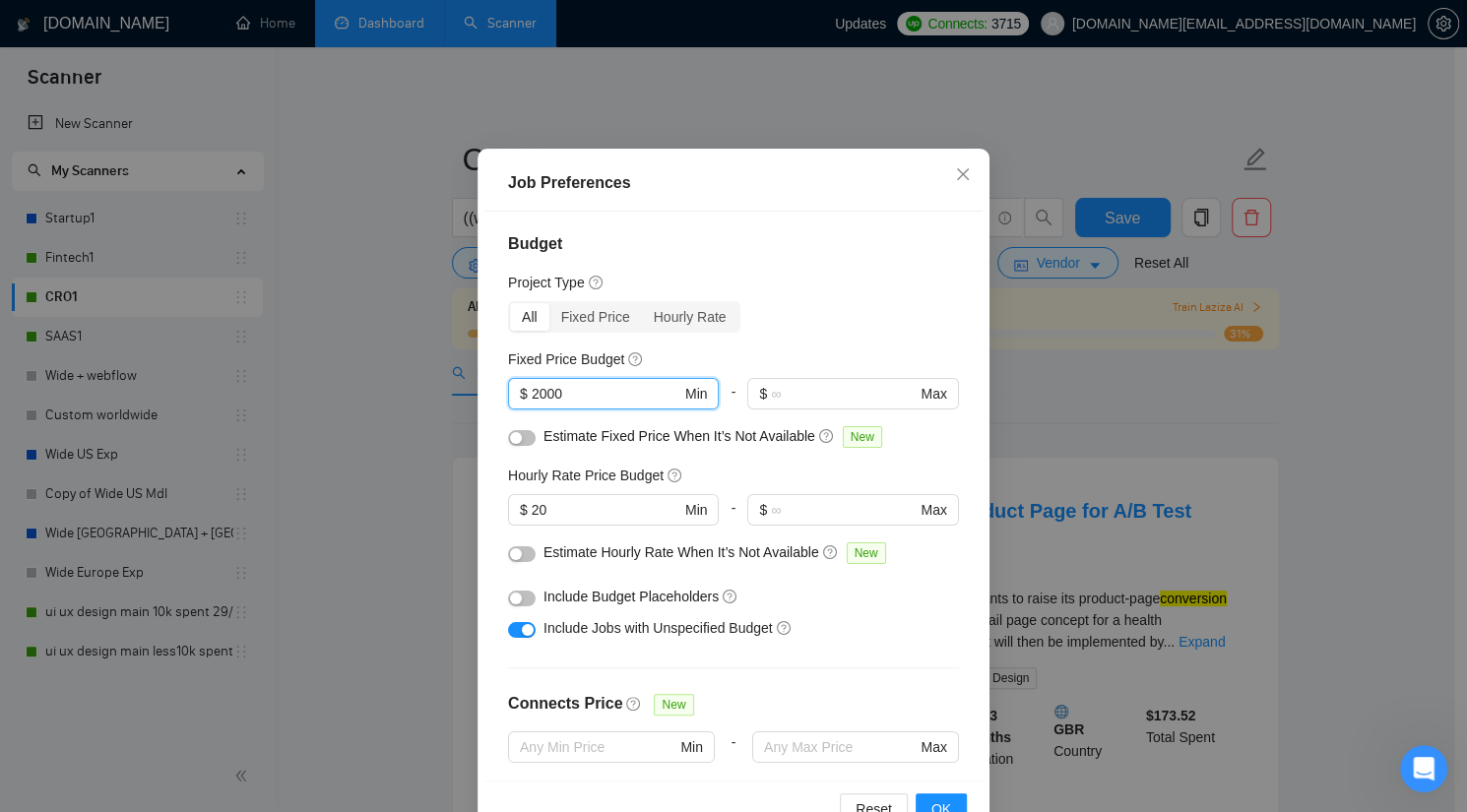 scroll, scrollTop: 121, scrollLeft: 0, axis: vertical 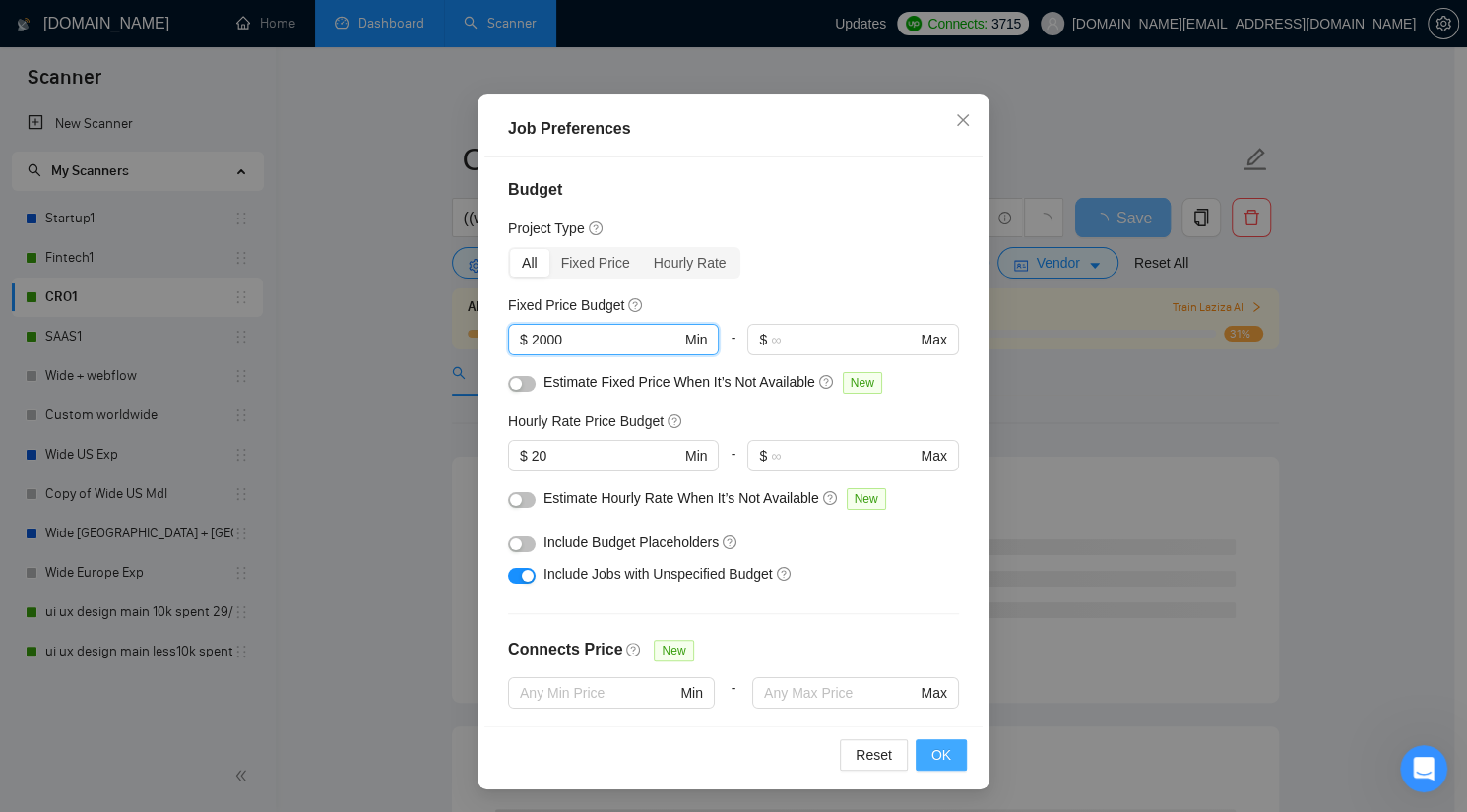 type on "2000" 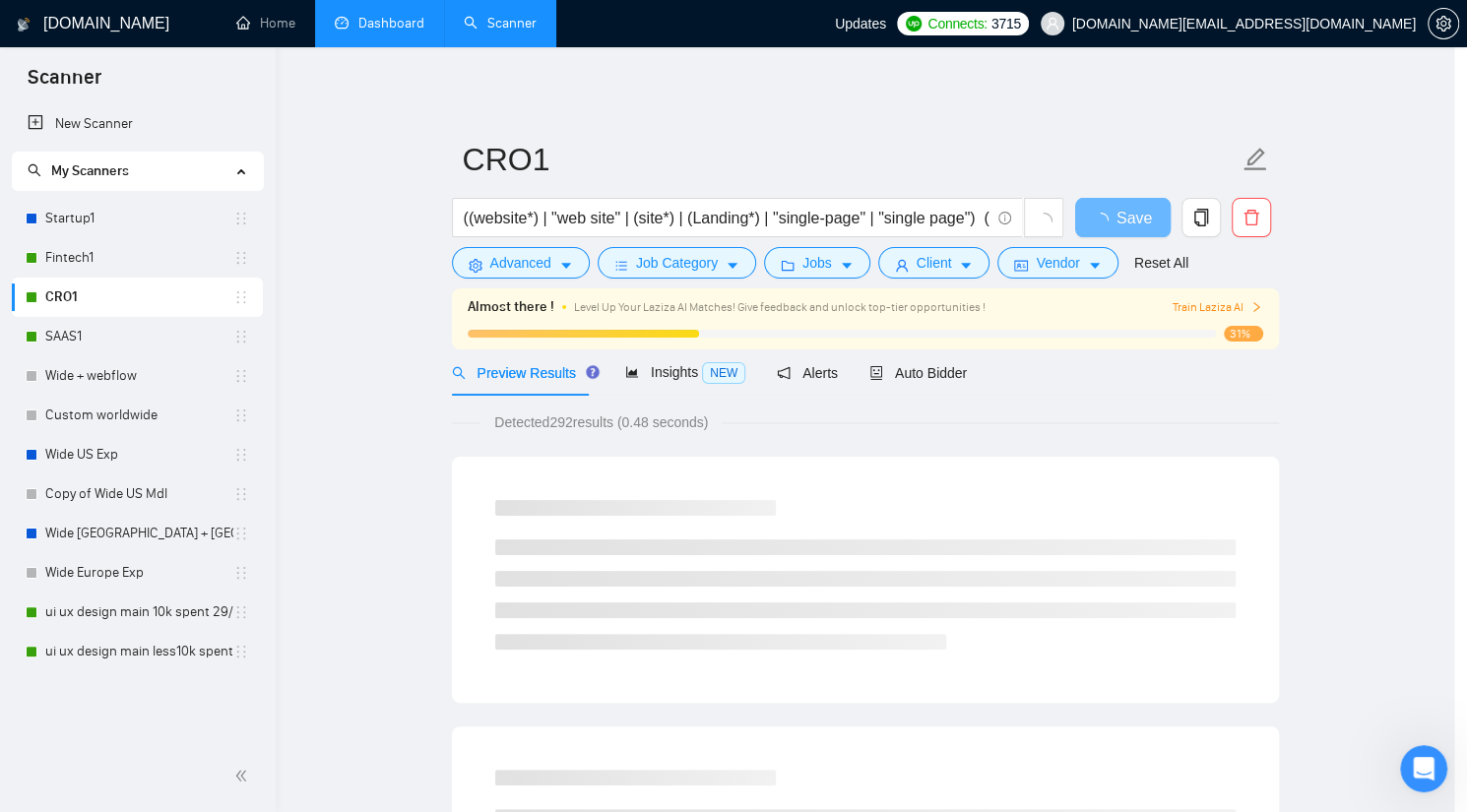 scroll, scrollTop: 23, scrollLeft: 0, axis: vertical 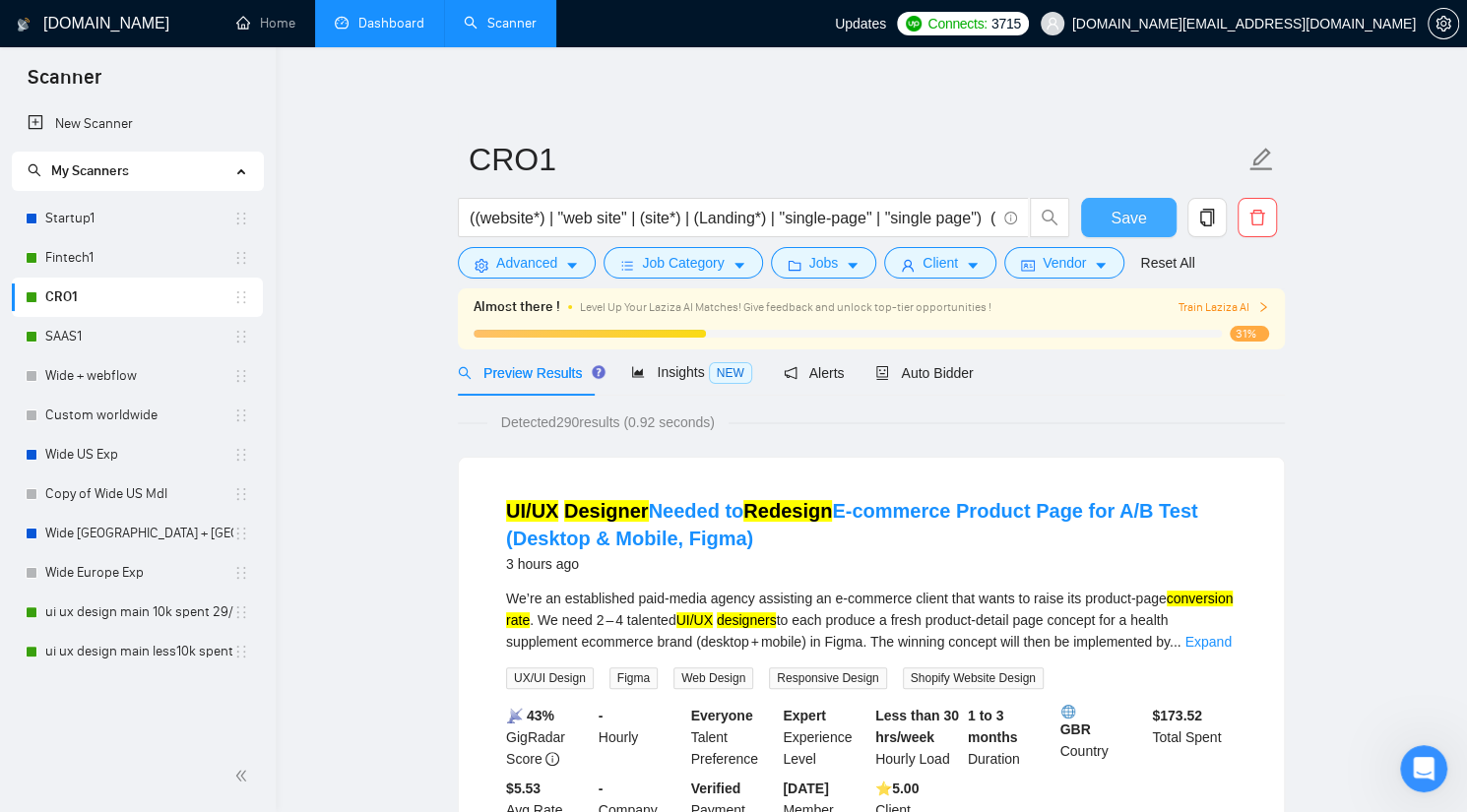 click on "Save" at bounding box center (1128, 218) 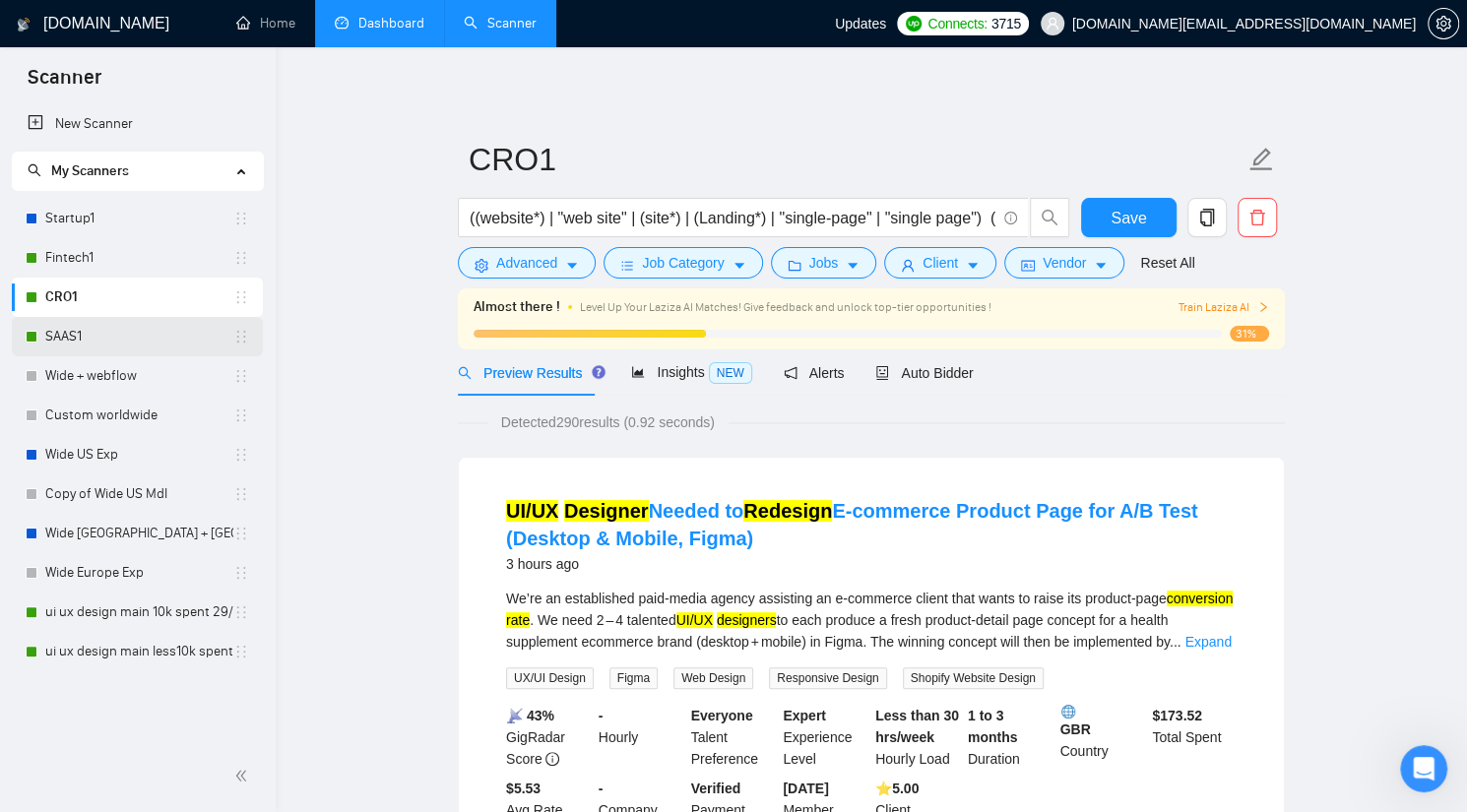 click on "SAAS1" at bounding box center (139, 337) 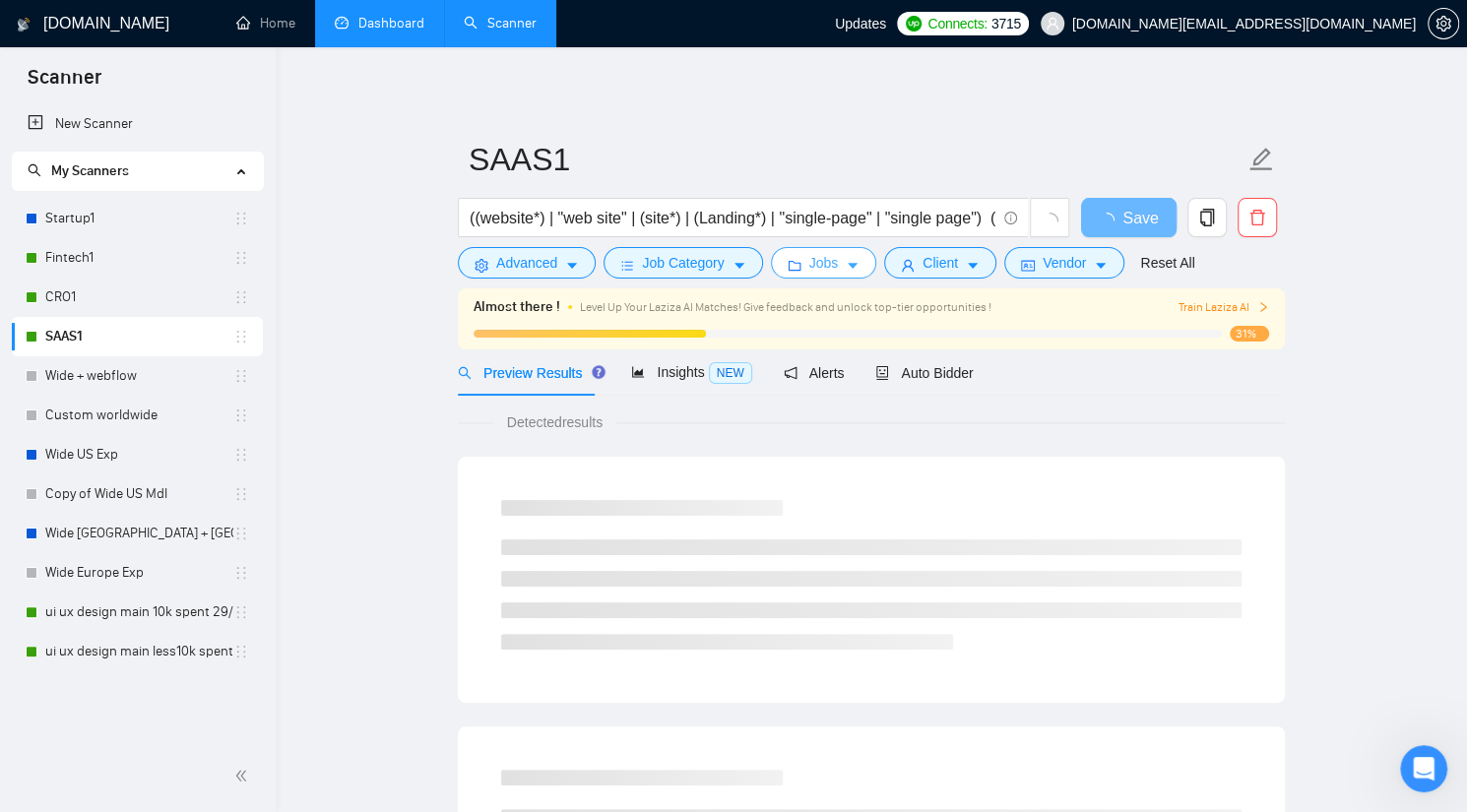 click 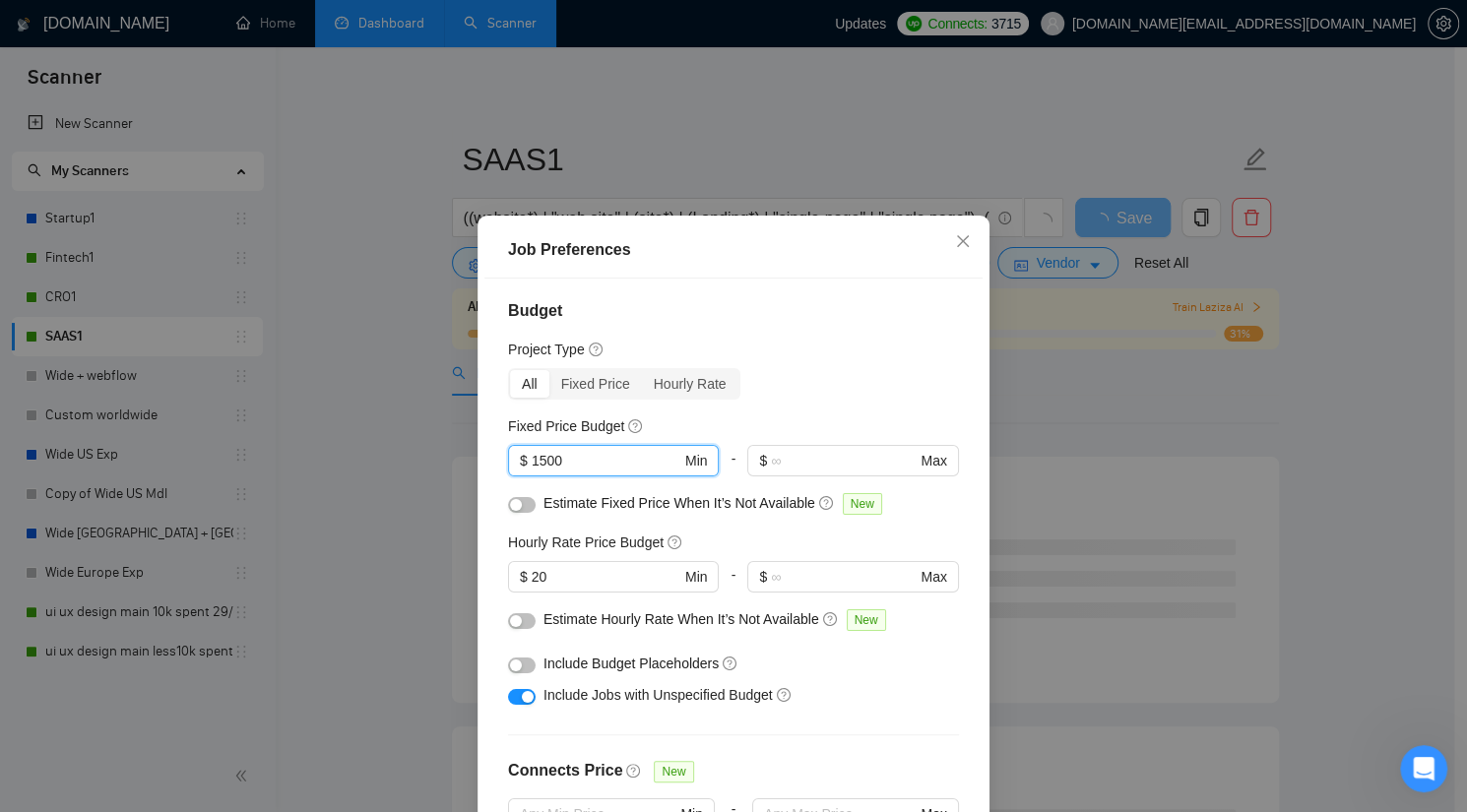 drag, startPoint x: 584, startPoint y: 462, endPoint x: 332, endPoint y: 422, distance: 255.15485 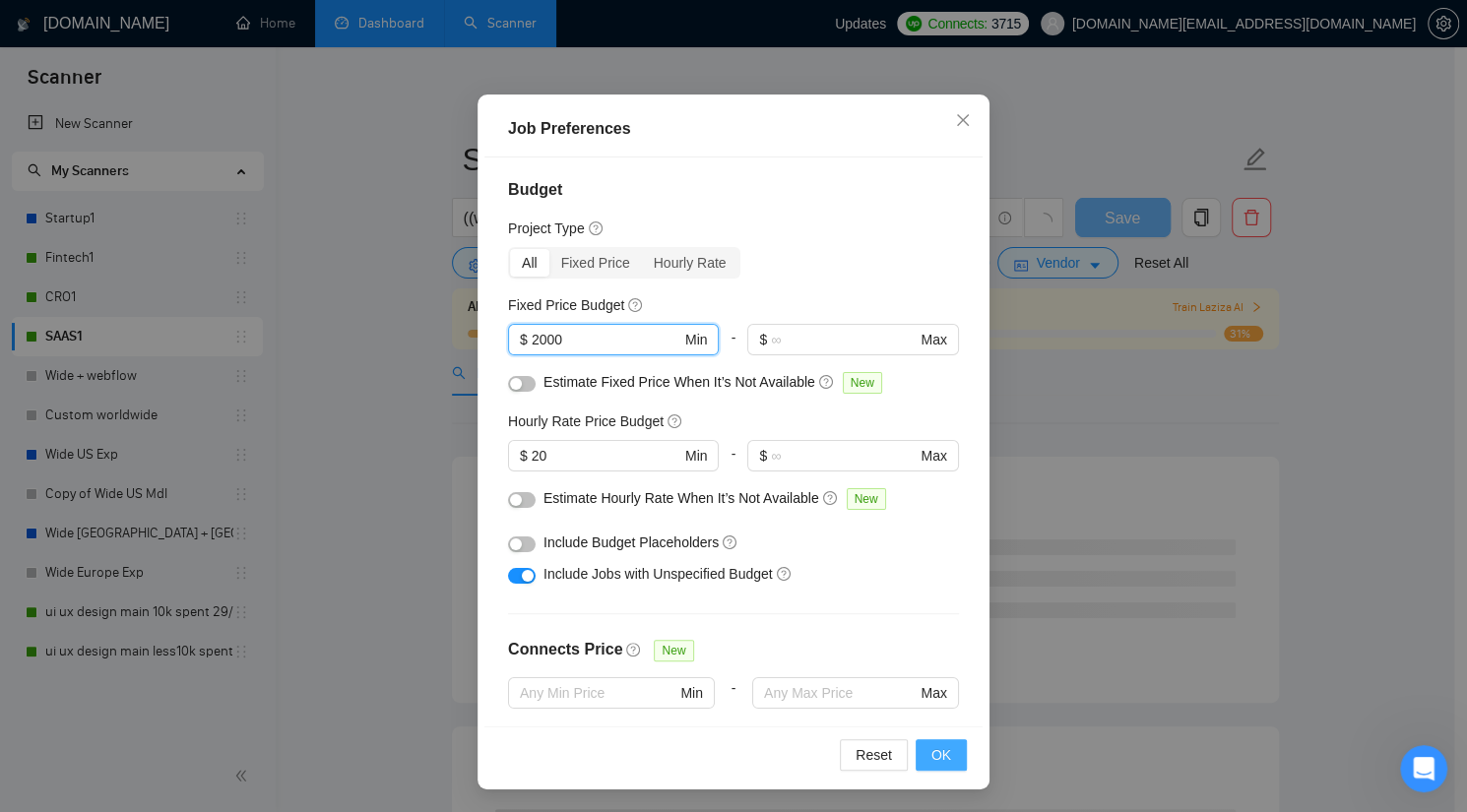 type on "2000" 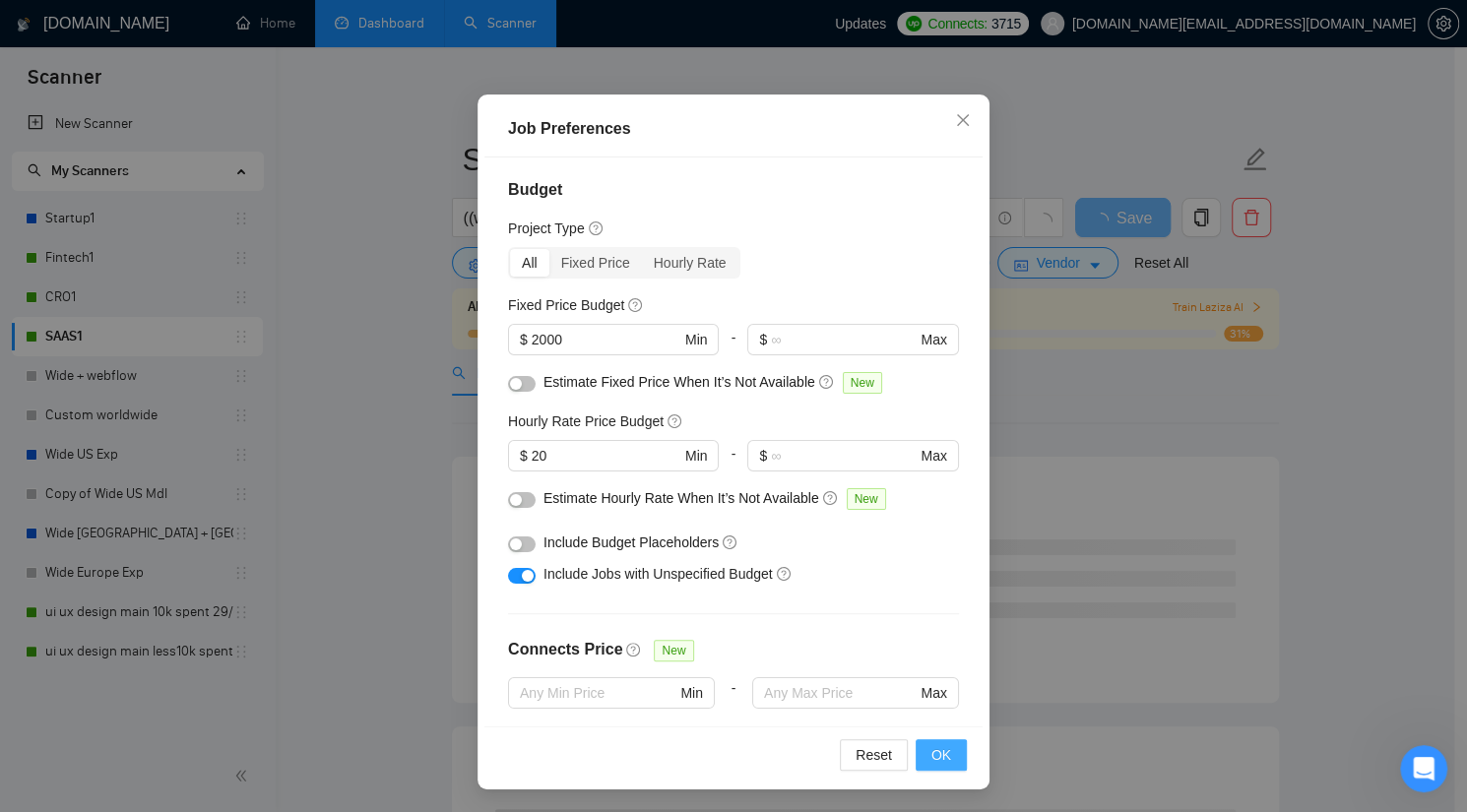 click on "OK" at bounding box center (941, 755) 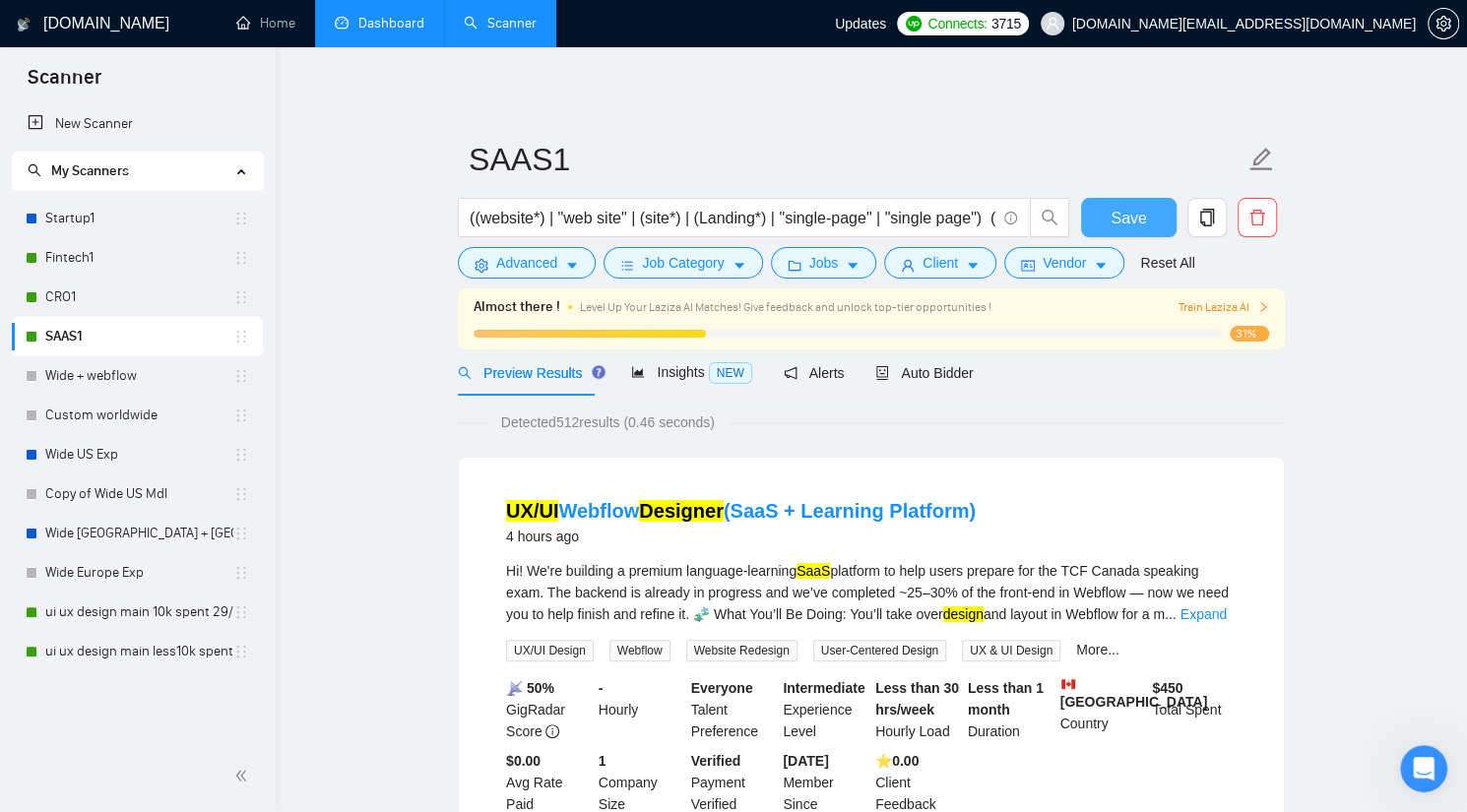 click on "Save" at bounding box center [1128, 218] 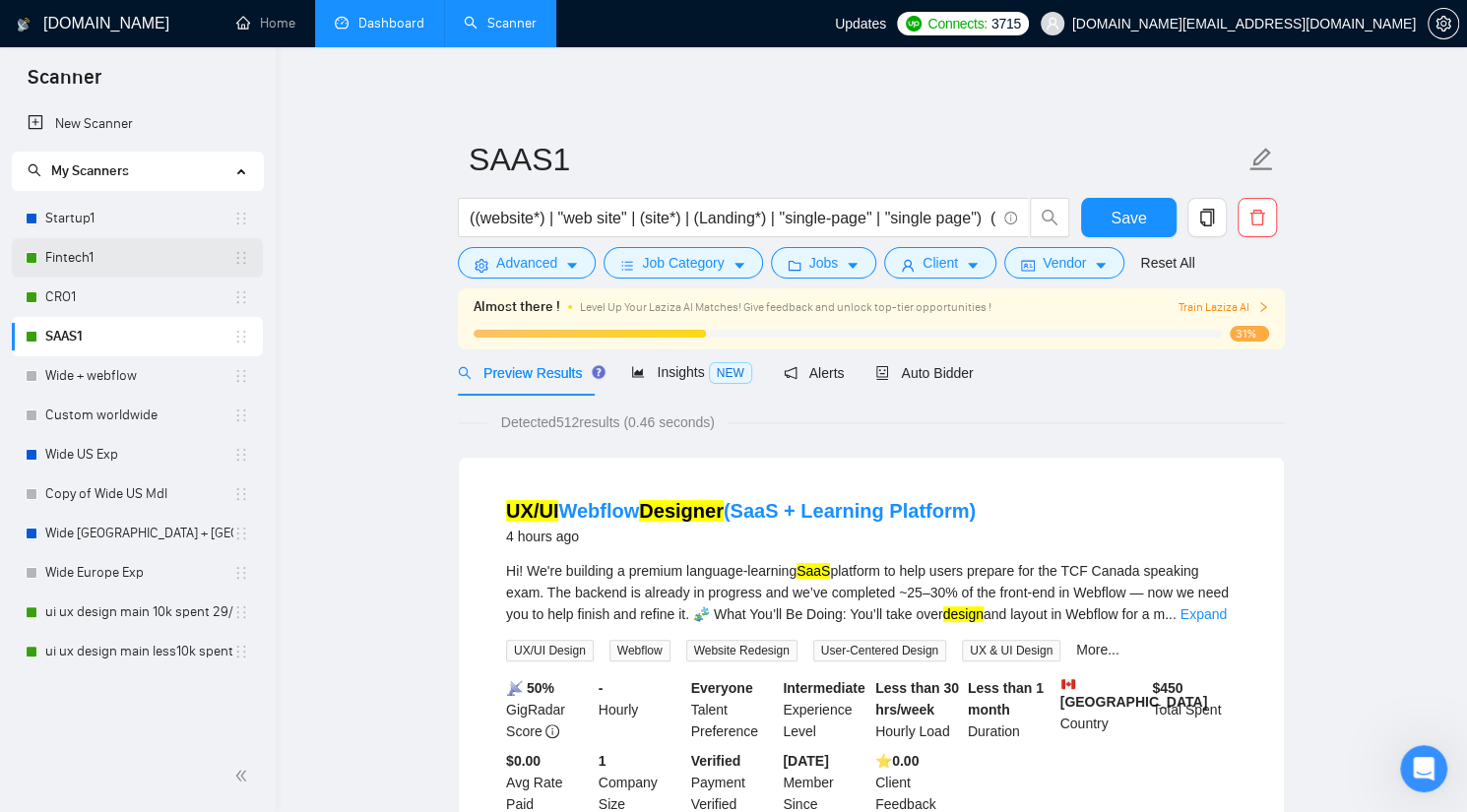 click on "Fintech1" at bounding box center (139, 258) 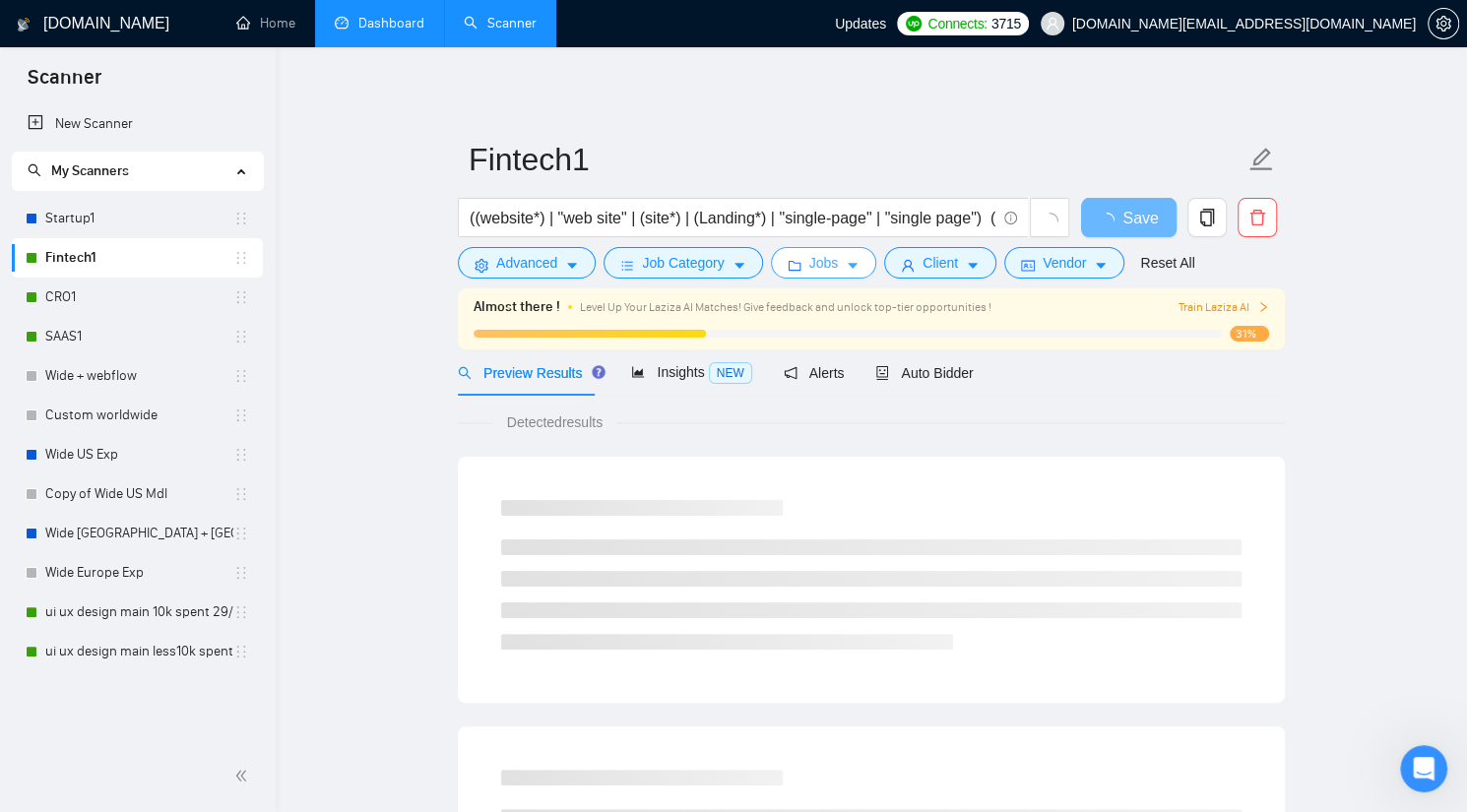 click on "Jobs" at bounding box center [824, 263] 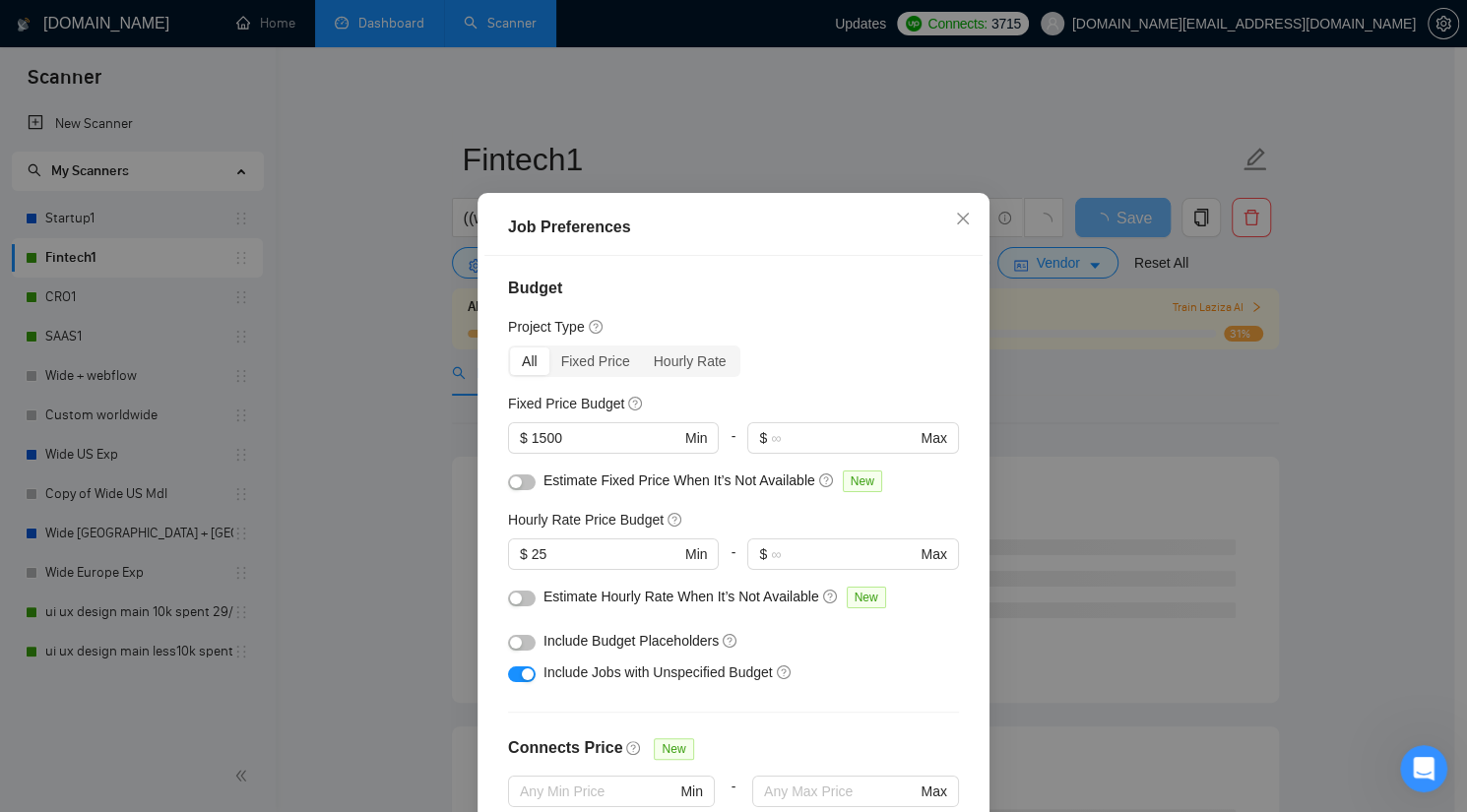 drag, startPoint x: 599, startPoint y: 456, endPoint x: 385, endPoint y: 421, distance: 216.84326 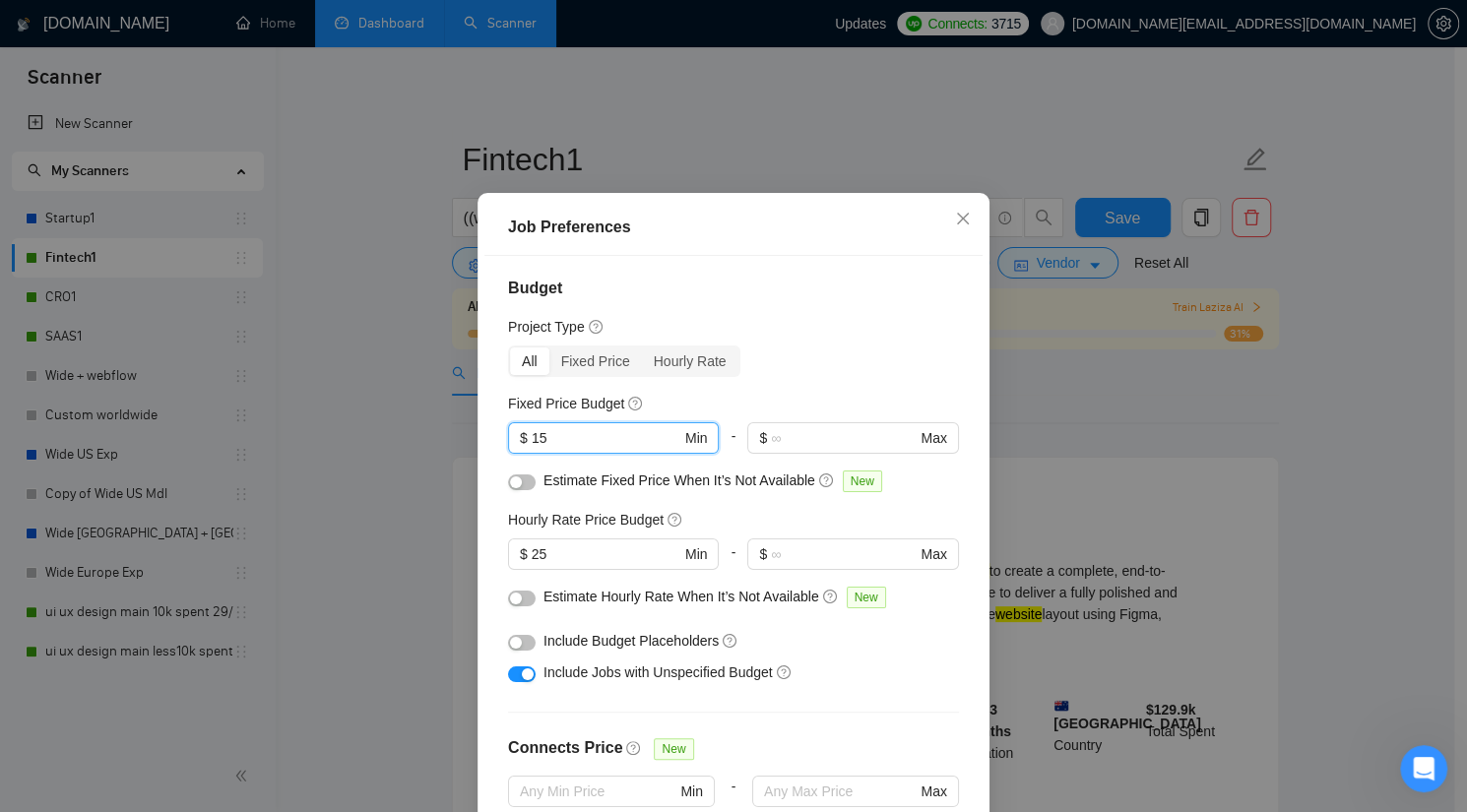 type on "1" 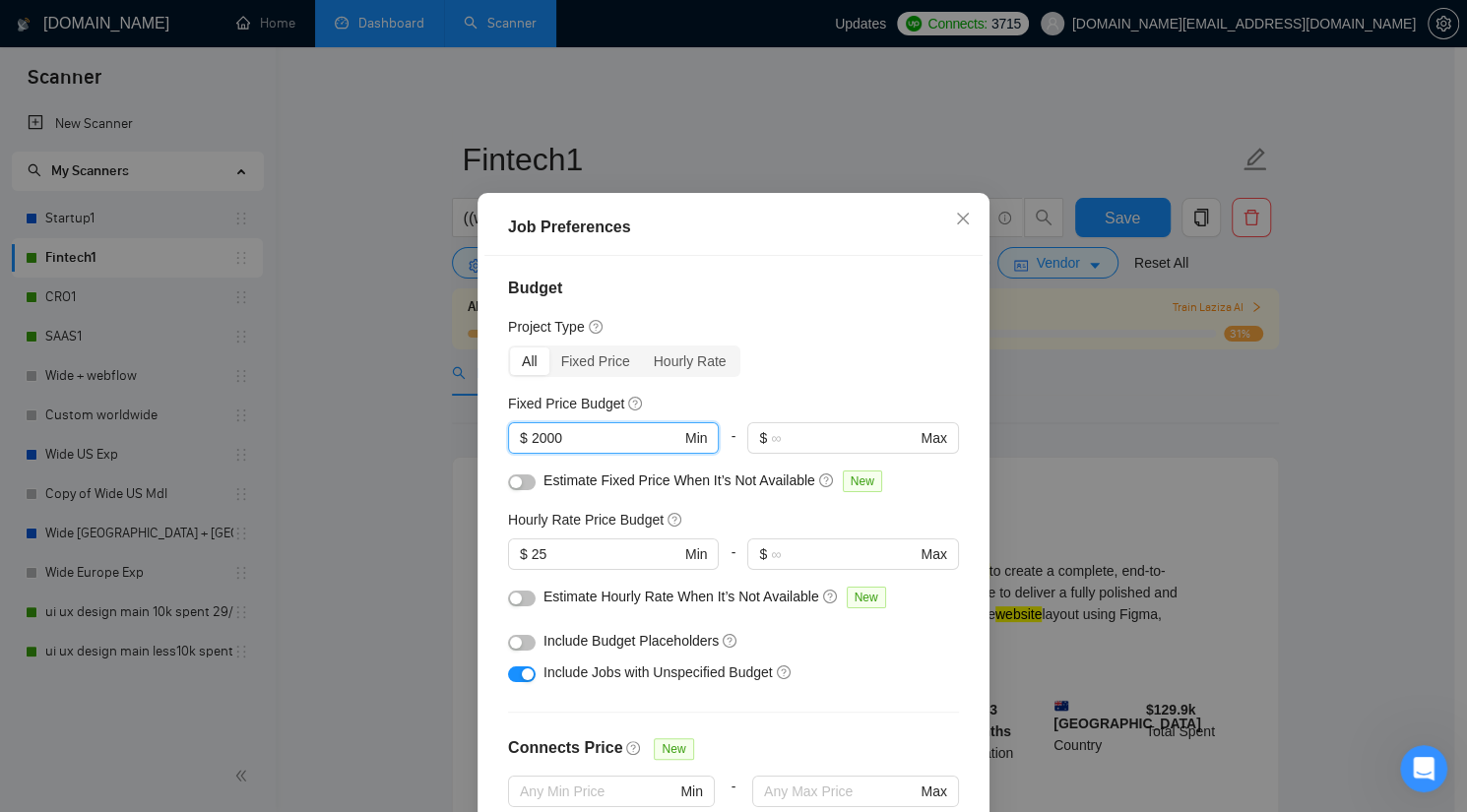 type on "2000" 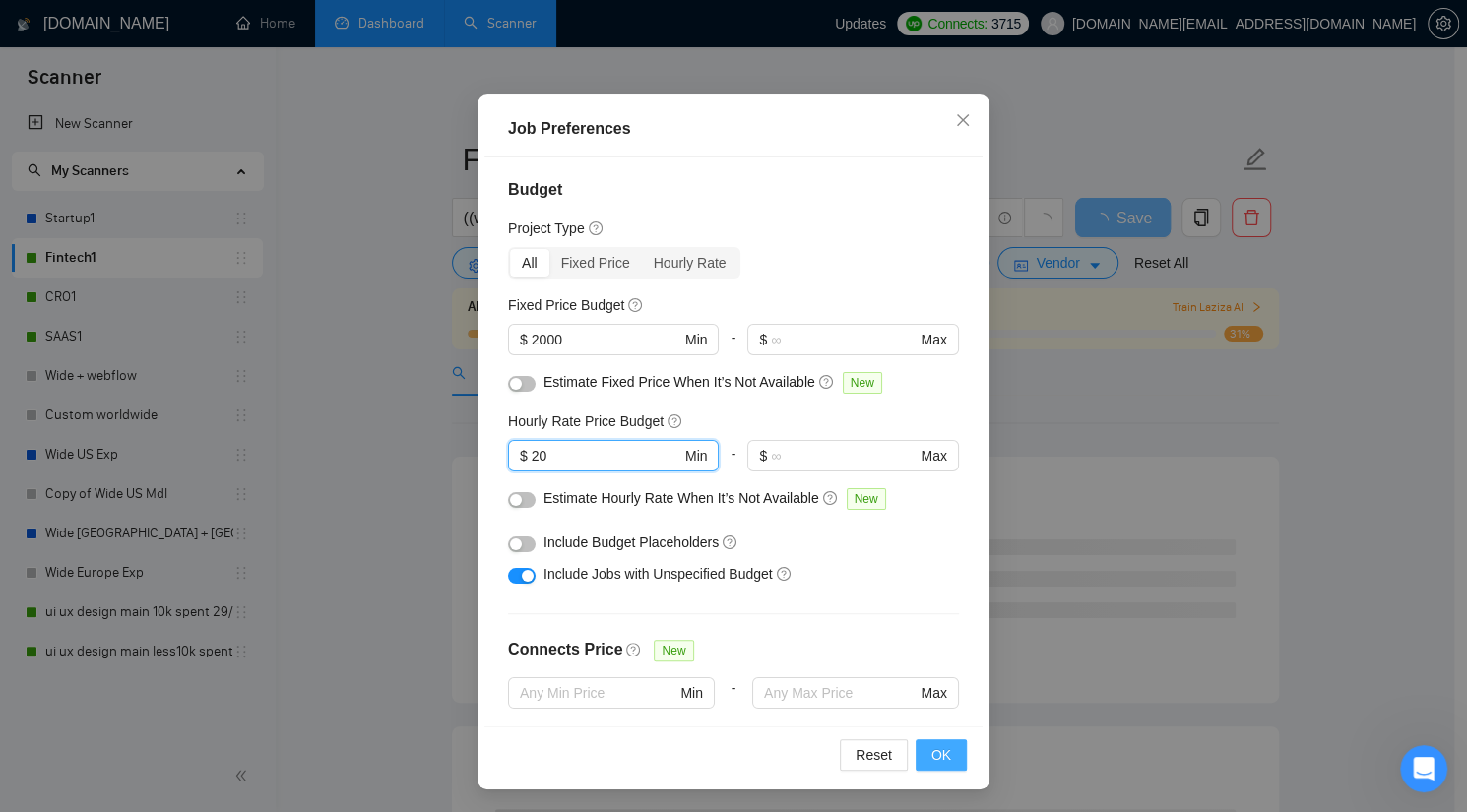 type on "20" 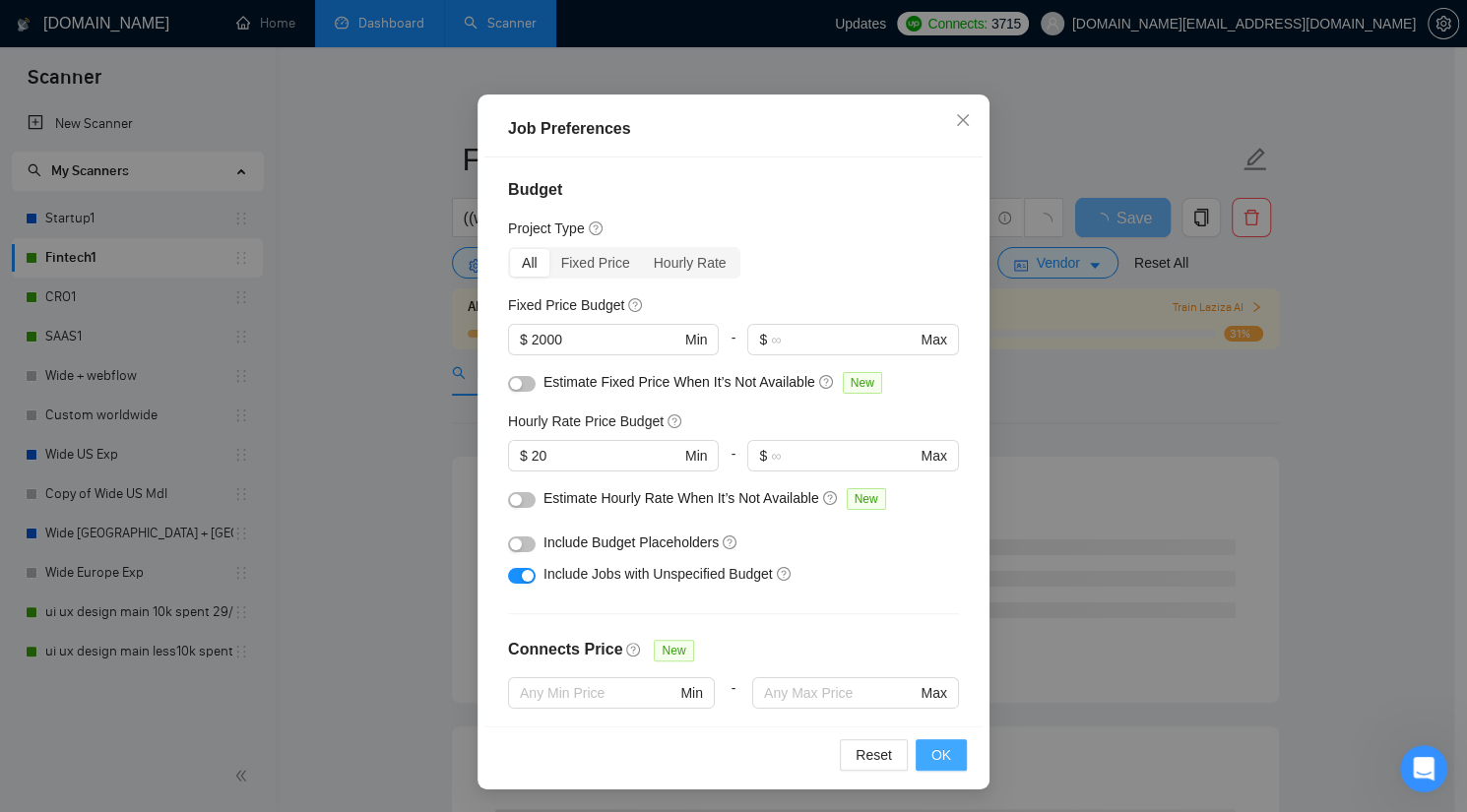 click on "OK" at bounding box center (941, 755) 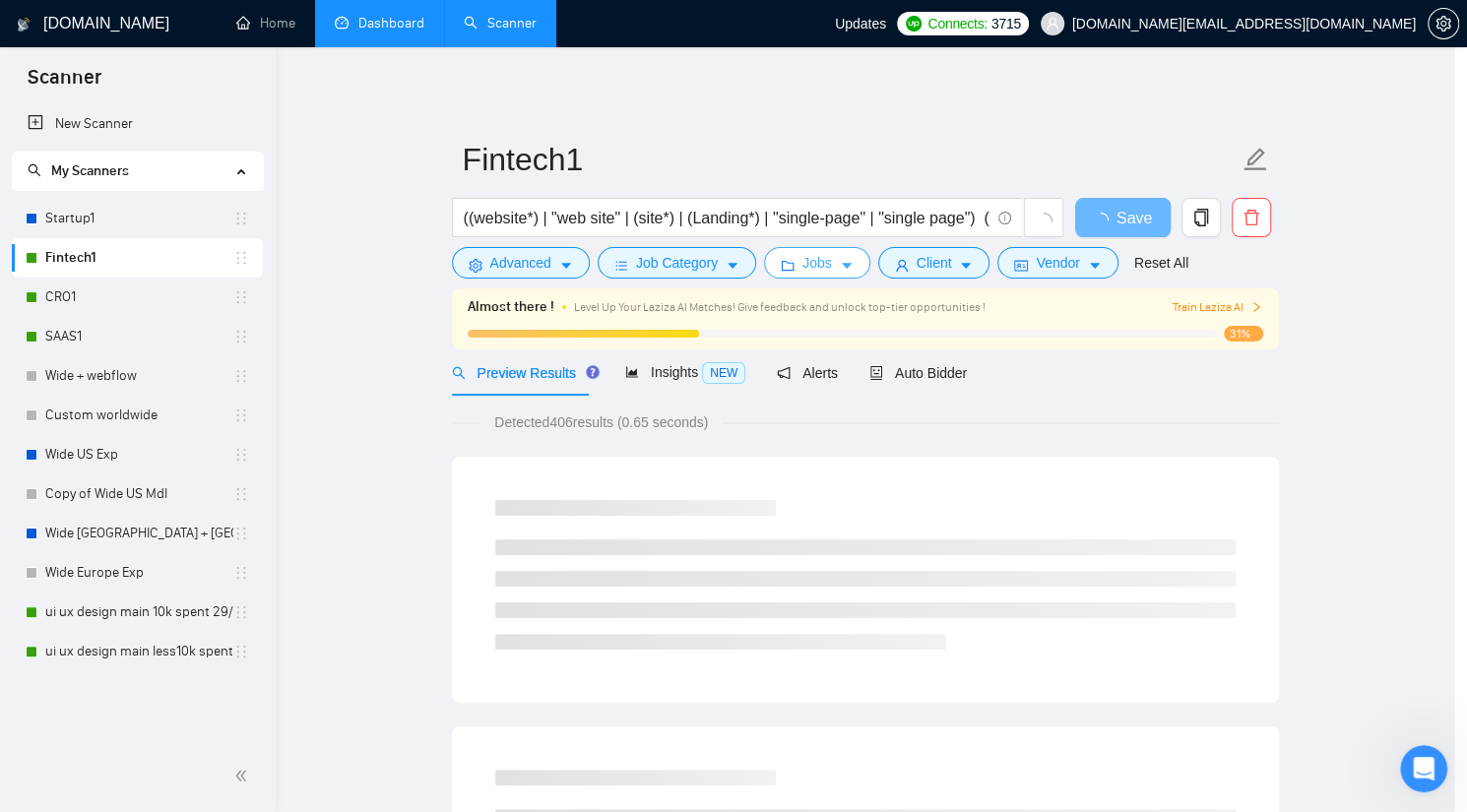 scroll, scrollTop: 0, scrollLeft: 0, axis: both 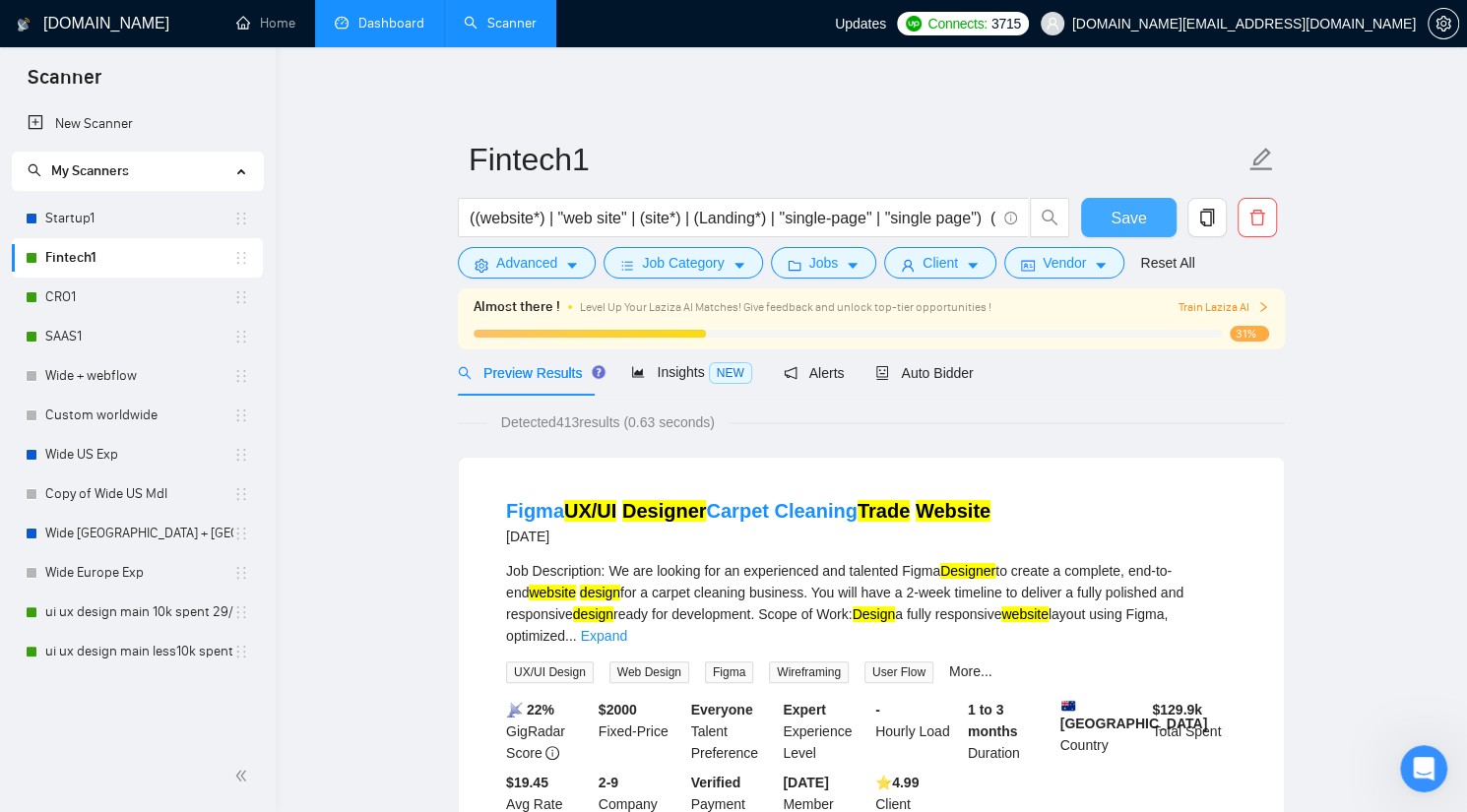 click on "Save" at bounding box center (1128, 218) 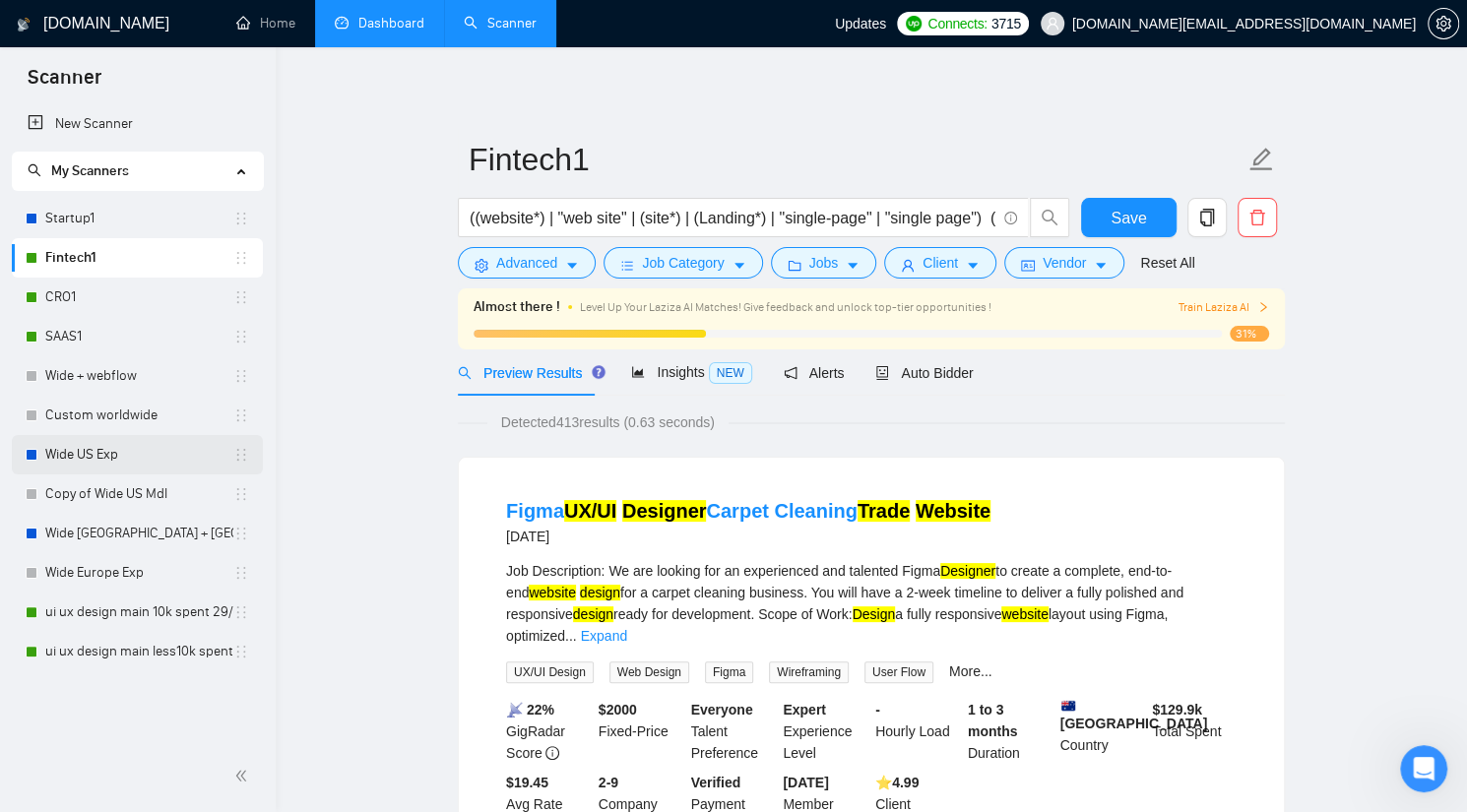 click on "Wide US Exp" at bounding box center (139, 455) 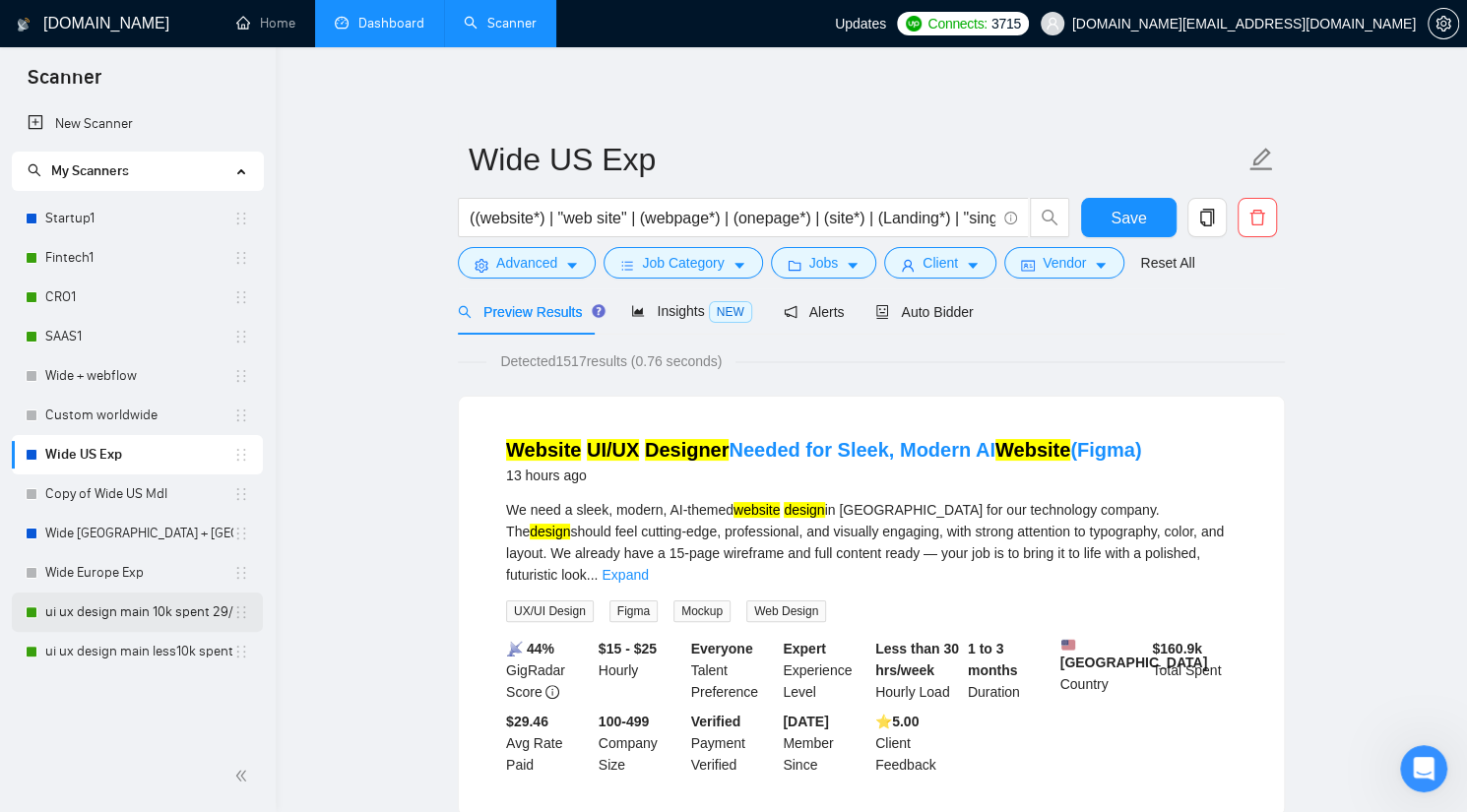 click on "ui ux design main 10k spent 29/05" at bounding box center [139, 612] 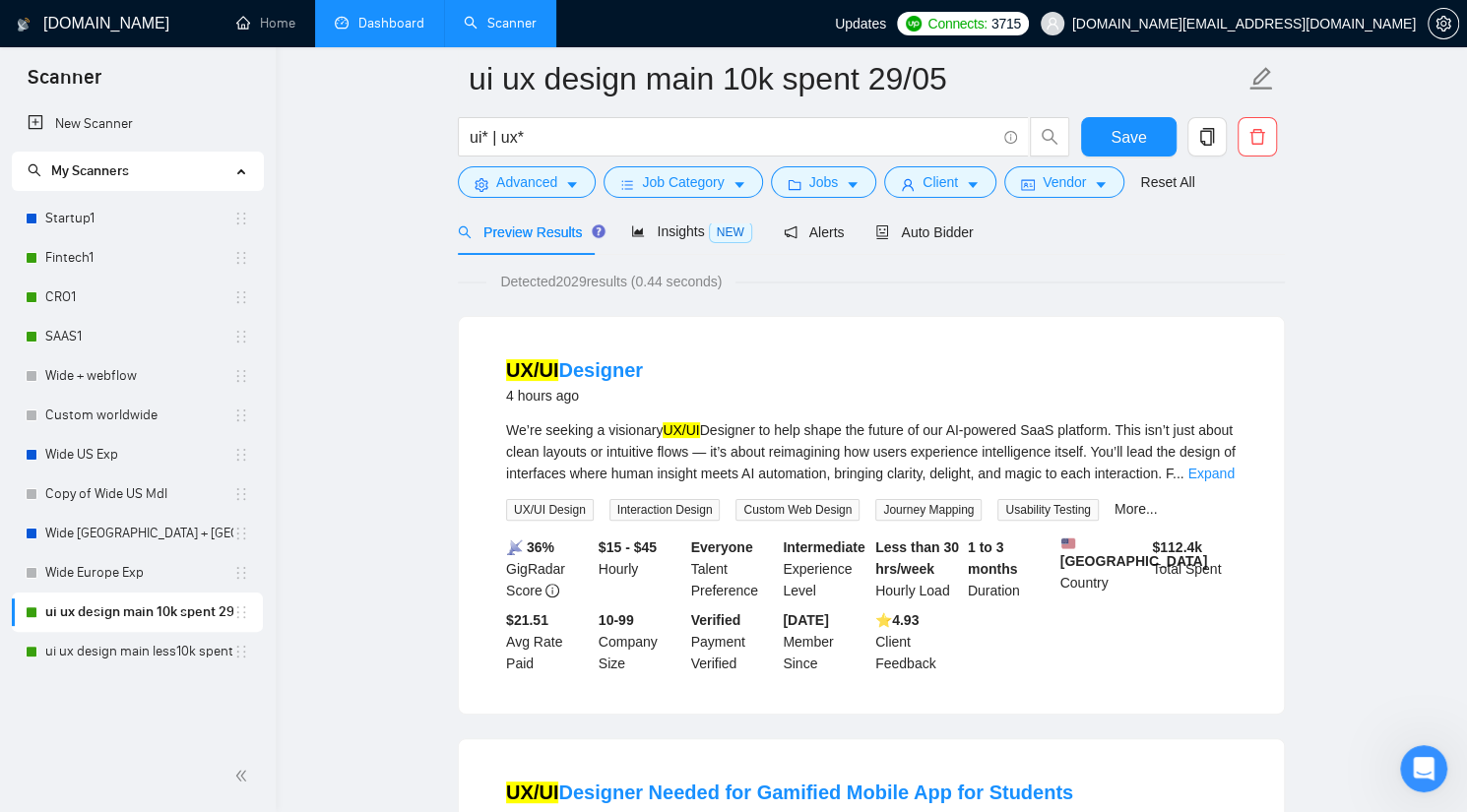 scroll, scrollTop: 0, scrollLeft: 0, axis: both 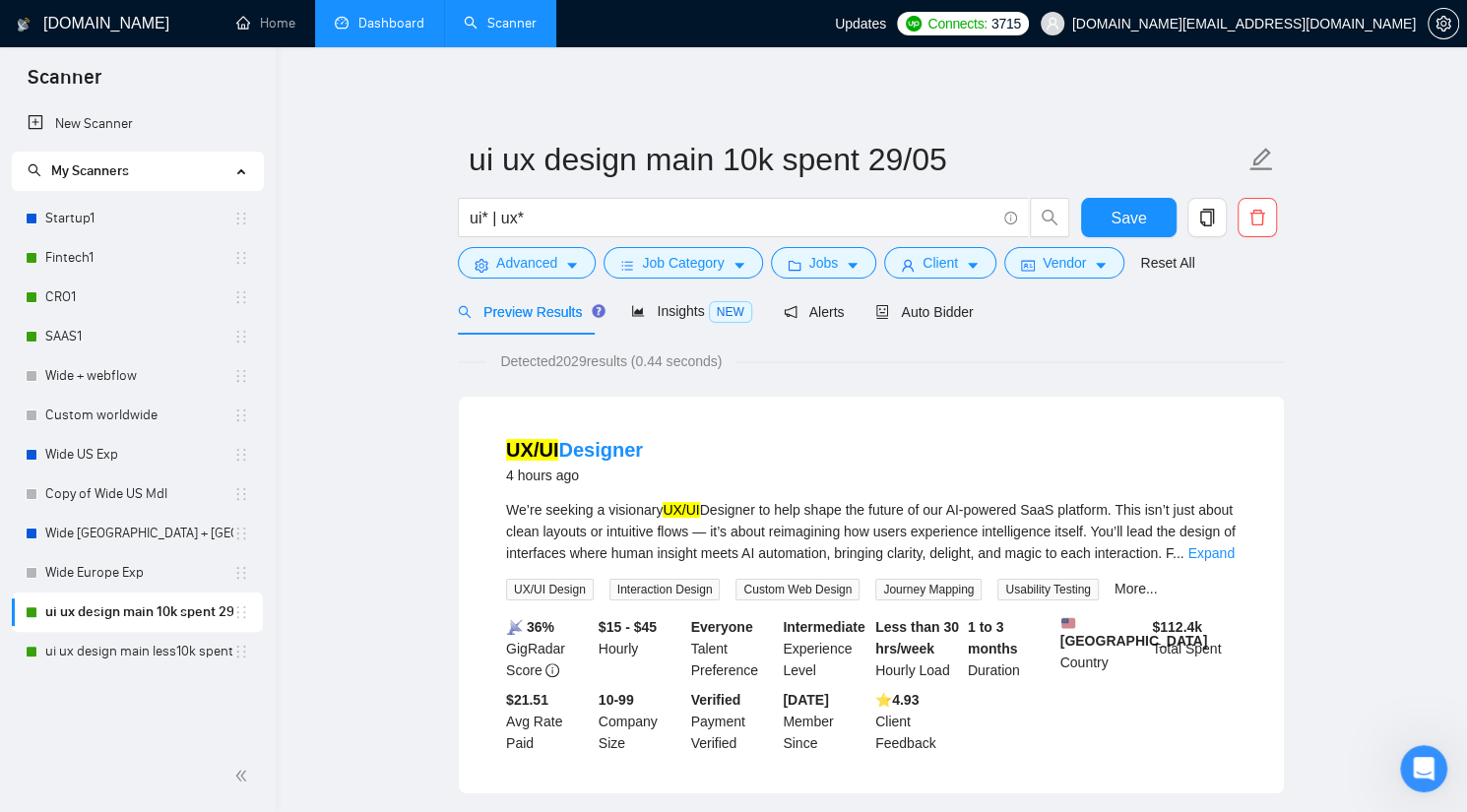 click on "Dashboard" at bounding box center (379, 23) 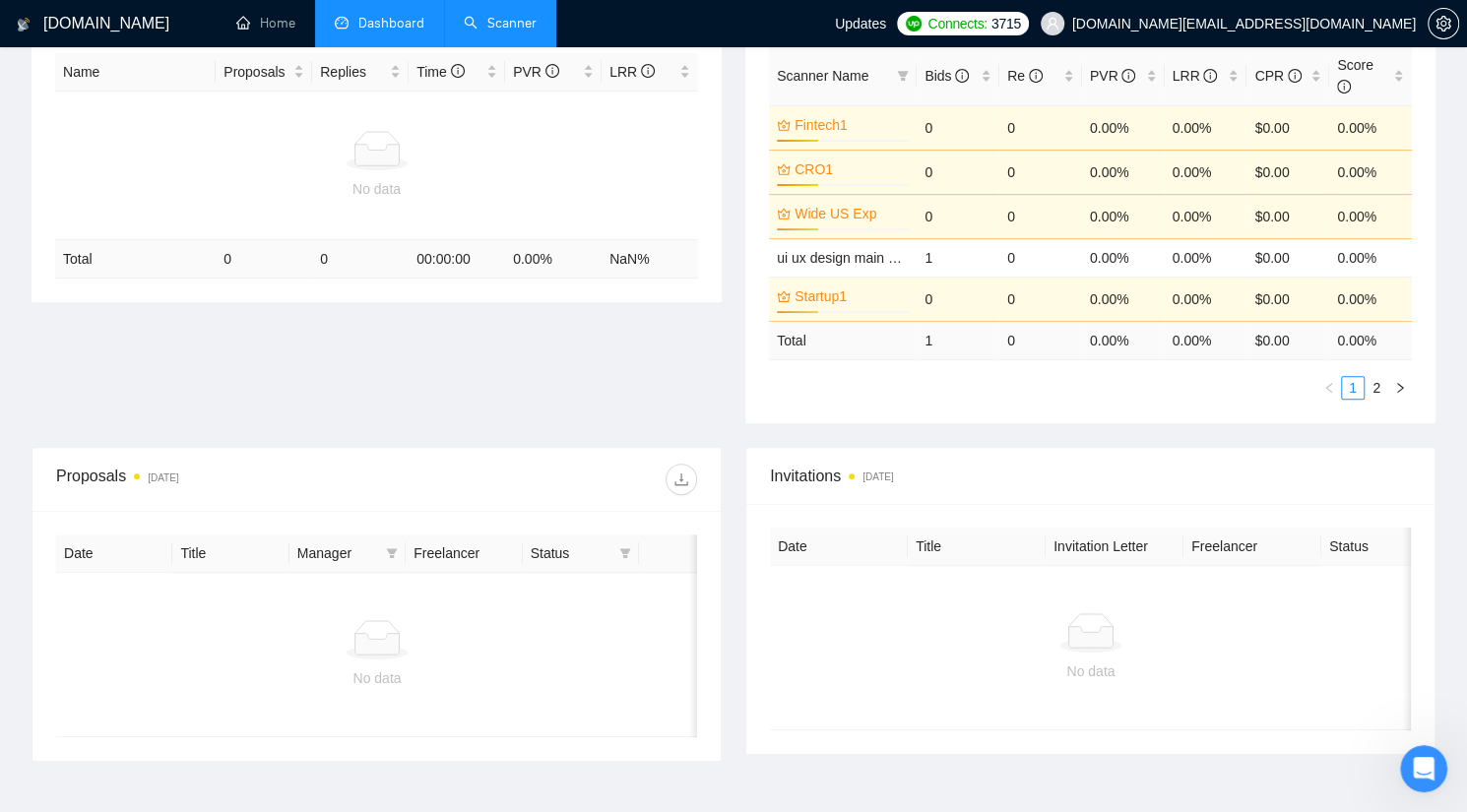 scroll, scrollTop: 178, scrollLeft: 0, axis: vertical 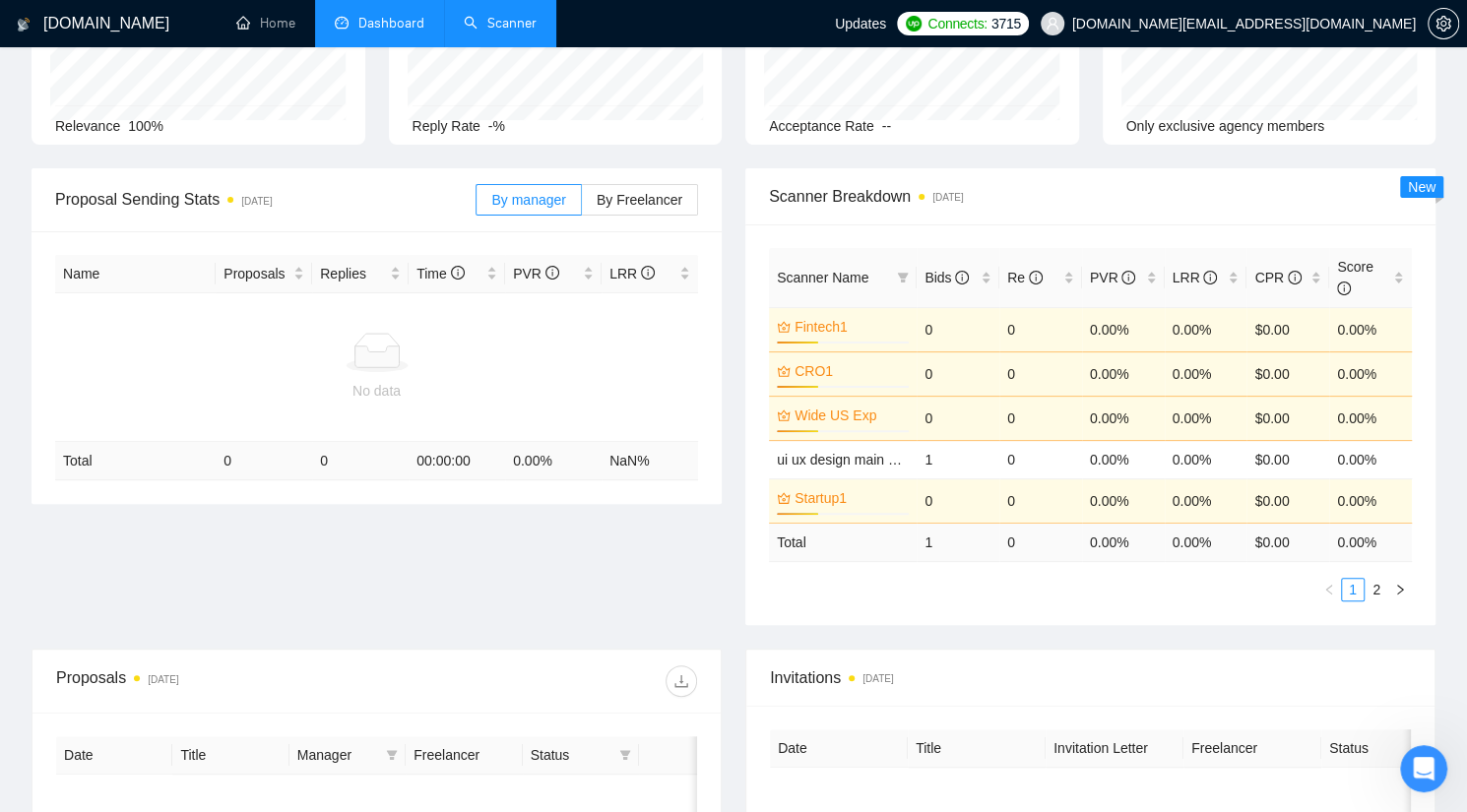 click on "Scanner" at bounding box center [500, 23] 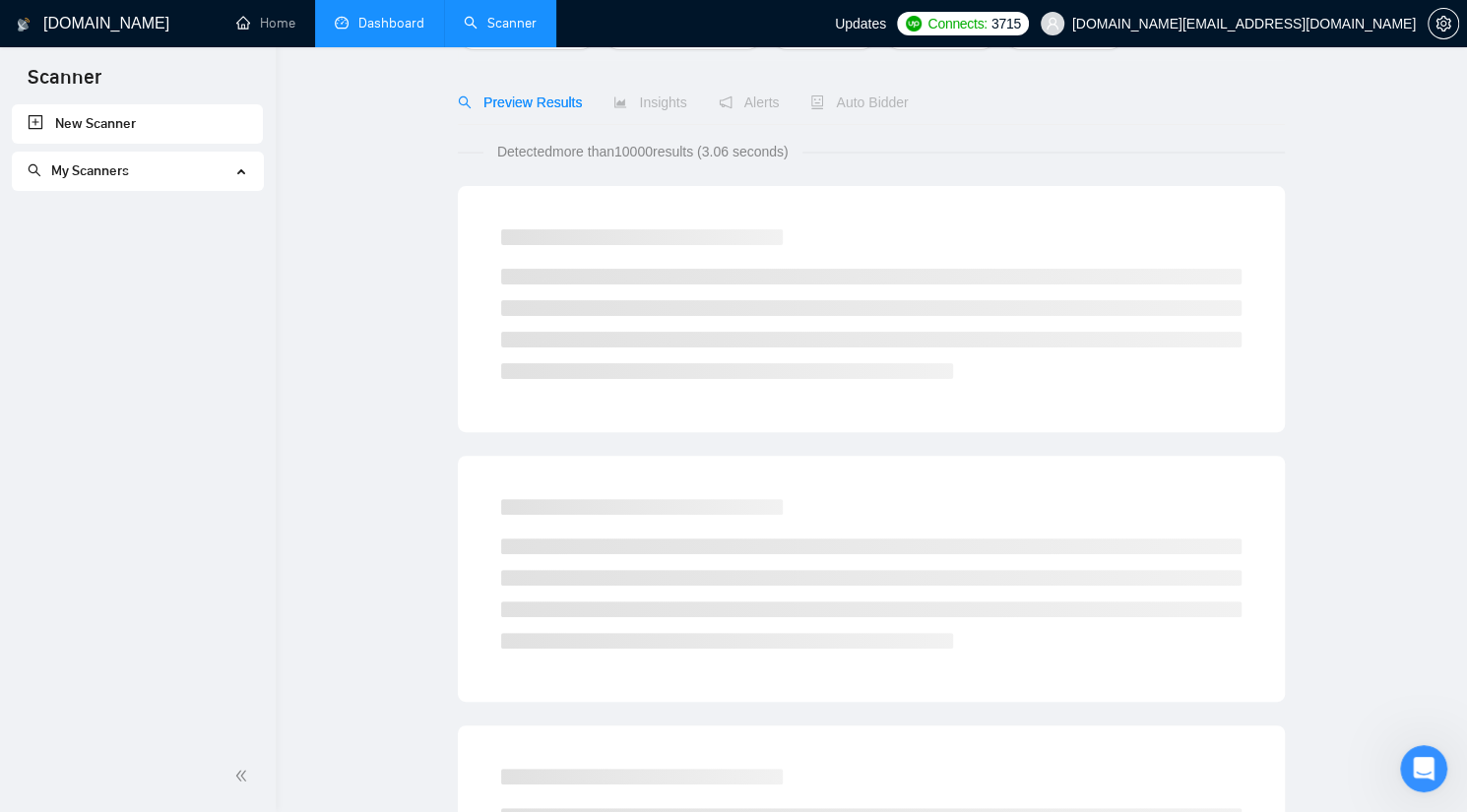 scroll, scrollTop: 0, scrollLeft: 0, axis: both 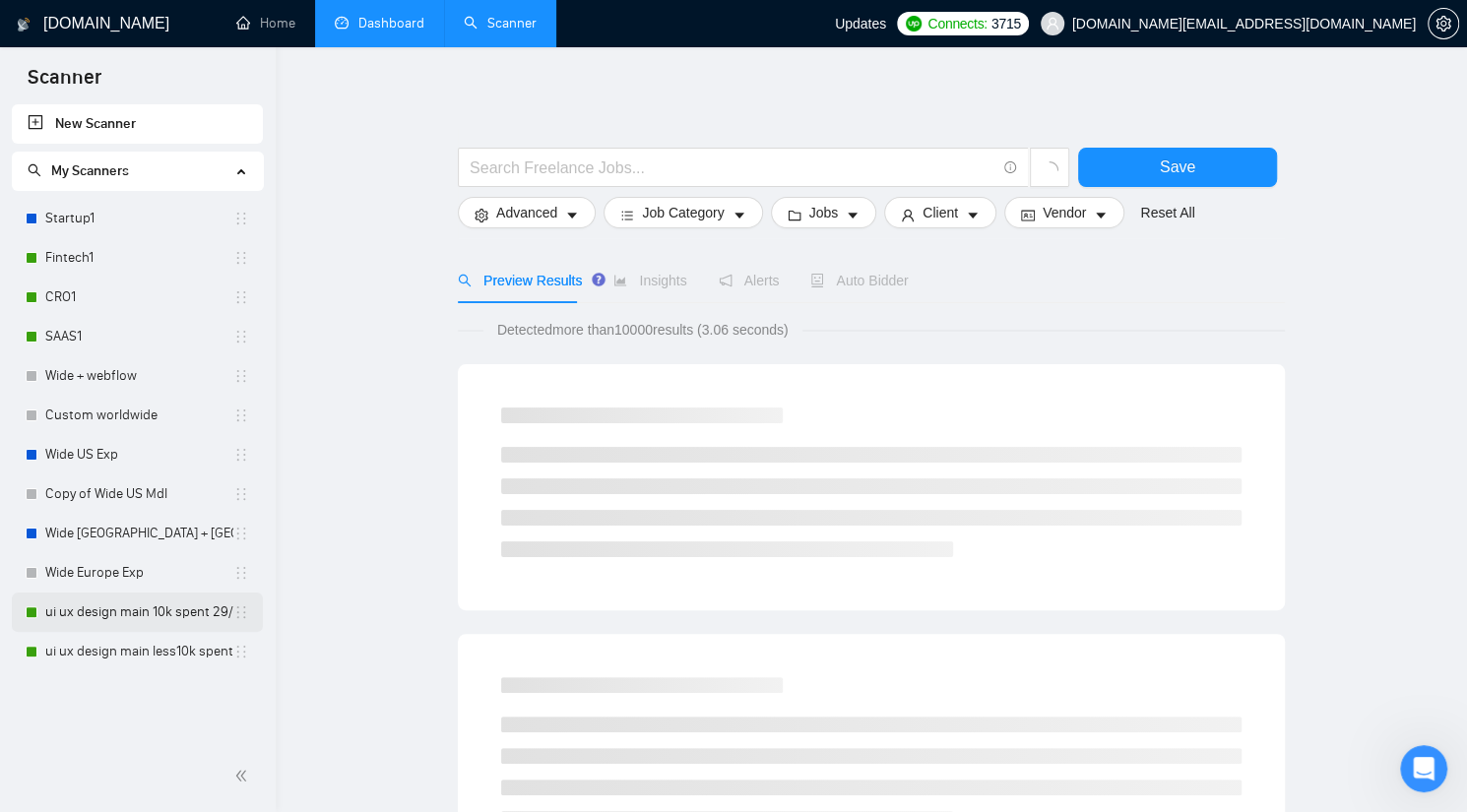 click on "ui ux design main 10k spent 29/05" at bounding box center (139, 612) 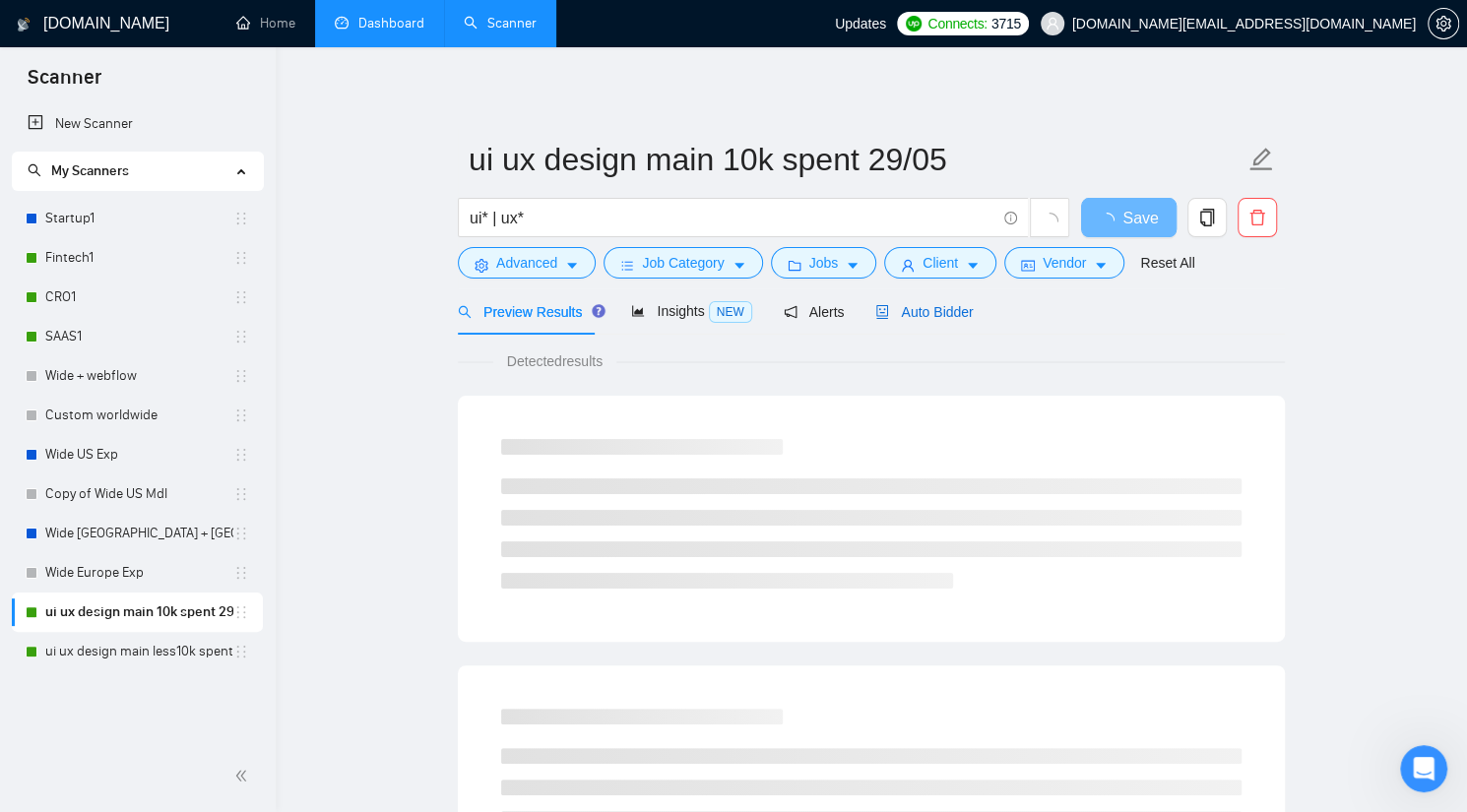 click on "Auto Bidder" at bounding box center (924, 312) 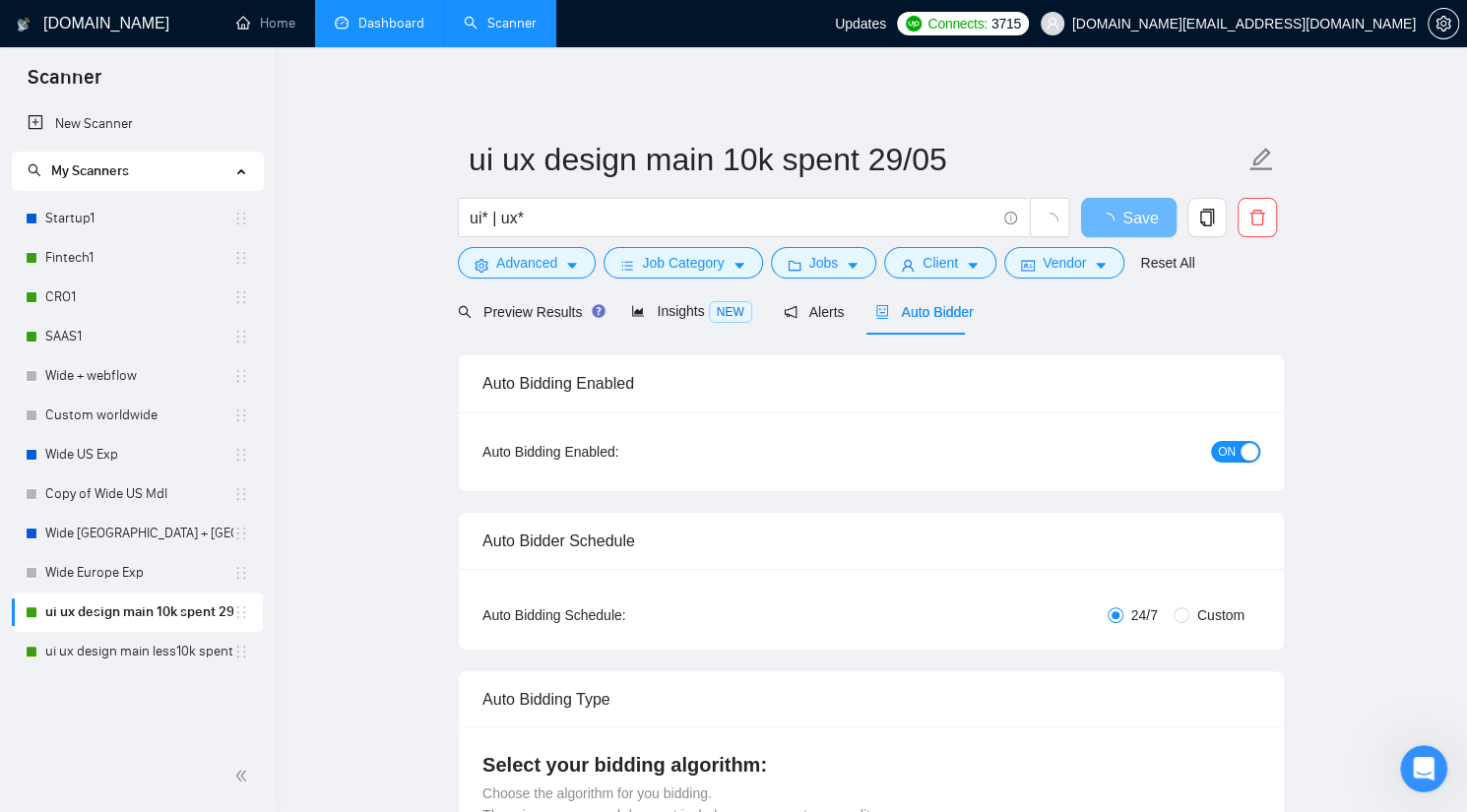 type 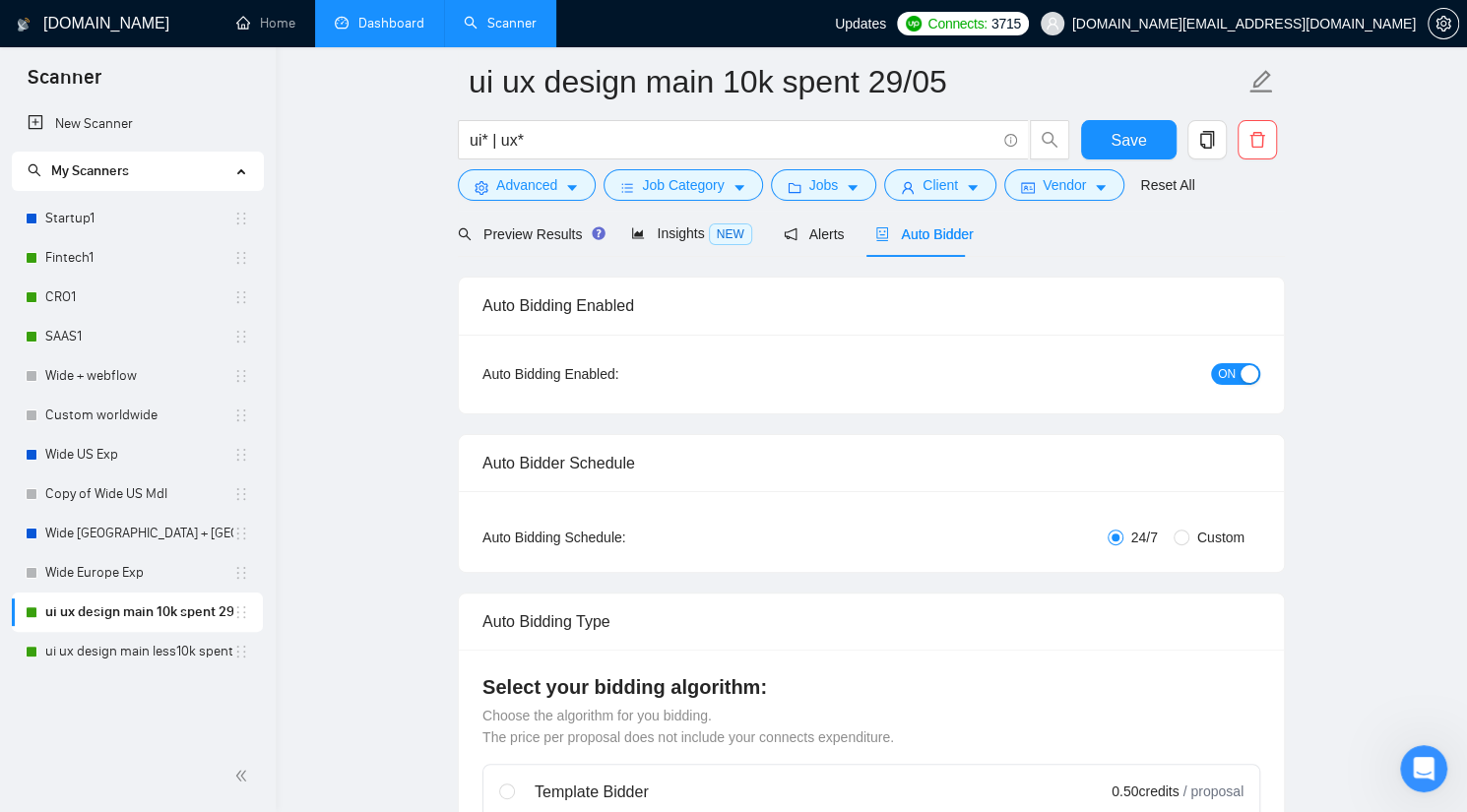 scroll, scrollTop: 0, scrollLeft: 0, axis: both 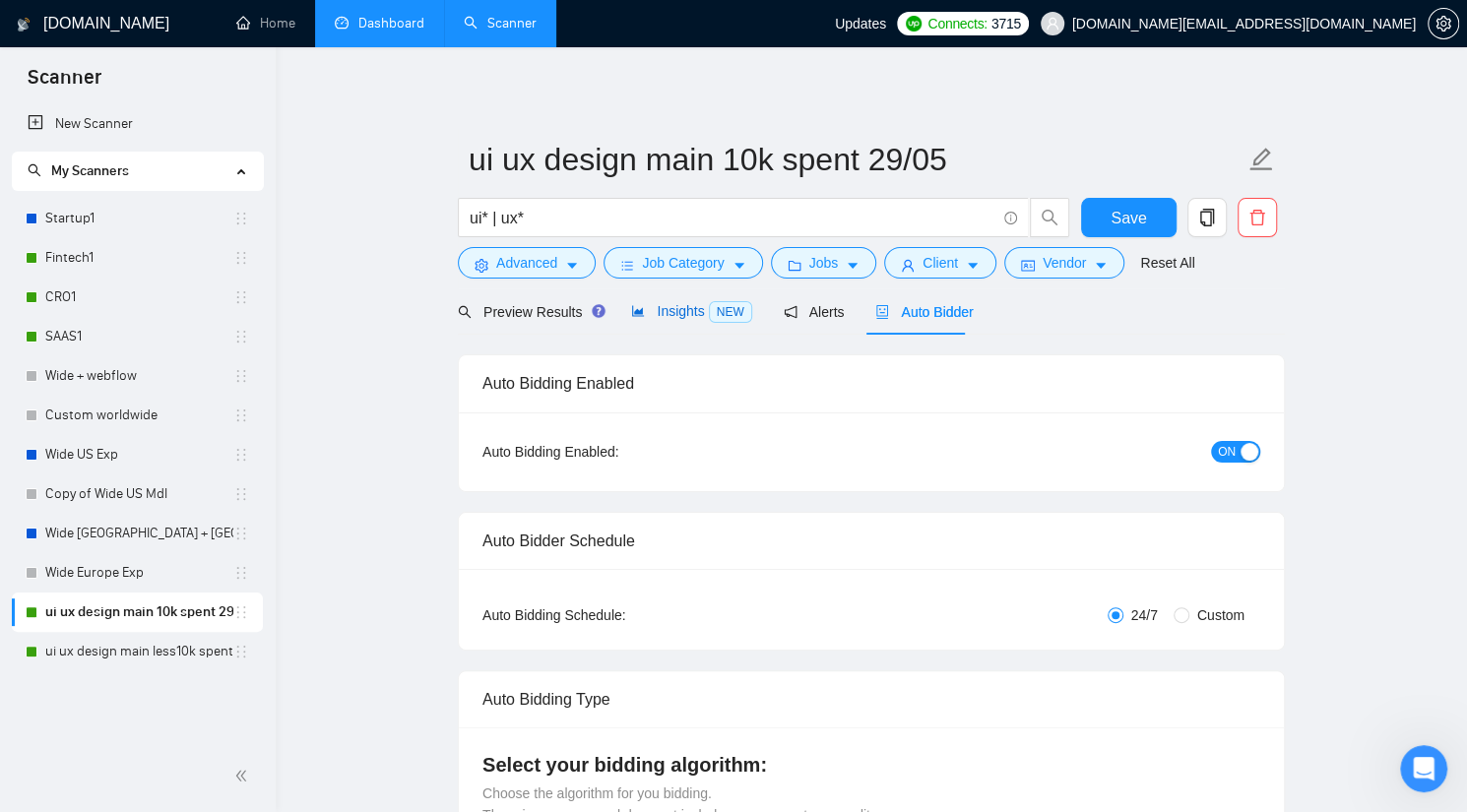 click on "Insights NEW" at bounding box center (691, 311) 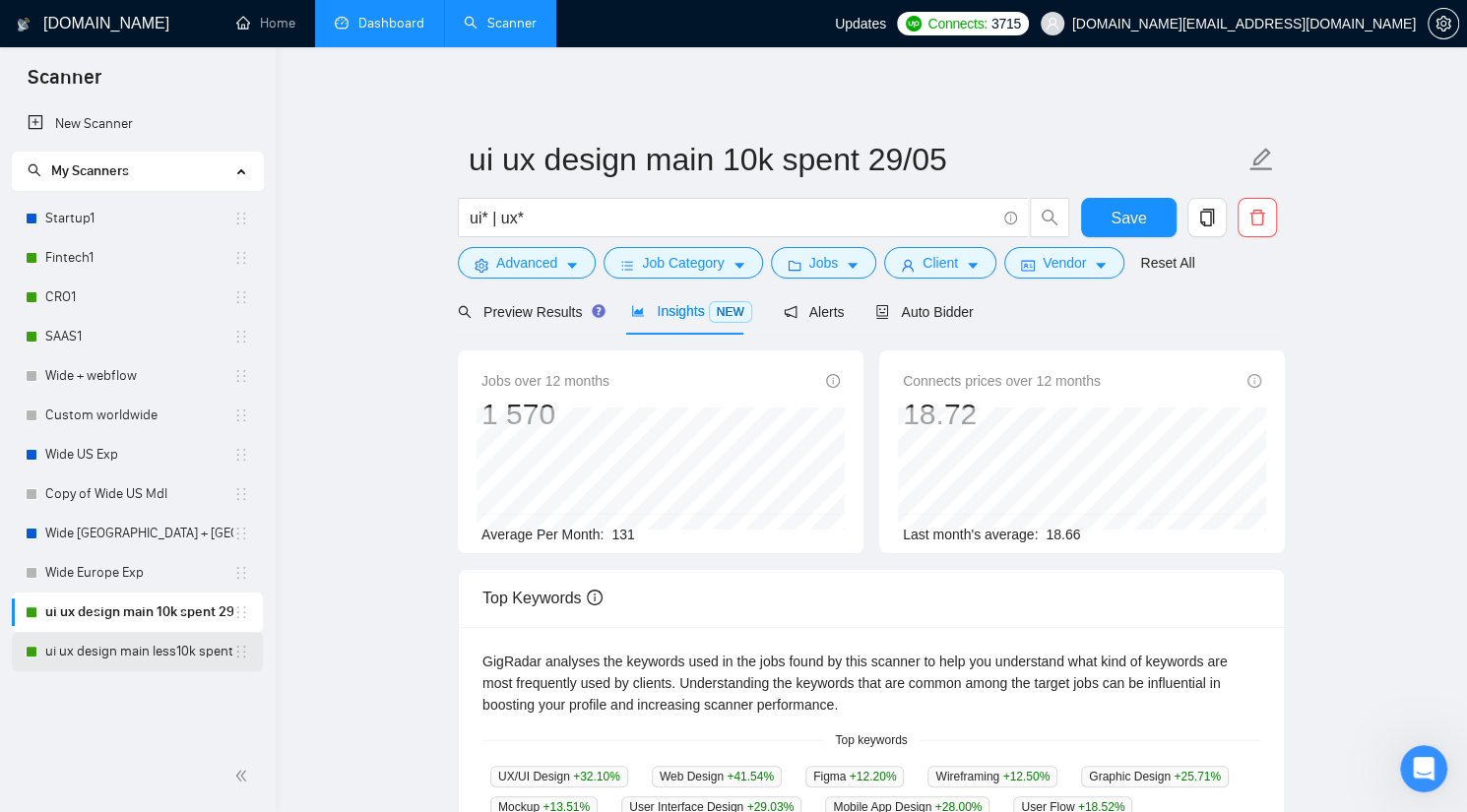 click on "ui ux design main  less10k spent" at bounding box center (139, 652) 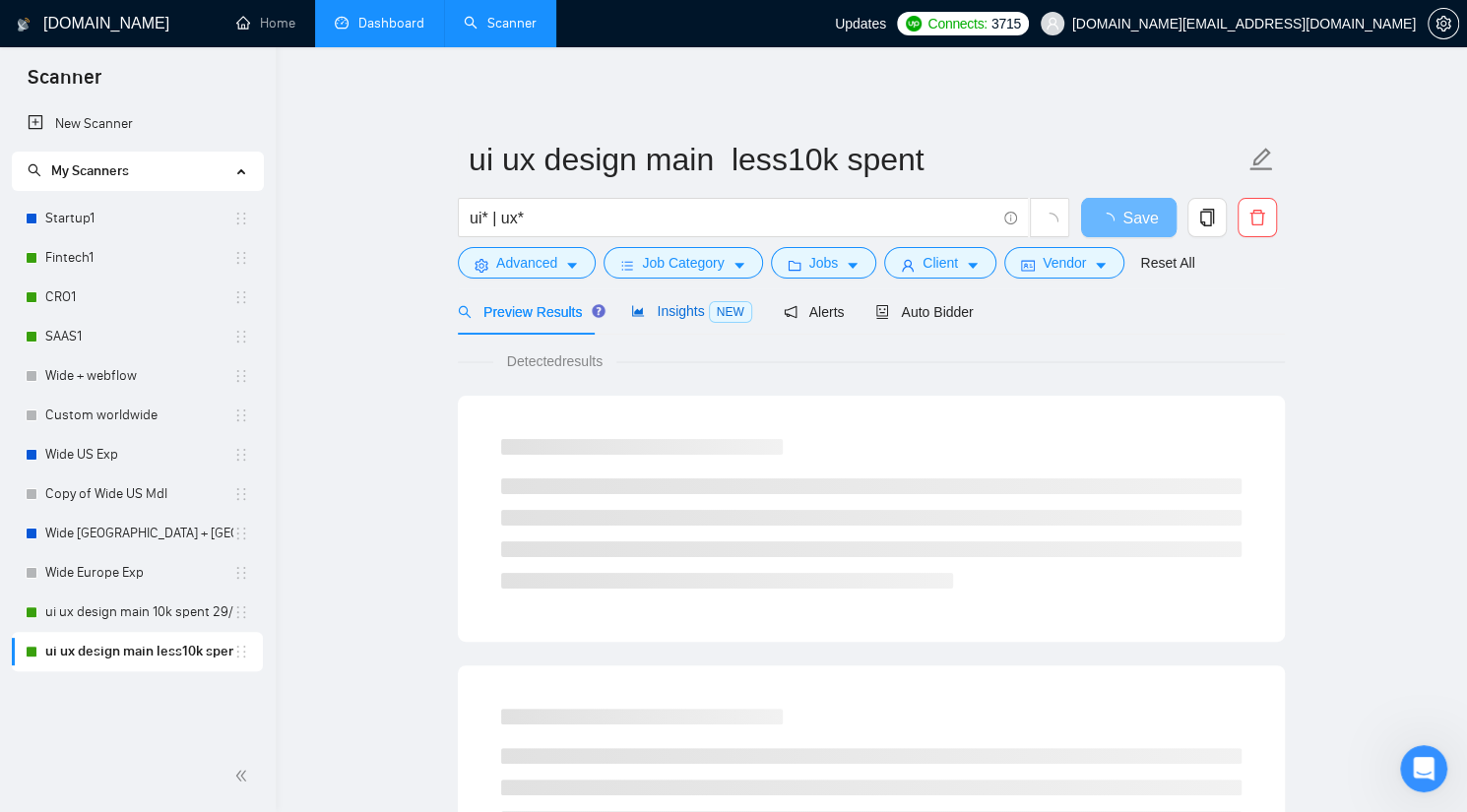 click on "Insights NEW" at bounding box center (691, 311) 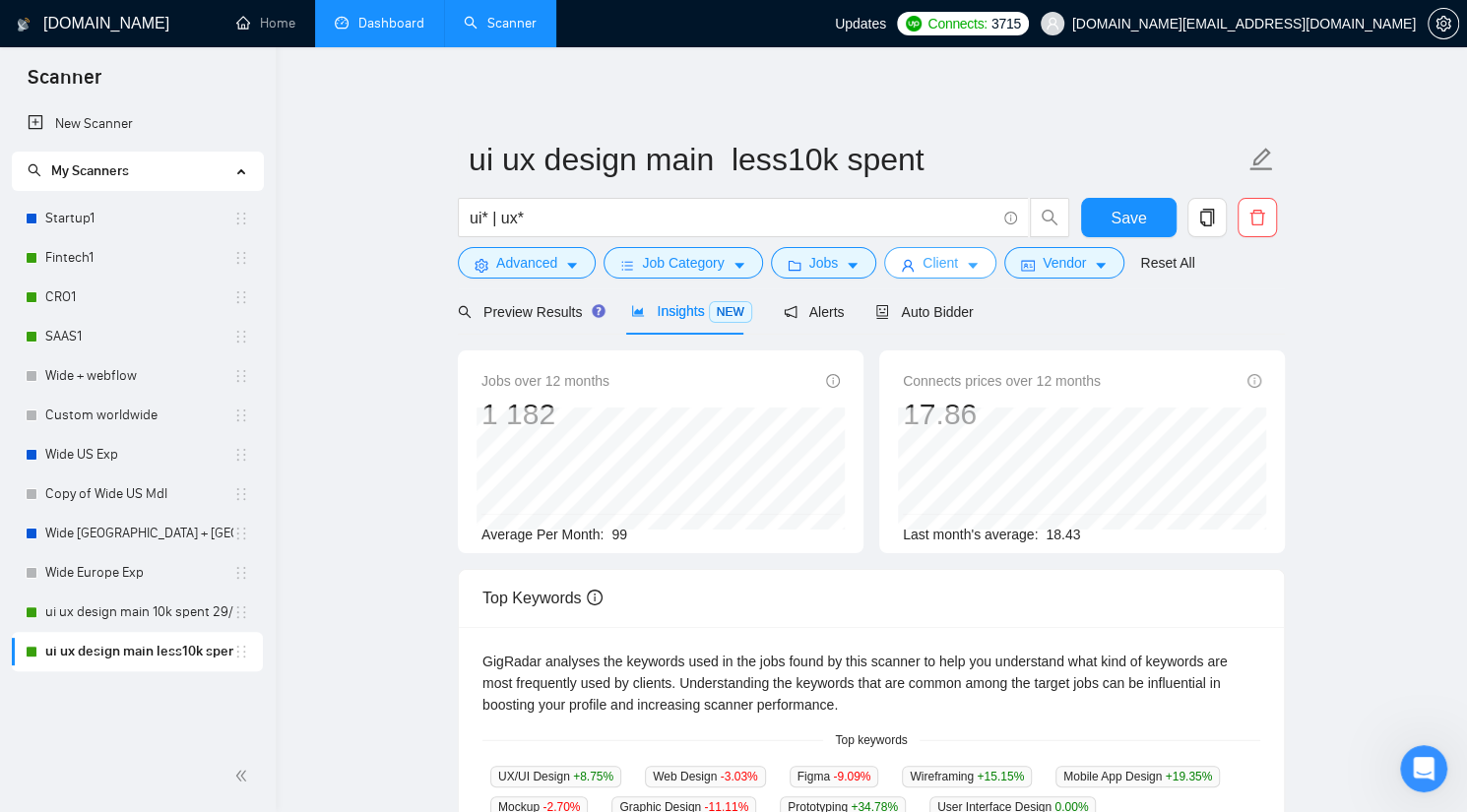 click on "Client" at bounding box center (940, 263) 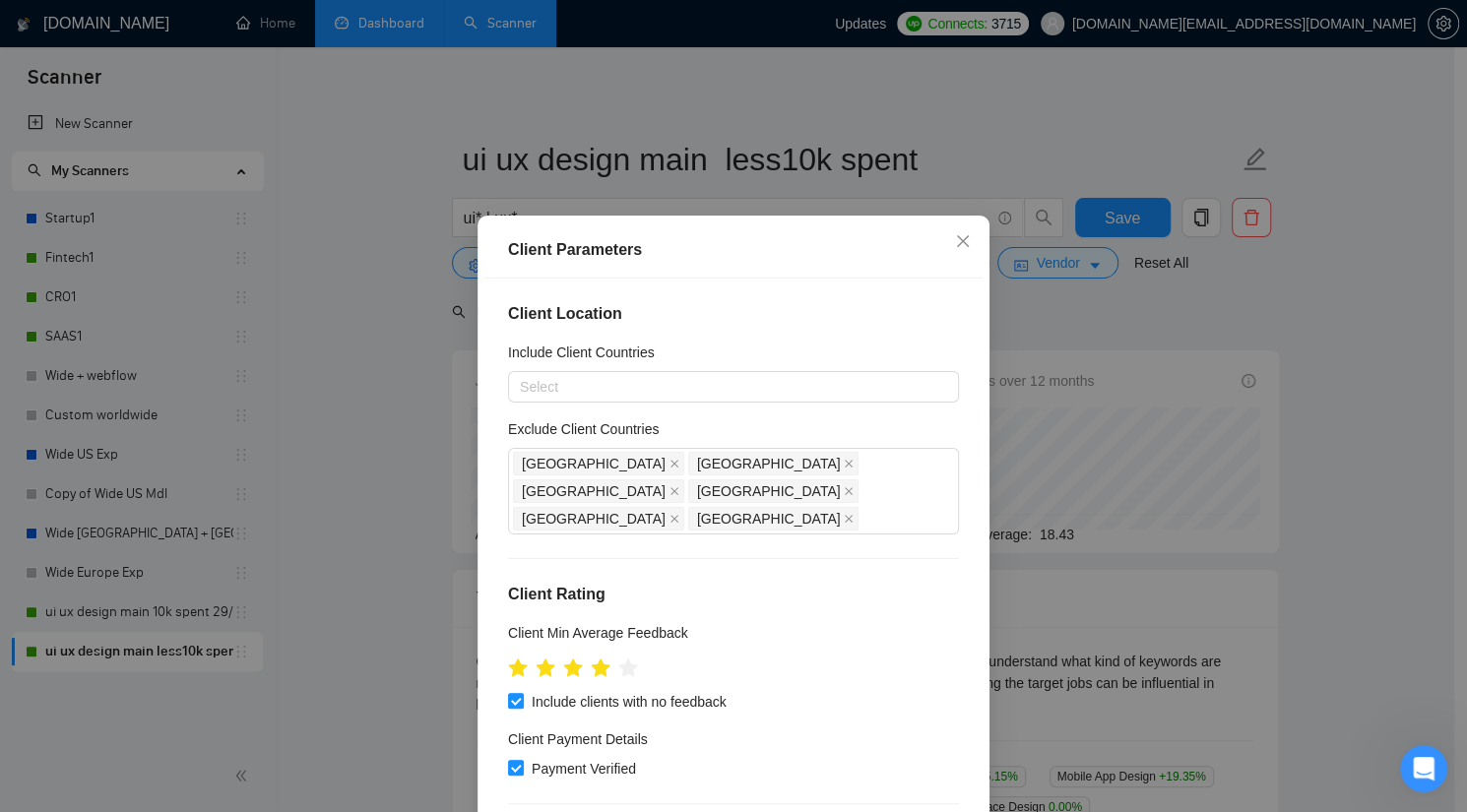 click on "Client Parameters Client Location Include Client Countries   Select Exclude Client Countries [GEOGRAPHIC_DATA] [GEOGRAPHIC_DATA] [GEOGRAPHIC_DATA] [GEOGRAPHIC_DATA] [GEOGRAPHIC_DATA] [GEOGRAPHIC_DATA]   Client Rating Client Min Average Feedback Include clients with no feedback Client Payment Details Payment Verified Hire Rate Stats   Client Total Spent $ 100 Min - $ 9999 Max Client Hire Rate New Mid Rates Max Rates High Rates     Avg Hourly Rate Paid New $ Min - $ Max Include Clients without Sufficient History Client Profile Client Industry New   Any industry Client Company Size   Any company size Enterprise Clients New   Any clients Reset OK" at bounding box center [734, 406] 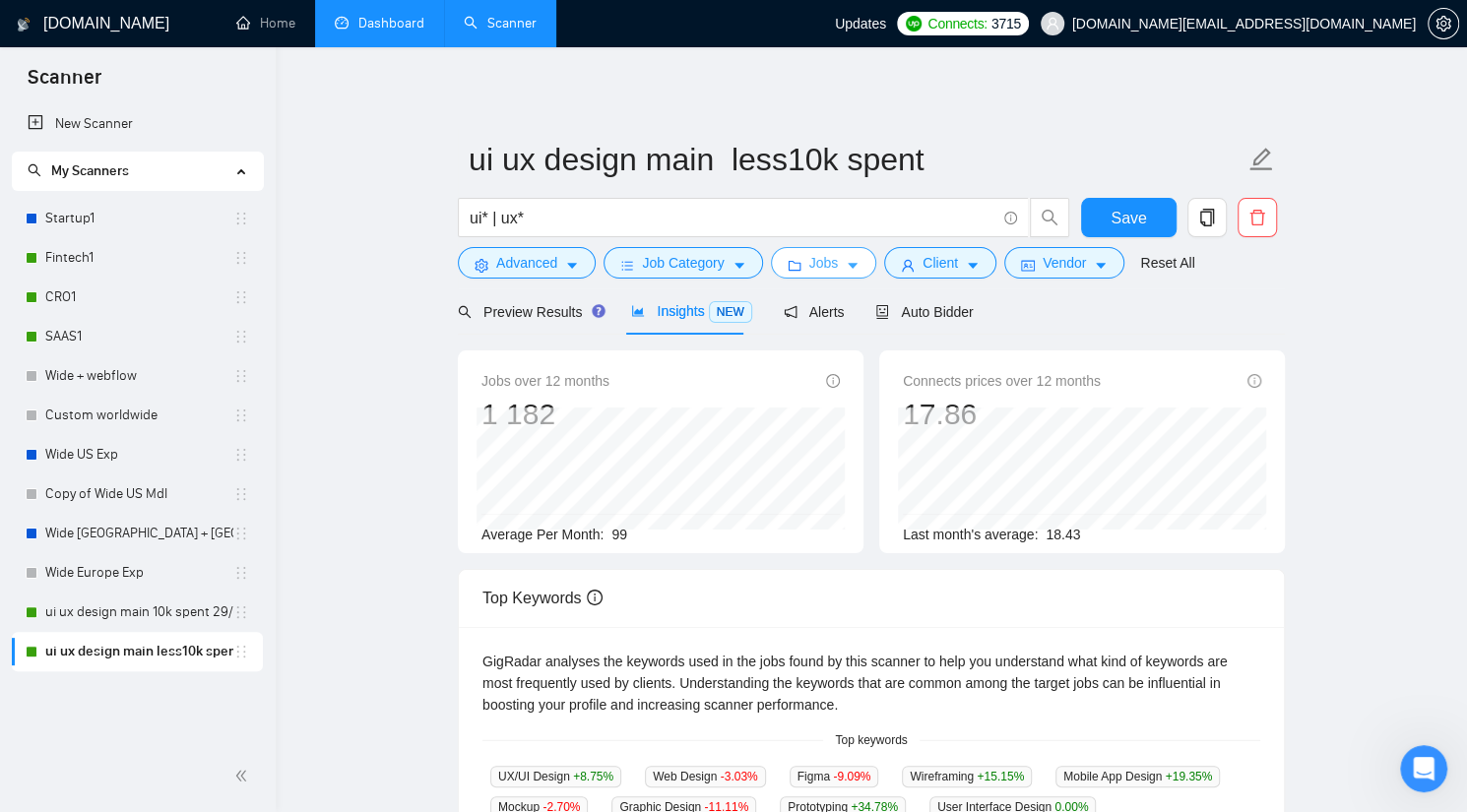 click on "Jobs" at bounding box center (824, 263) 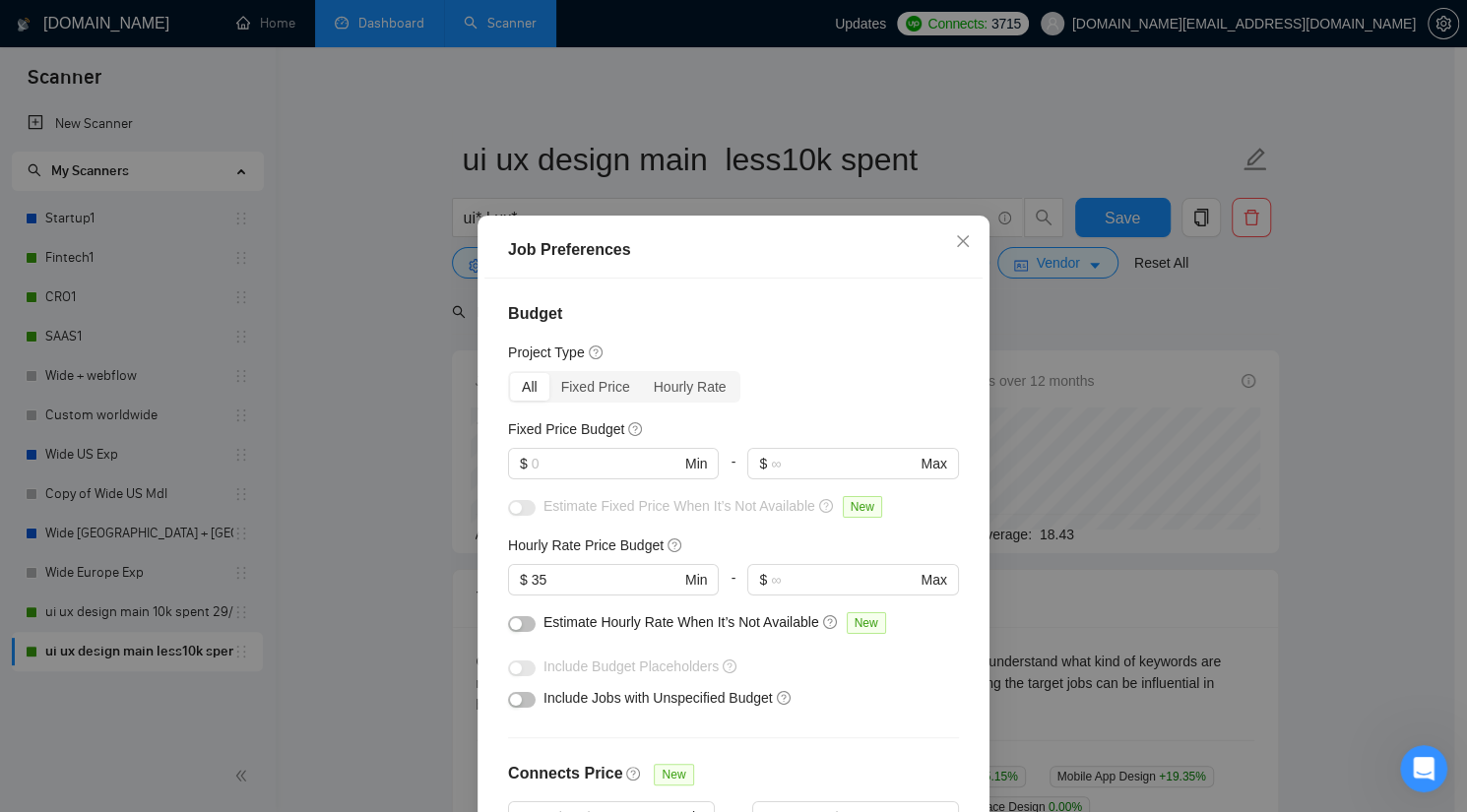 click on "Job Preferences Budget Project Type All Fixed Price Hourly Rate   Fixed Price Budget $ Min - $ Max Estimate Fixed Price When It’s Not Available New   Hourly Rate Price Budget $ 35 Min - $ Max Estimate Hourly Rate When It’s Not Available New Include Budget Placeholders Include Jobs with Unspecified Budget   Connects Price New Min - Max Project Duration   Unspecified Less than 1 month 1 to 3 months 3 to 6 months More than 6 months Hourly Workload   Unspecified <30 hrs/week >30 hrs/week Hours TBD Unsure Job Posting Questions New   Any posting questions Description Preferences Description Size New   Any description size Reset OK" at bounding box center (734, 406) 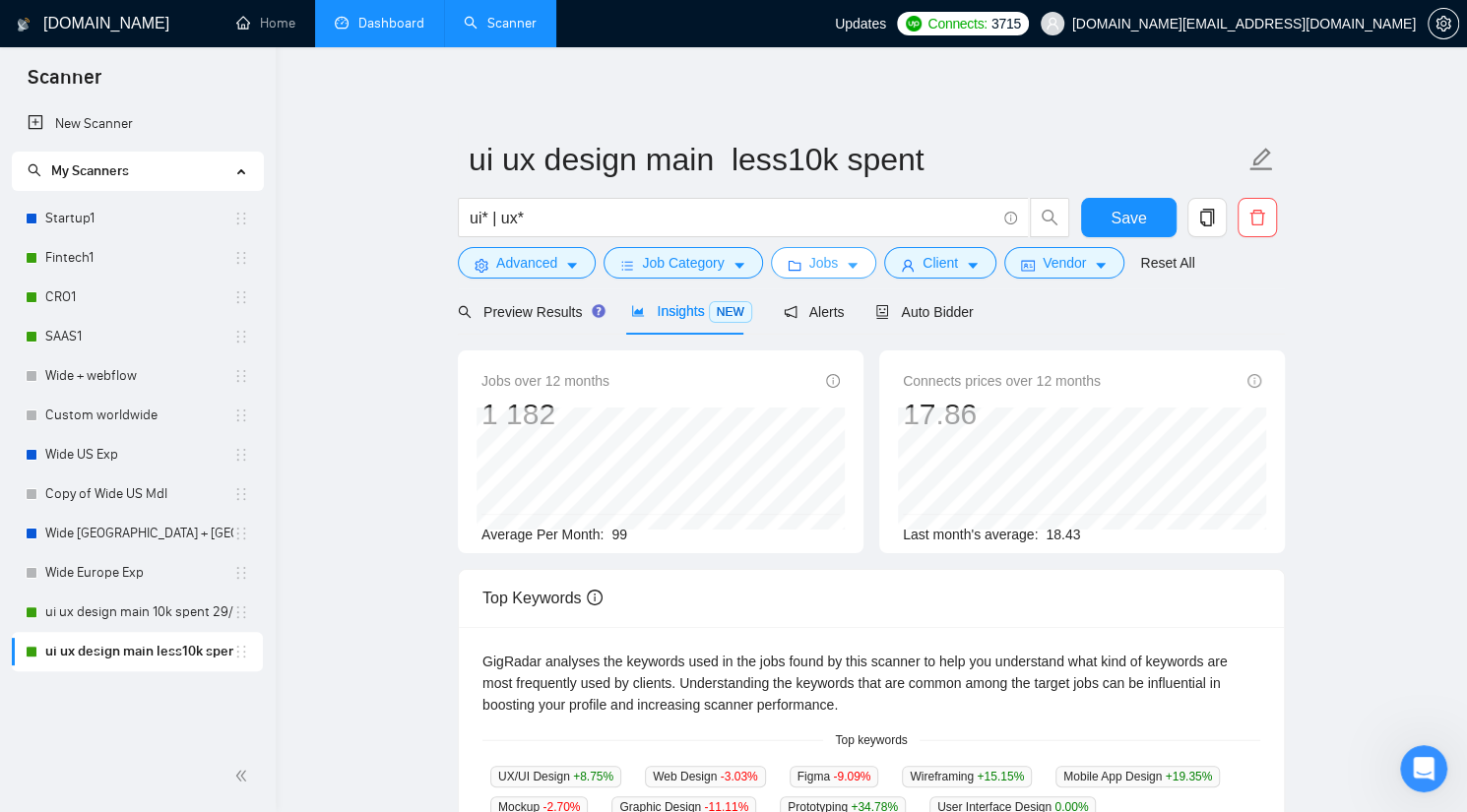 click on "Jobs" at bounding box center [824, 263] 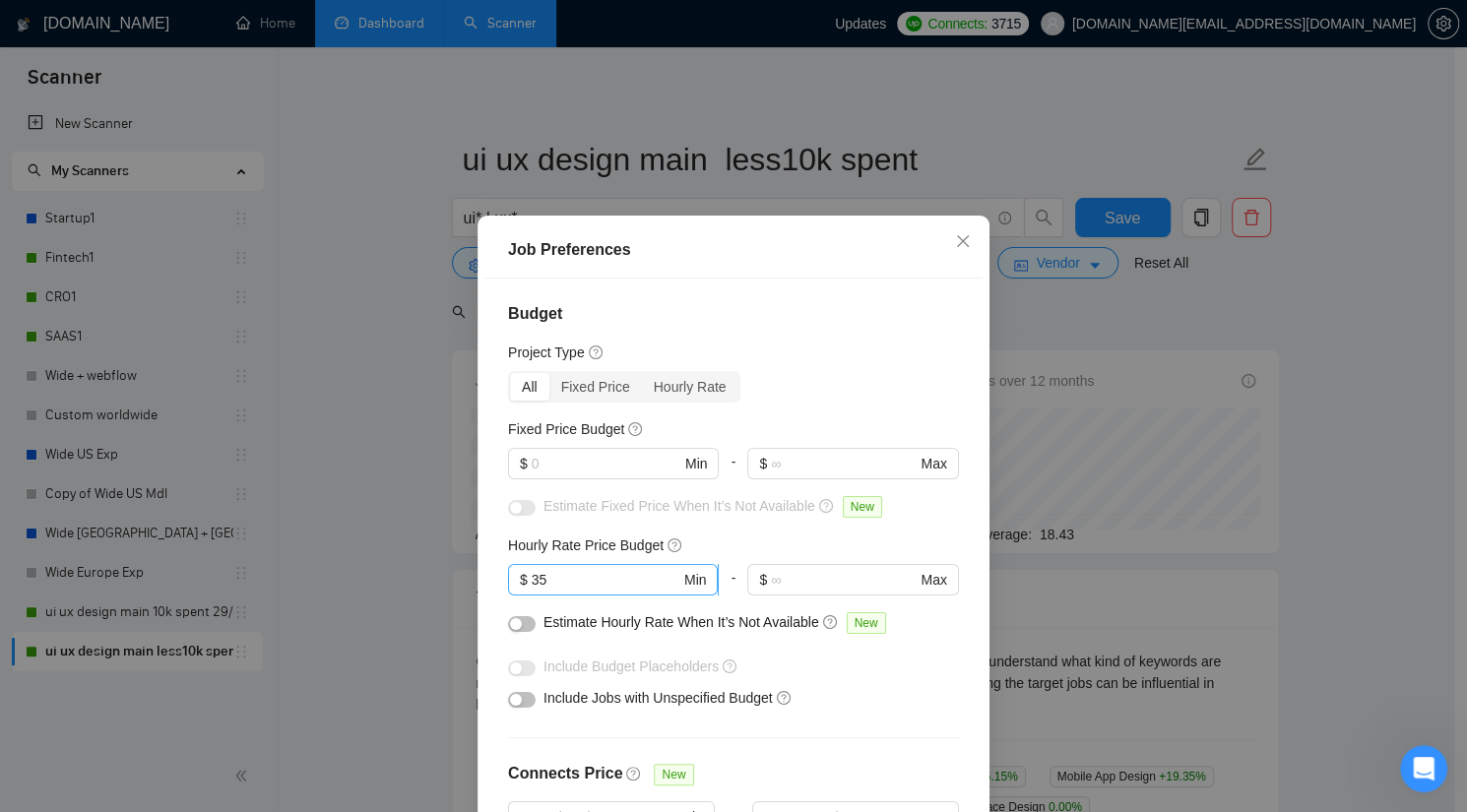 drag, startPoint x: 604, startPoint y: 565, endPoint x: 514, endPoint y: 570, distance: 90.13878 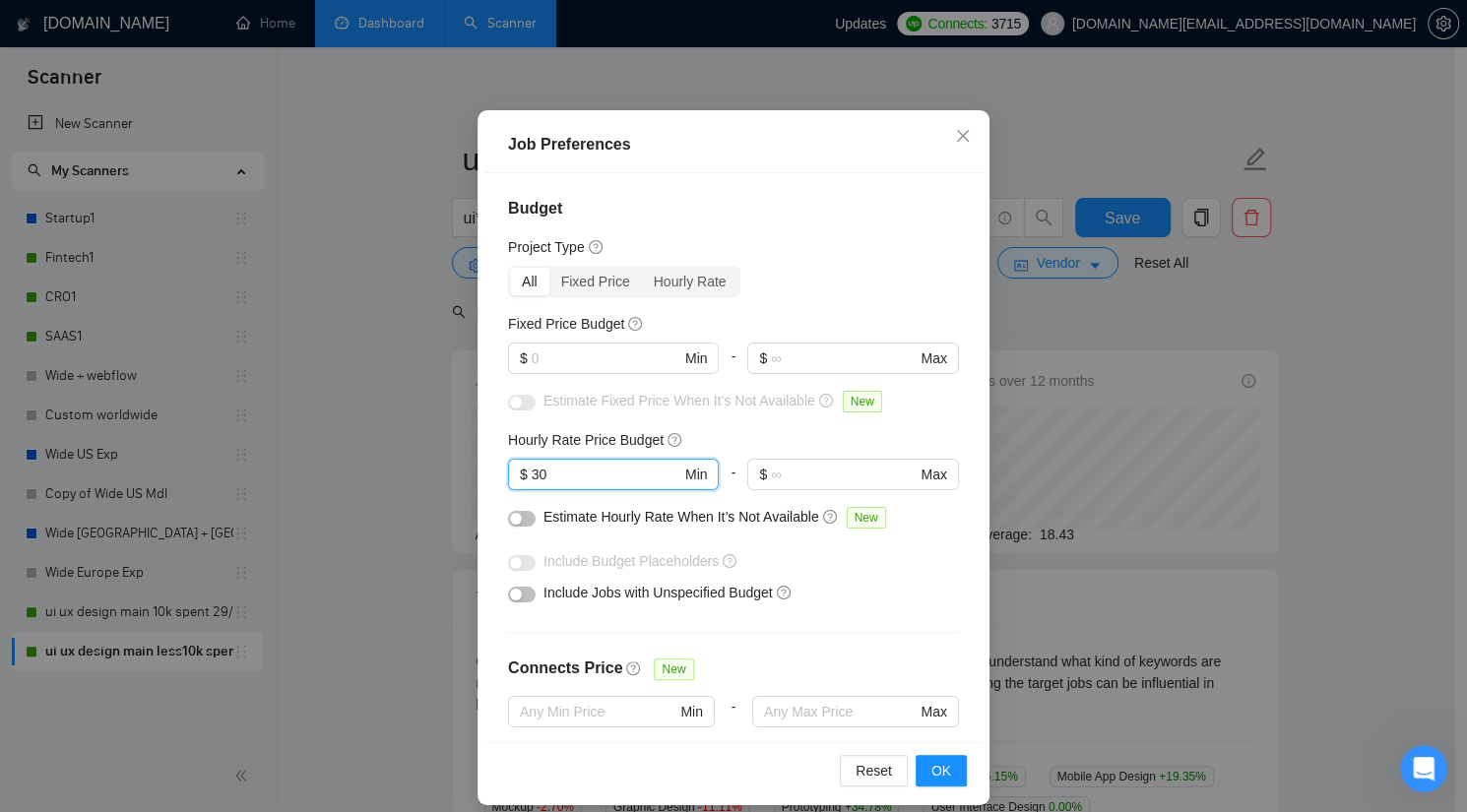scroll, scrollTop: 121, scrollLeft: 0, axis: vertical 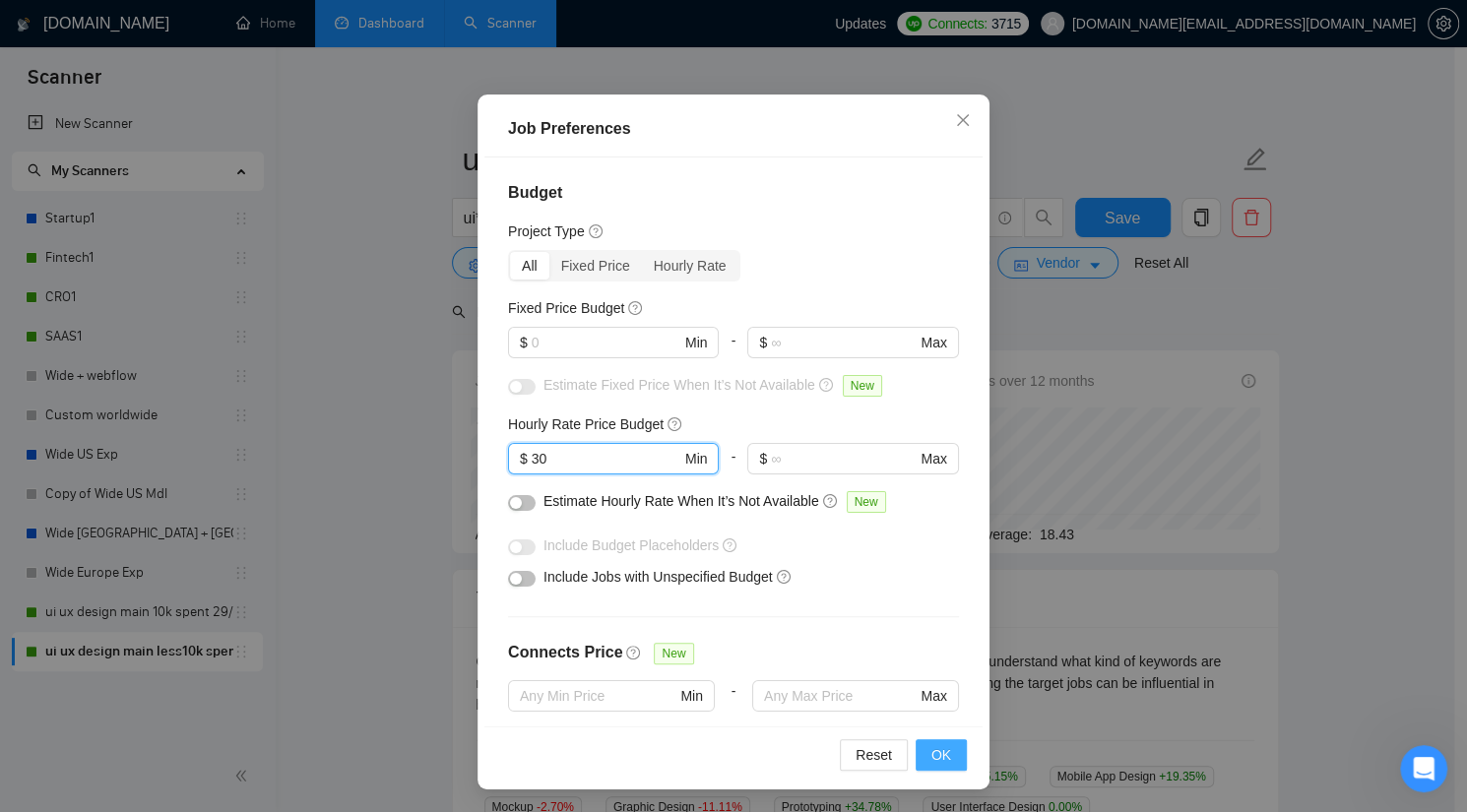 click on "OK" at bounding box center (941, 755) 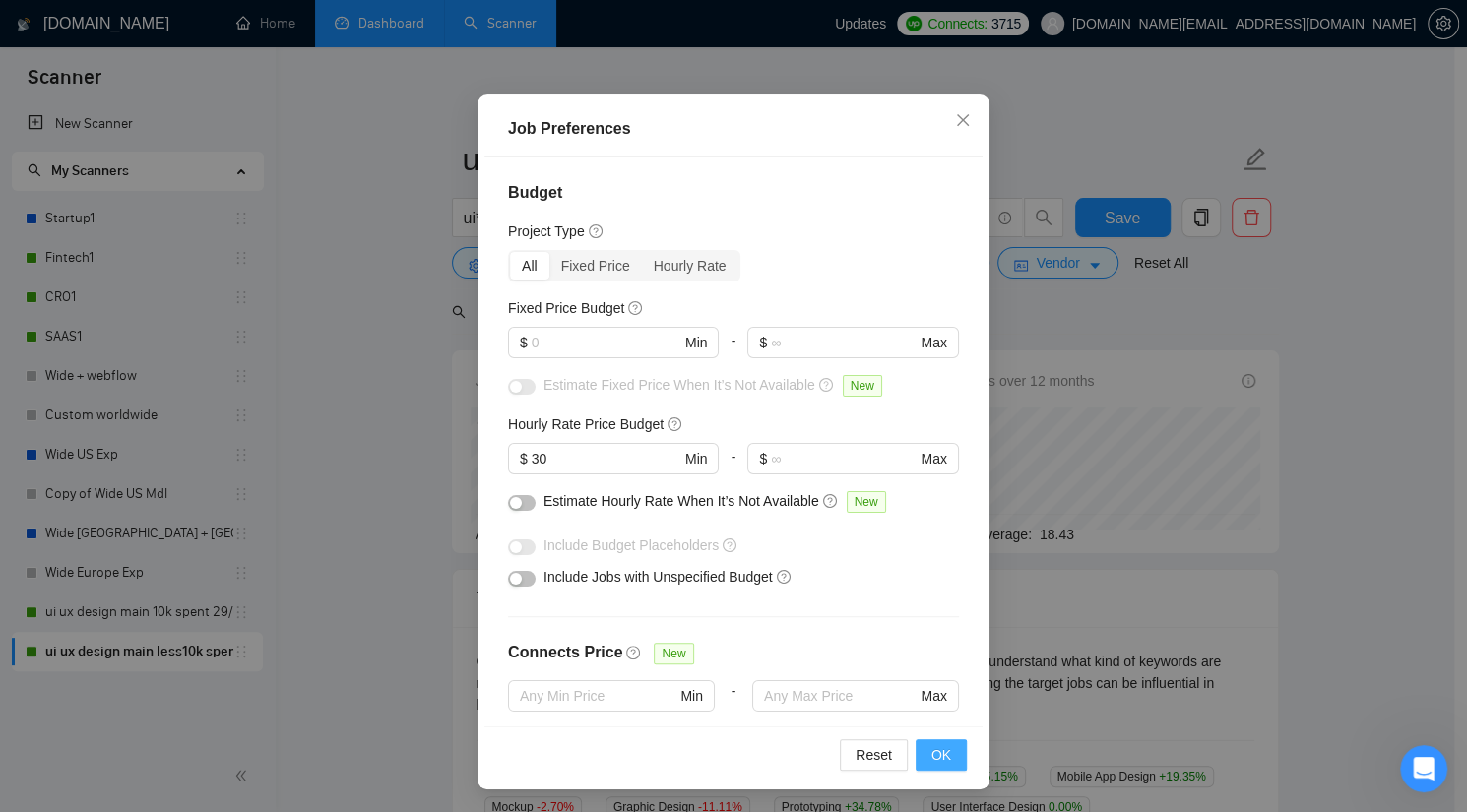 scroll, scrollTop: 0, scrollLeft: 0, axis: both 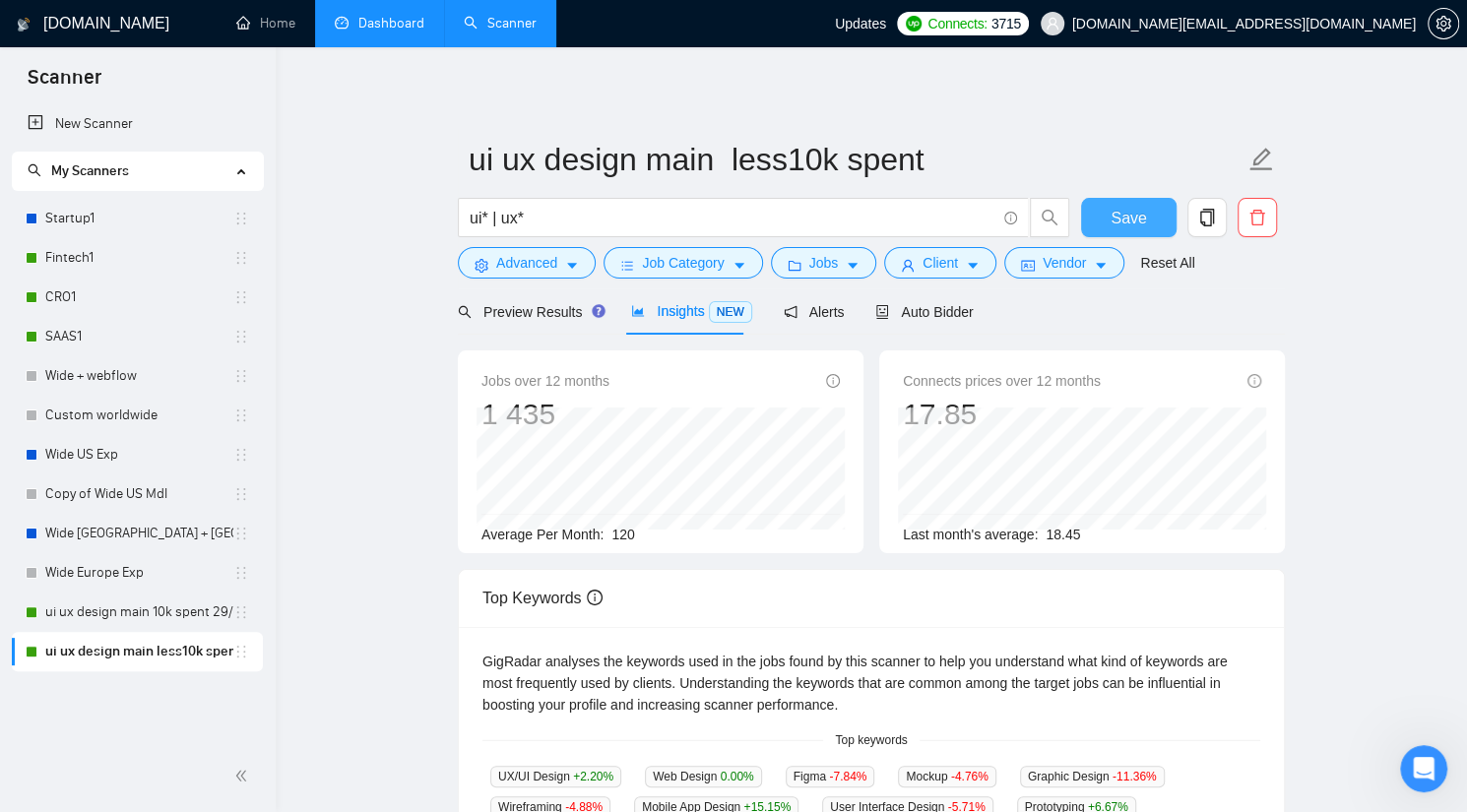 click on "Save" at bounding box center [1128, 218] 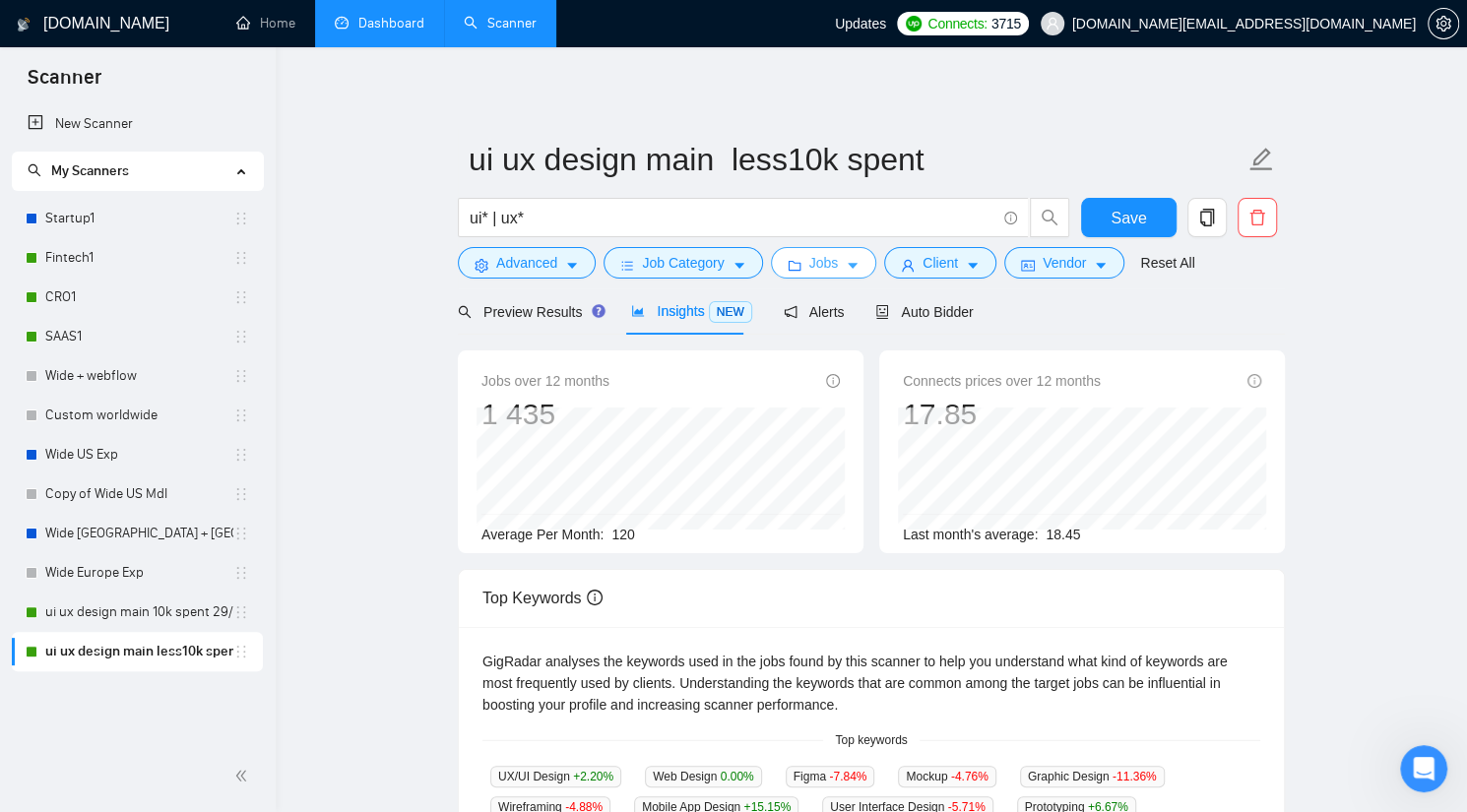 click on "Jobs" at bounding box center (824, 263) 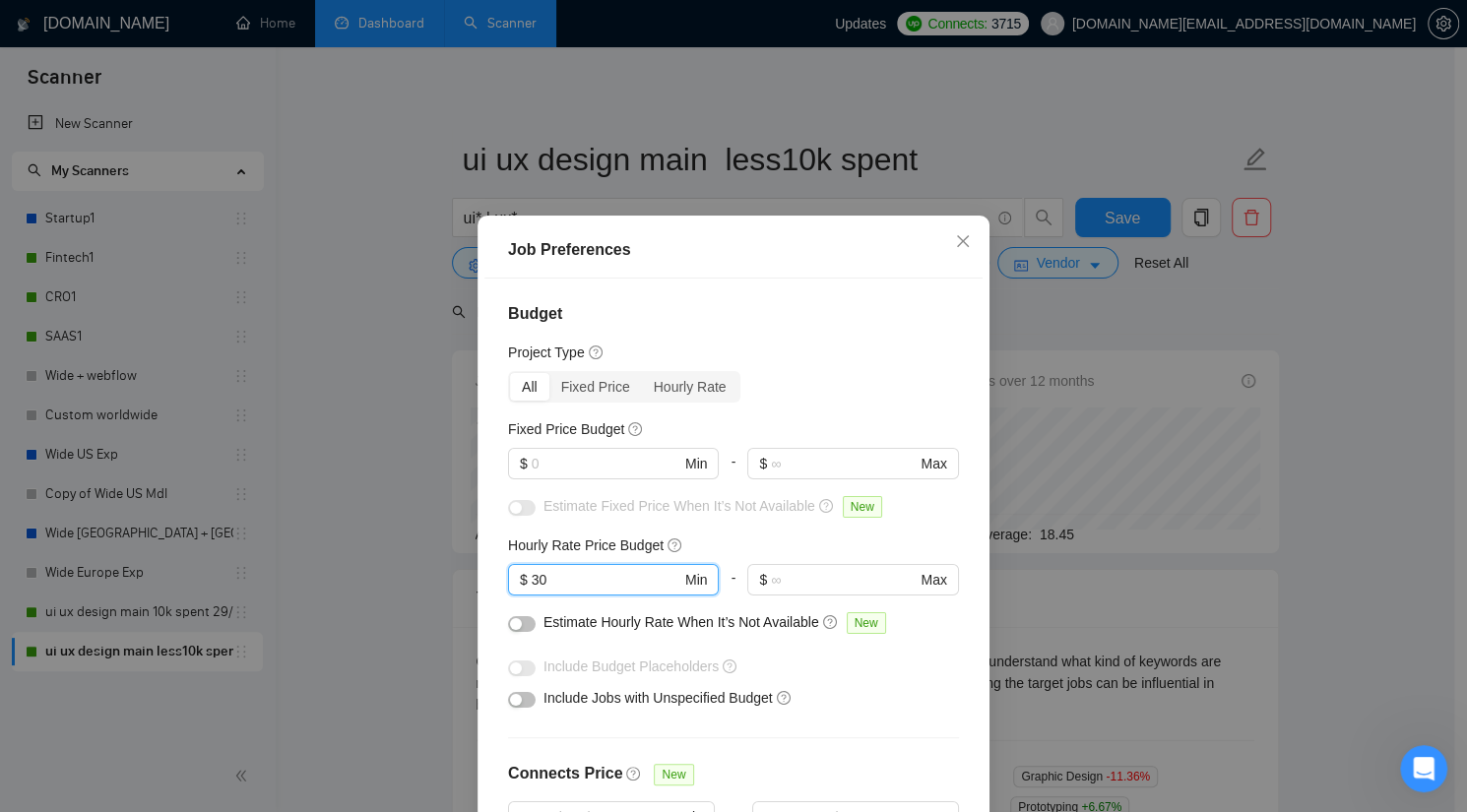 drag, startPoint x: 560, startPoint y: 585, endPoint x: 450, endPoint y: 578, distance: 110.2225 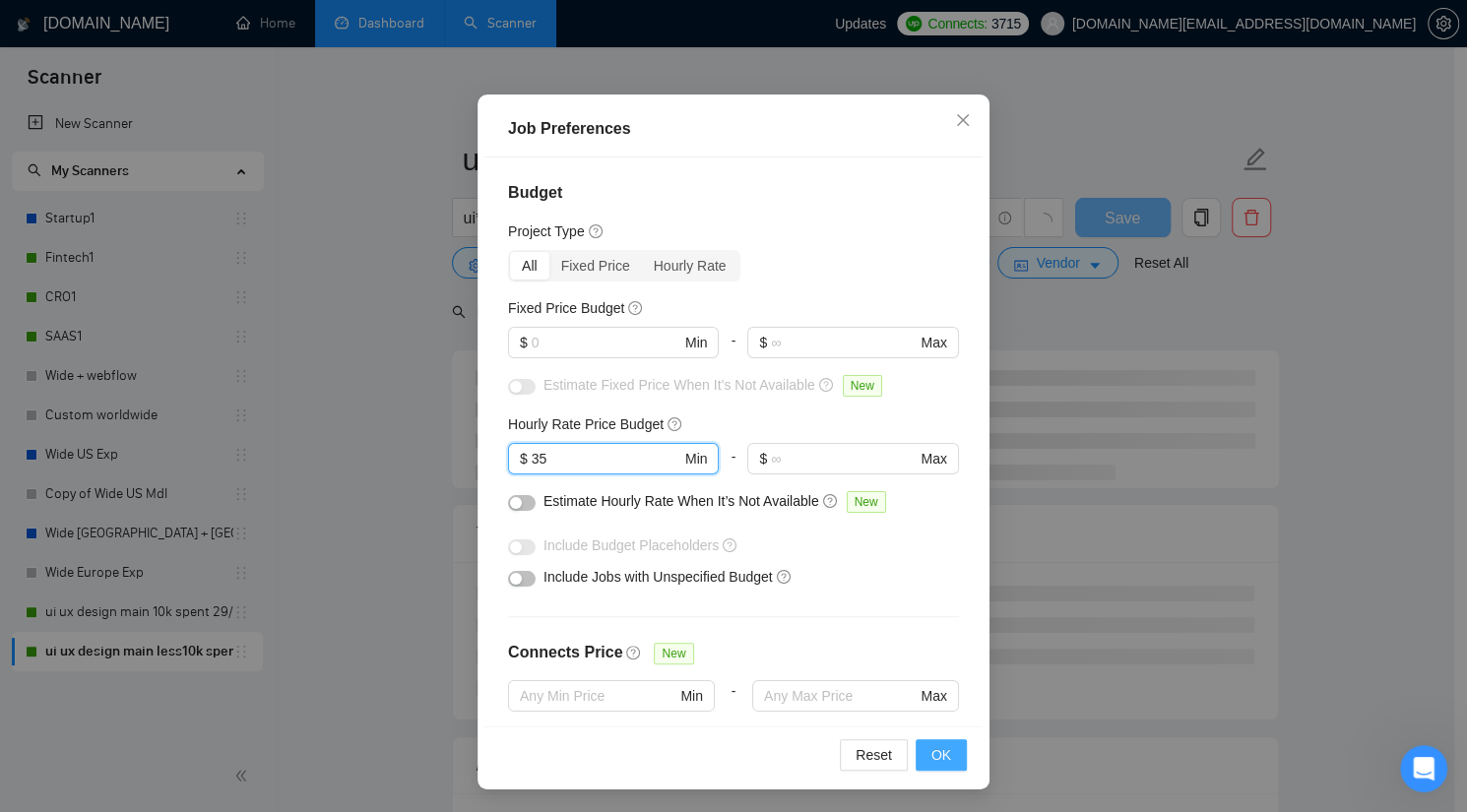 type on "35" 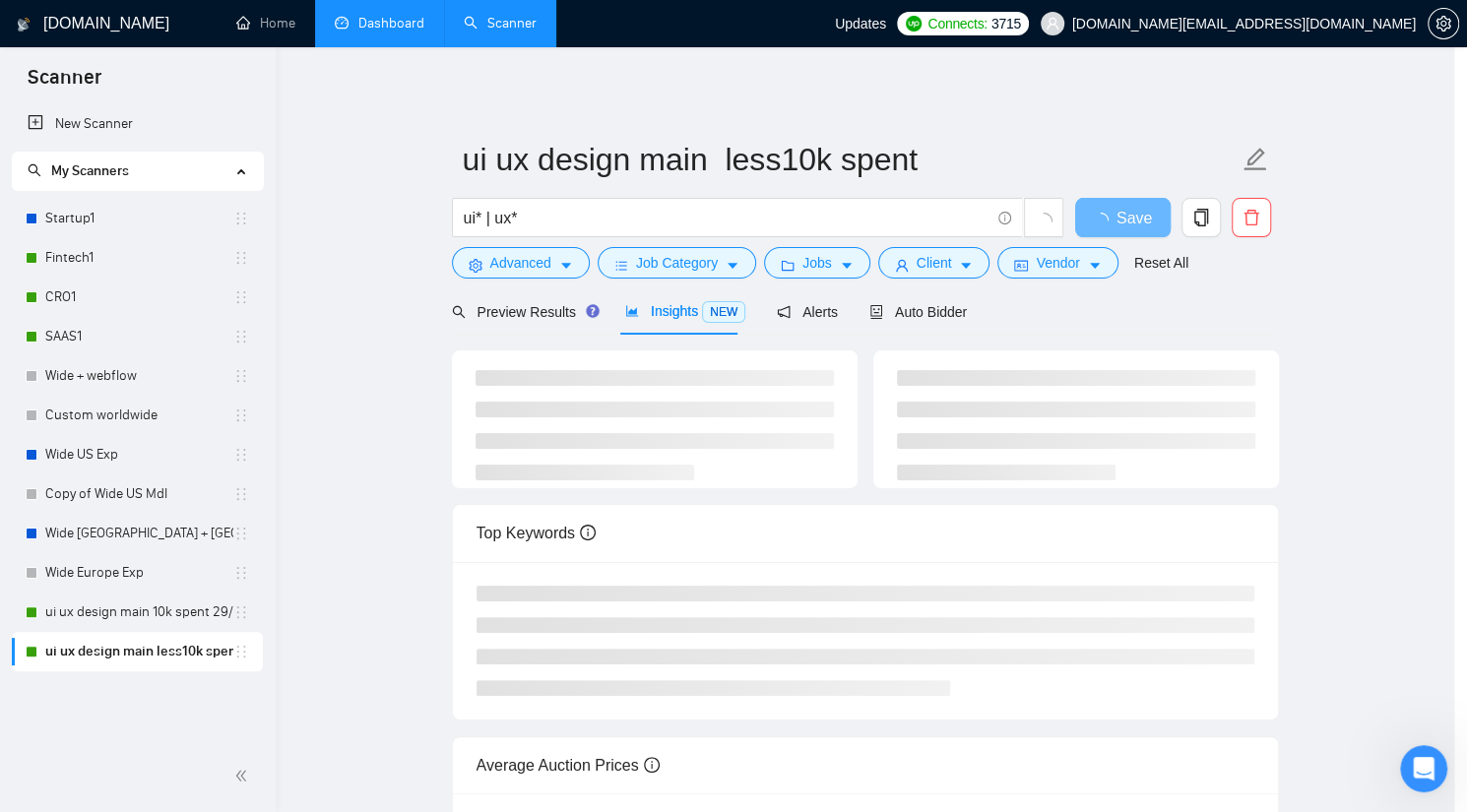 scroll, scrollTop: 23, scrollLeft: 0, axis: vertical 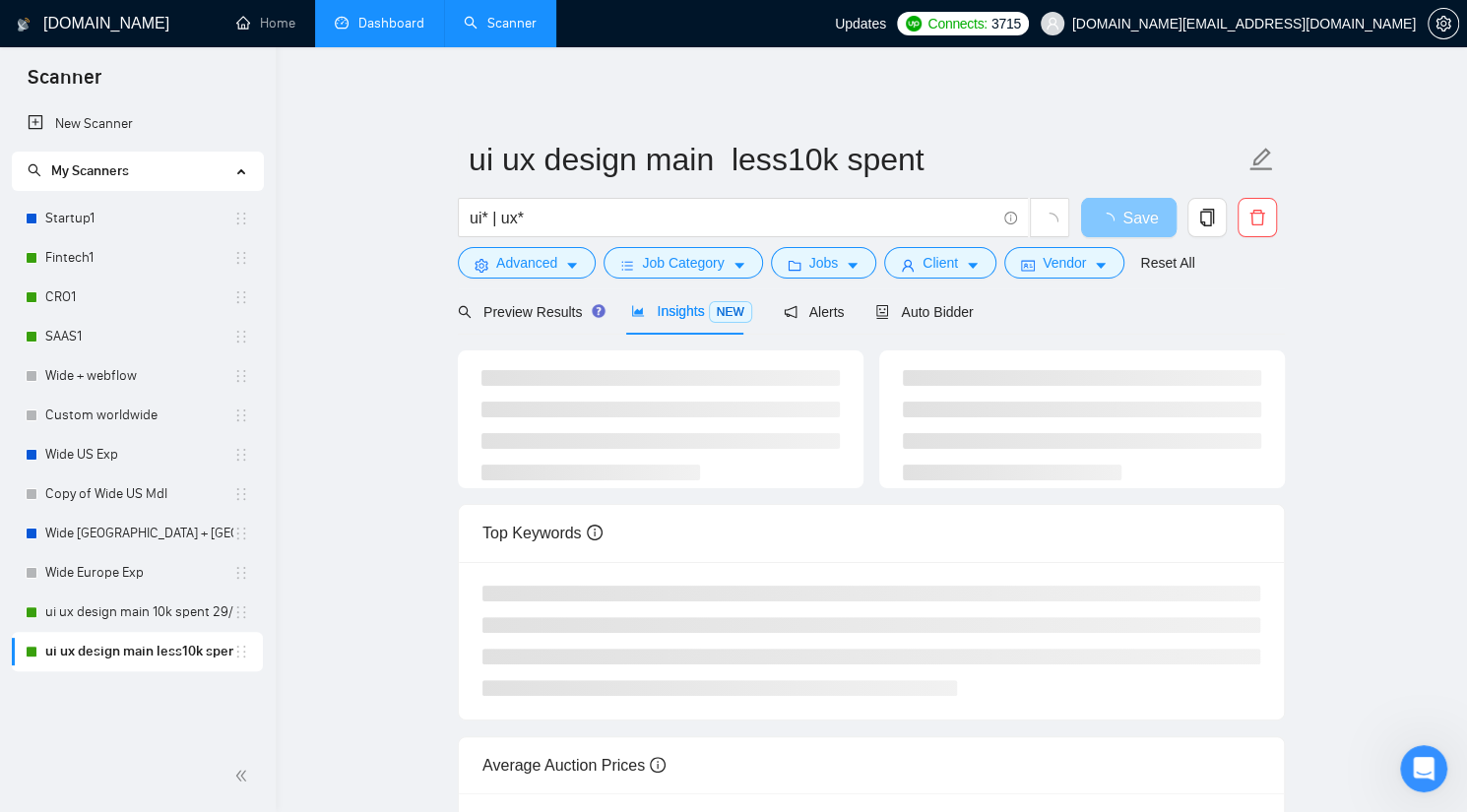 click on "Save" at bounding box center (1140, 218) 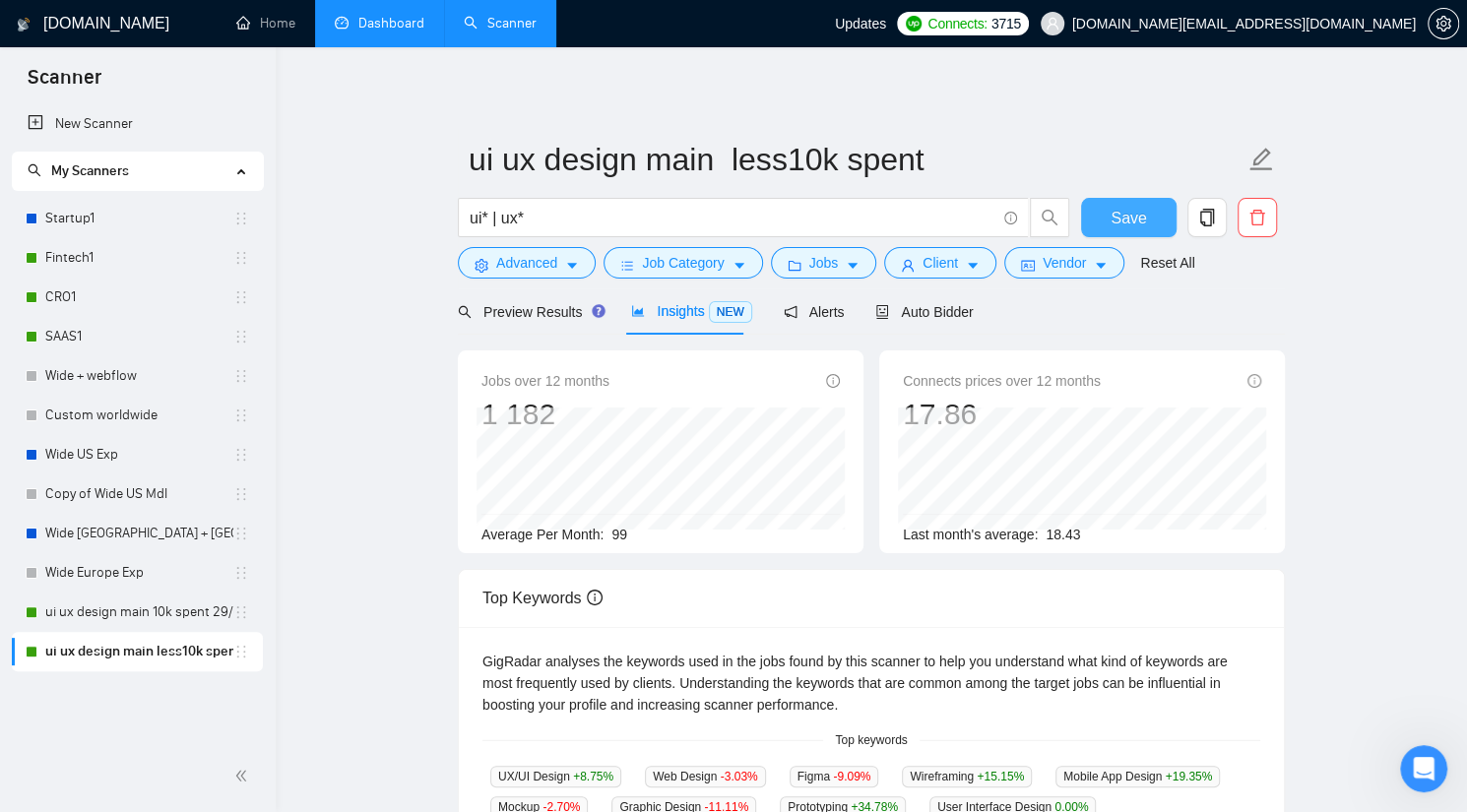 click on "Save" at bounding box center (1128, 218) 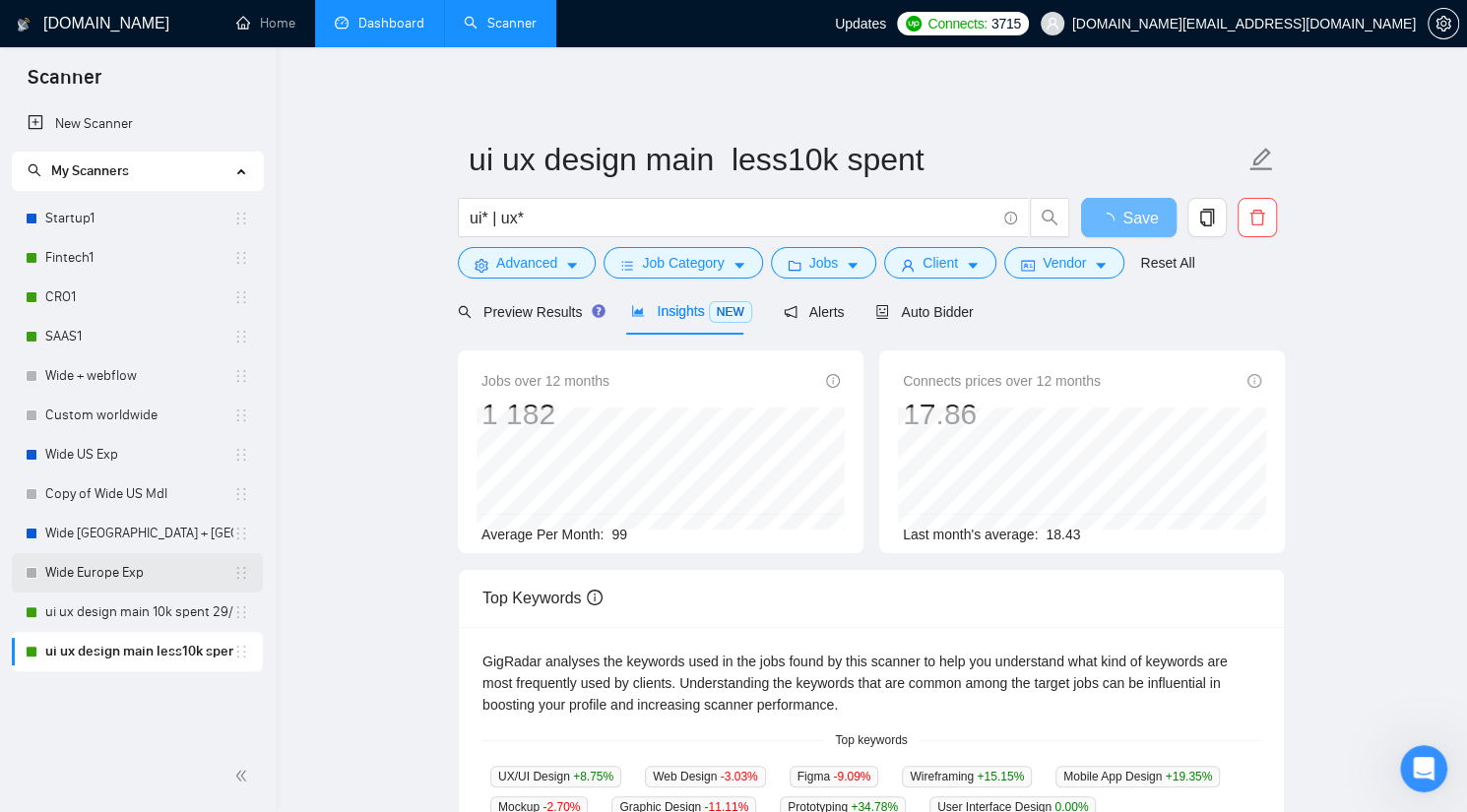 click on "Wide Europe Exp" at bounding box center [139, 573] 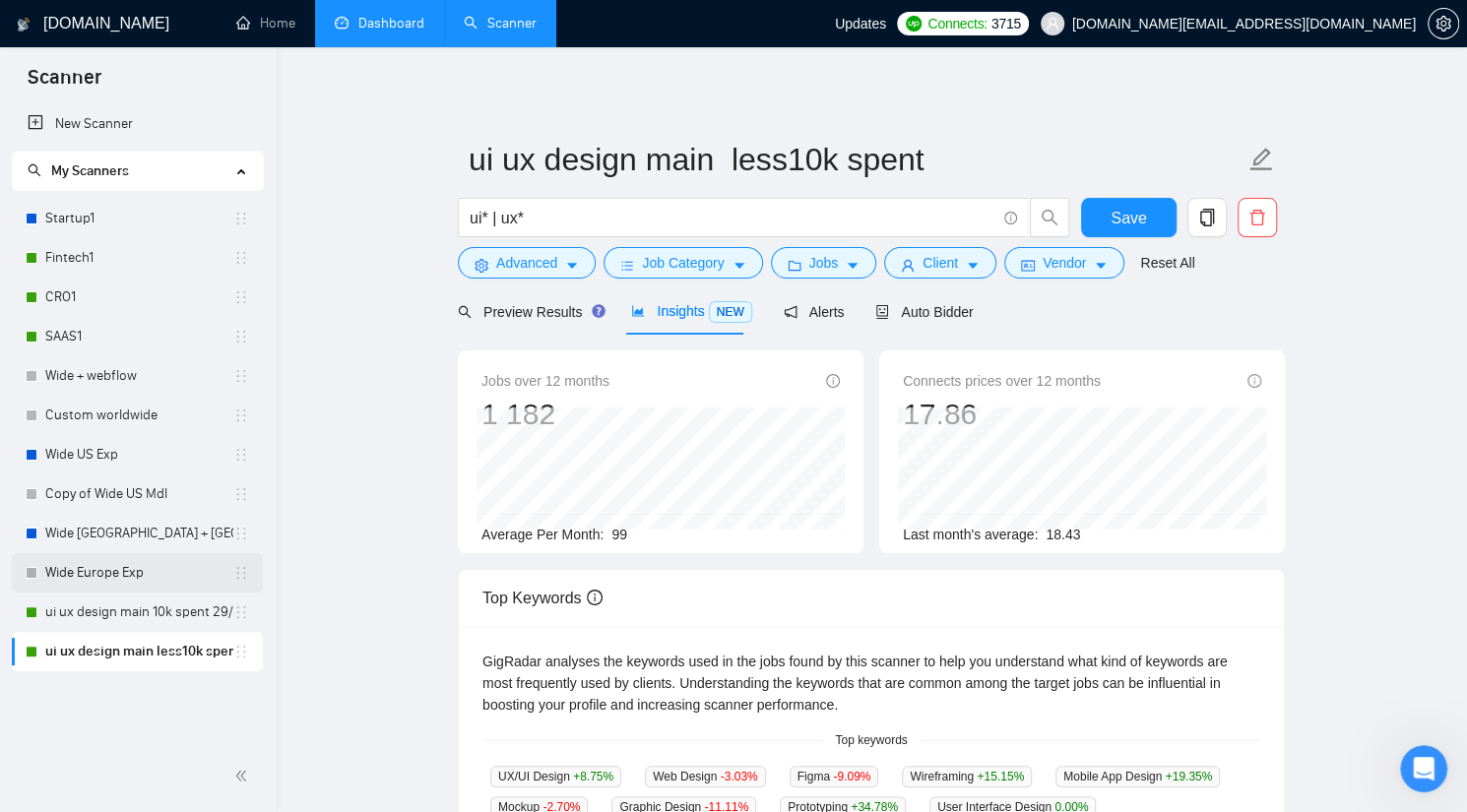 click on "Wide Europe Exp" at bounding box center [139, 573] 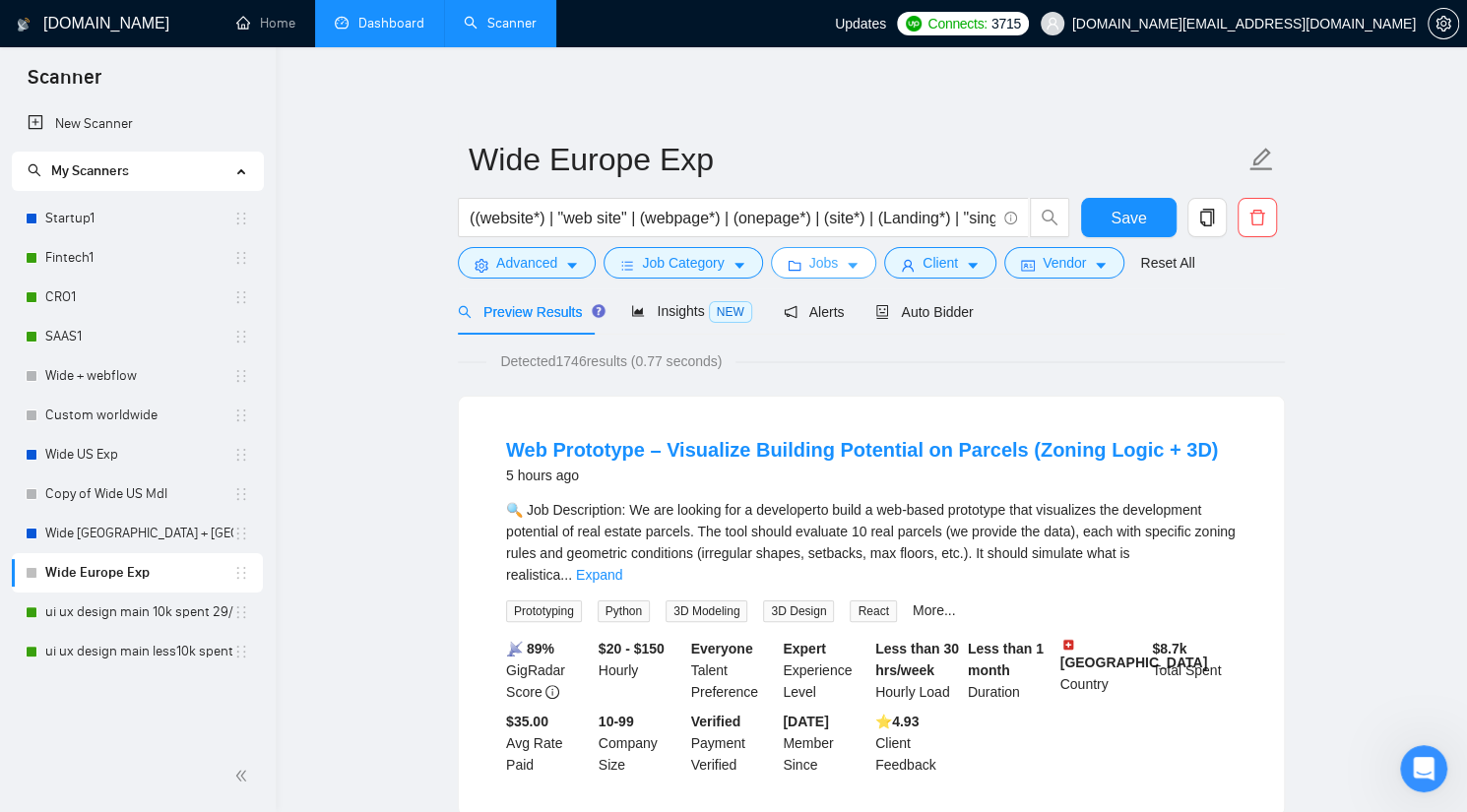 click on "Jobs" at bounding box center (824, 263) 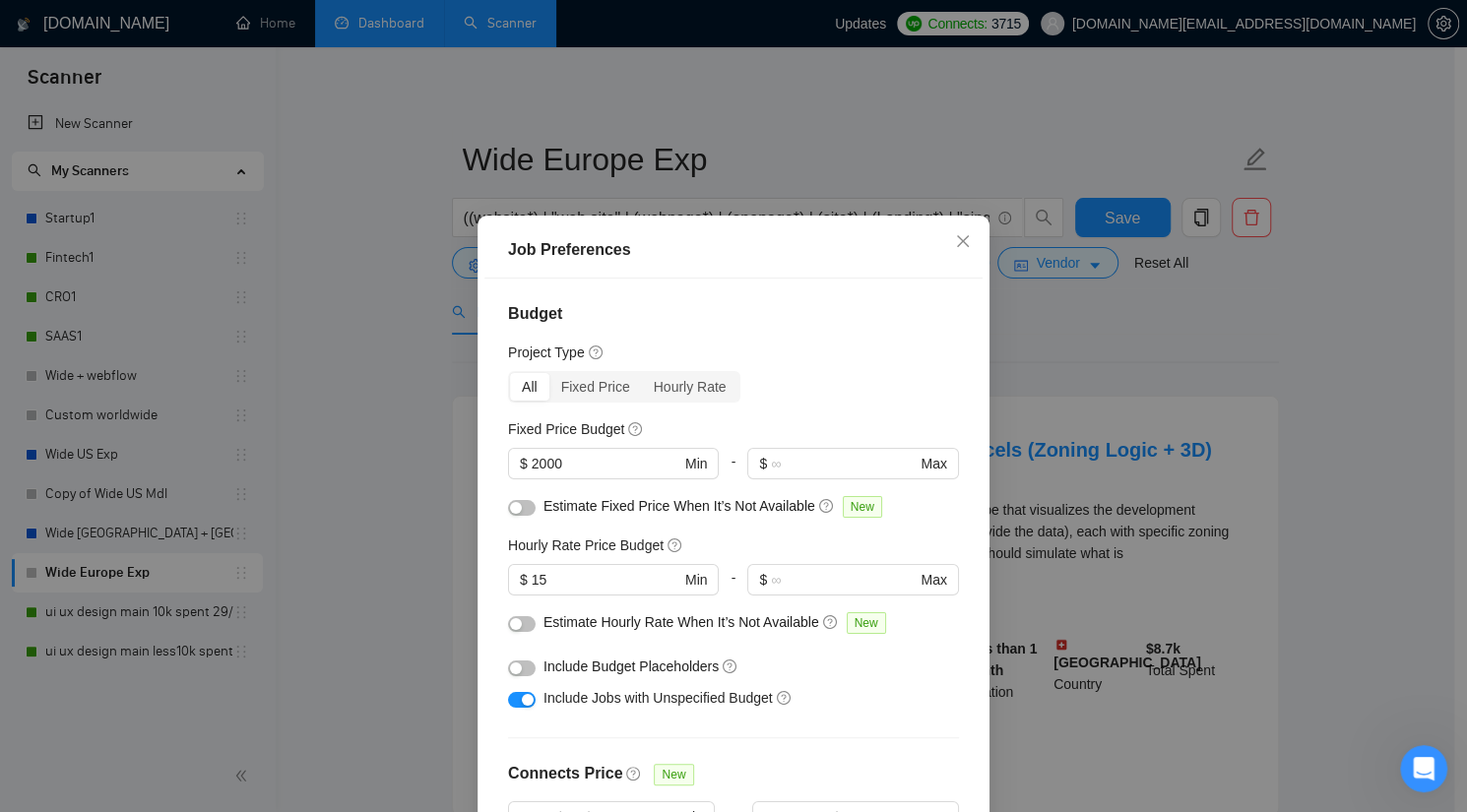 drag, startPoint x: 595, startPoint y: 580, endPoint x: 438, endPoint y: 562, distance: 158.02848 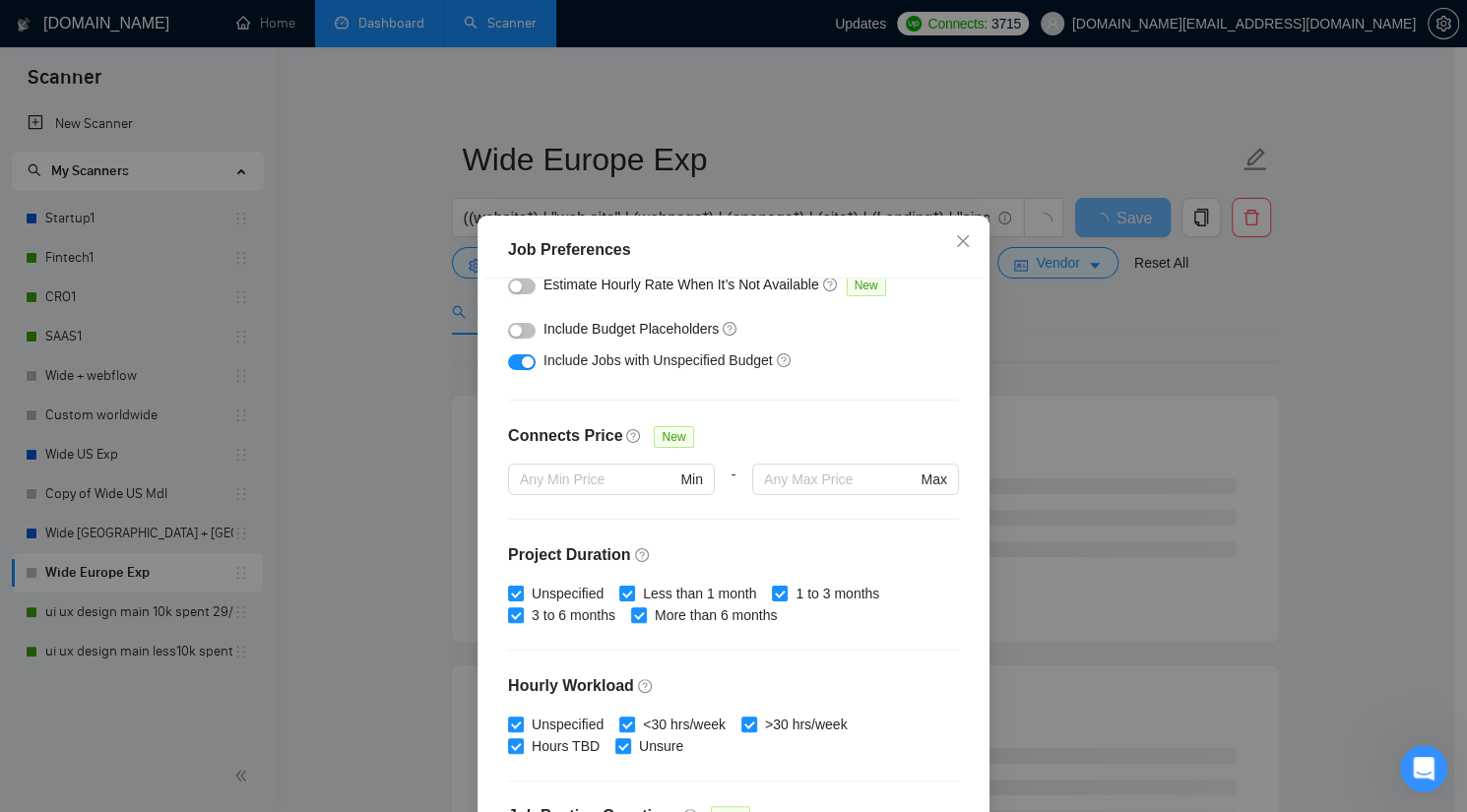 scroll, scrollTop: 447, scrollLeft: 0, axis: vertical 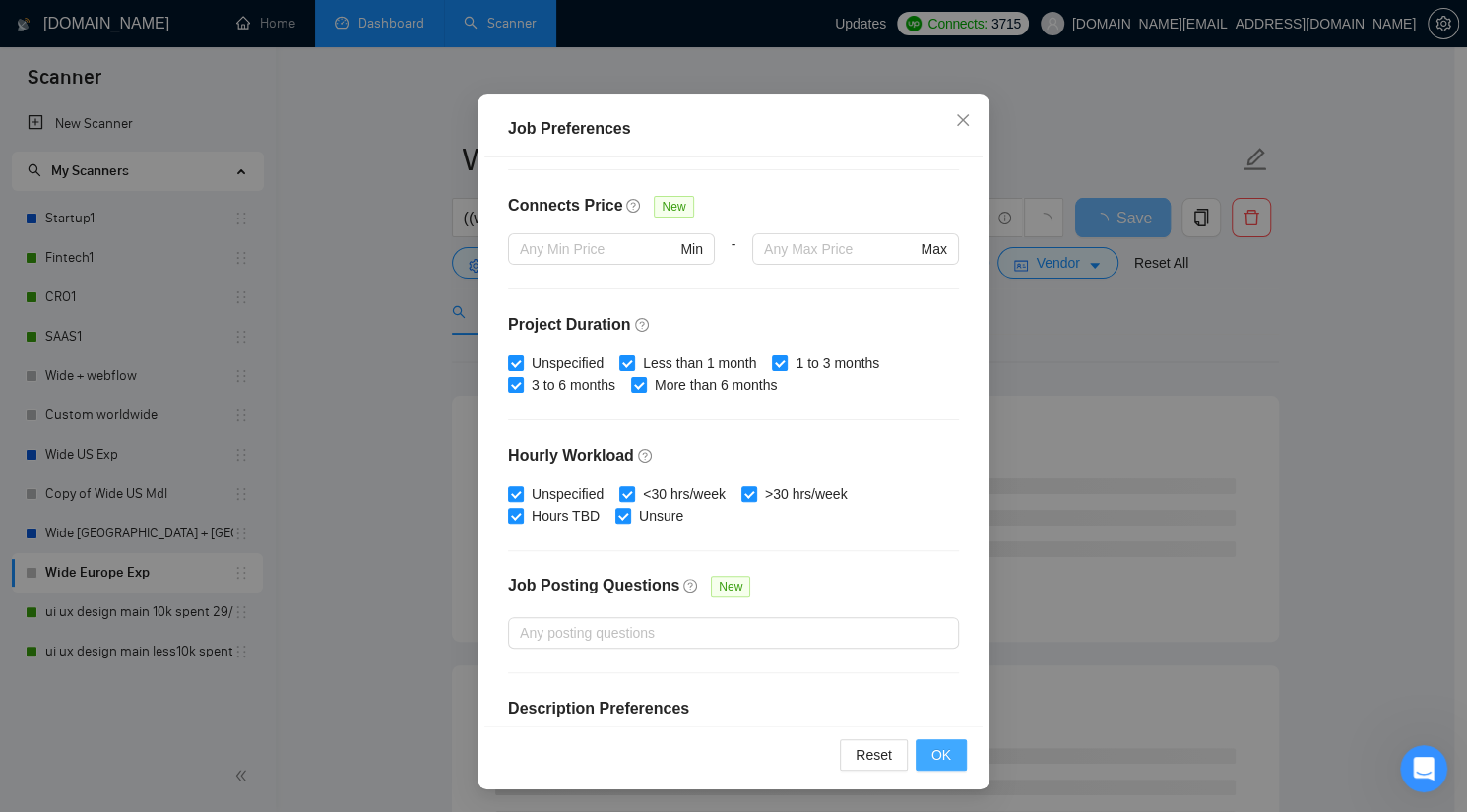 type on "20" 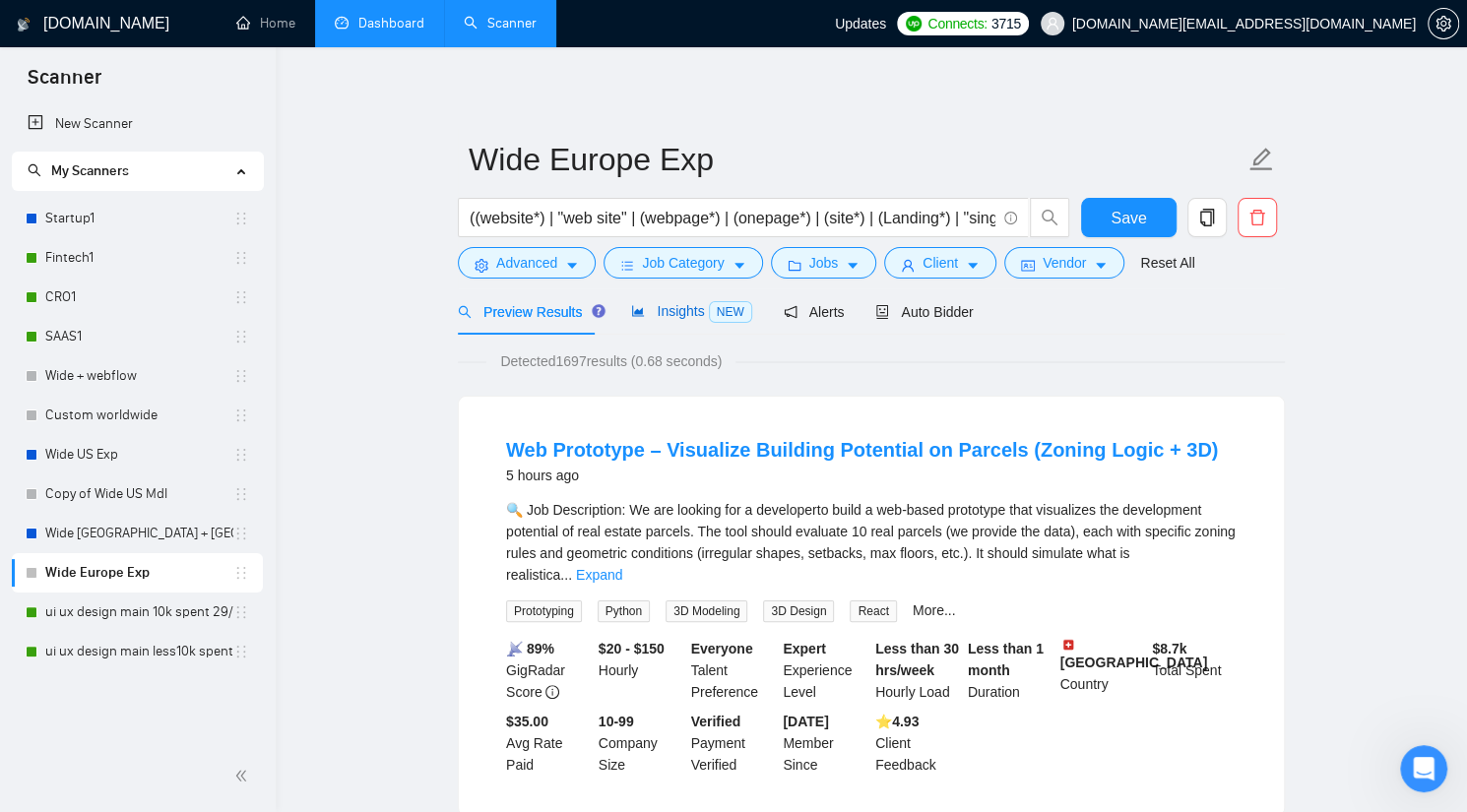click on "Insights NEW" at bounding box center (691, 311) 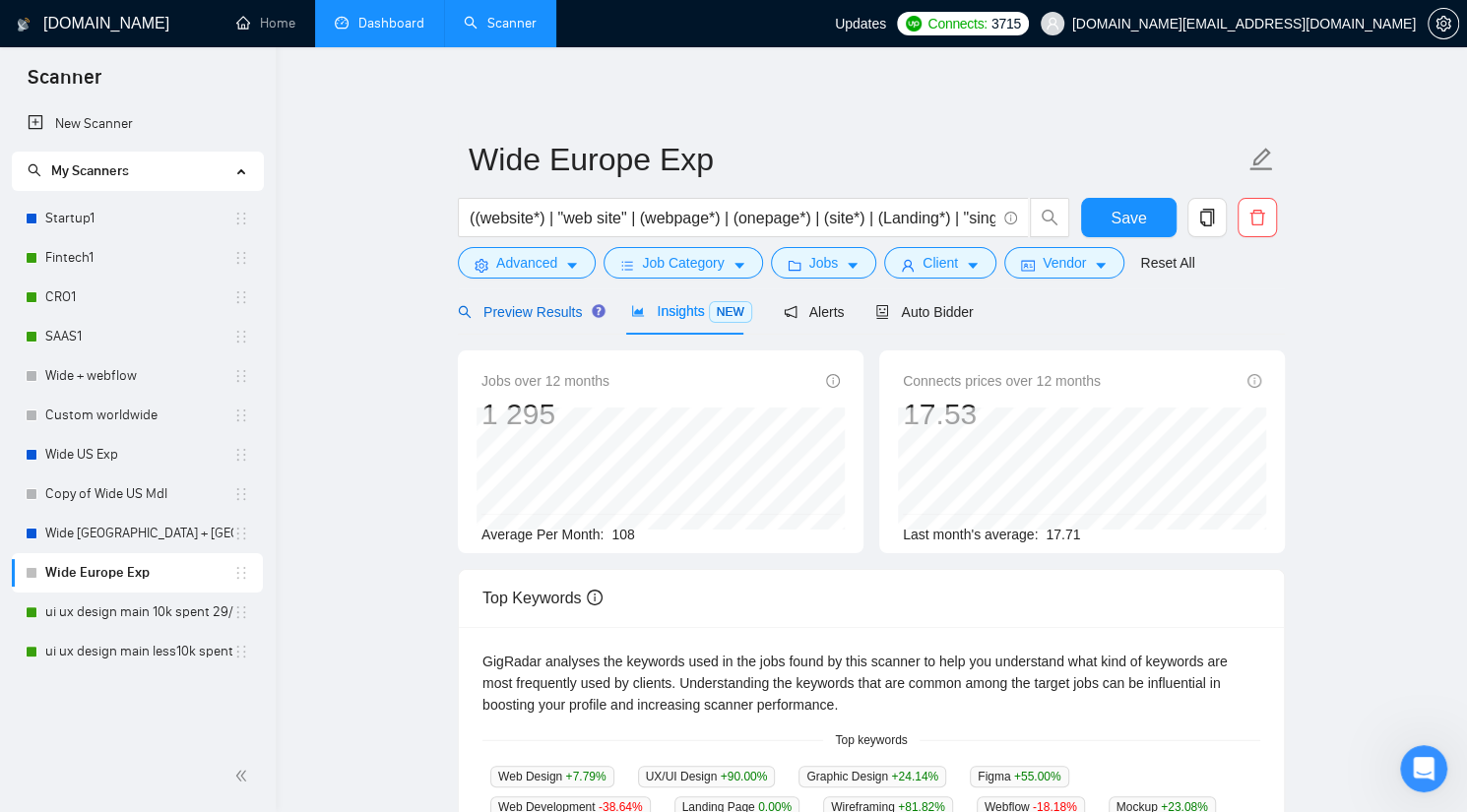 click on "Preview Results" at bounding box center [529, 312] 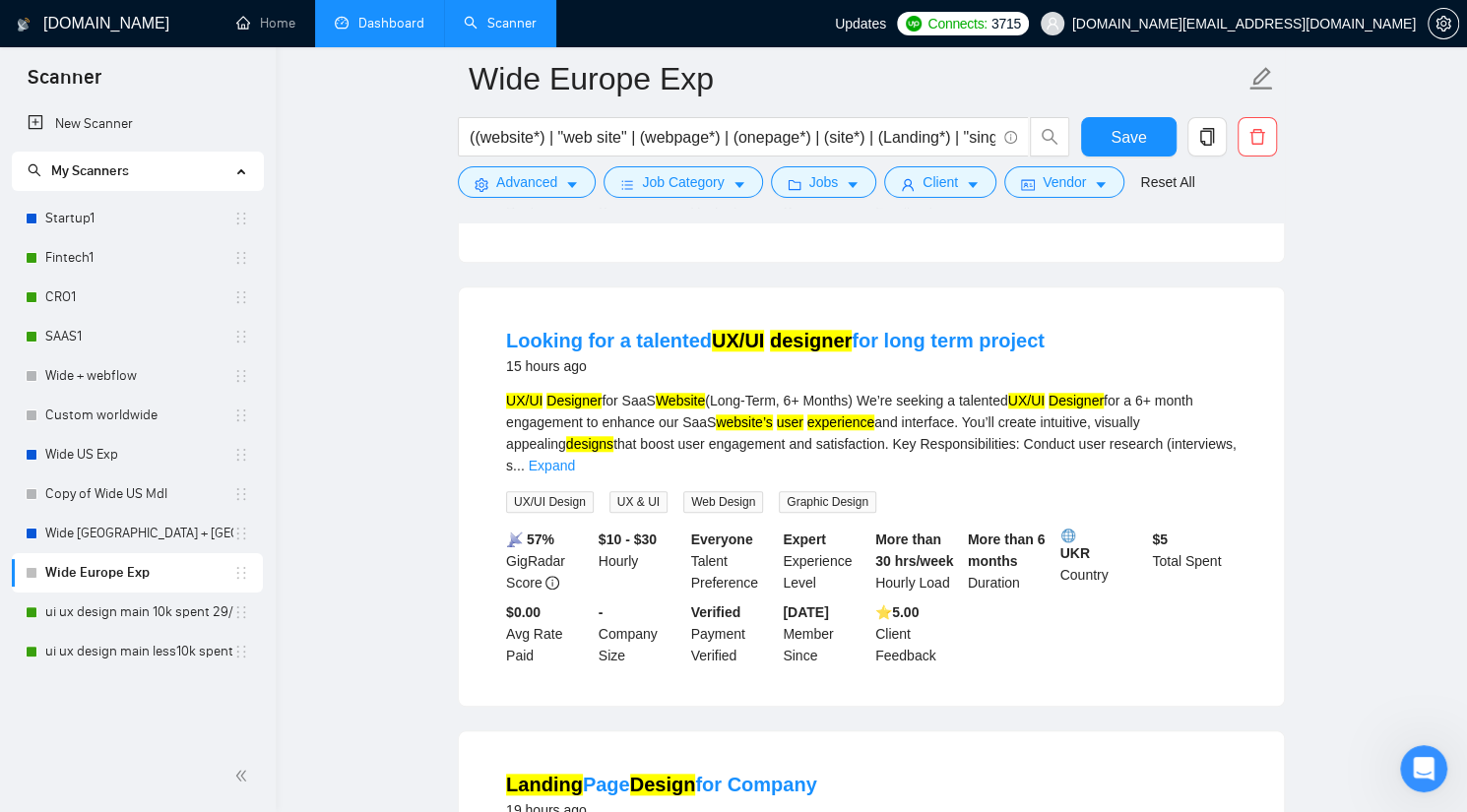 scroll, scrollTop: 1073, scrollLeft: 0, axis: vertical 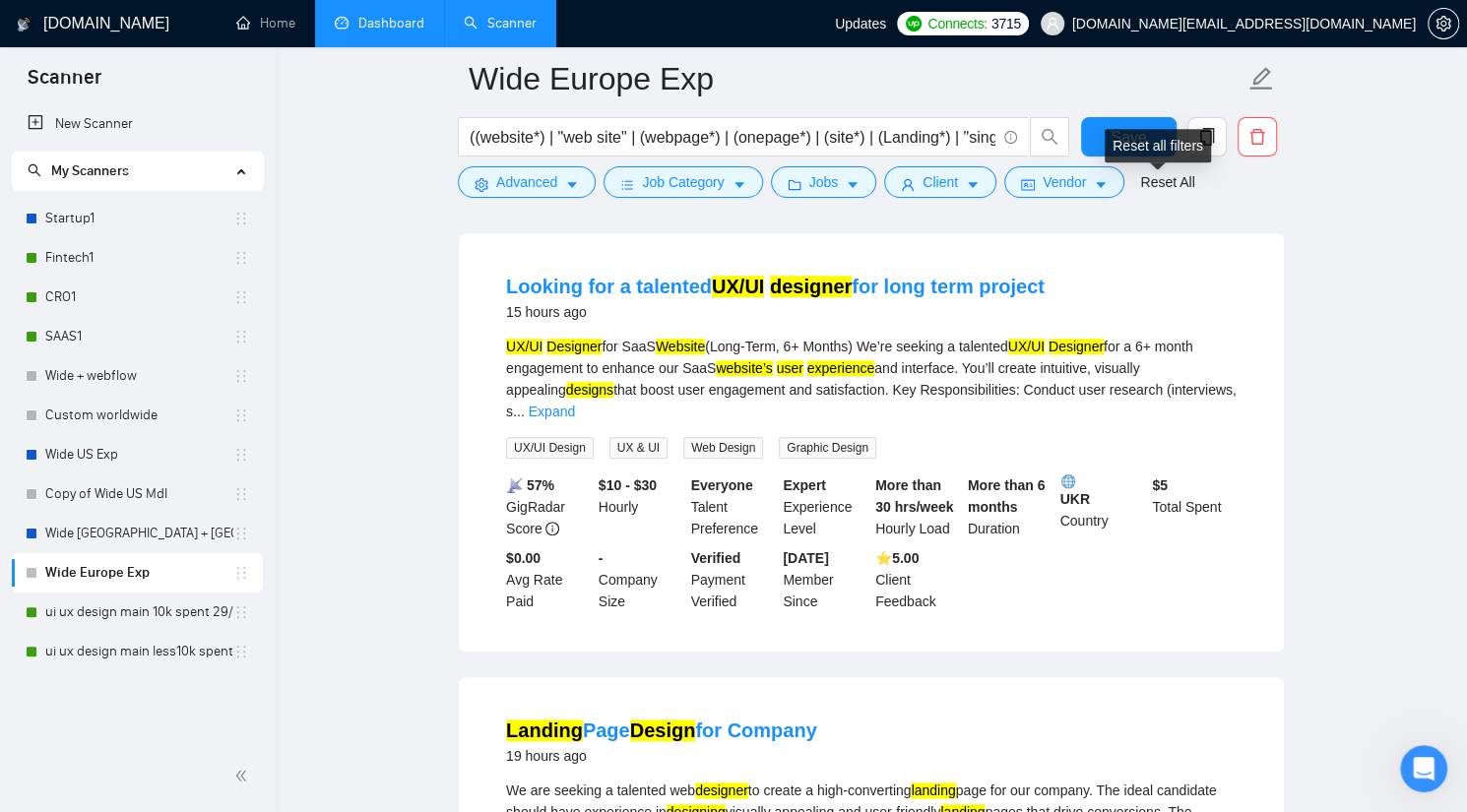 click on "Reset all filters" at bounding box center (1158, 146) 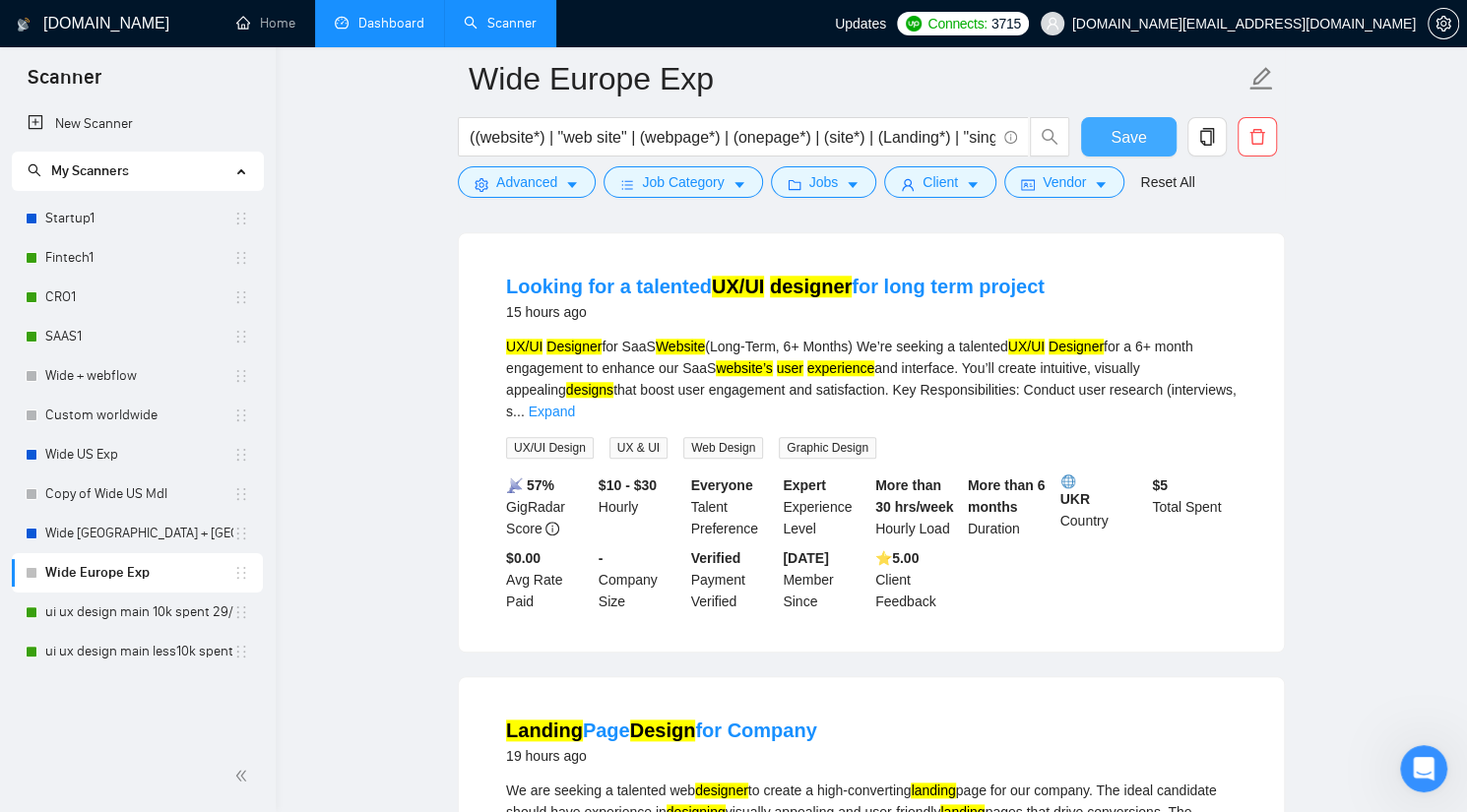 click on "Save" at bounding box center (1128, 137) 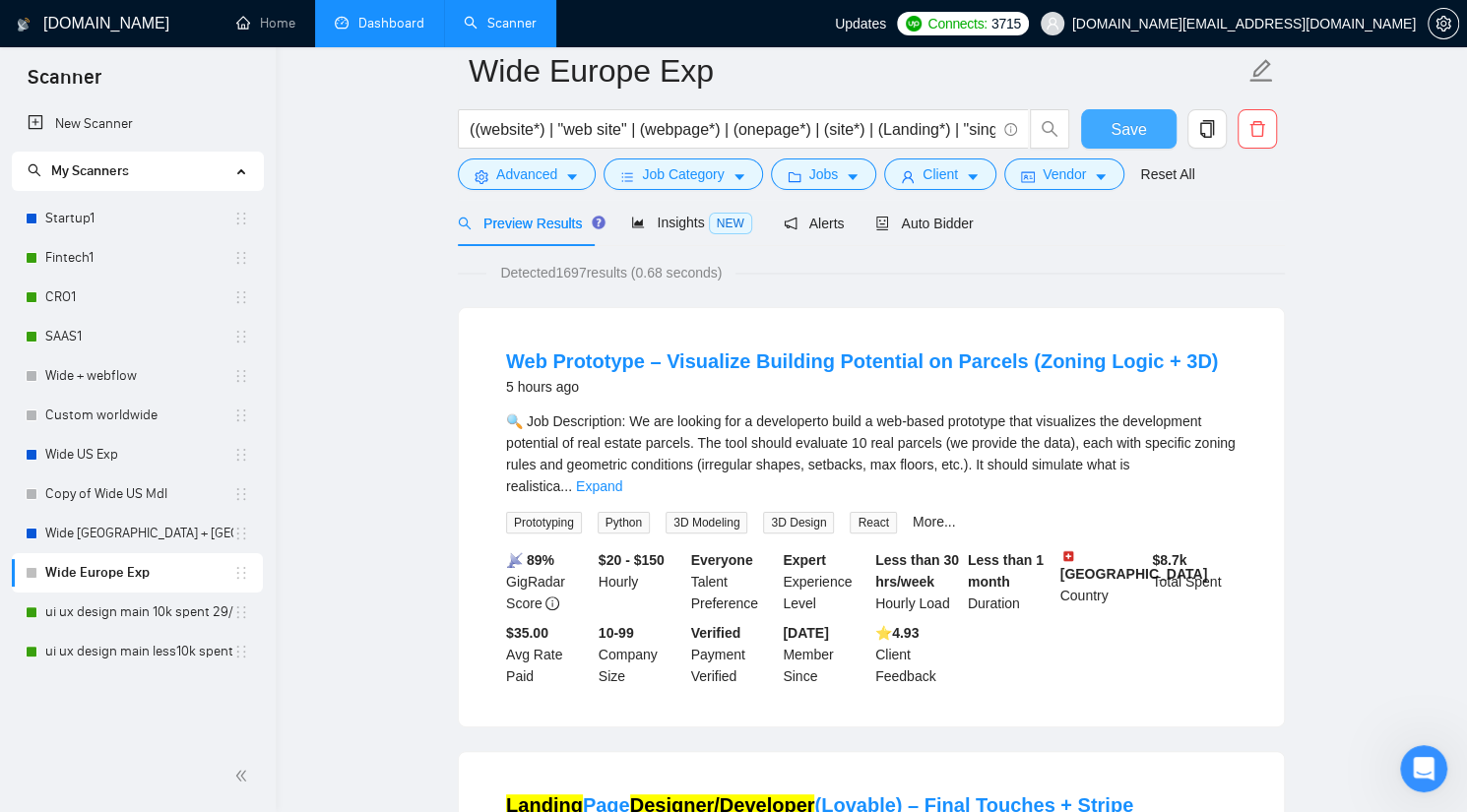 scroll, scrollTop: 0, scrollLeft: 0, axis: both 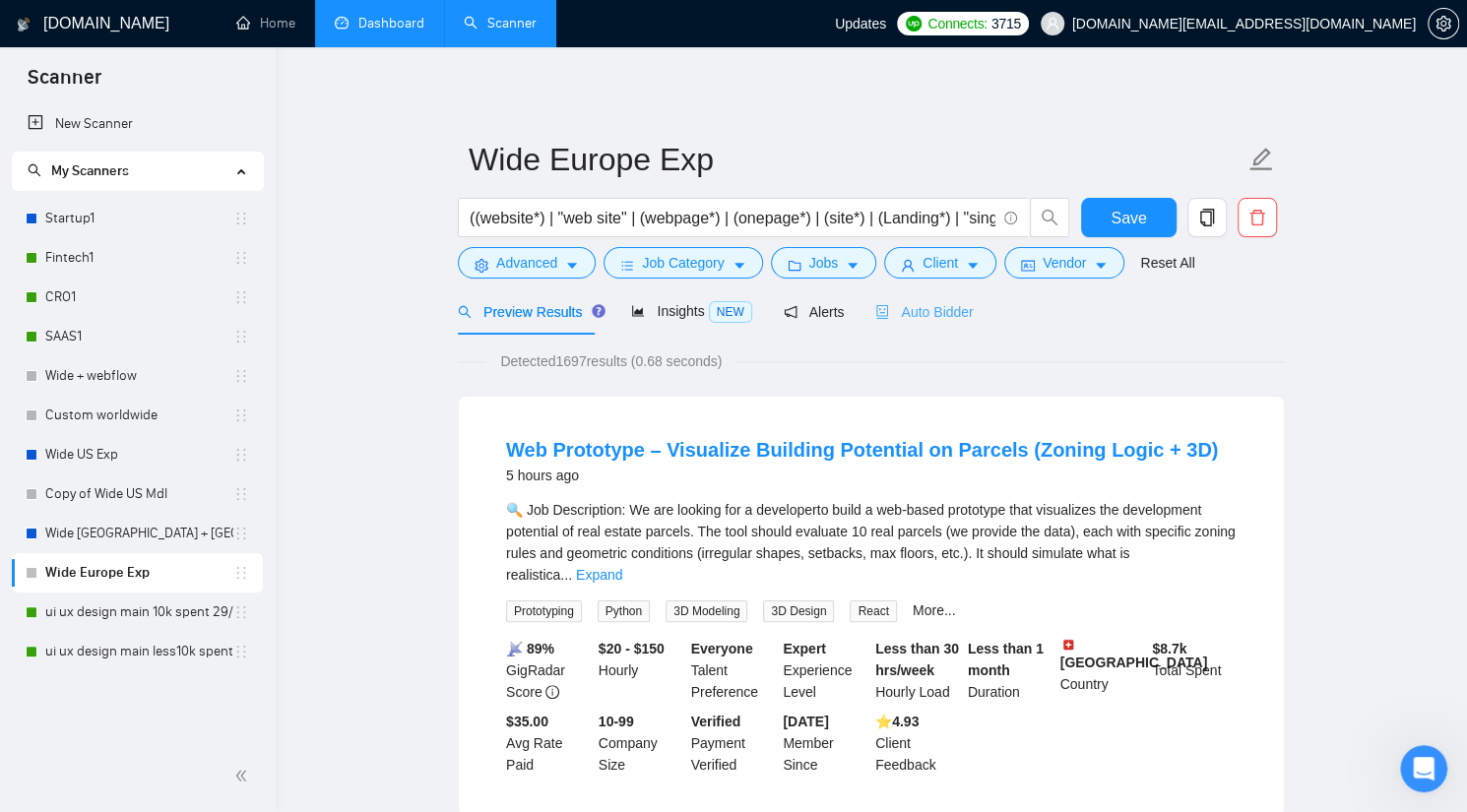 click on "Auto Bidder" at bounding box center [924, 311] 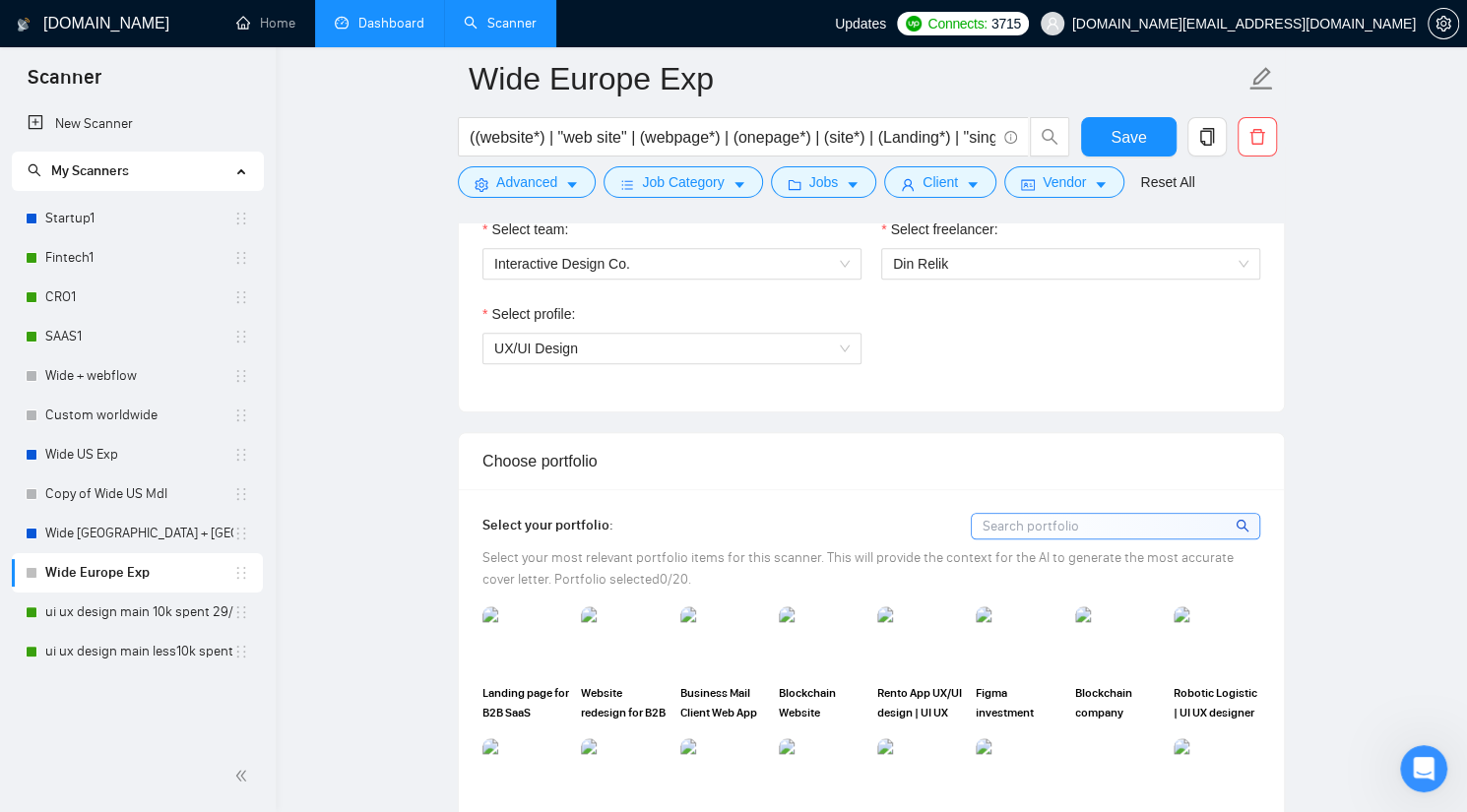 scroll, scrollTop: 1610, scrollLeft: 0, axis: vertical 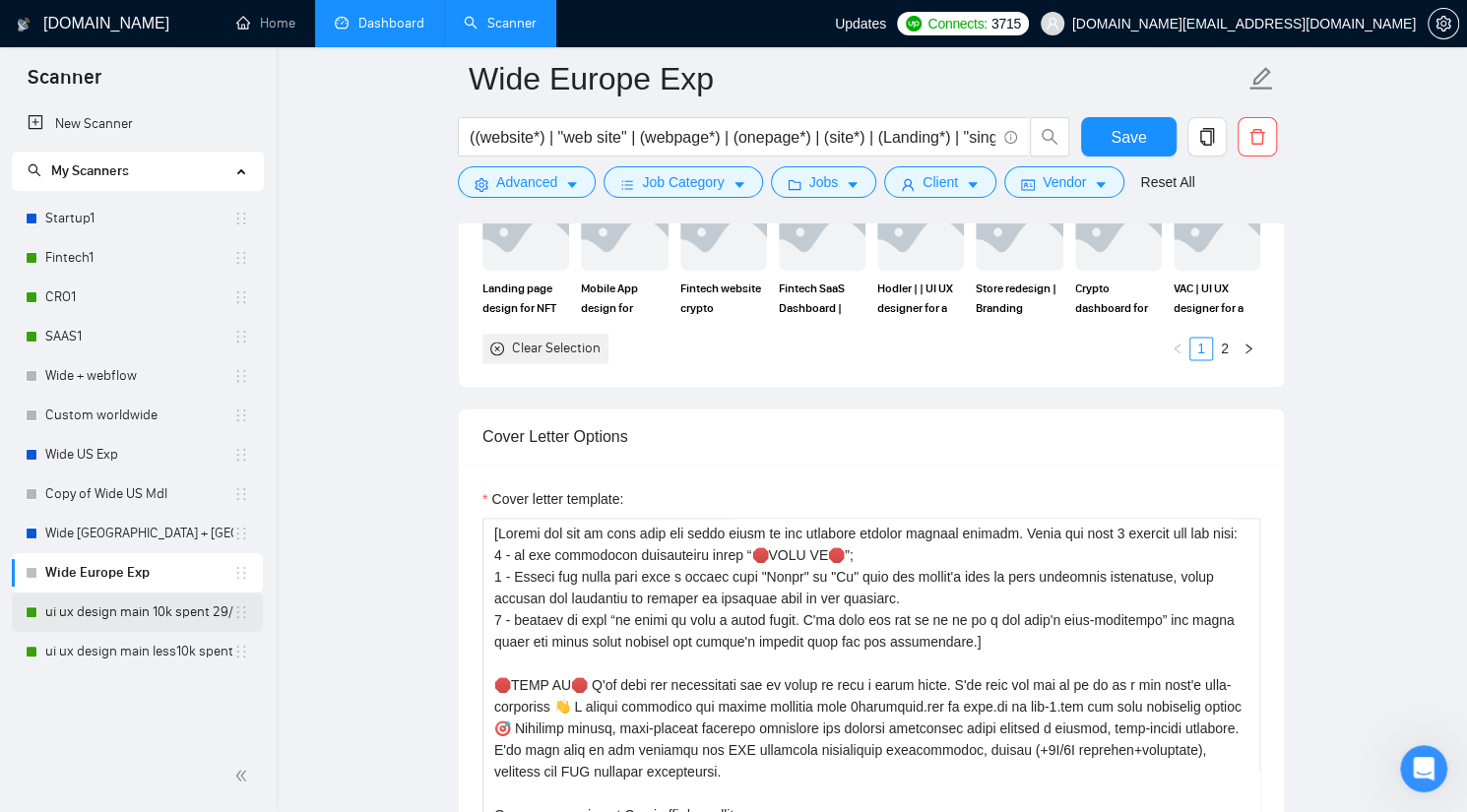 click on "ui ux design main 10k spent 29/05" at bounding box center (139, 612) 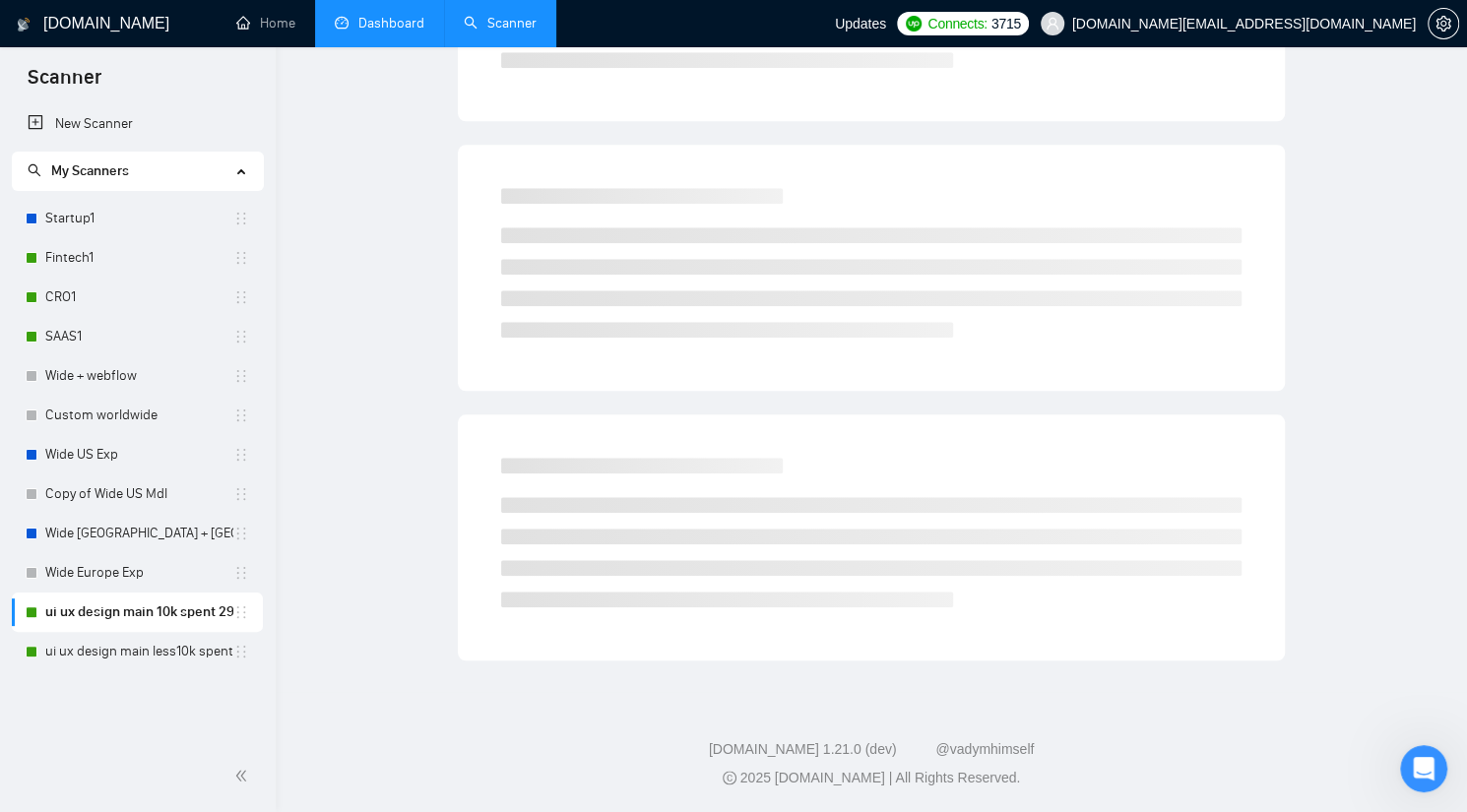 scroll, scrollTop: 0, scrollLeft: 0, axis: both 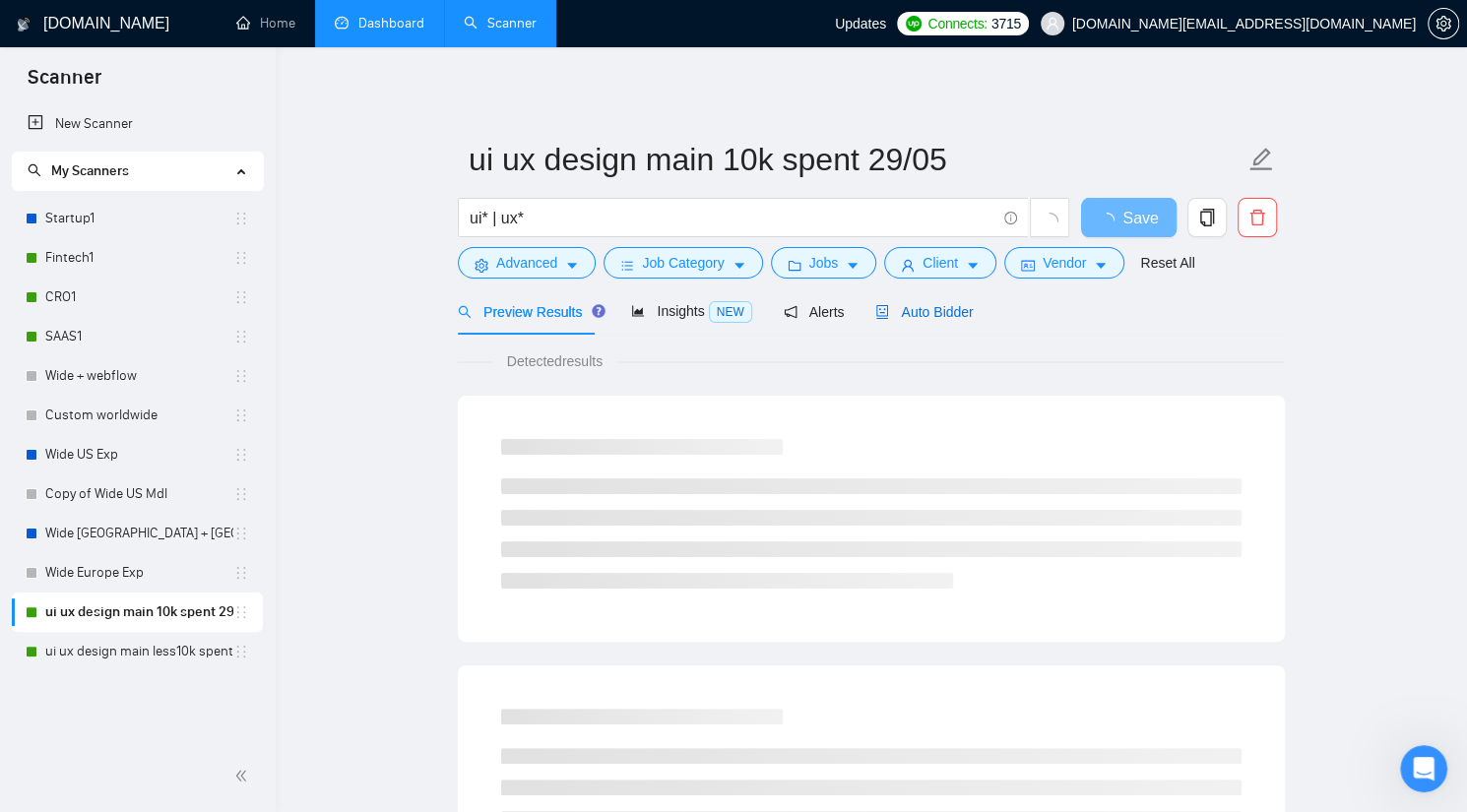 click on "Auto Bidder" at bounding box center (924, 312) 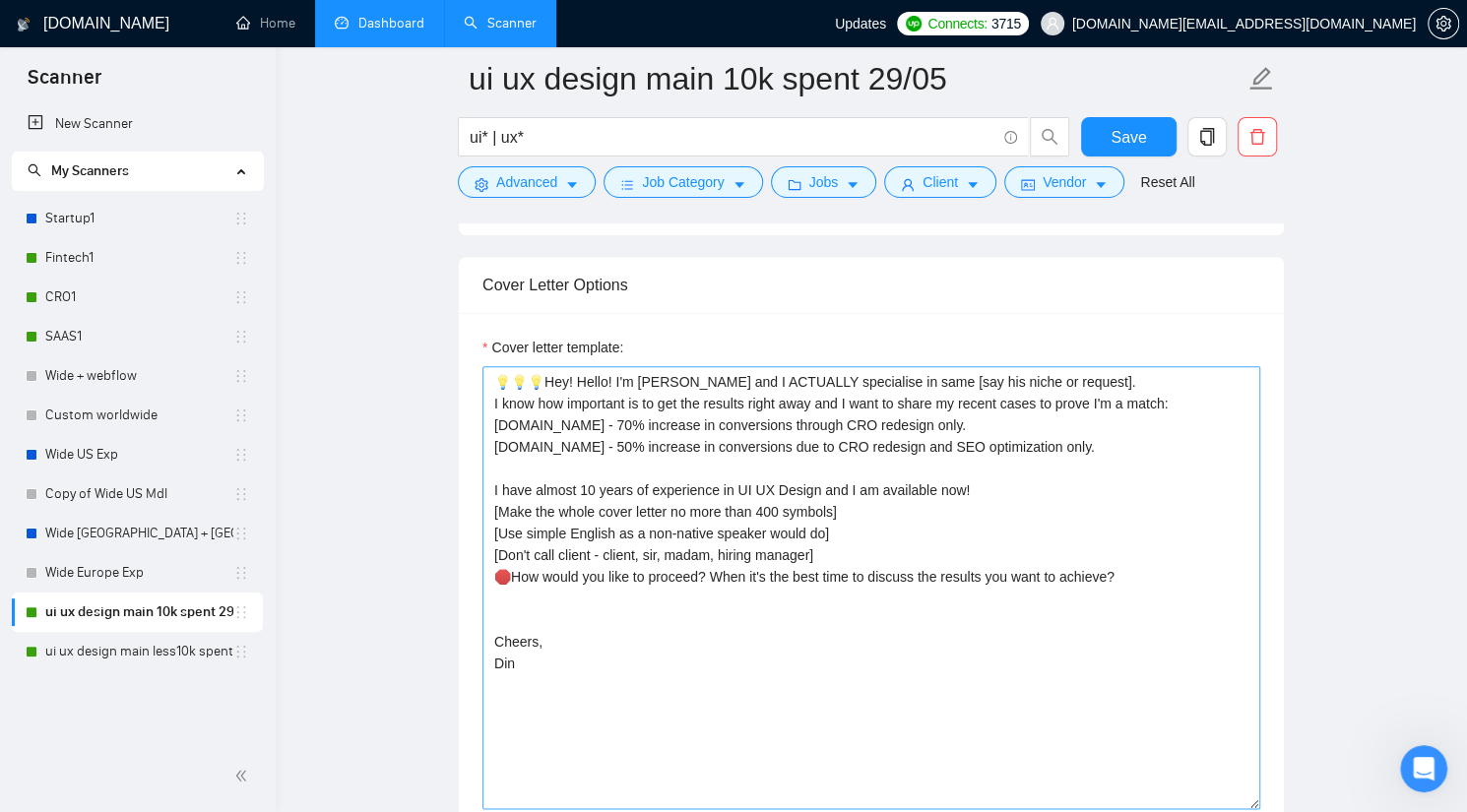 scroll, scrollTop: 1252, scrollLeft: 0, axis: vertical 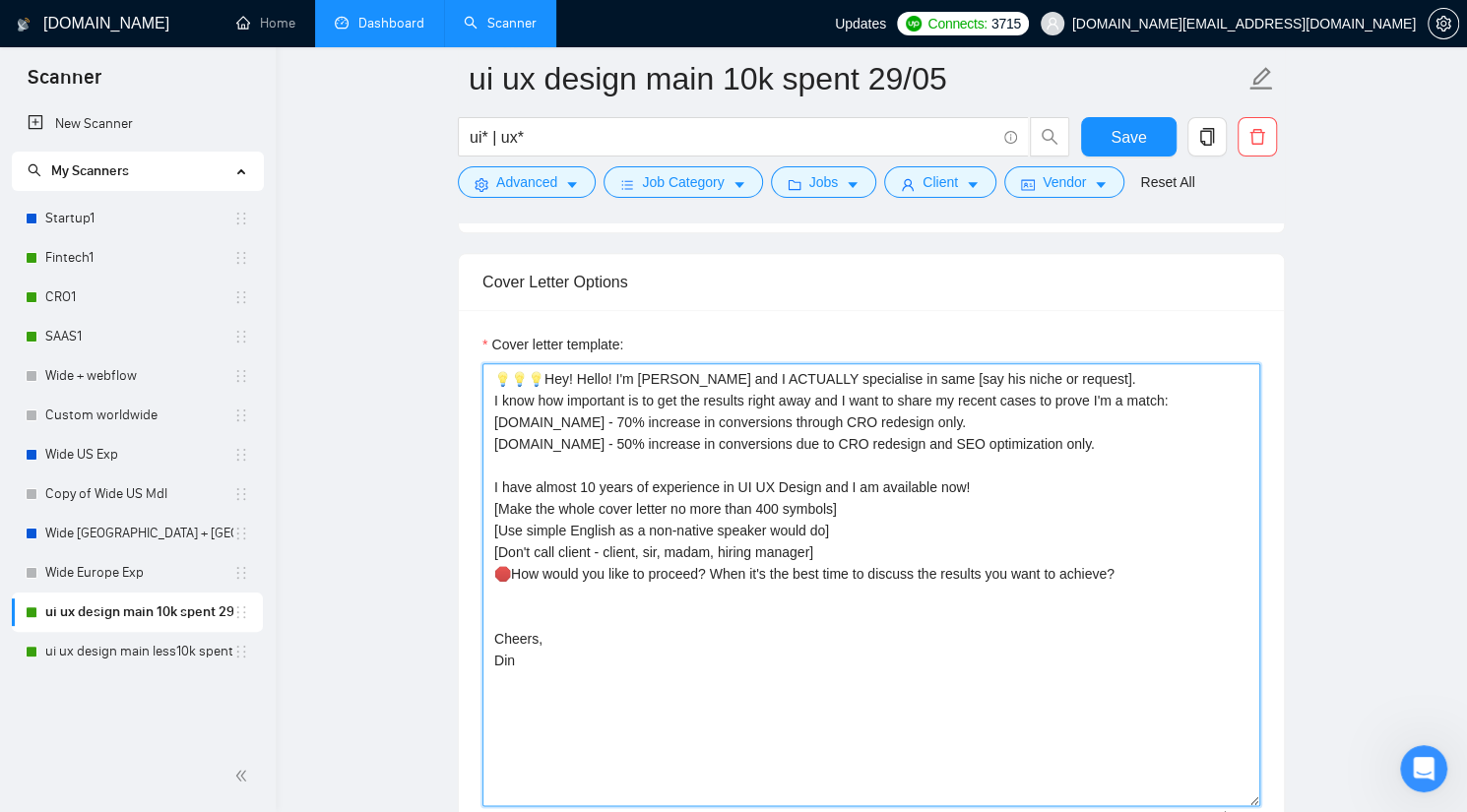 click on "💡💡💡Hey! Hello! I'm [PERSON_NAME] and I ACTUALLY specialise in same [say his niche or request].
I know how important is to get the results right away and I want to share my recent cases to prove I'm a match:
[DOMAIN_NAME] - 70% increase in conversions through CRO redesign only.
[DOMAIN_NAME] - 50% increase in conversions due to CRO redesign and SEO optimization only.
I have almost 10 years of experience in UI UX Design and I am available now!
[Make the whole cover letter no more than 400 symbols]
[Use simple English as a non-native speaker would do]
[Don't call client - client, sir, madam, hiring manager]
🛑How would you like to proceed? When it's the best time to discuss the results you want to achieve?
Cheers,
Din" at bounding box center (871, 585) 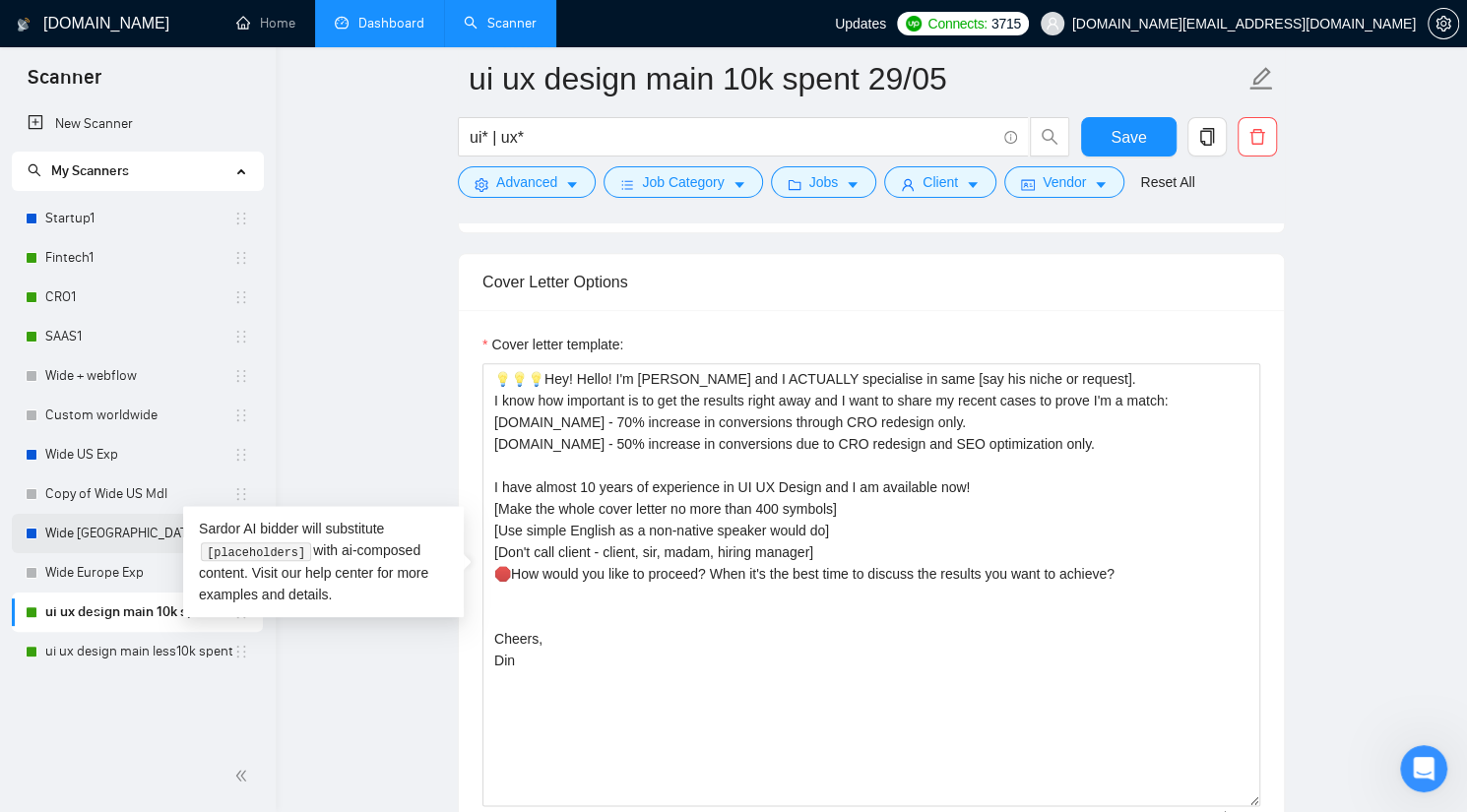 click on "Wide [GEOGRAPHIC_DATA] + [GEOGRAPHIC_DATA] + Austr" at bounding box center [139, 533] 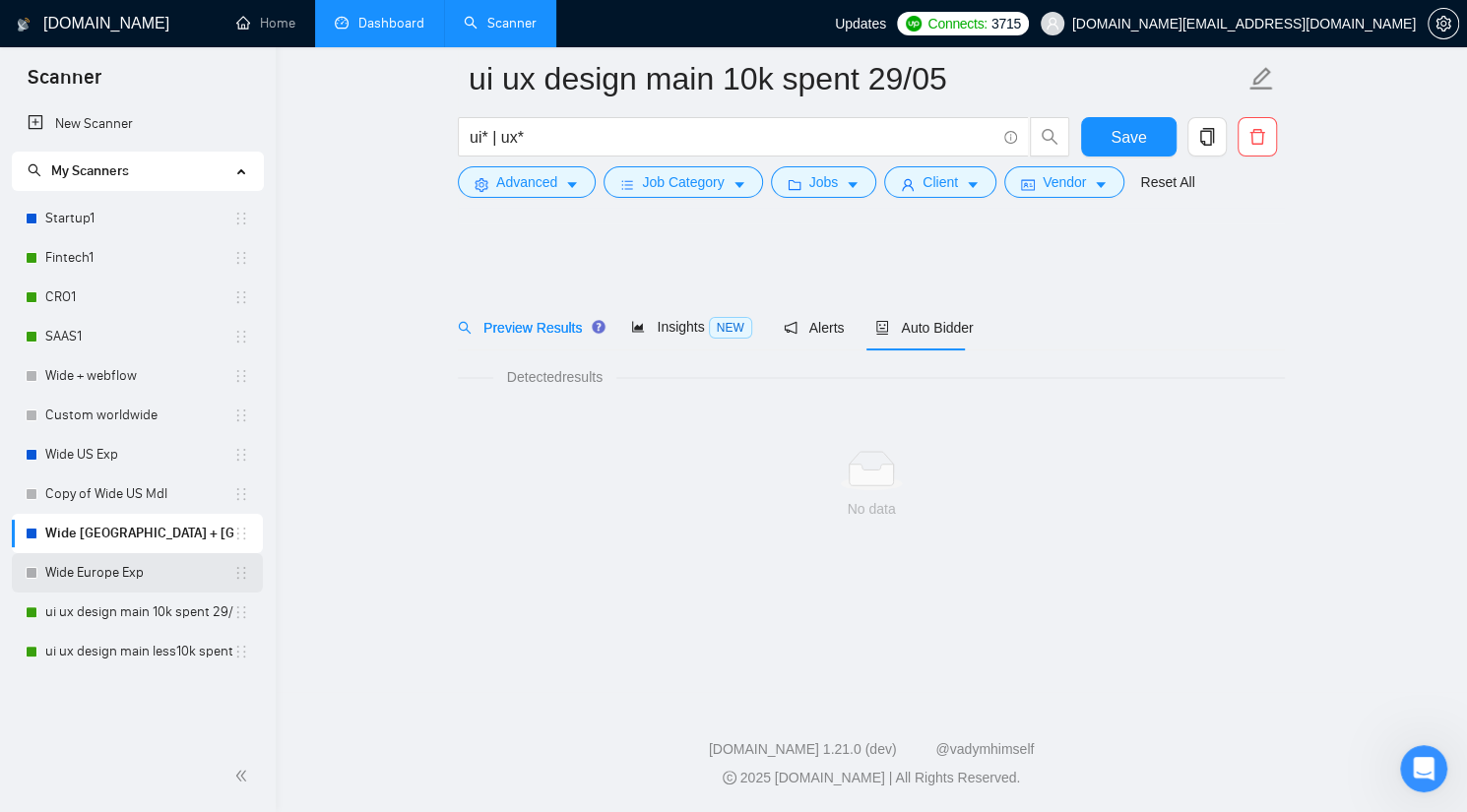 scroll, scrollTop: 0, scrollLeft: 0, axis: both 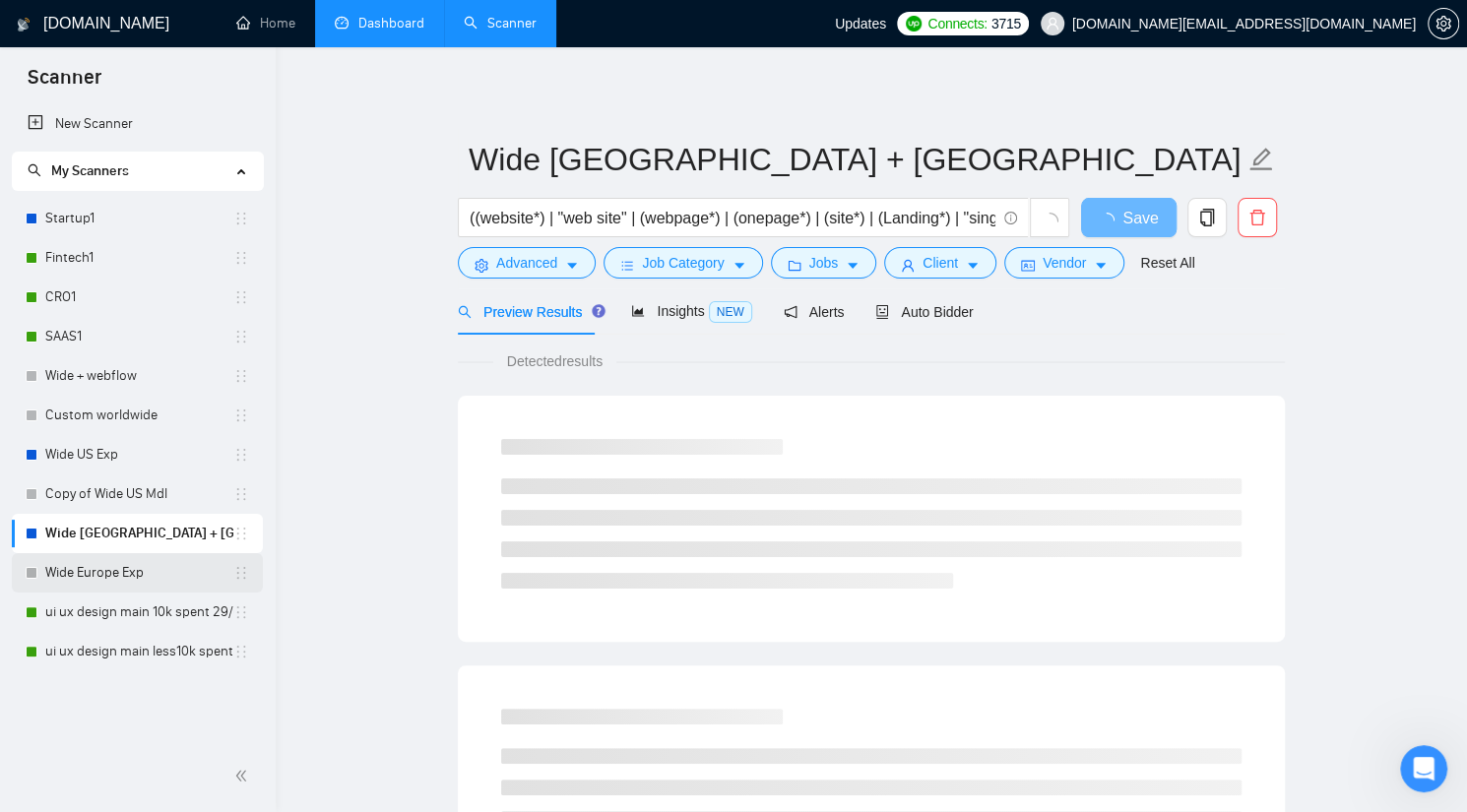 click on "Wide Europe Exp" at bounding box center (139, 573) 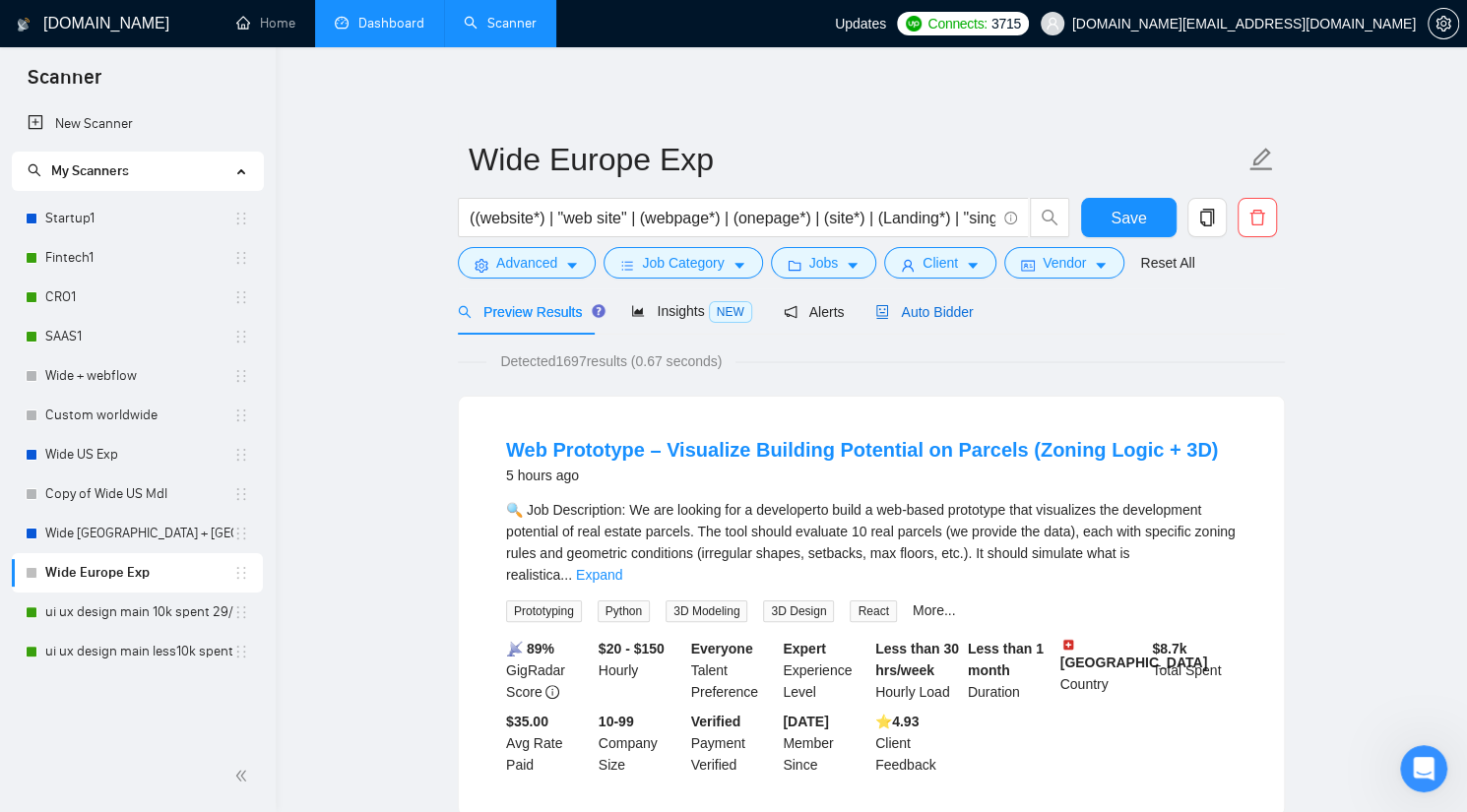 click on "Auto Bidder" at bounding box center (924, 312) 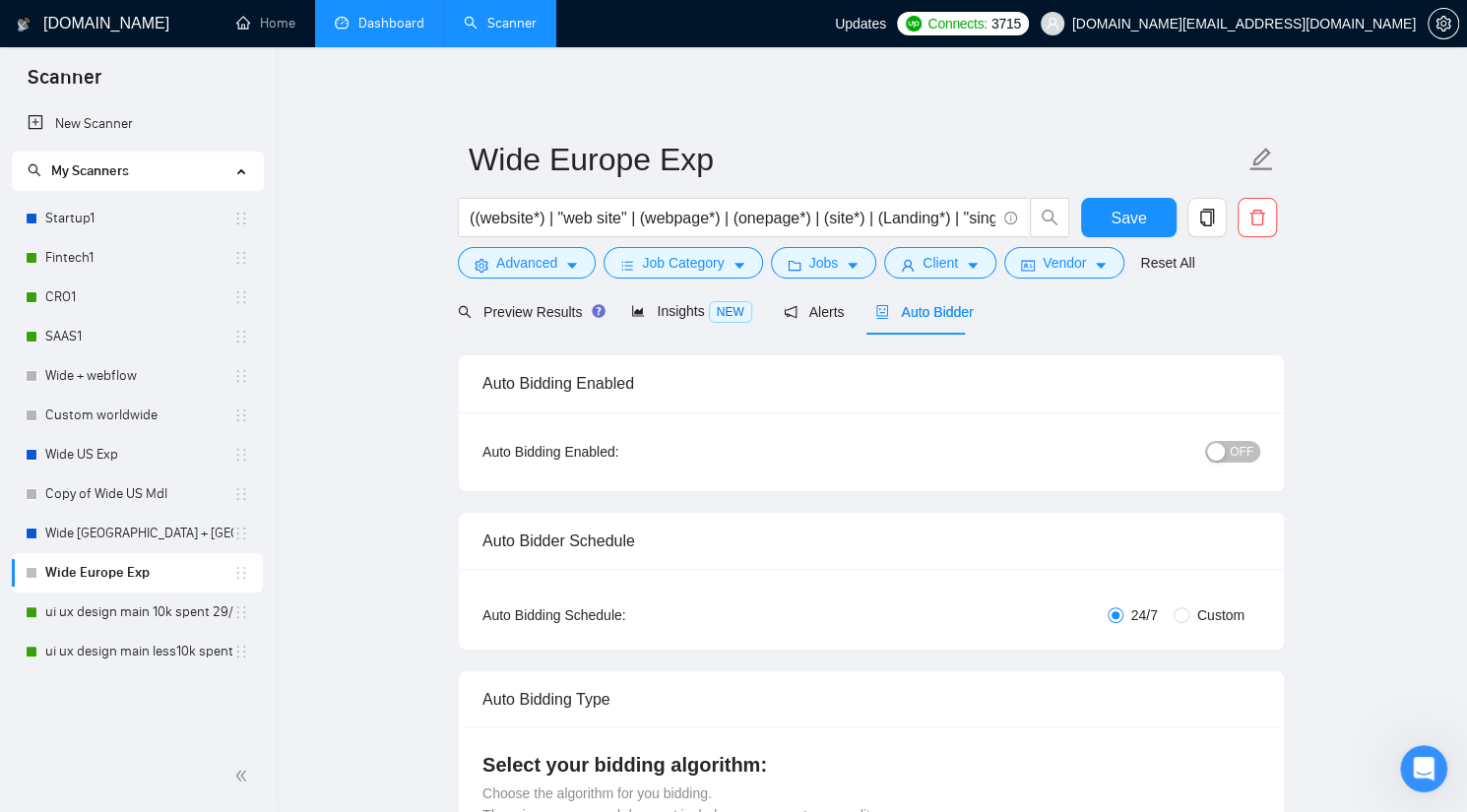 type 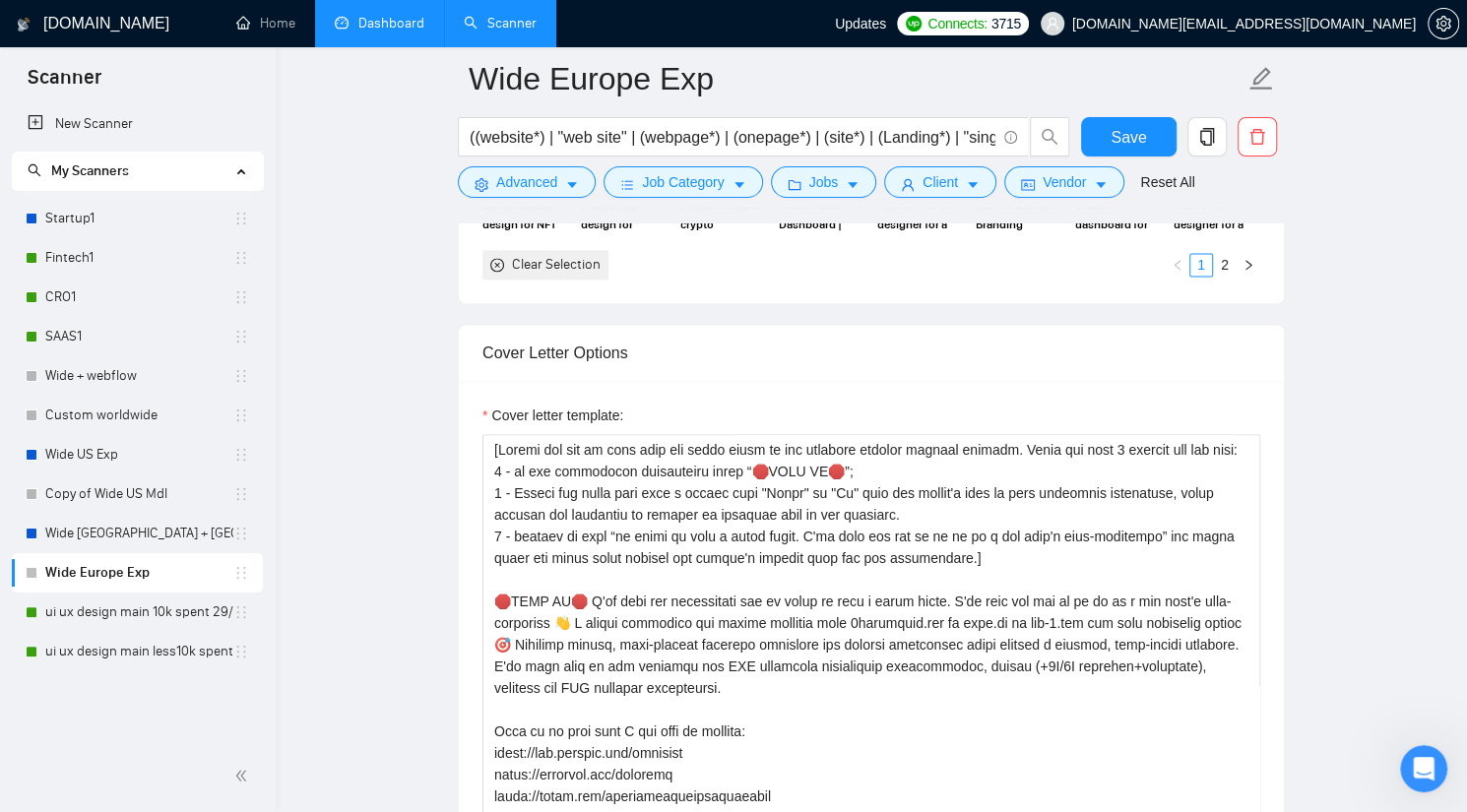 scroll, scrollTop: 1700, scrollLeft: 0, axis: vertical 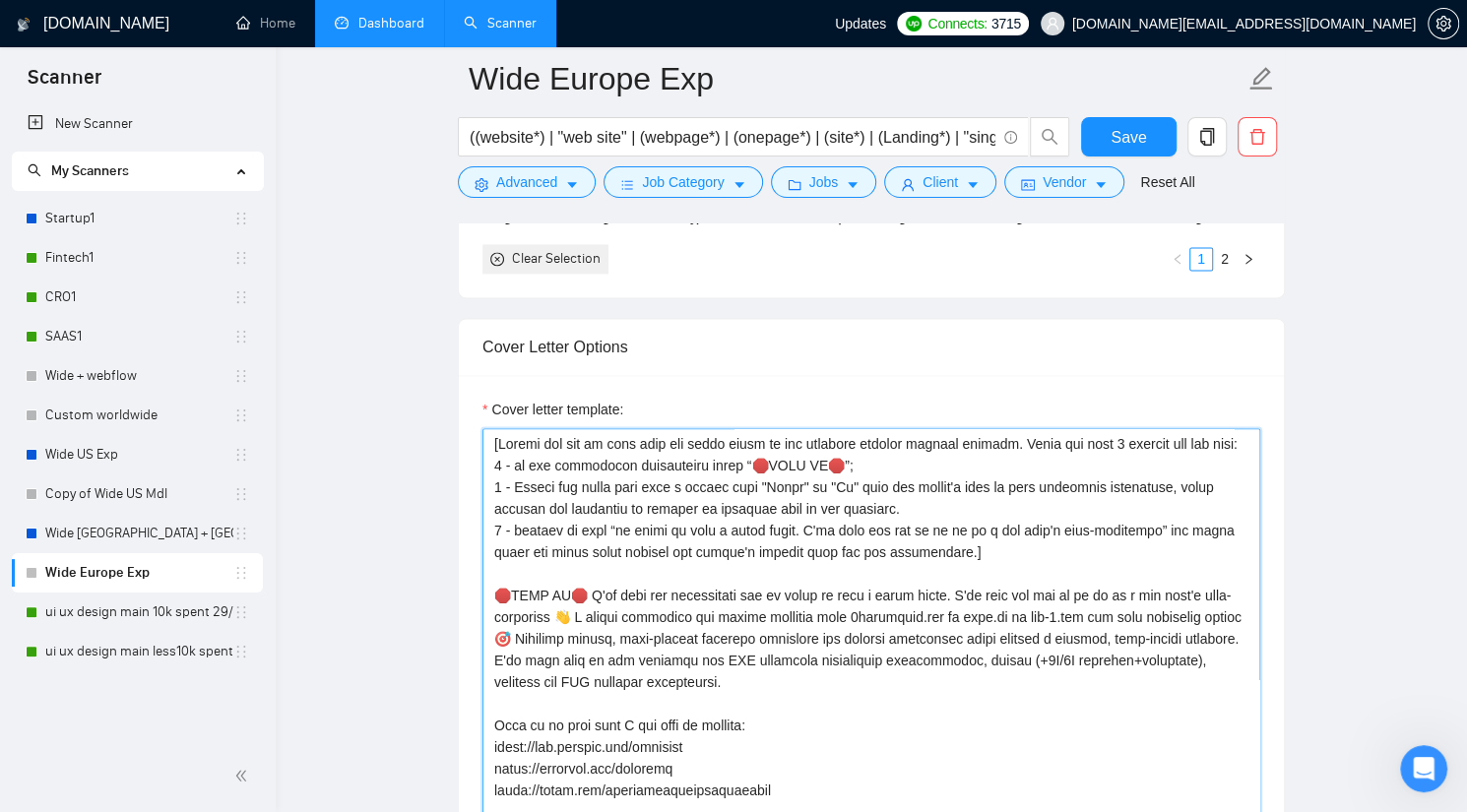 click on "Cover letter template:" at bounding box center (871, 650) 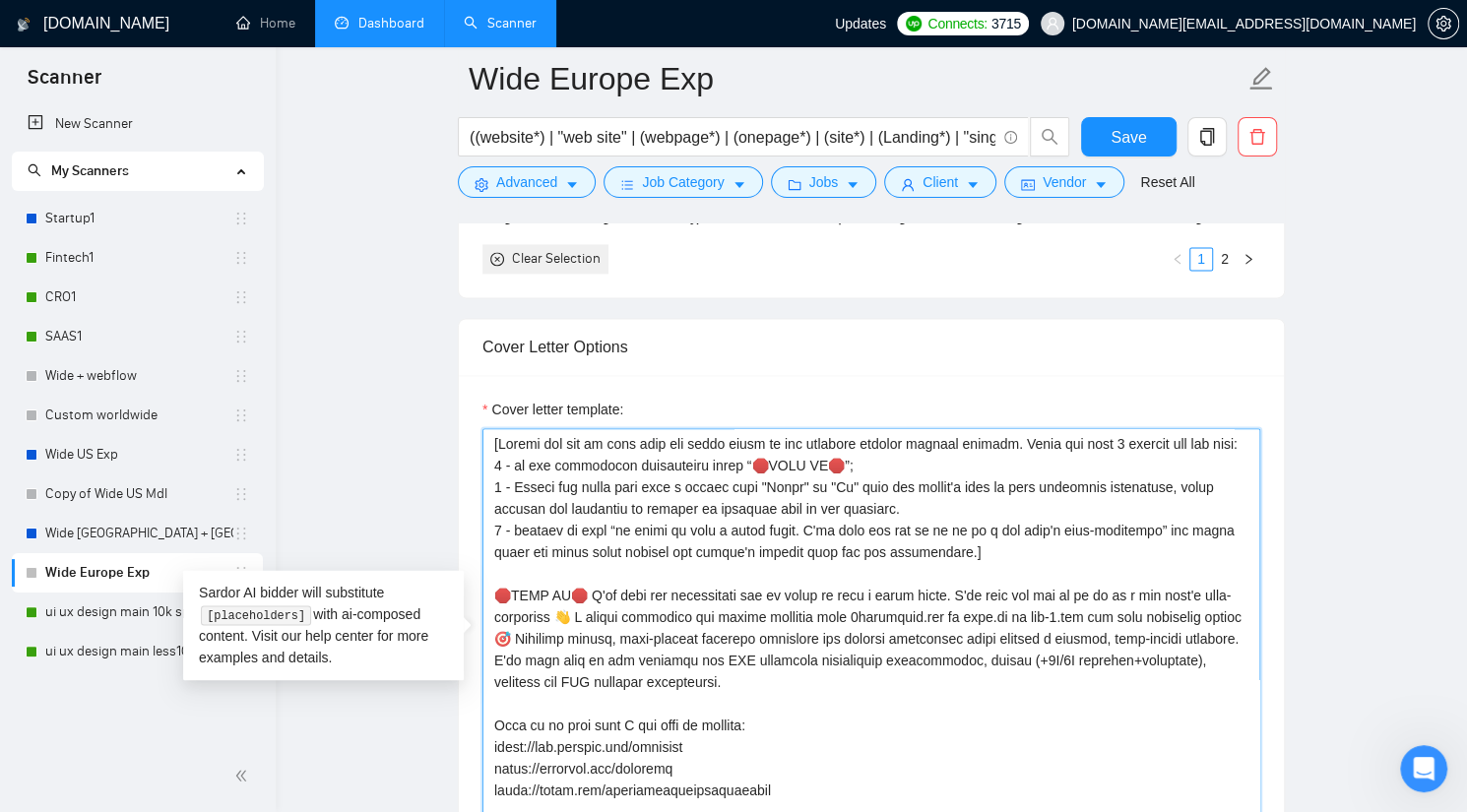 paste on "💡💡💡Hey! Hello! I'm [PERSON_NAME] and I ACTUALLY specialise in same [say his niche or request].
I know how important is to get the results right away and I want to share my recent cases to prove I'm a match:
[DOMAIN_NAME] - 70% increase in conversions through CRO redesign only.
[DOMAIN_NAME] - 50% increase in conversions due to CRO redesign and SEO optimization only.
I have almost 10 years of experience in UI UX Design and I am available now!
[Make the whole cover letter no more than 400 symbols]
[Use simple English as a non-native speaker would do]
[Don't call client - client, sir, madam, hiring manager]
🛑How would you like to proceed? When it's the best time to discuss the results you want to achieve?
Cheers,
Din" 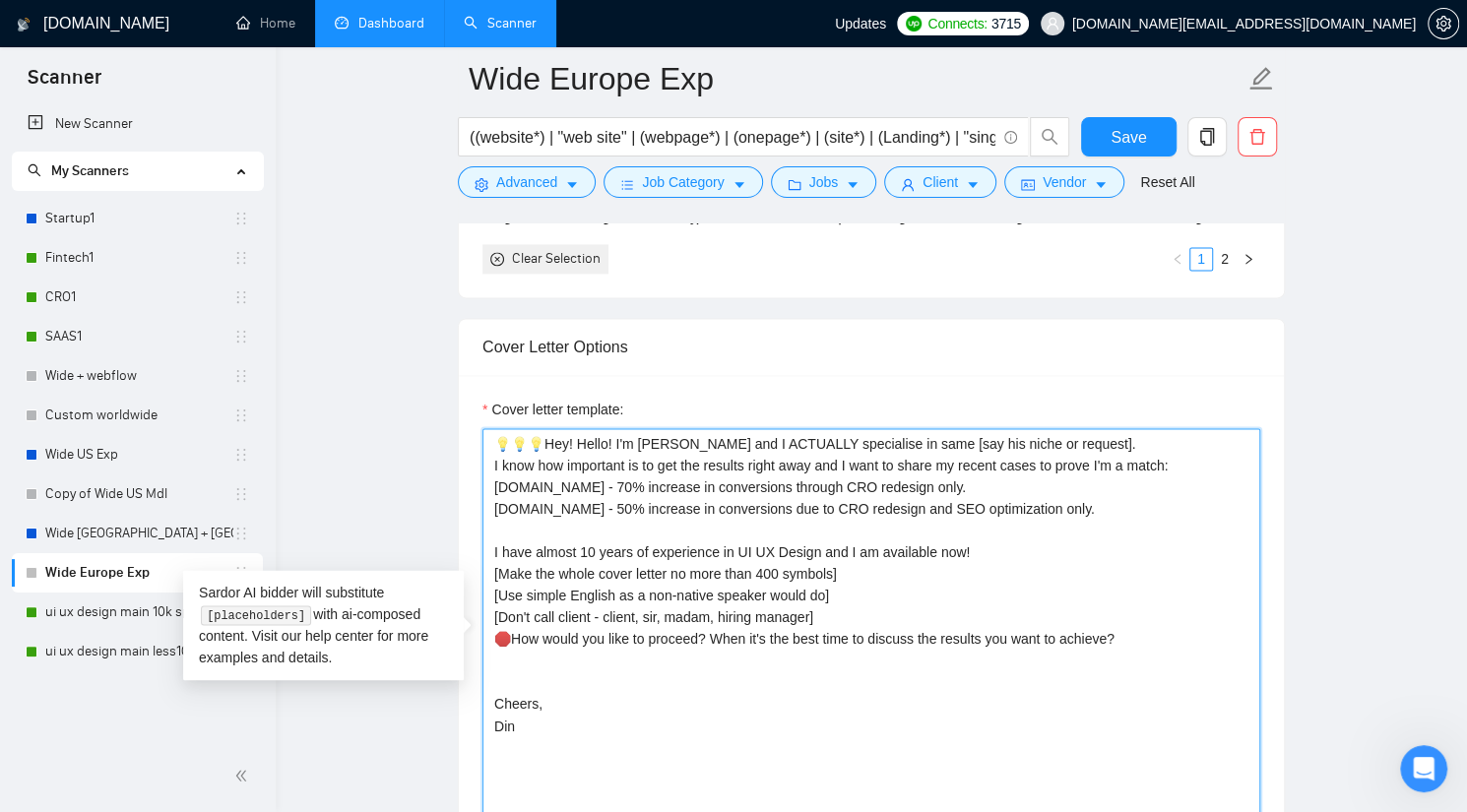 type on "💡💡💡Hey! Hello! I'm [PERSON_NAME] and I ACTUALLY specialise in same [say his niche or request].
I know how important is to get the results right away and I want to share my recent cases to prove I'm a match:
[DOMAIN_NAME] - 70% increase in conversions through CRO redesign only.
[DOMAIN_NAME] - 50% increase in conversions due to CRO redesign and SEO optimization only.
I have almost 10 years of experience in UI UX Design and I am available now!
[Make the whole cover letter no more than 400 symbols]
[Use simple English as a non-native speaker would do]
[Don't call client - client, sir, madam, hiring manager]
🛑How would you like to proceed? When it's the best time to discuss the results you want to achieve?
Cheers,
Din" 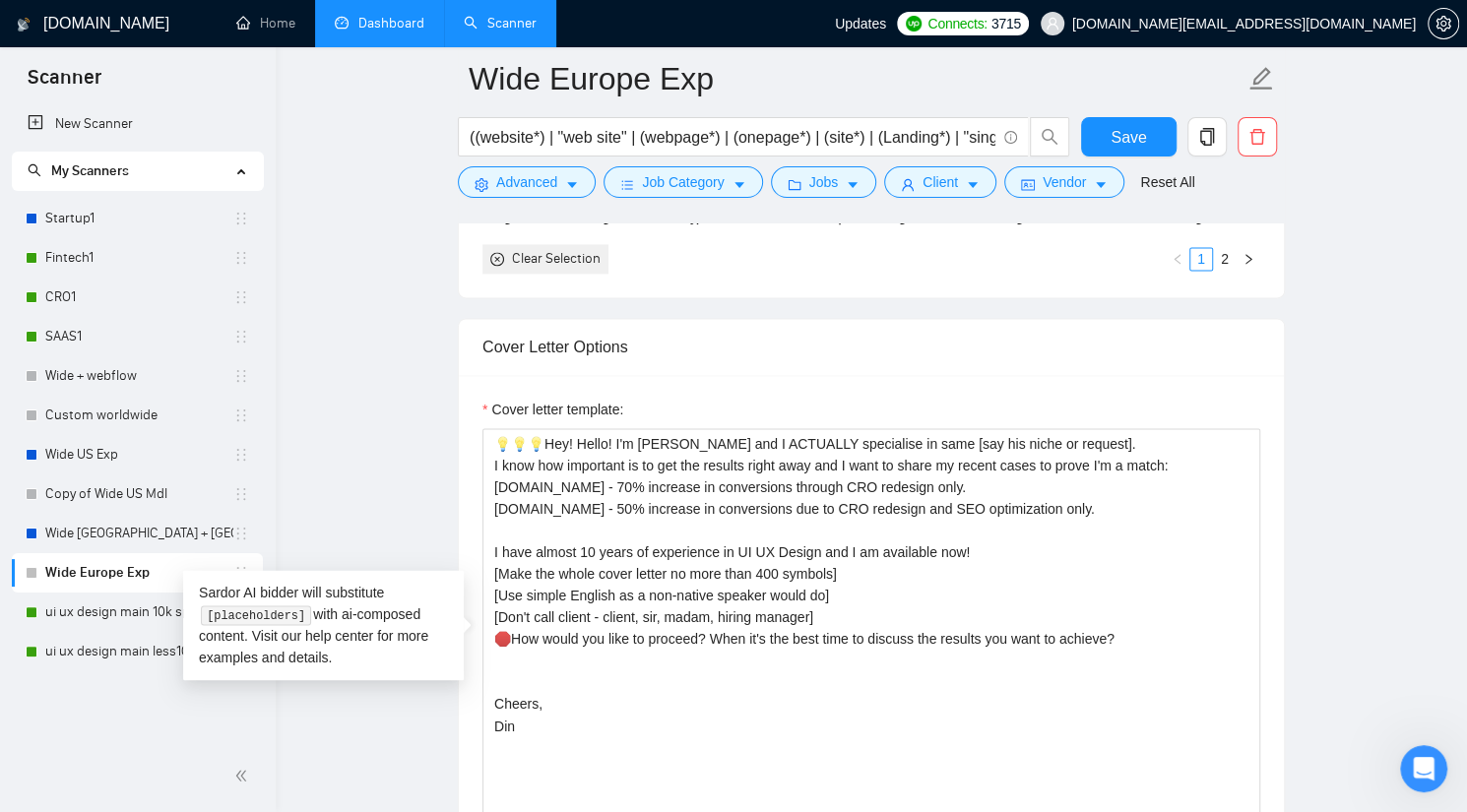 click on "Wide Europe Exp ((website*) | "web site" | (webpage*) | (onepage*) | (site*) | (Landing*) | "single-page" | "single page") ((design*) | (redesign*) | "re design" | "re-design" | (UX*) | "user experience" | (UI*) | "user interface" | (revamp*)) Save Advanced   Job Category   Jobs   Client   Vendor   Reset All Preview Results Insights NEW Alerts Auto Bidder Auto Bidding Enabled Auto Bidding Enabled: OFF Auto Bidder Schedule Auto Bidding Type: Automated (recommended) Semi-automated Auto Bidding Schedule: 24/7 Custom Custom Auto Bidder Schedule Repeat every week [DATE] [DATE] [DATE] [DATE] [DATE] [DATE] [DATE] Active Hours ( [GEOGRAPHIC_DATA]/[GEOGRAPHIC_DATA] ): From: To: ( 24  hours) [GEOGRAPHIC_DATA]/Kyiv Auto Bidding Type Select your bidding algorithm: Choose the algorithm for you bidding. The price per proposal does not include your connects expenditure. Template Bidder Works great for narrow segments and short cover letters that don't change. 0.50  credits / proposal Sardor AI 🤖 0.80  credits / proposal Experimental Laziza AI" at bounding box center [871, 983] 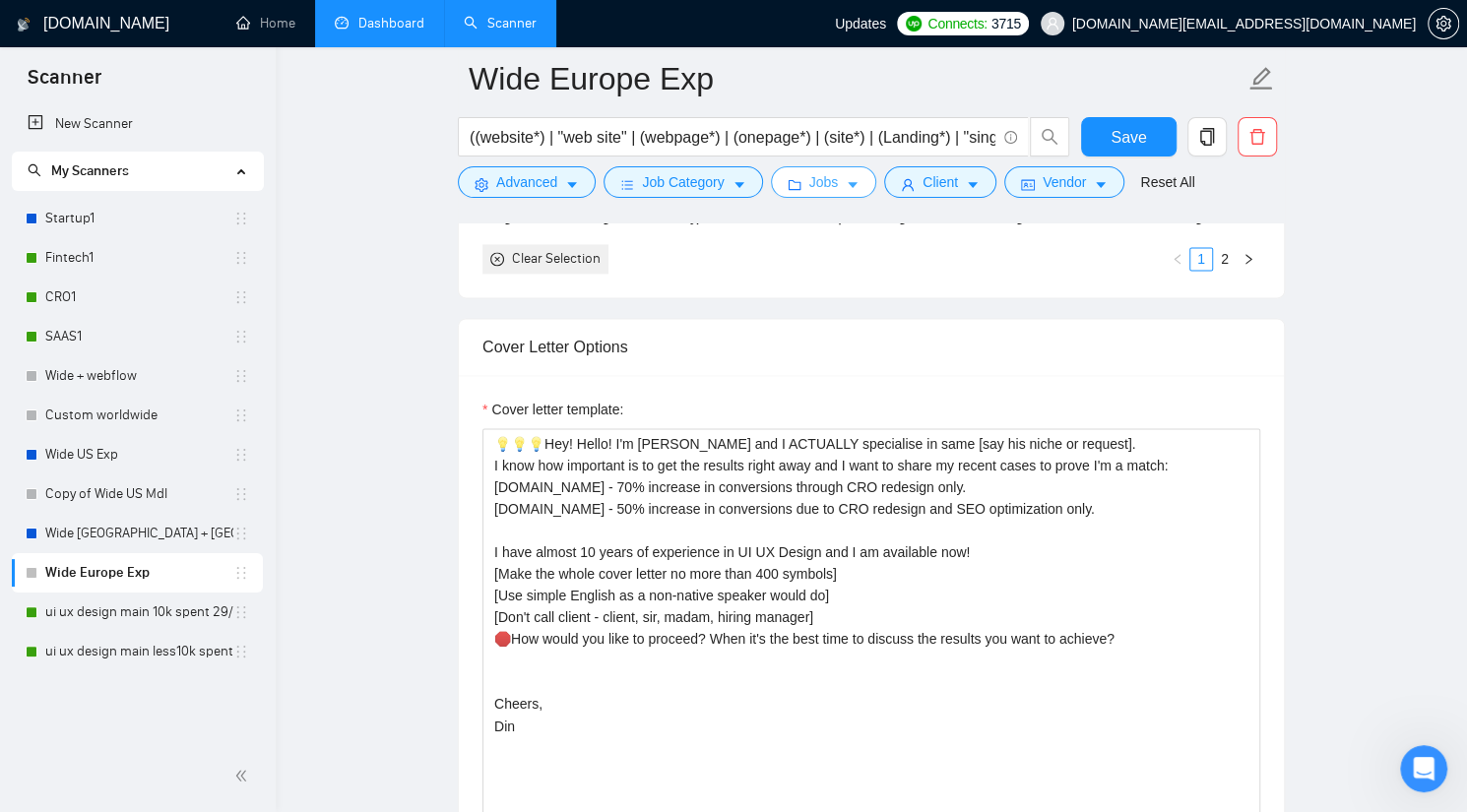 click on "Jobs" at bounding box center (824, 182) 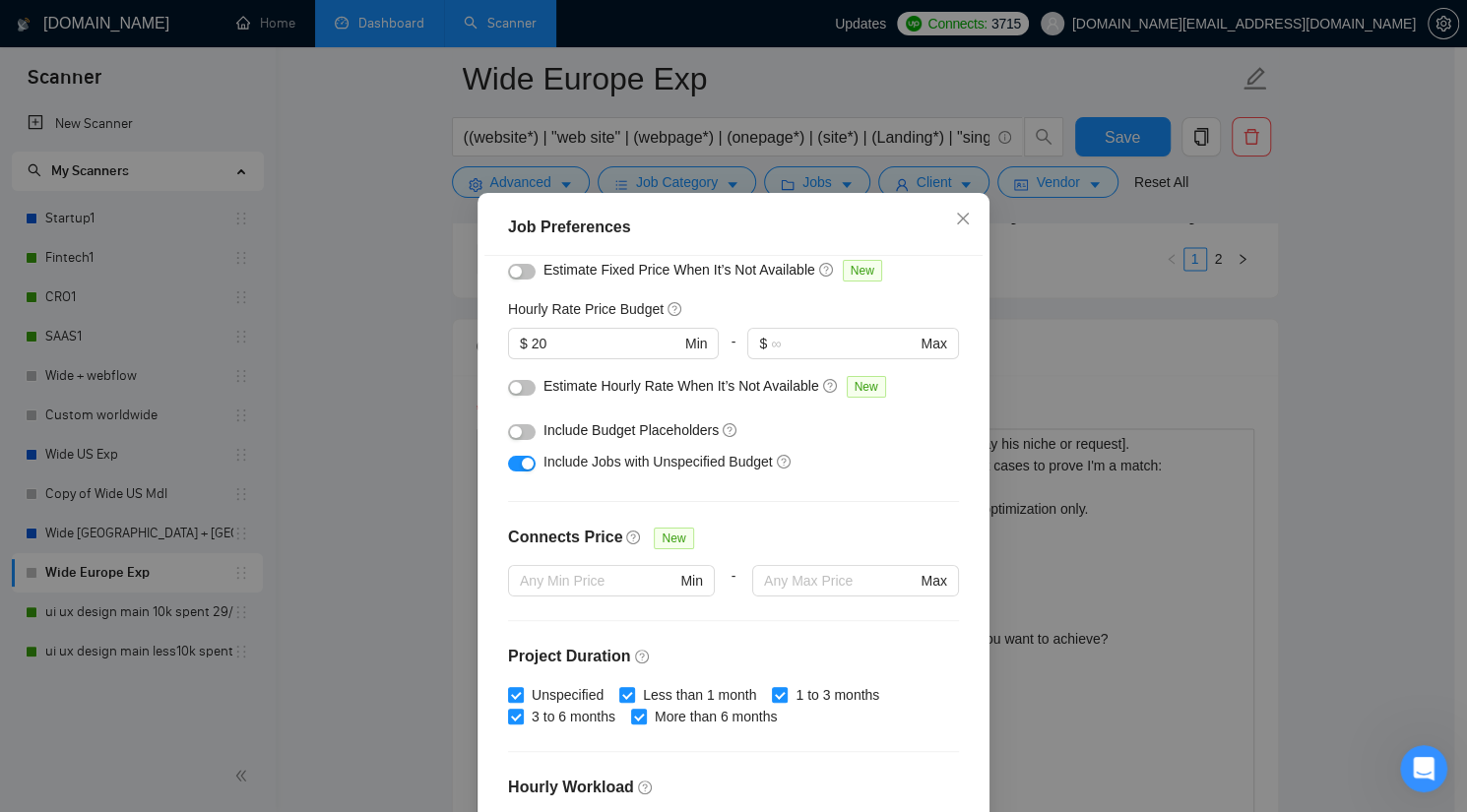scroll, scrollTop: 538, scrollLeft: 0, axis: vertical 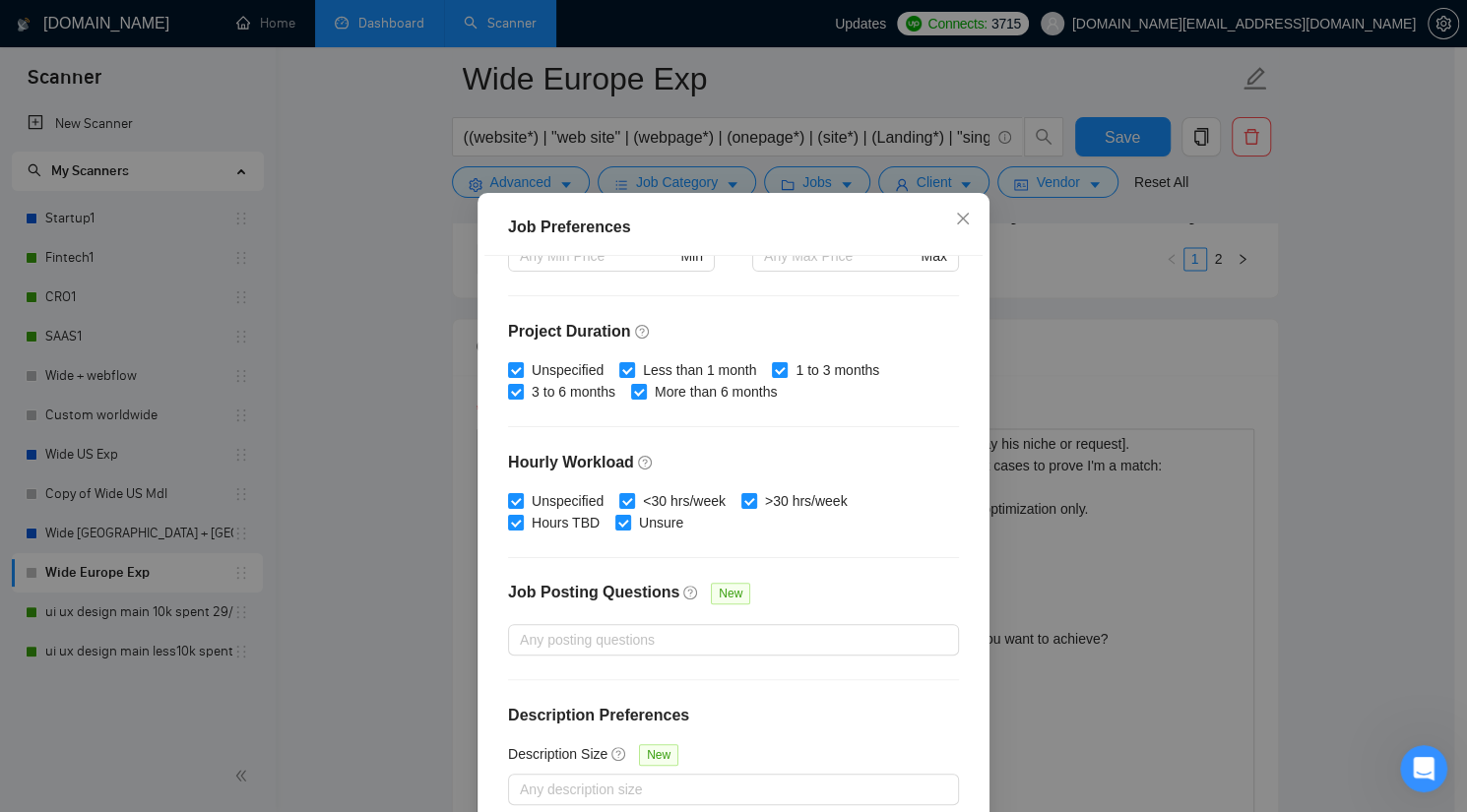 click on "Job Preferences Budget Project Type All Fixed Price Hourly Rate   Fixed Price Budget $ 2000 Min - $ Max Estimate Fixed Price When It’s Not Available New   Hourly Rate Price Budget $ 20 Min - $ Max Estimate Hourly Rate When It’s Not Available New Include Budget Placeholders Include Jobs with Unspecified Budget   Connects Price New Min - Max Project Duration   Unspecified Less than 1 month 1 to 3 months 3 to 6 months More than 6 months Hourly Workload   Unspecified <30 hrs/week >30 hrs/week Hours TBD Unsure Job Posting Questions New   Any posting questions Description Preferences Description Size New   Any description size Reset OK" at bounding box center (734, 406) 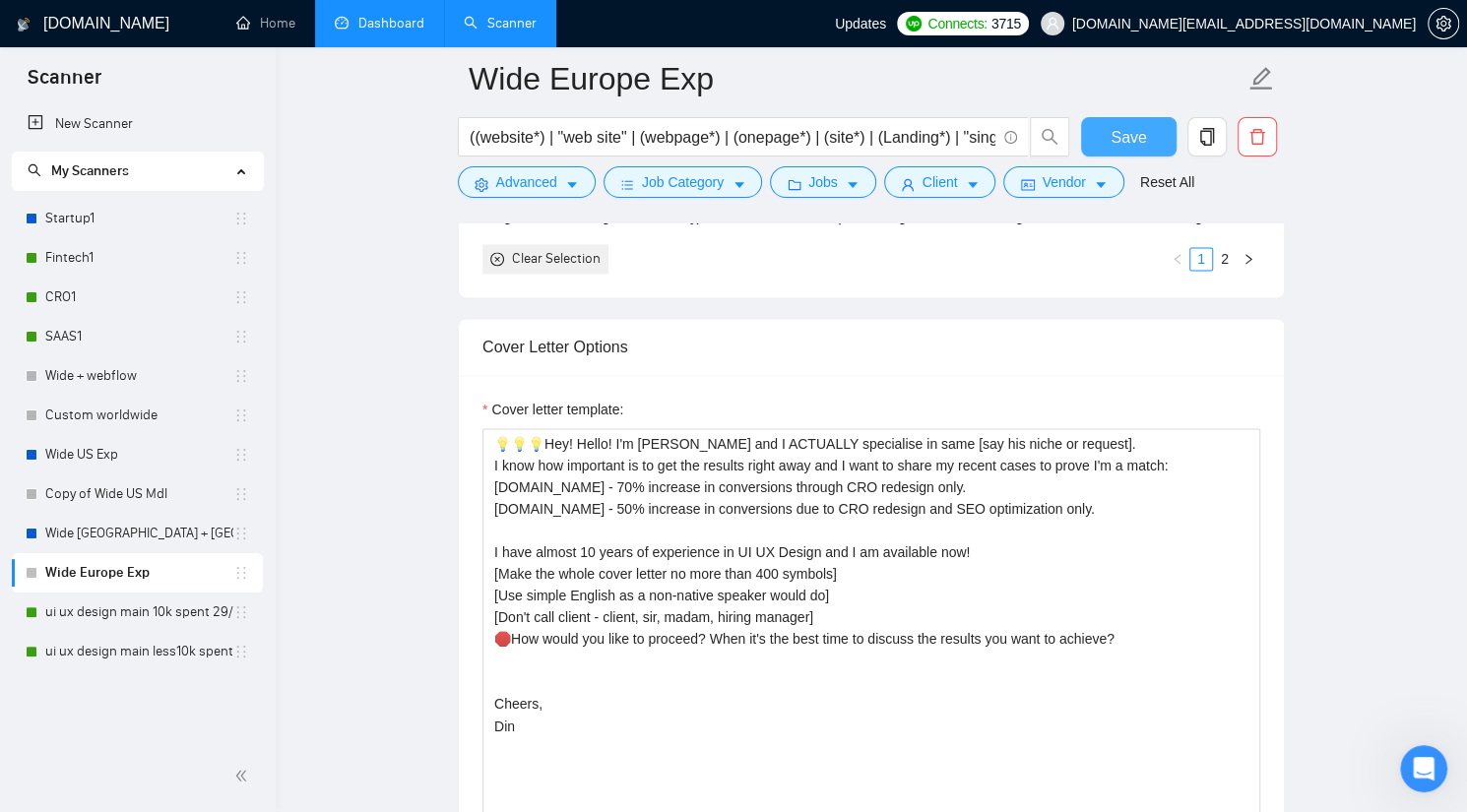 click on "Save" at bounding box center [1128, 137] 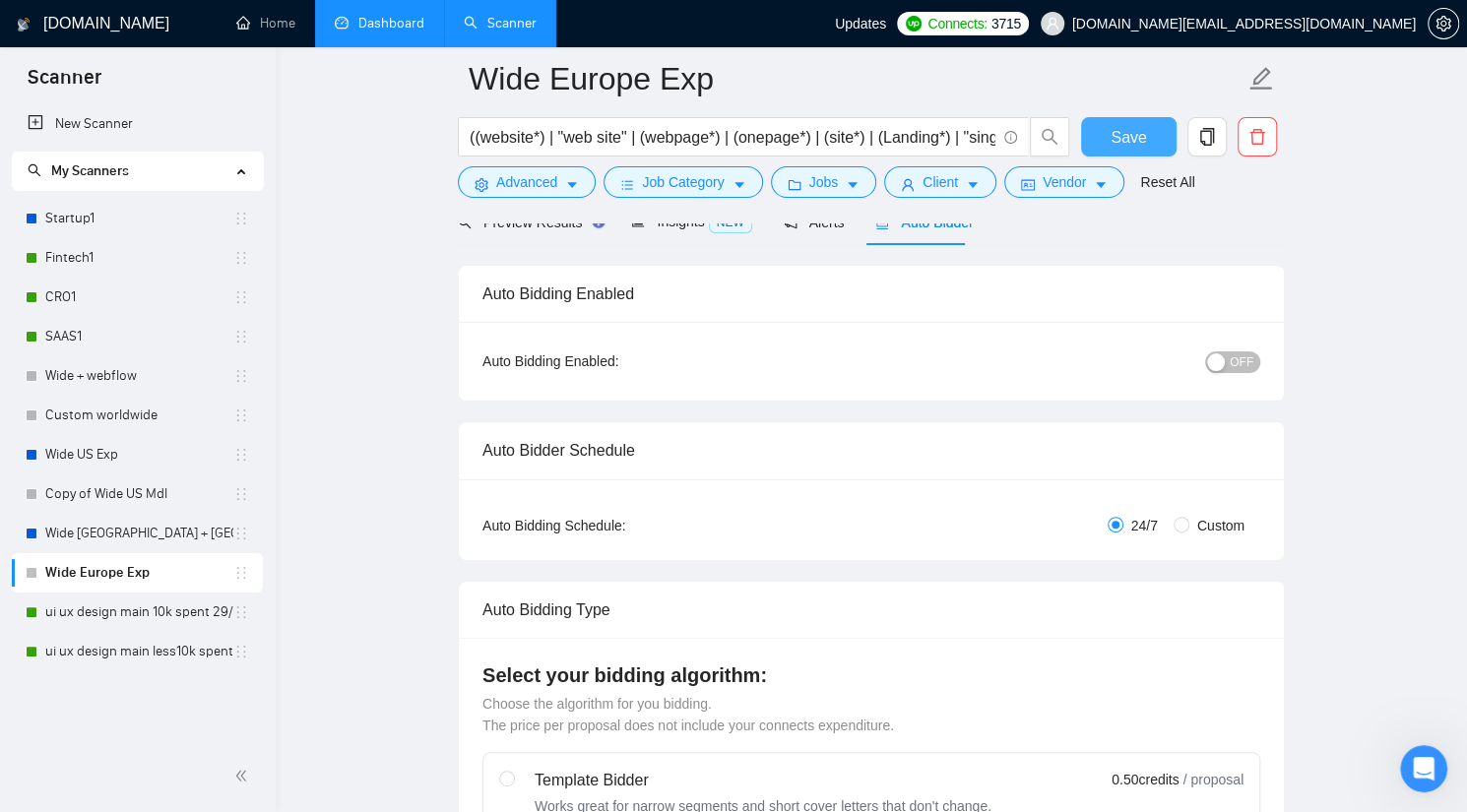 scroll, scrollTop: 89, scrollLeft: 0, axis: vertical 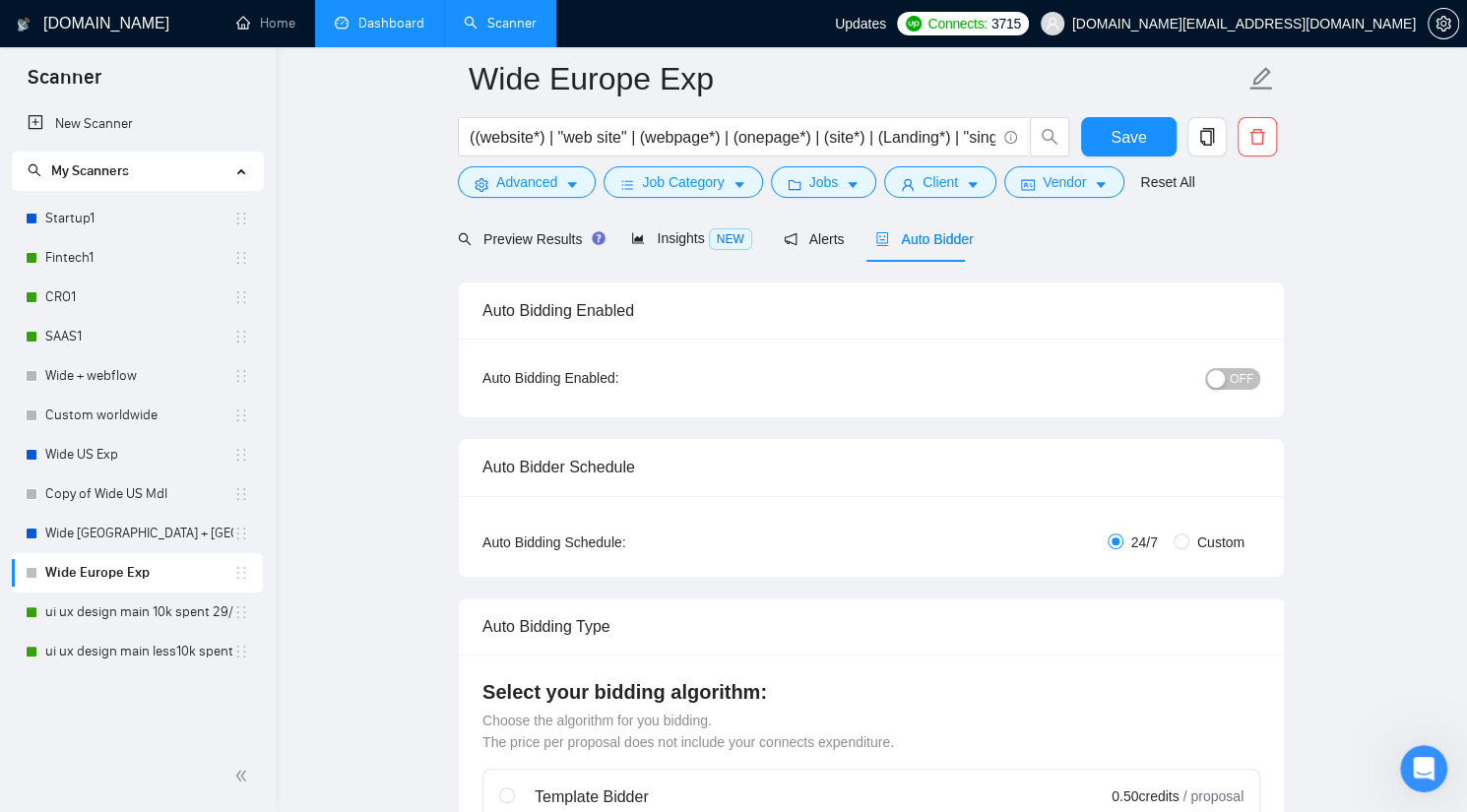 click at bounding box center [1216, 379] 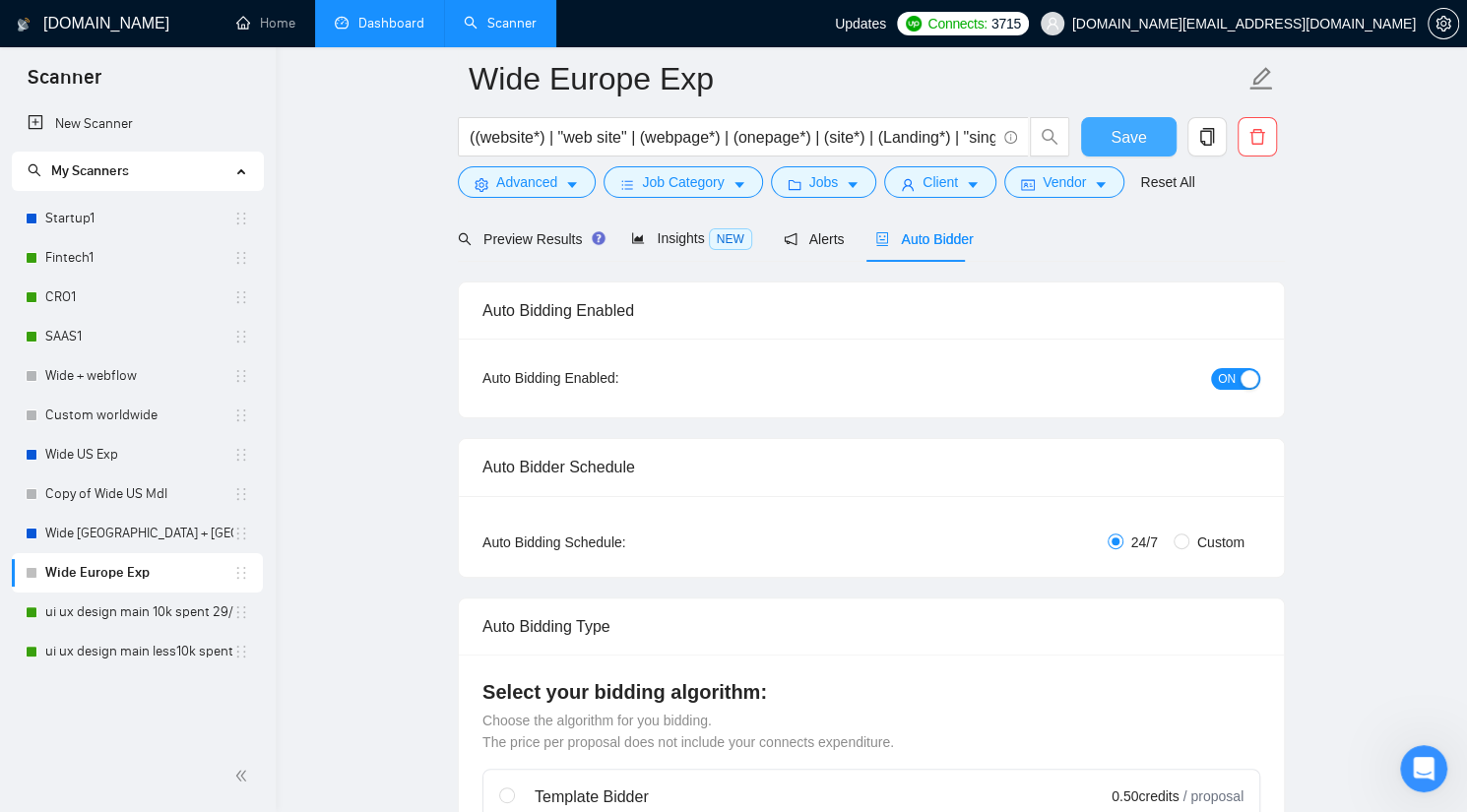 click on "Save" at bounding box center (1128, 137) 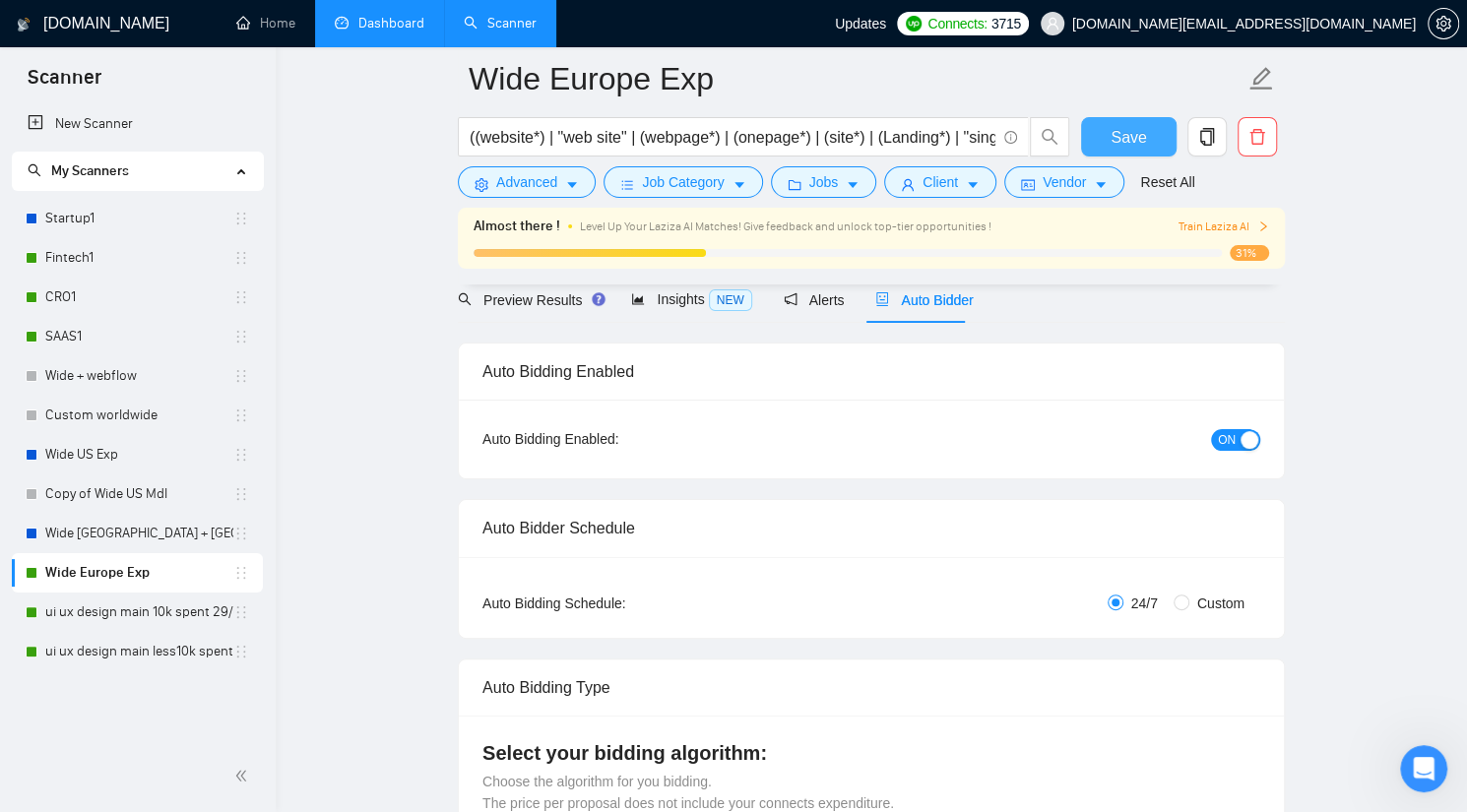 type 